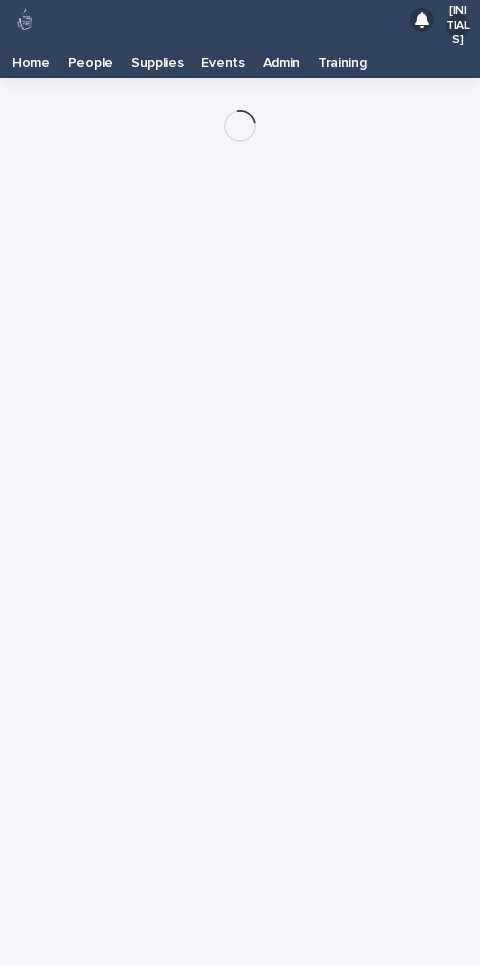 scroll, scrollTop: 0, scrollLeft: 0, axis: both 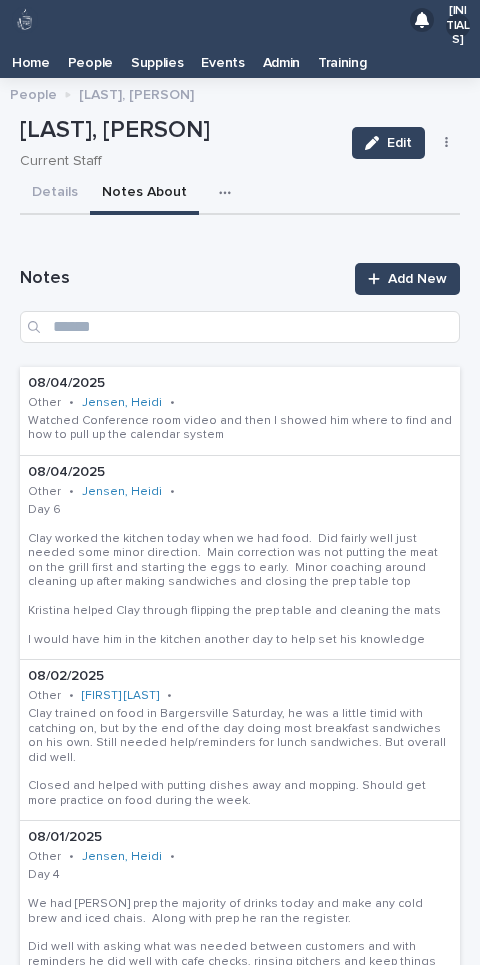 click on "Supplies" at bounding box center (157, 56) 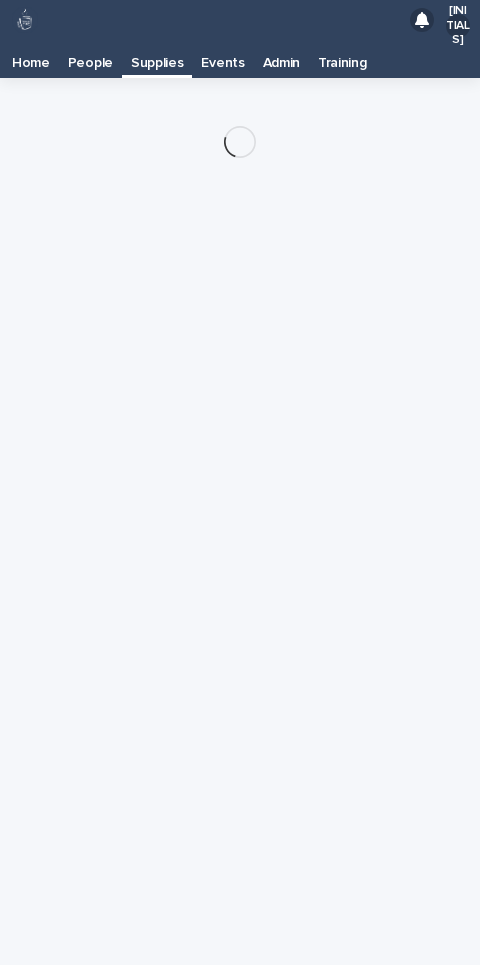 scroll, scrollTop: 40, scrollLeft: 0, axis: vertical 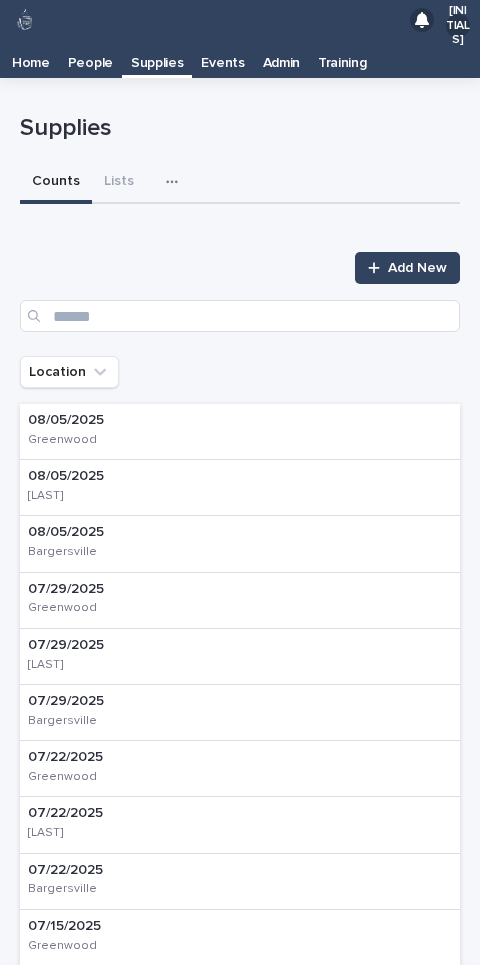 click on "Lists" at bounding box center (119, 183) 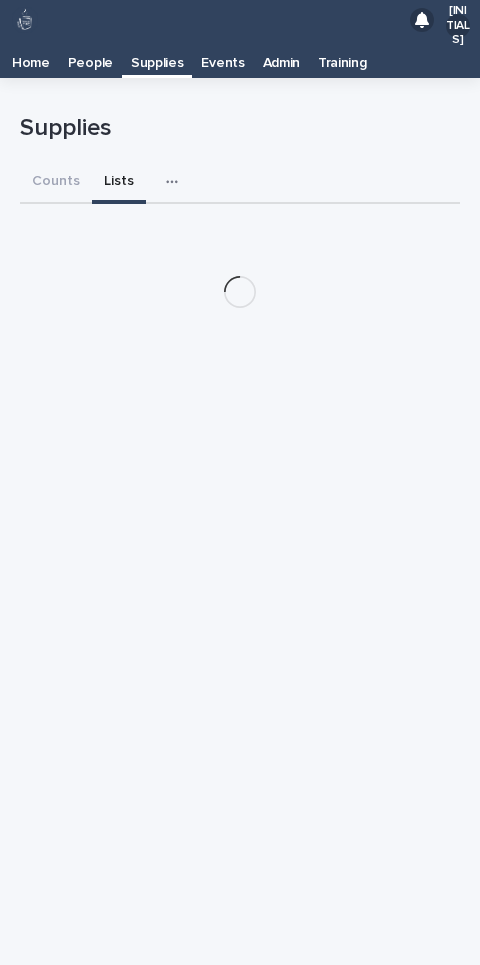 click 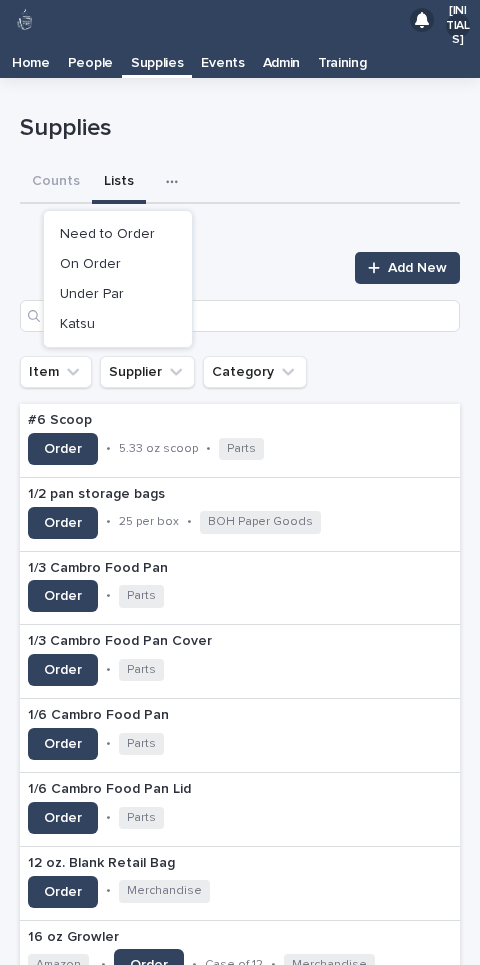 click on "Counts Lists Need to Order On Order Under Par Katsu" at bounding box center [240, 183] 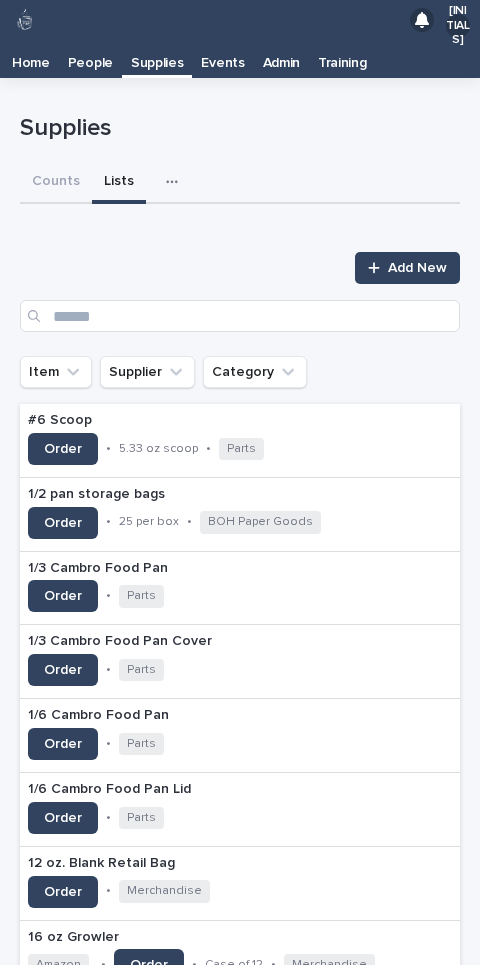 click on "Counts" at bounding box center (56, 183) 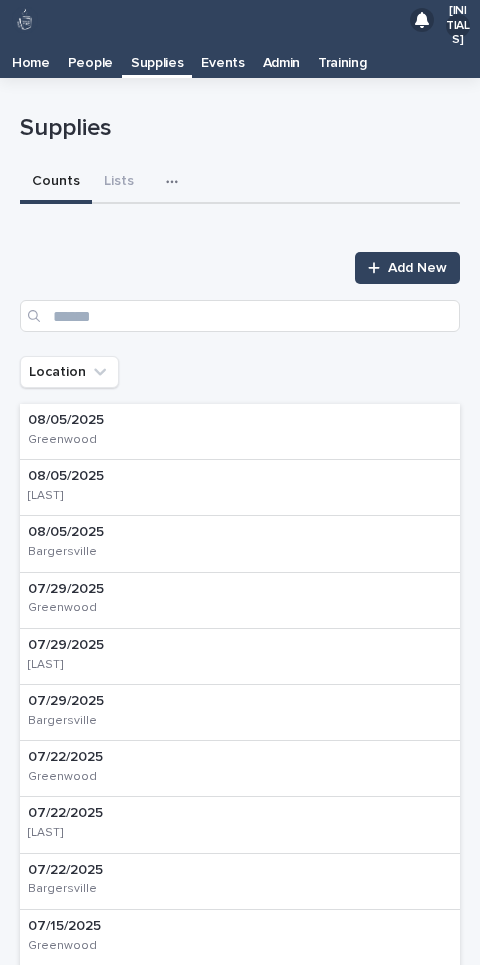 click on "[DATE] [LOCATION]" at bounding box center (240, 432) 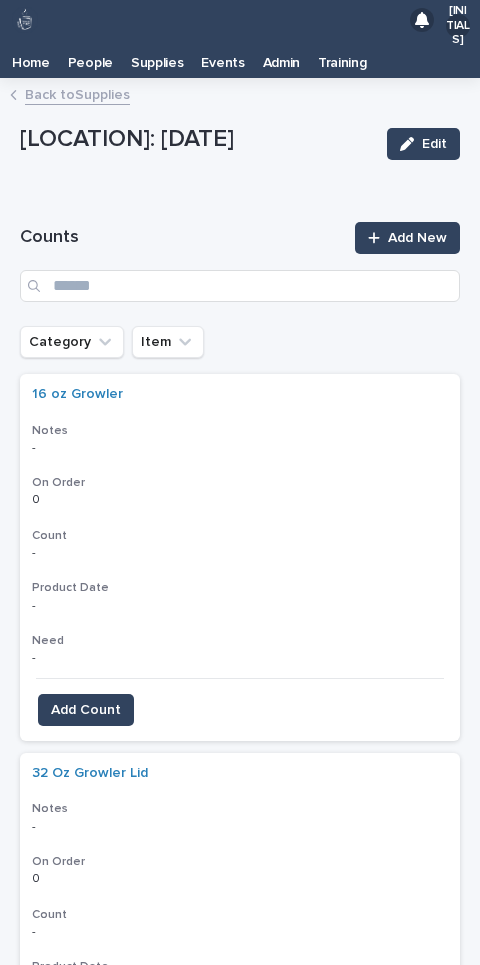 click on "Category" at bounding box center (72, 342) 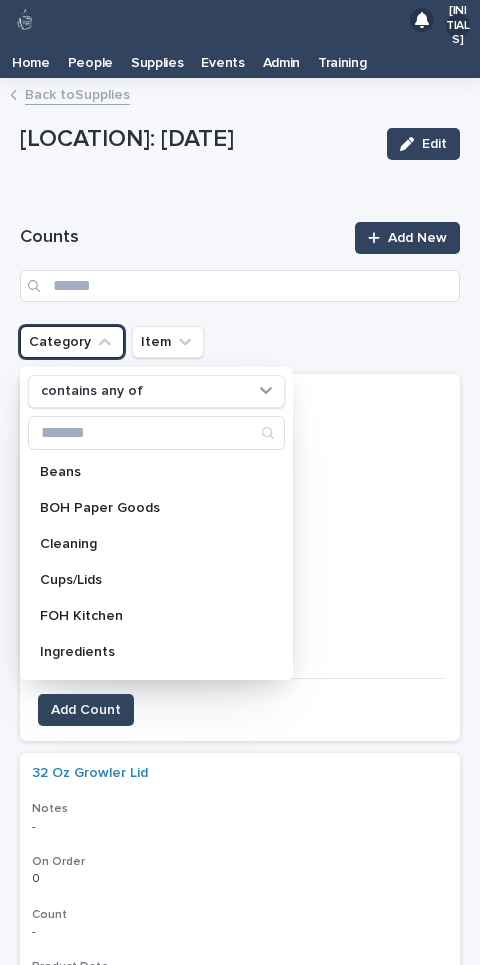 click on "BOH Paper Goods" at bounding box center (156, 508) 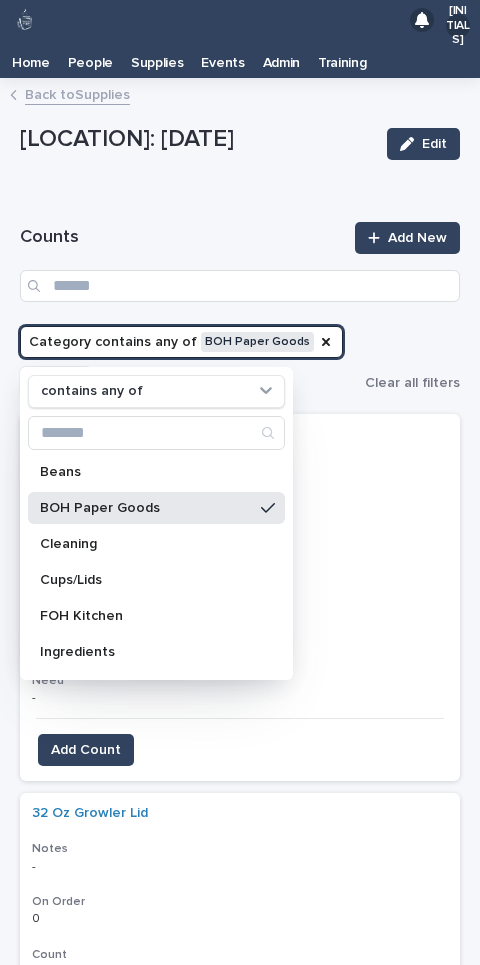 click on "Cleaning" at bounding box center [146, 544] 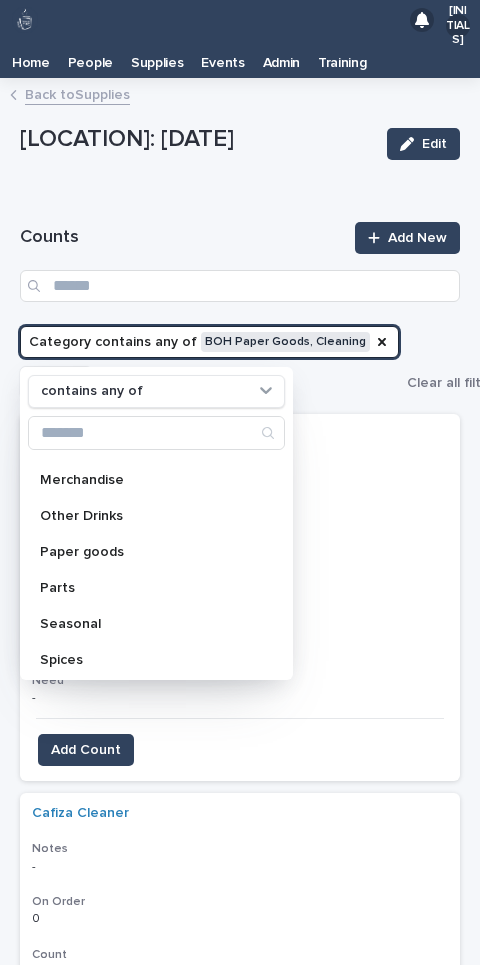 scroll, scrollTop: 209, scrollLeft: 0, axis: vertical 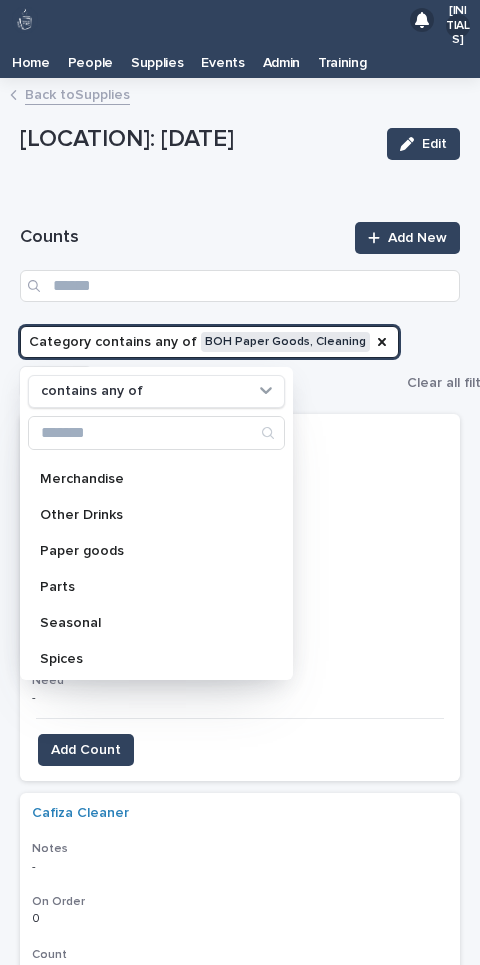 click on "Paper goods" at bounding box center [156, 551] 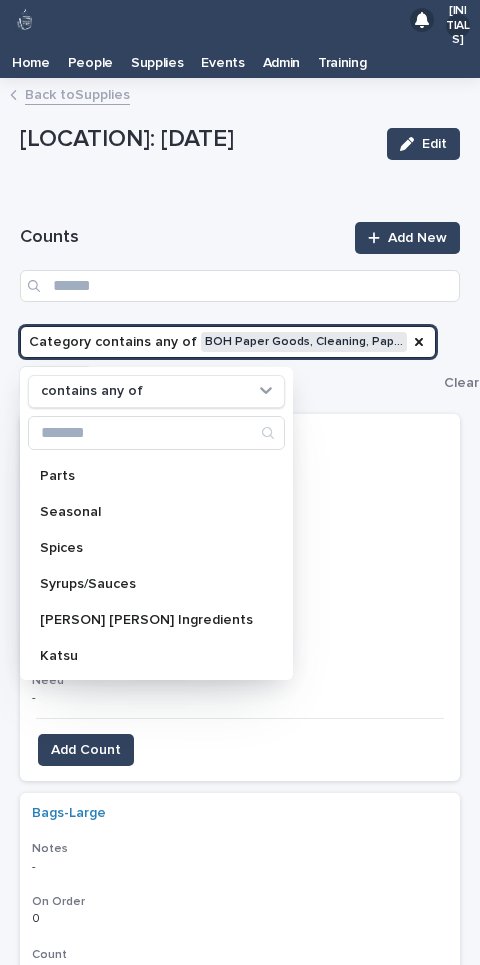 scroll, scrollTop: 322, scrollLeft: 0, axis: vertical 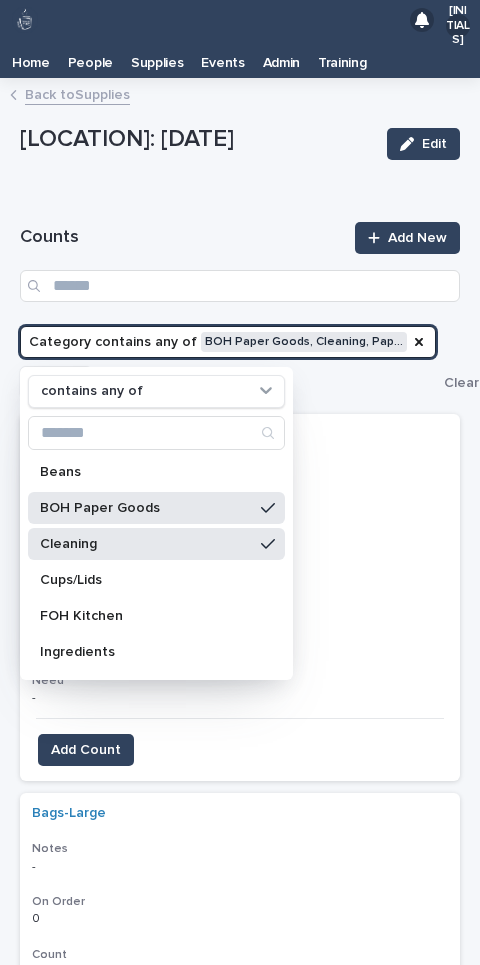 click on "Counts Add New Category contains any of BOH Paper Goods, Cleaning, Pap… contains any of Beans BOH Paper Goods Cleaning Cups/Lids FOH Kitchen Ingredients Merchandise Other Drinks Paper goods Parts Seasonal Spices Syrups/Sauces [PERSON] [PERSON] Ingredients Katsu Item Clear all filters Bag-small   Notes - -   On Order 0 0   Count - -   Product Date - Need - -   Add Count Bags-Large   Notes - -   On Order 0 0   Count - -   Product Date - Need - -   Add Count Bags-pastry   Notes - -   On Order 0 0   Count - -   Product Date - Need - -   Add Count Bathroom trash bags   Notes - -   On Order 0 0   Count - -   Product Date - Need - -   Add Count Cafiza Cleaner   Notes - -   On Order 0 0   Count - -   Product Date - Need - -   Add Count Coffee filters   Notes - -   On Order 0 0   Count - -   Product Date - Need - -   Add Count Cup carriers   Notes - -   On Order 0 0   Count - -   Product Date - Need - -   Add Count Cup sleeves   Notes - -   On Order 0 0   Count - -   Product Date - Need - -   Add Count - -" at bounding box center [240, 6015] 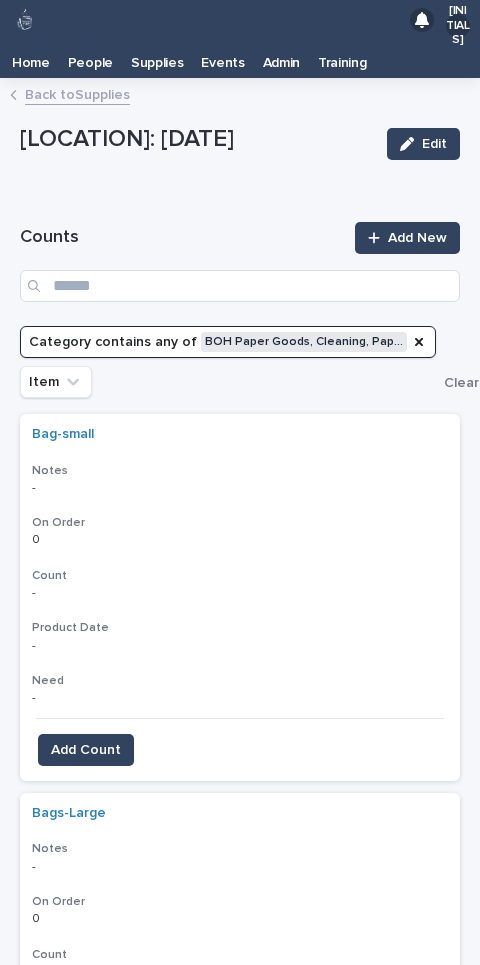 click on "Add Count" at bounding box center (86, 750) 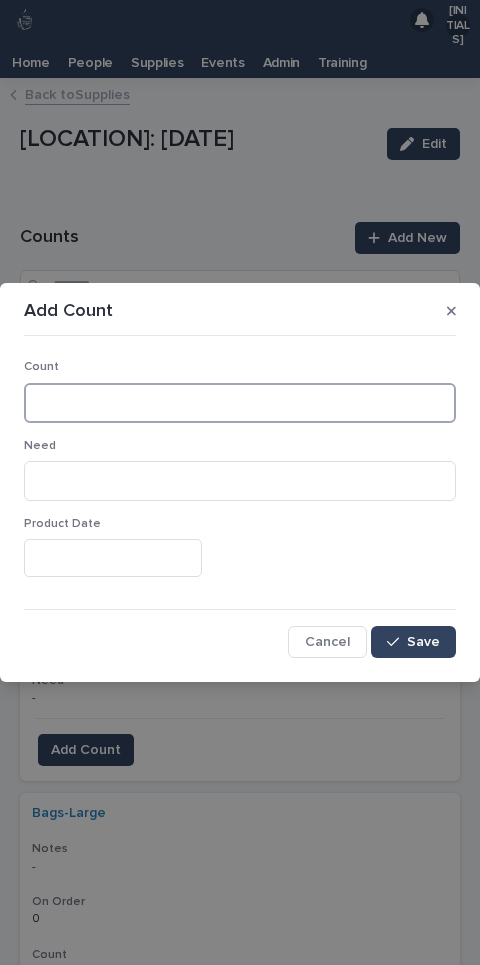 click at bounding box center [240, 403] 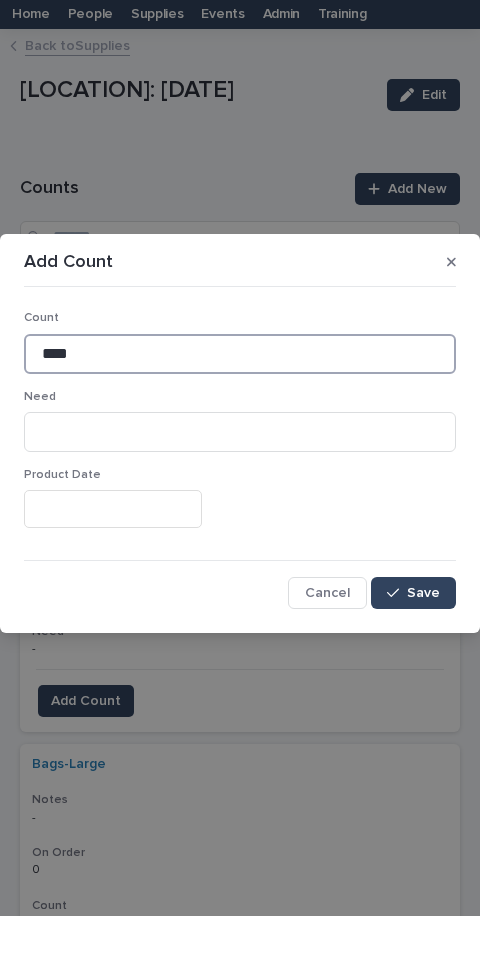 type on "****" 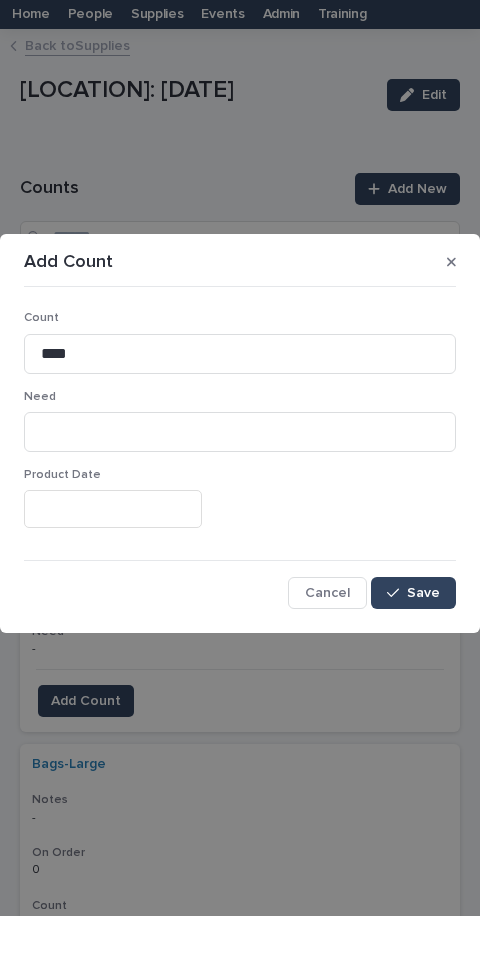 click on "Save" at bounding box center (423, 642) 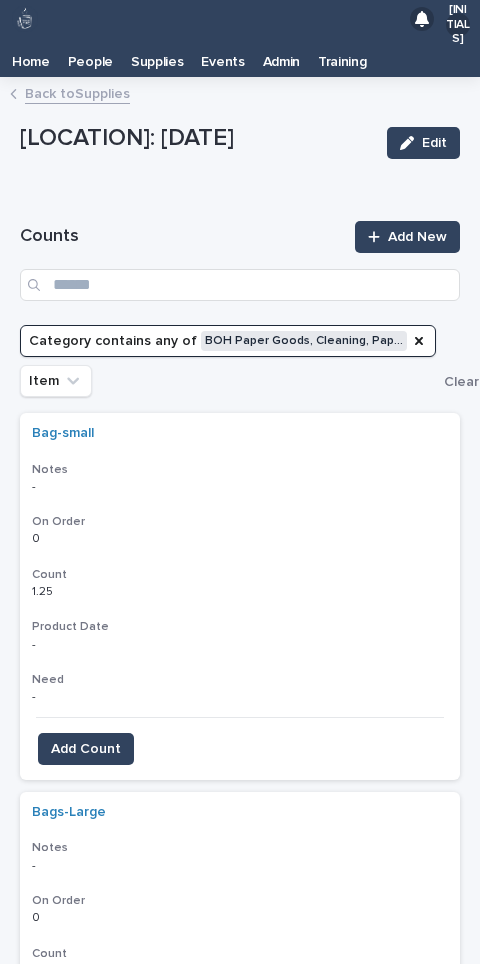 scroll, scrollTop: 177, scrollLeft: 0, axis: vertical 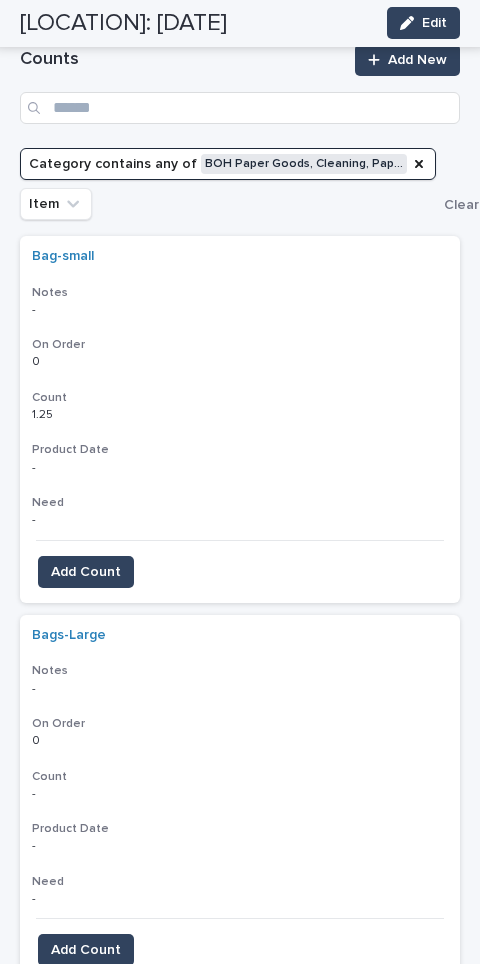 click on "Add Count" at bounding box center (86, 951) 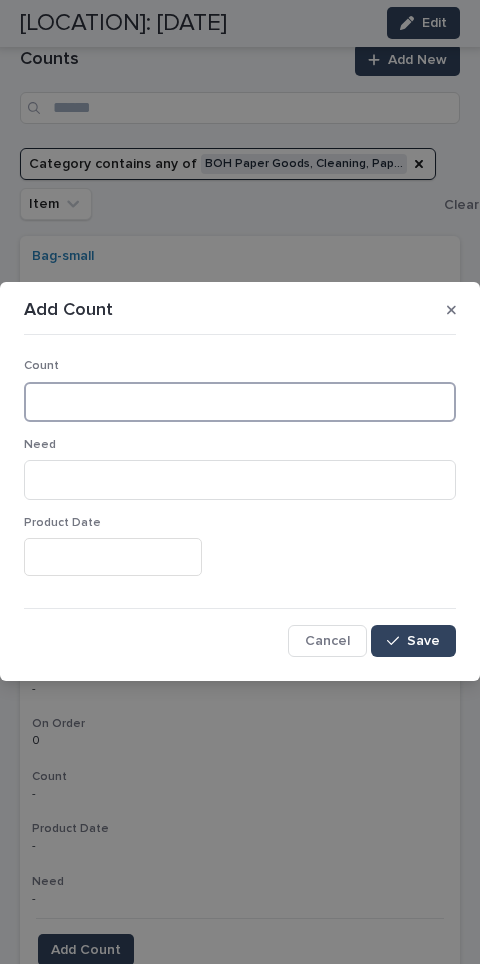 click at bounding box center [240, 403] 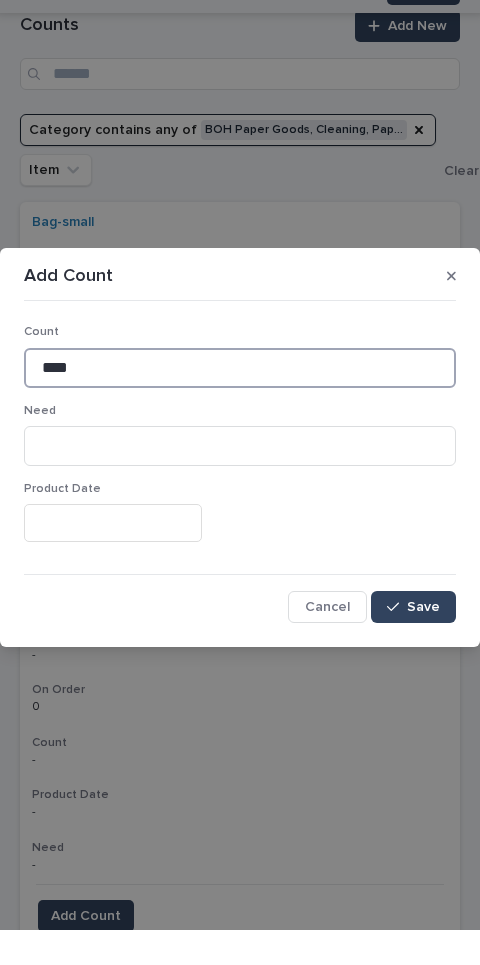 type on "****" 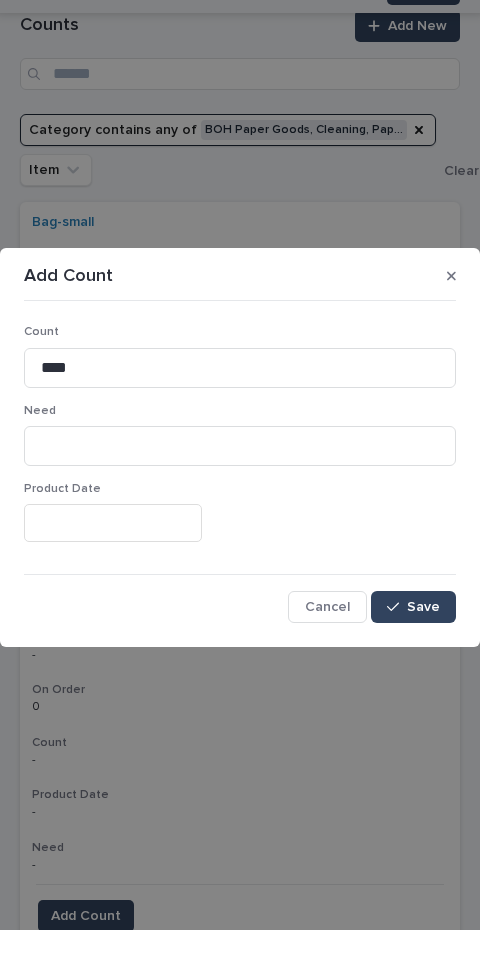 click on "Save" at bounding box center [423, 642] 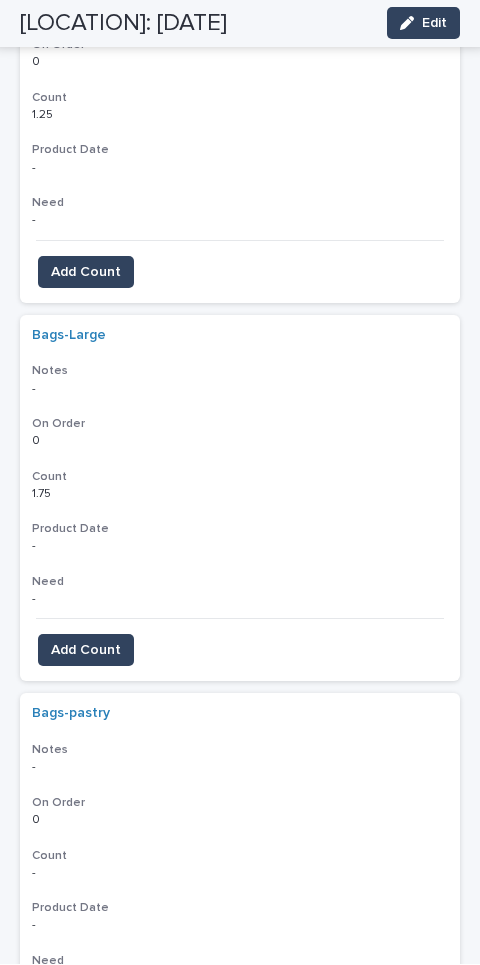 scroll, scrollTop: 556, scrollLeft: 0, axis: vertical 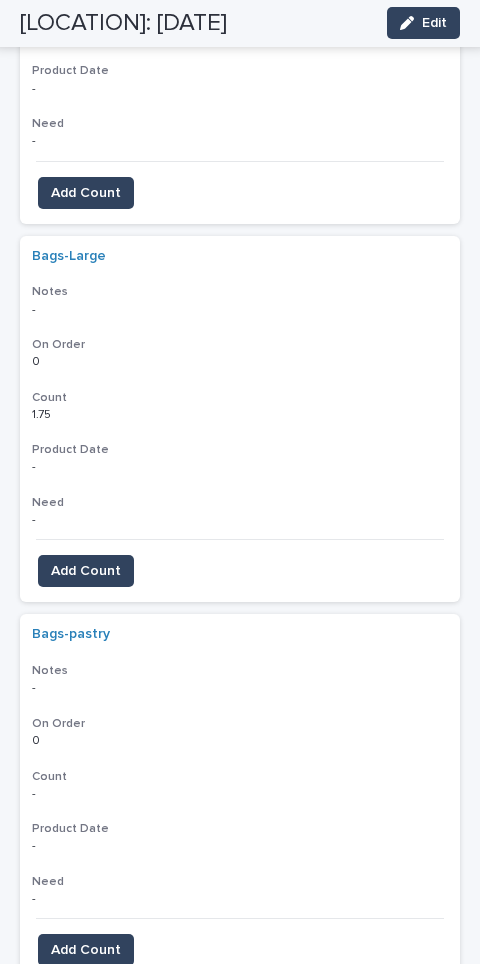 click on "Add Count" at bounding box center [86, 951] 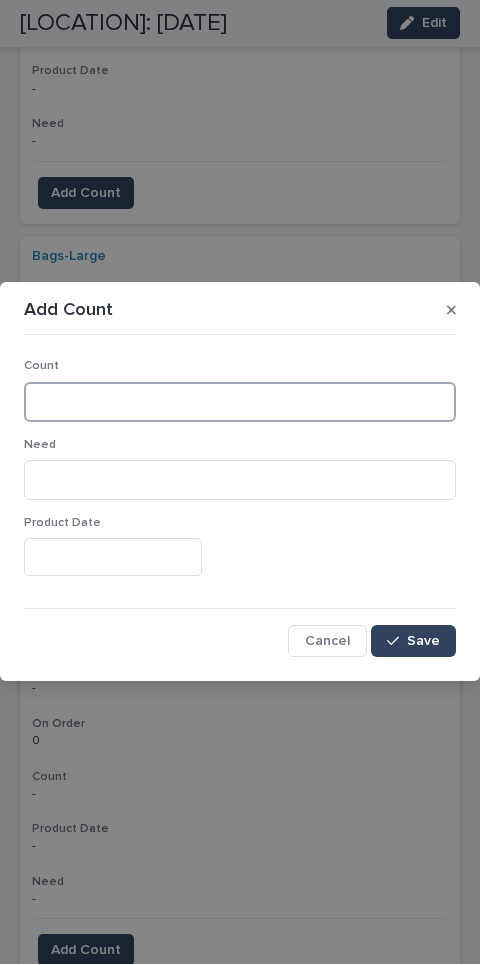 click at bounding box center [240, 403] 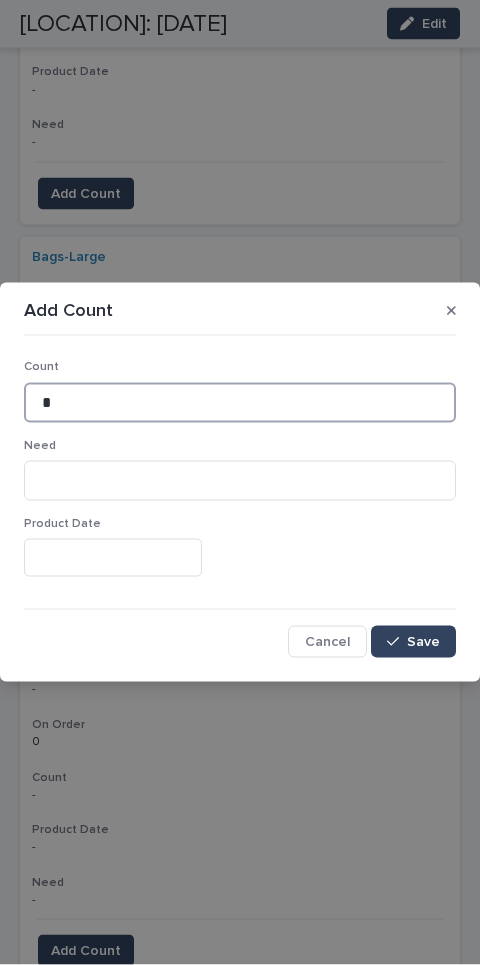 type on "*" 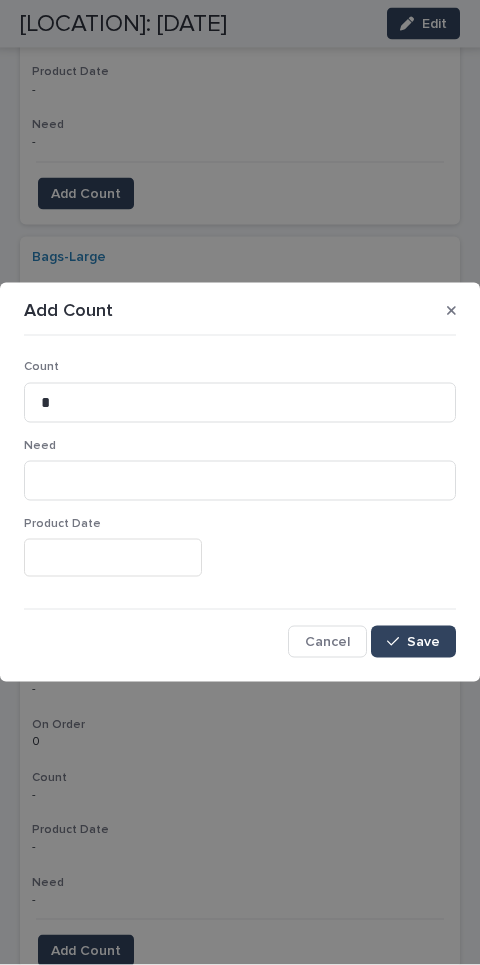 click on "Save" at bounding box center [423, 642] 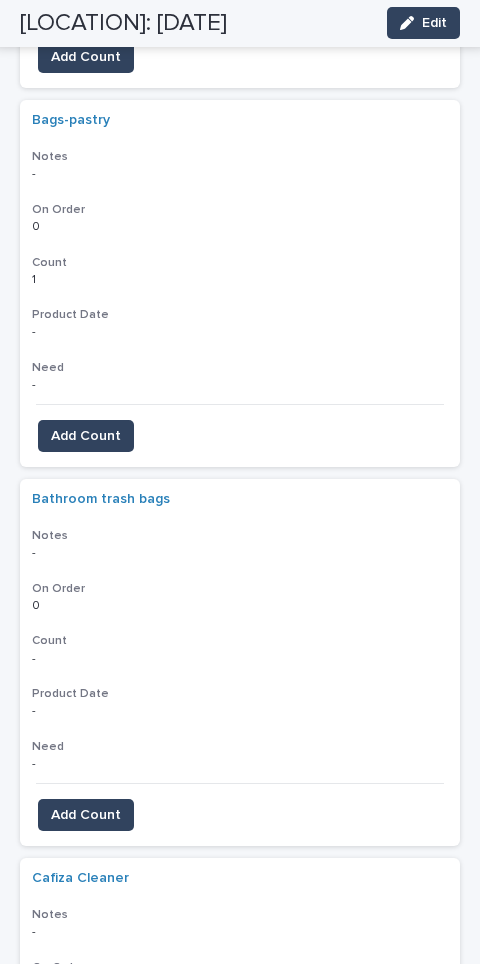 scroll, scrollTop: 1071, scrollLeft: 0, axis: vertical 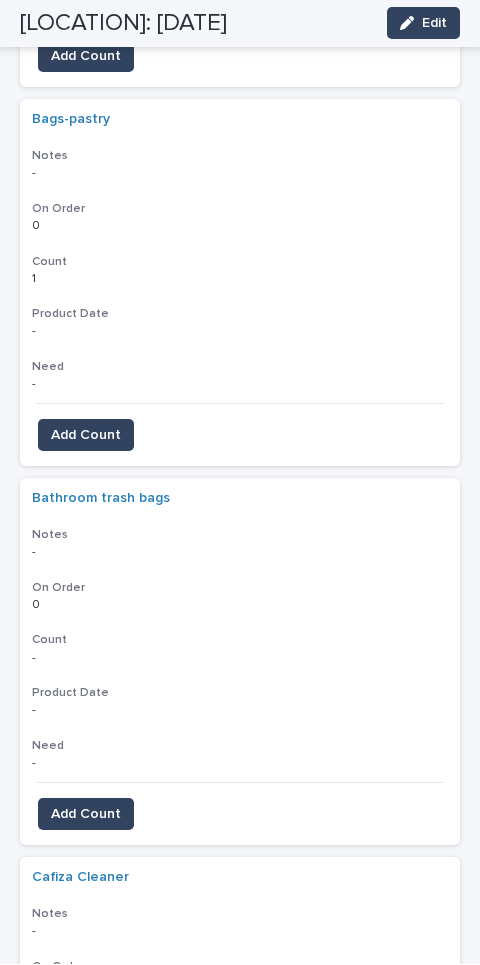 click on "Add Count" at bounding box center (86, 815) 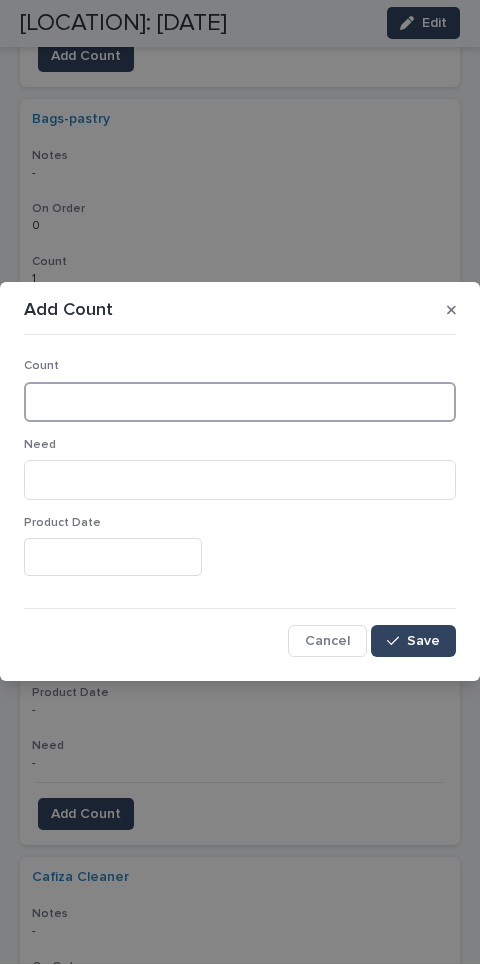 click at bounding box center [240, 403] 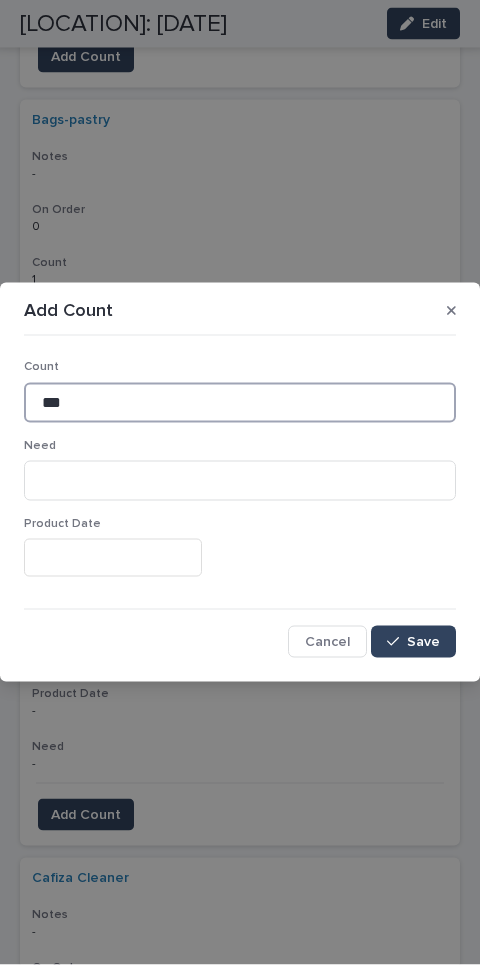type on "***" 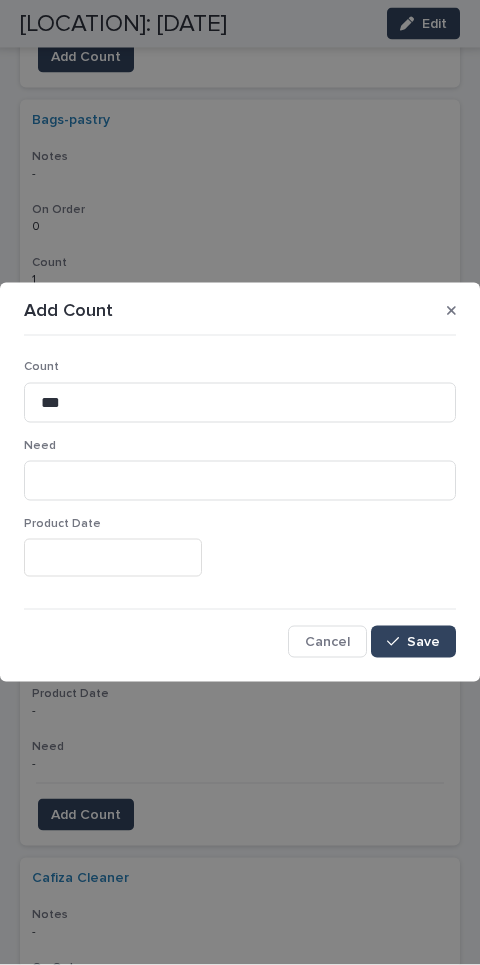 click on "Count *** Need Product Date Cancel Save" at bounding box center [240, 500] 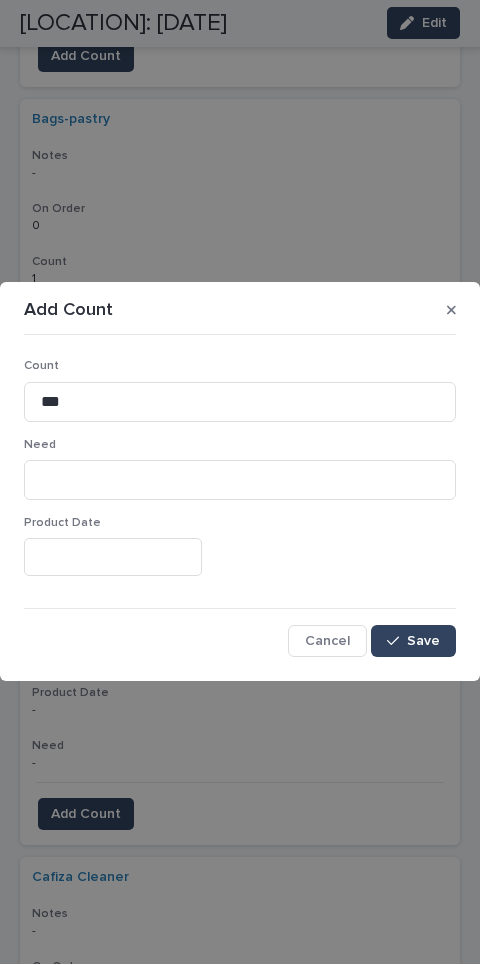 click on "Save" at bounding box center [413, 642] 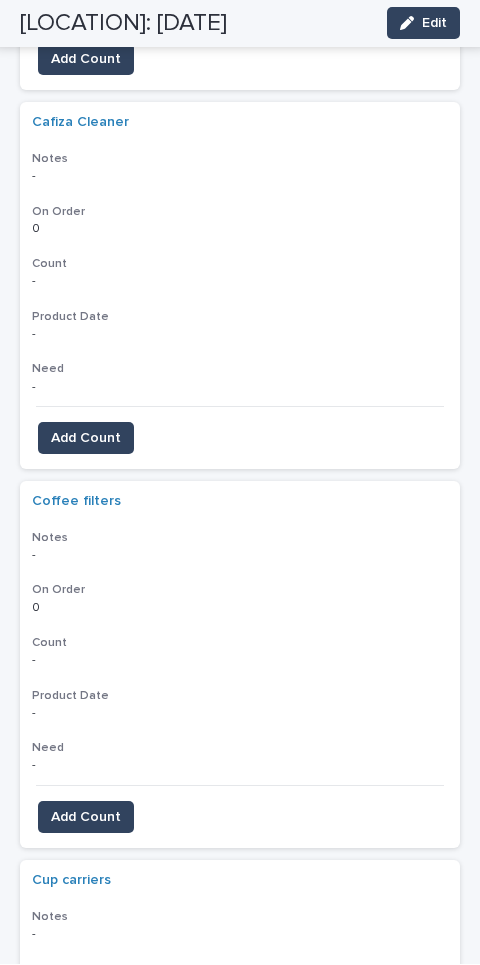 scroll, scrollTop: 1830, scrollLeft: 0, axis: vertical 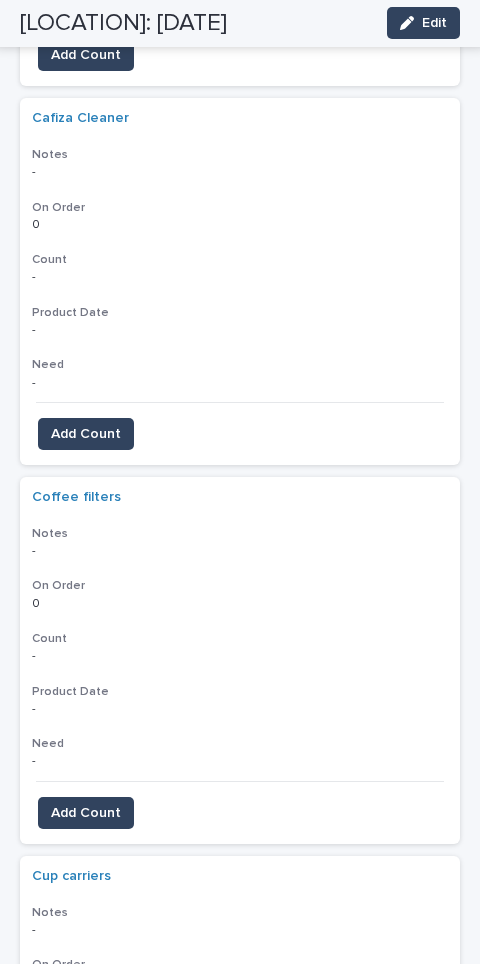 click on "Add Count" at bounding box center (86, 814) 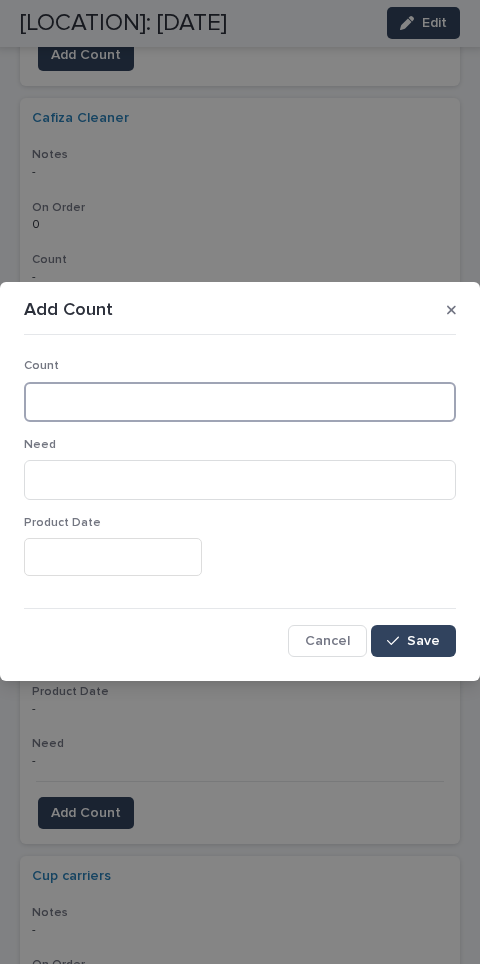 click at bounding box center [240, 403] 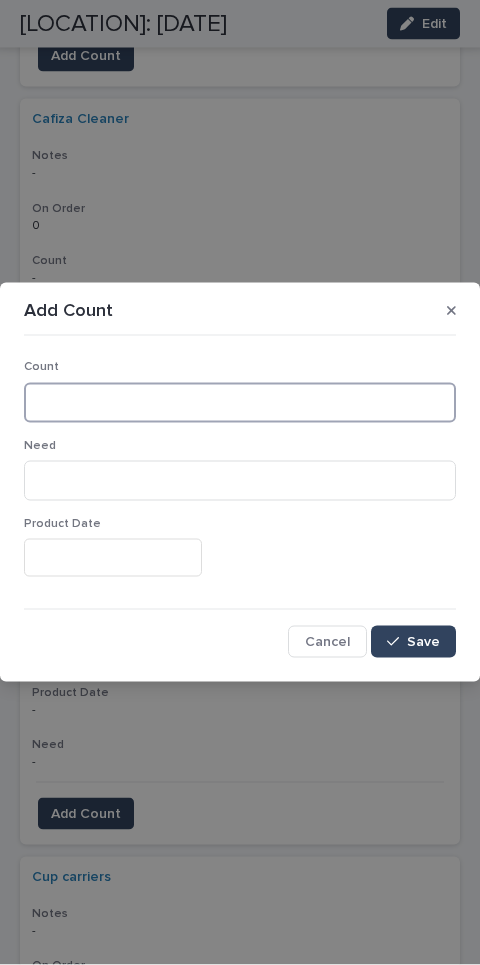 type on "*" 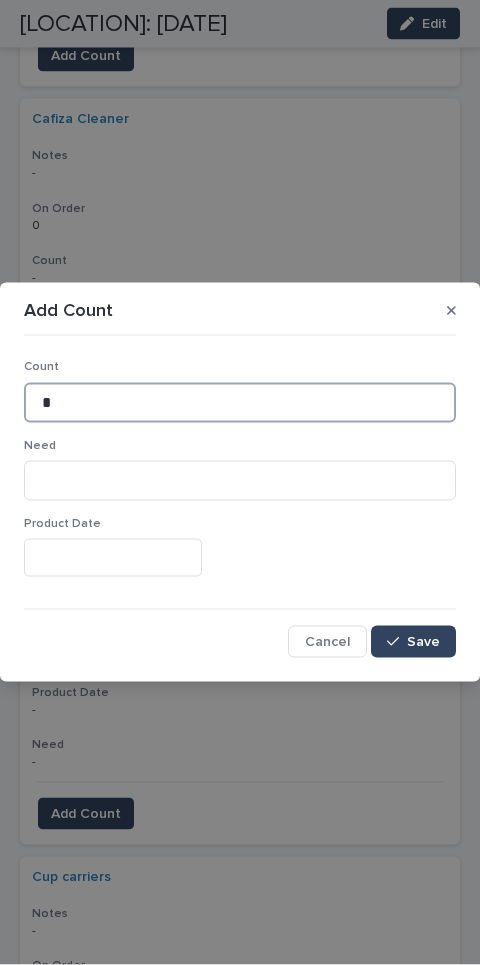 type on "*" 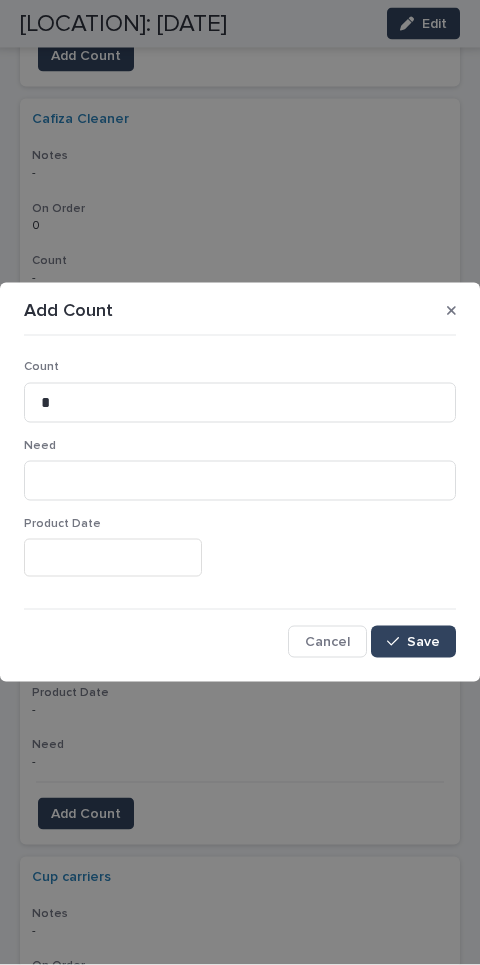 click on "Save" at bounding box center [413, 642] 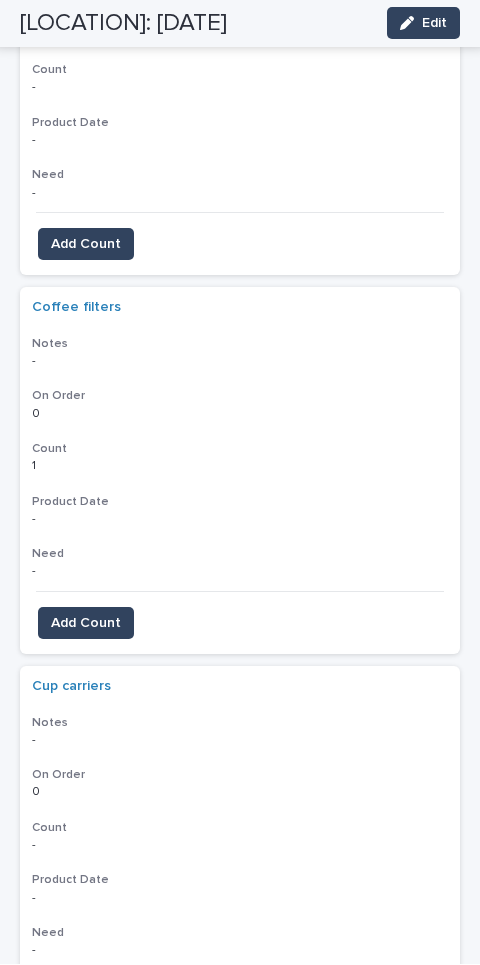 scroll, scrollTop: 2049, scrollLeft: 0, axis: vertical 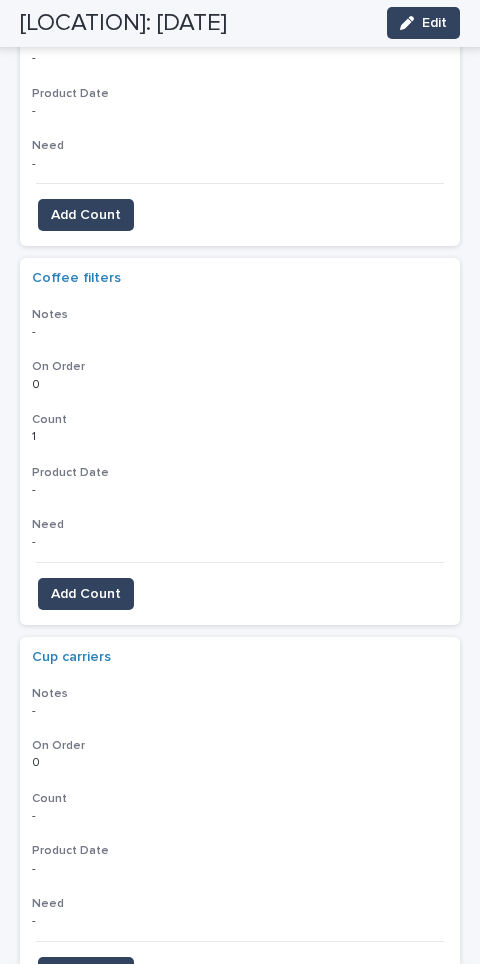 click on "Add Count" at bounding box center [86, 974] 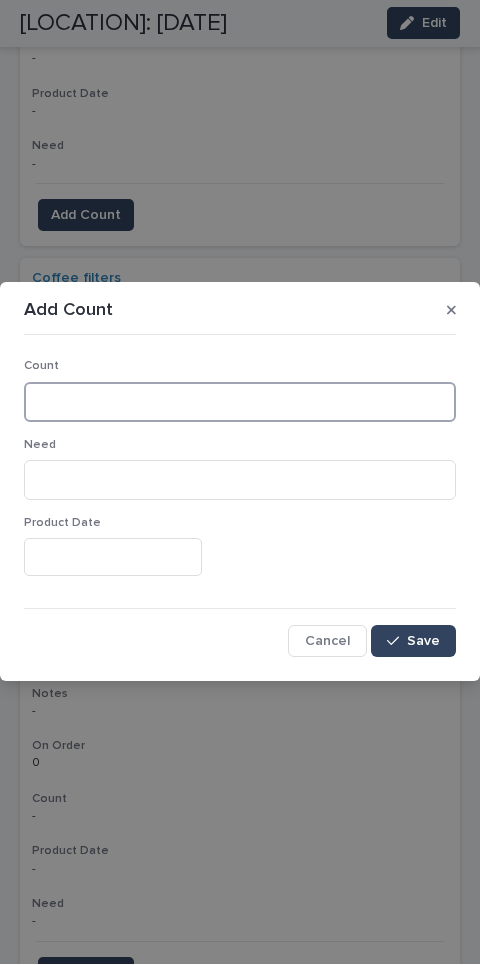 click at bounding box center (240, 403) 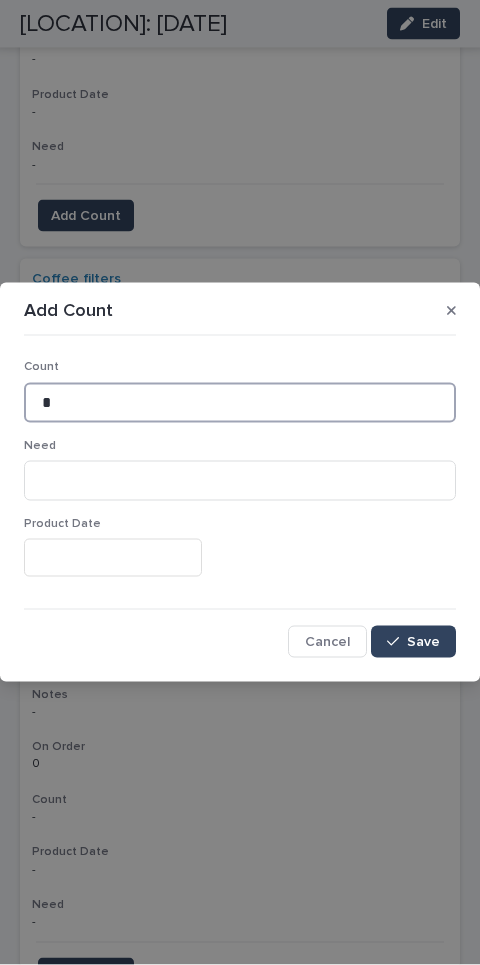 type on "*" 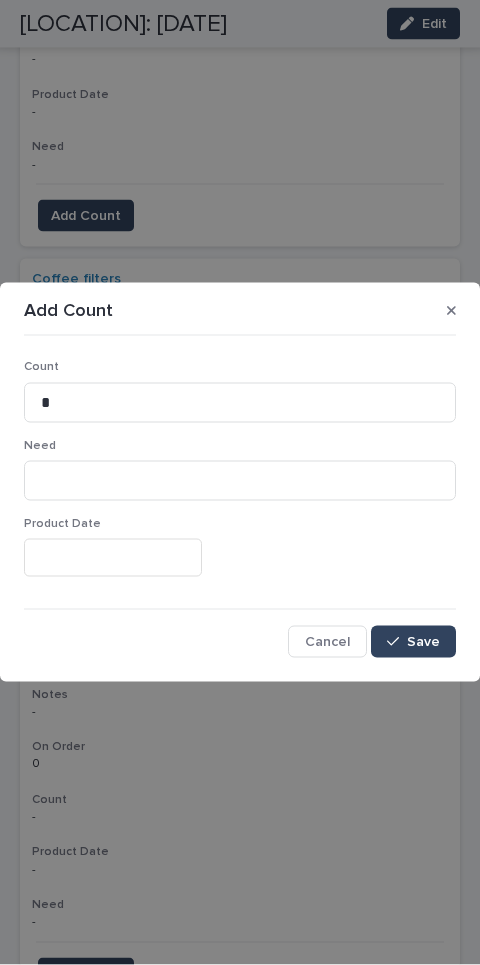 click on "Save" at bounding box center (413, 642) 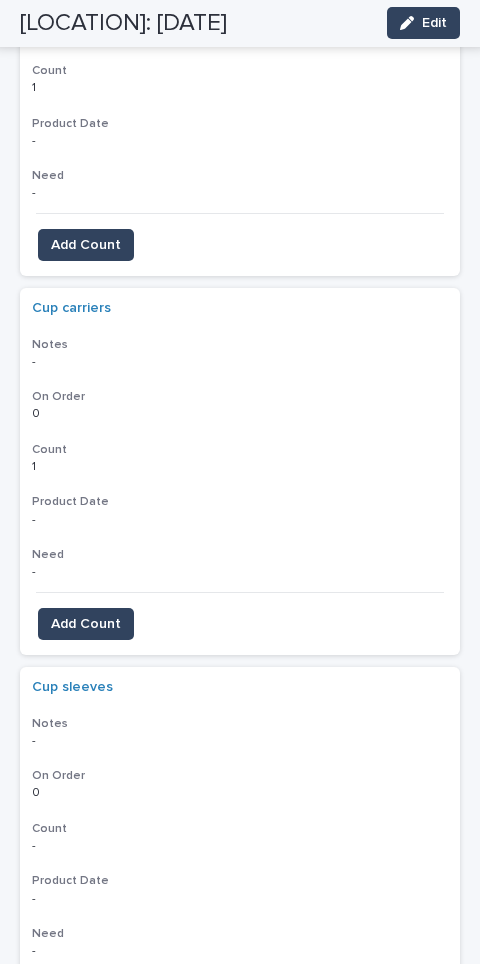 scroll, scrollTop: 2468, scrollLeft: 0, axis: vertical 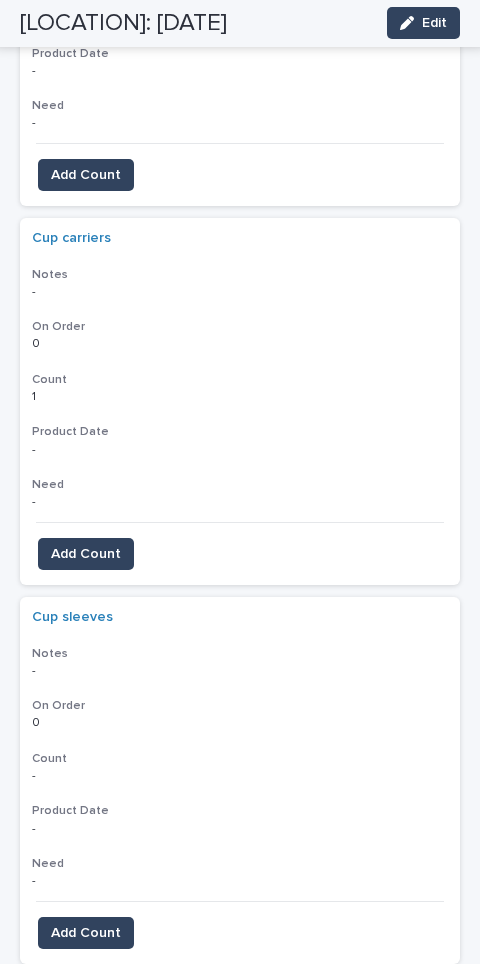 click on "Add Count" at bounding box center (86, 934) 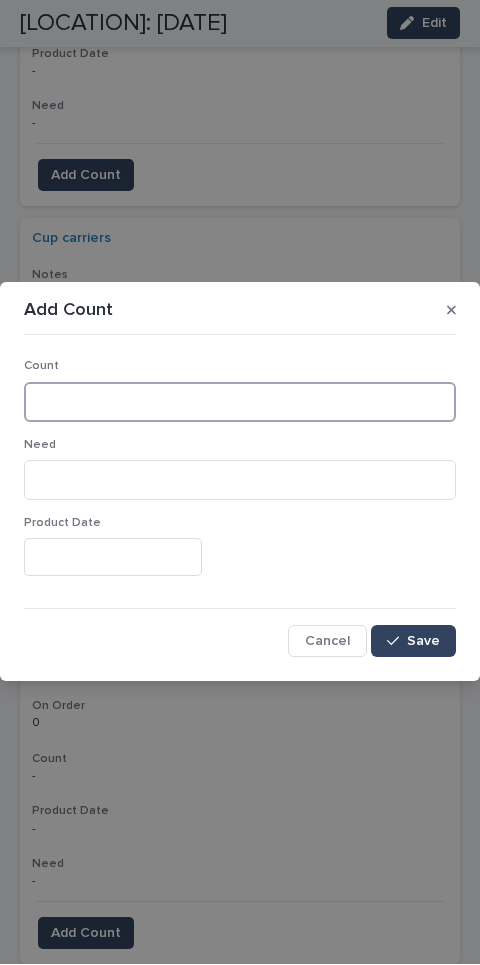 click at bounding box center (240, 403) 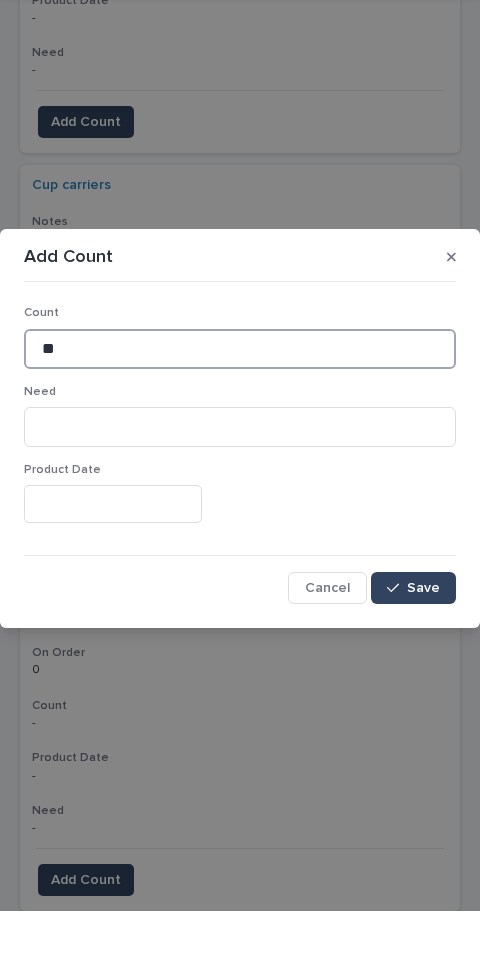 type on "**" 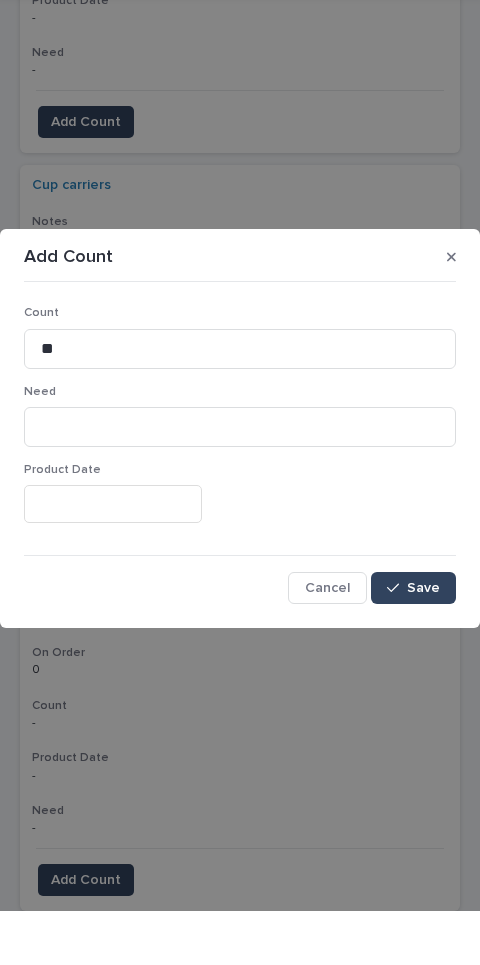 click on "Save" at bounding box center [413, 642] 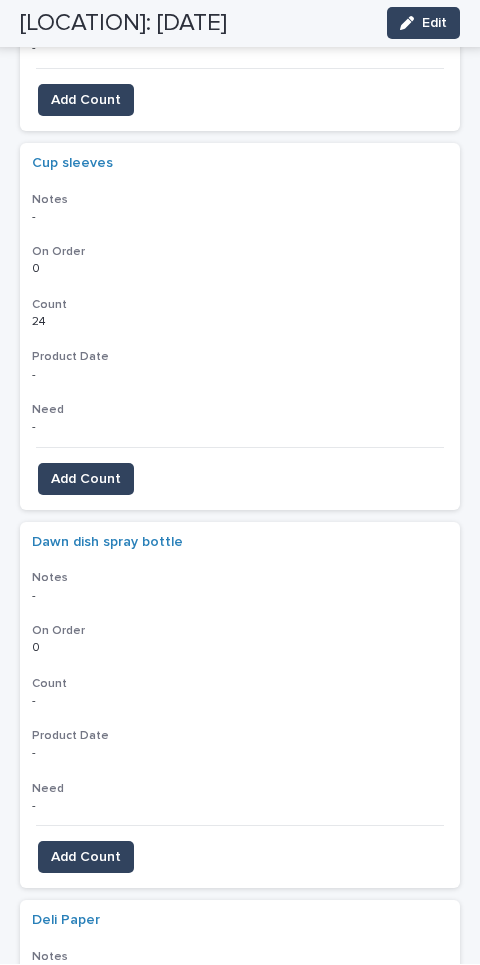 scroll, scrollTop: 2935, scrollLeft: 0, axis: vertical 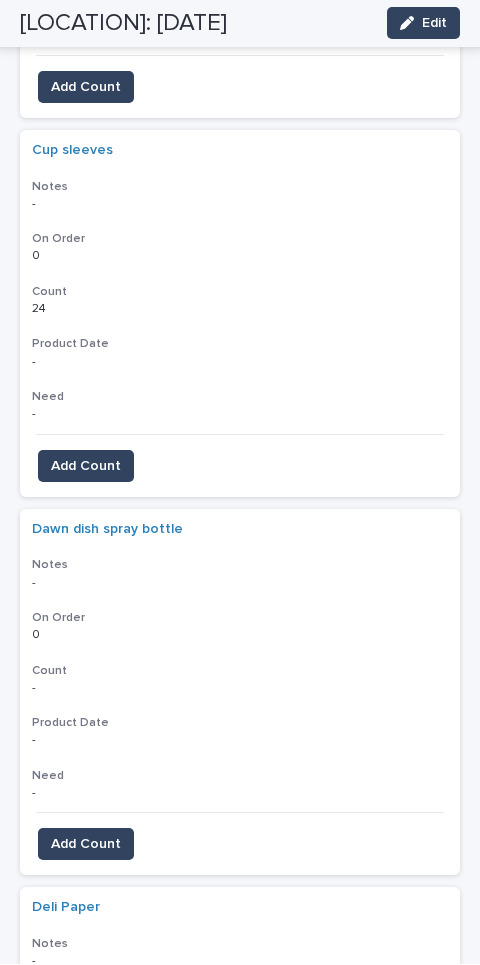 click on "Add Count" at bounding box center [86, 845] 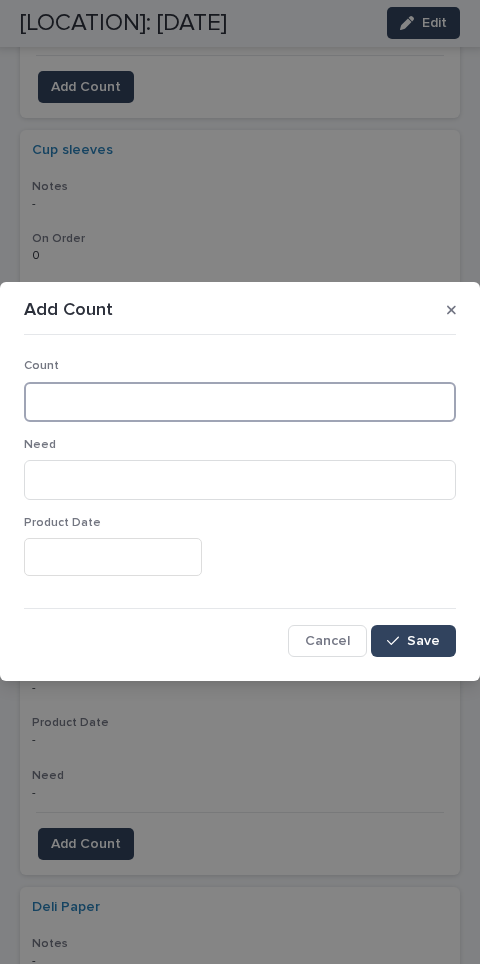 click at bounding box center [240, 403] 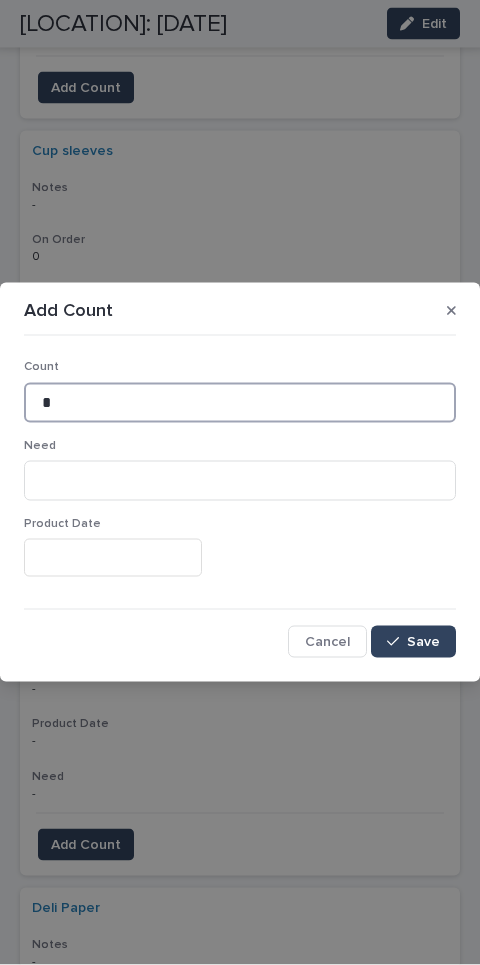 type on "*" 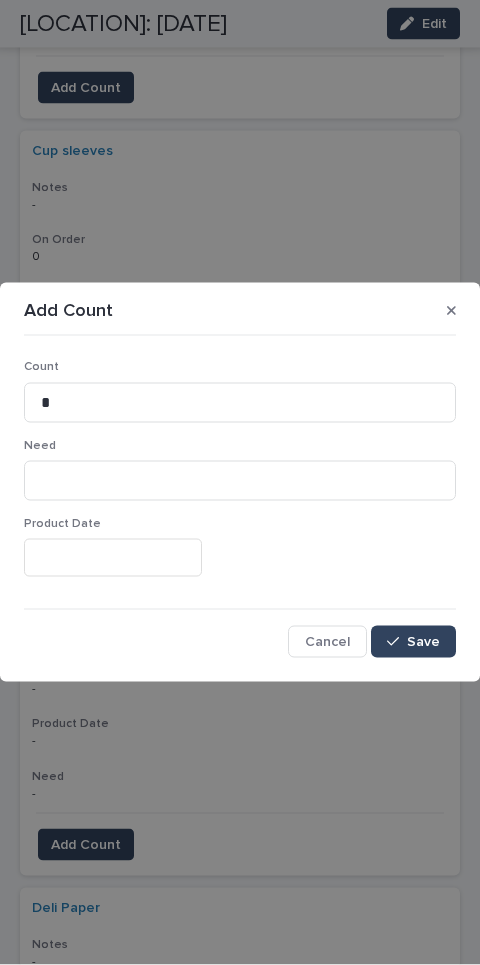 click on "Save" at bounding box center (413, 642) 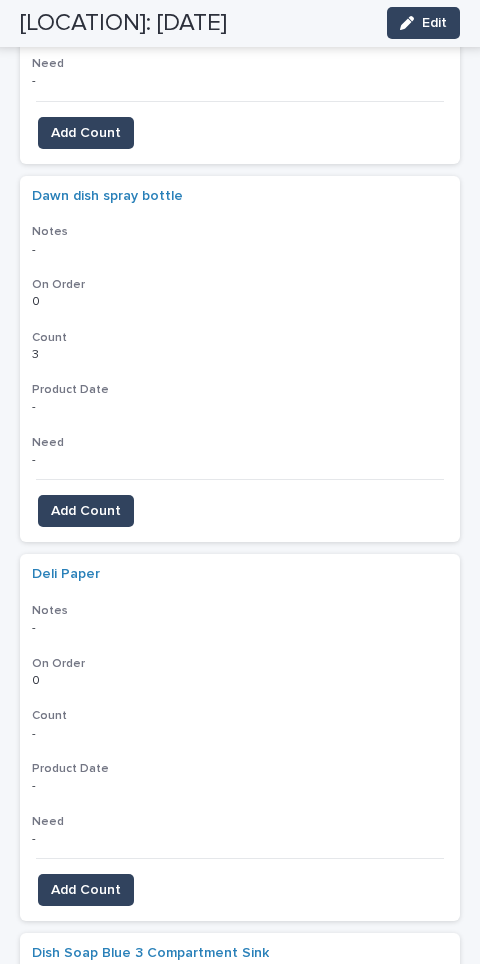 scroll, scrollTop: 3269, scrollLeft: 0, axis: vertical 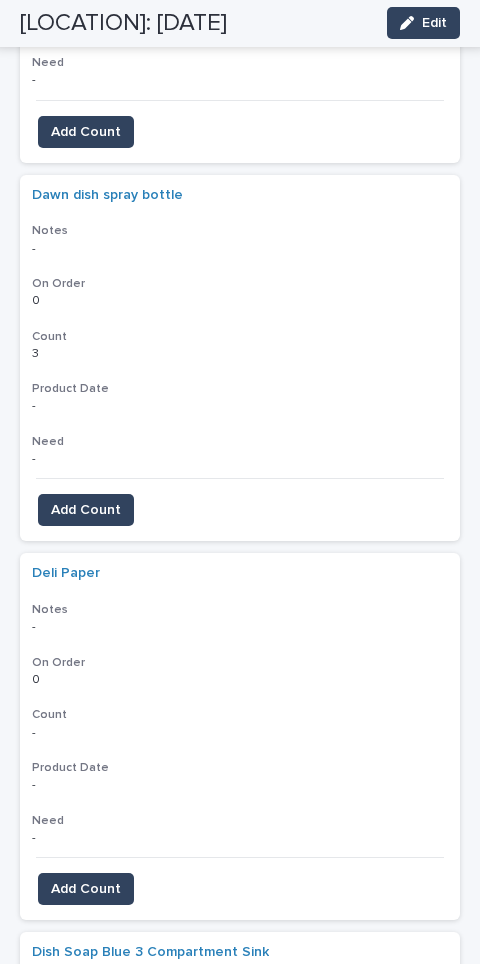 click on "Add Count" at bounding box center (86, 890) 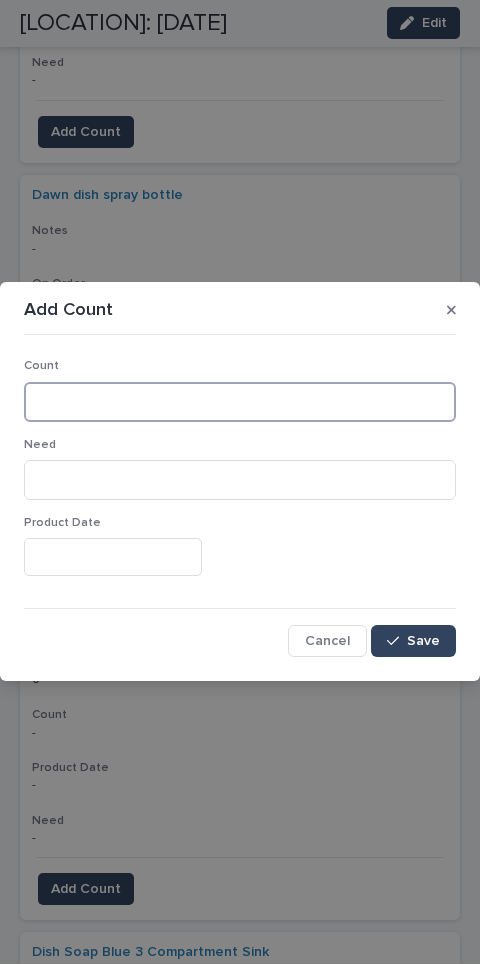 click at bounding box center [240, 403] 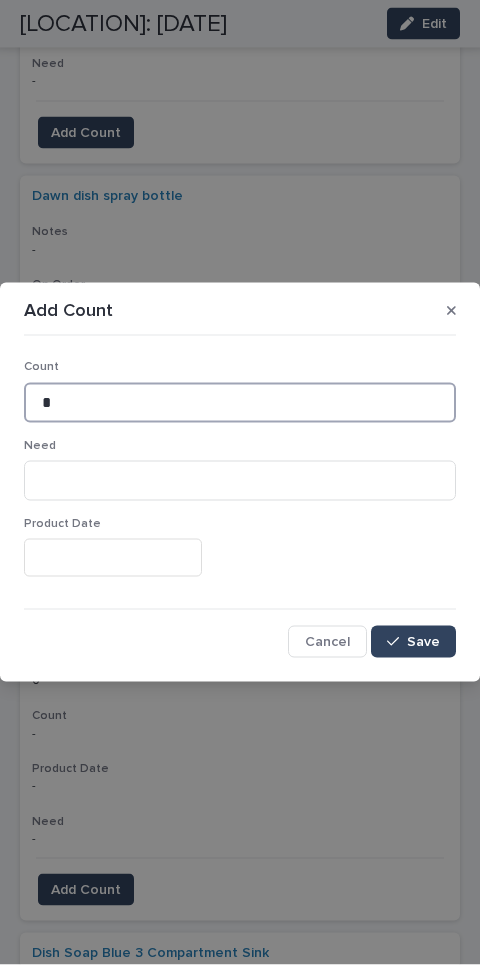 type on "*" 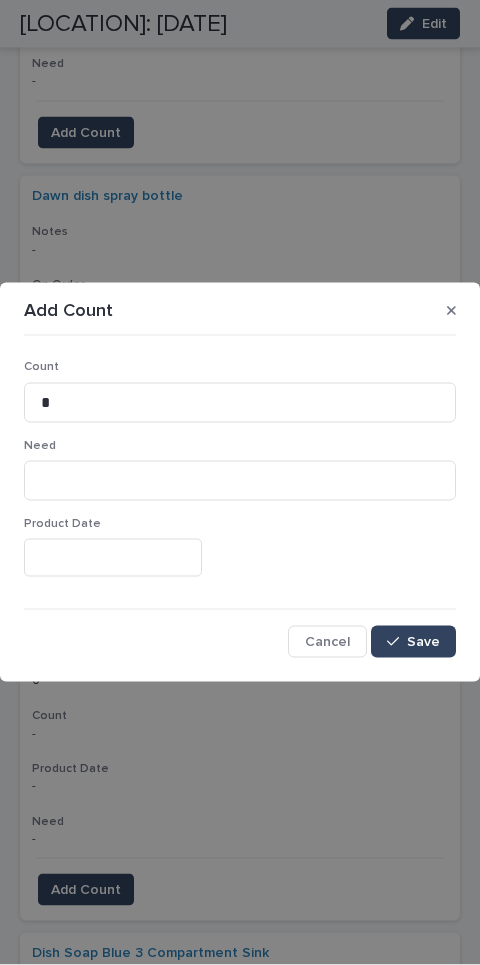 click on "Save" at bounding box center (413, 642) 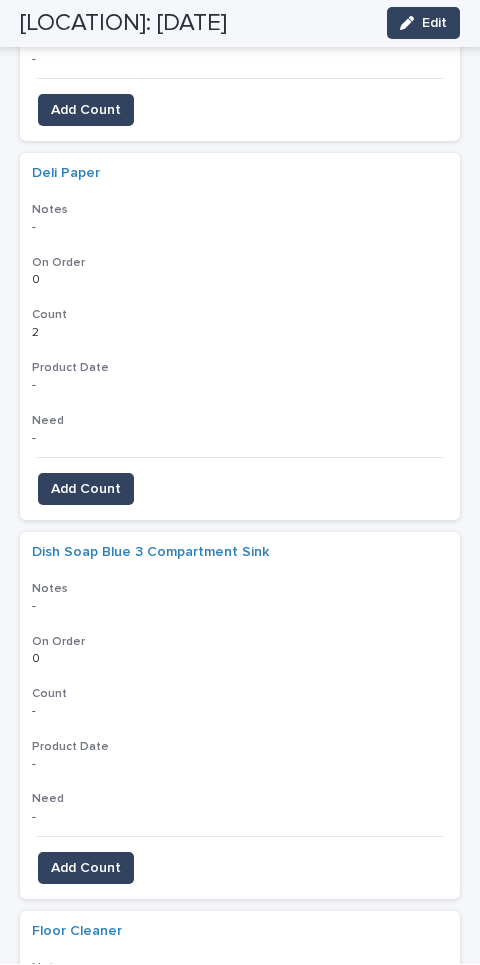 scroll, scrollTop: 3685, scrollLeft: 0, axis: vertical 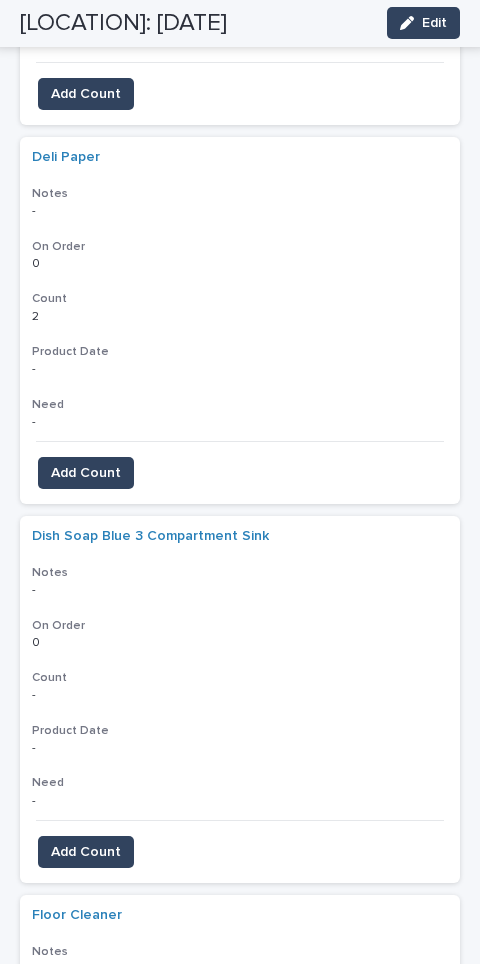 click on "Add Count" at bounding box center (86, 853) 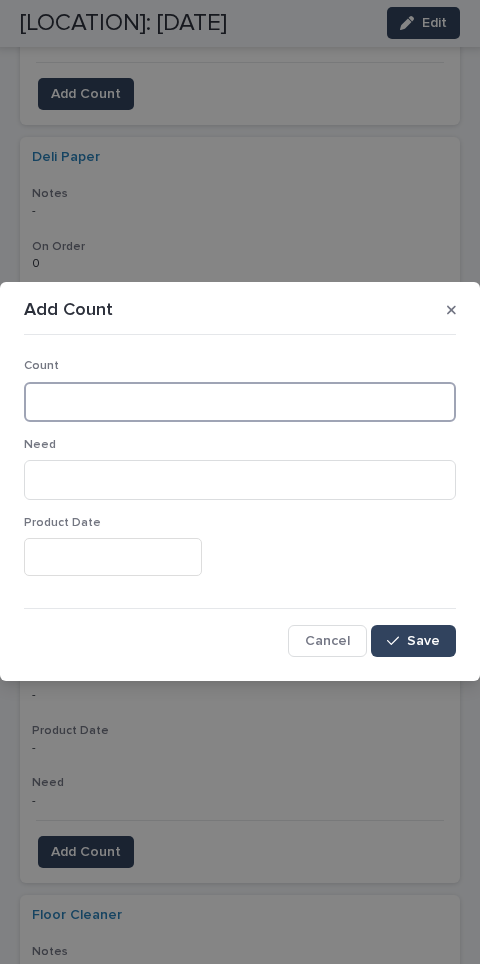 click at bounding box center [240, 403] 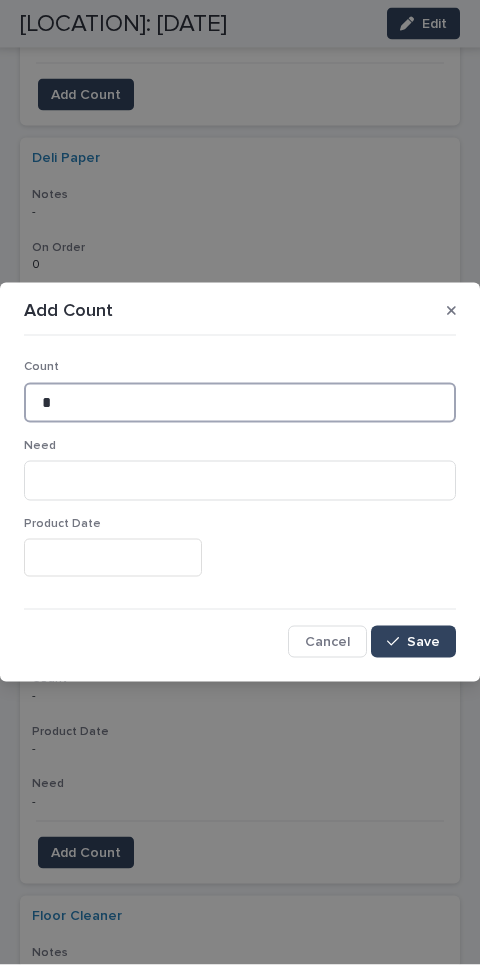 type on "*" 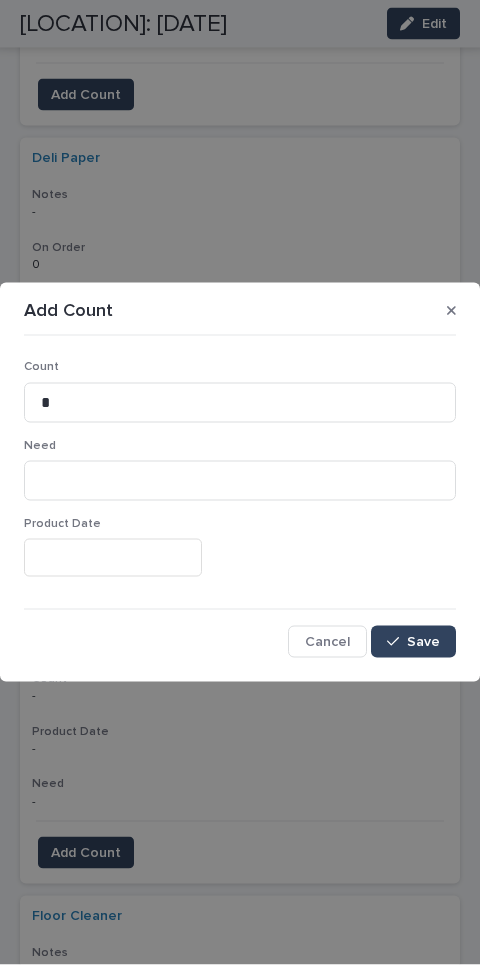 click on "Save" at bounding box center [423, 642] 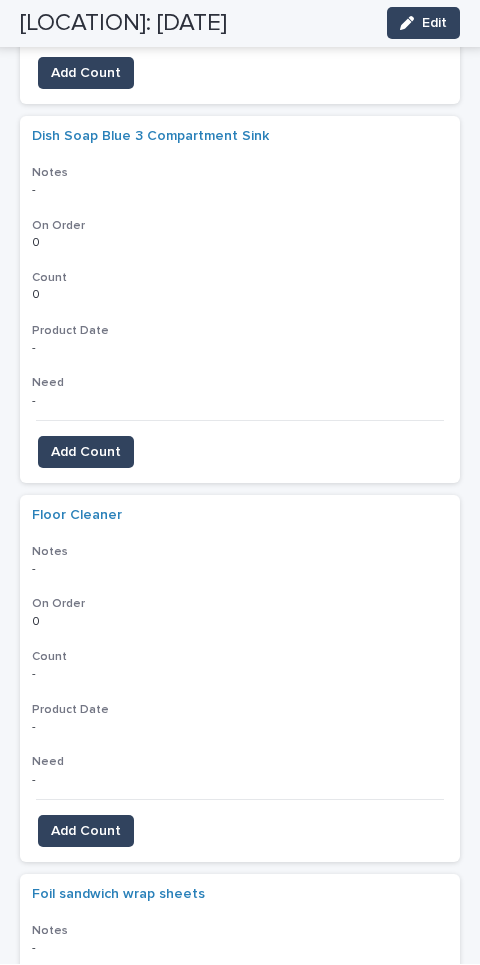scroll, scrollTop: 4142, scrollLeft: 0, axis: vertical 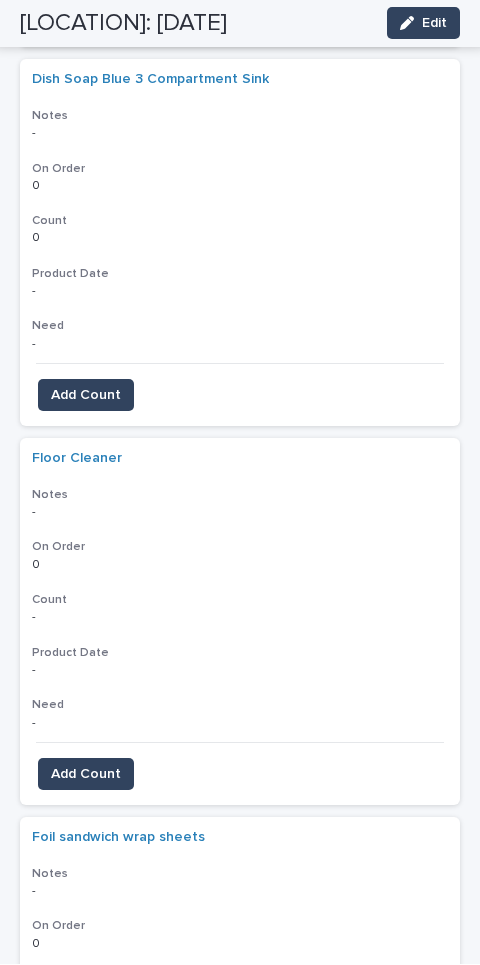 click on "Add Count" at bounding box center [86, 775] 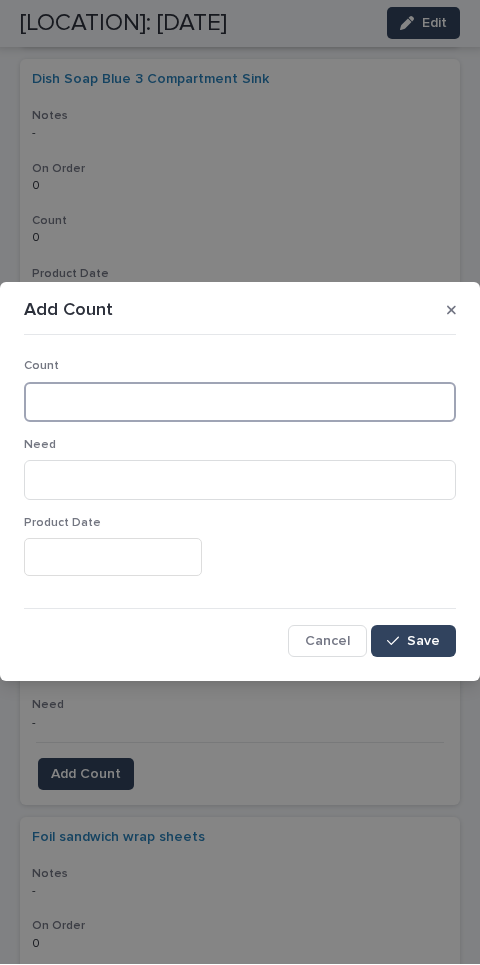 click at bounding box center (240, 403) 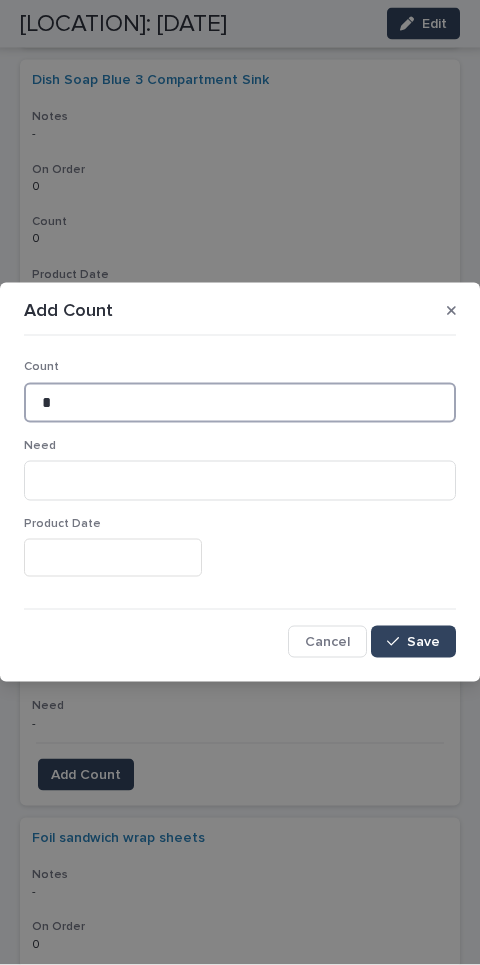type on "*" 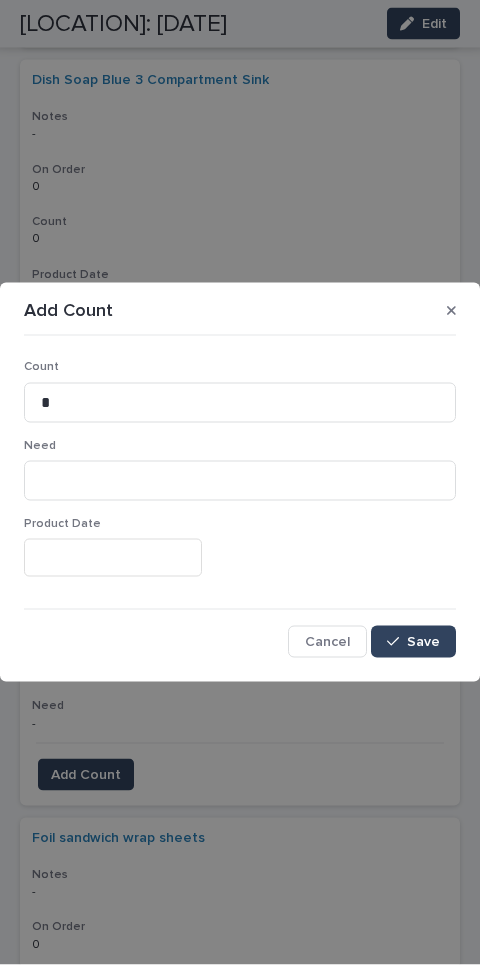 click on "Save" at bounding box center [413, 642] 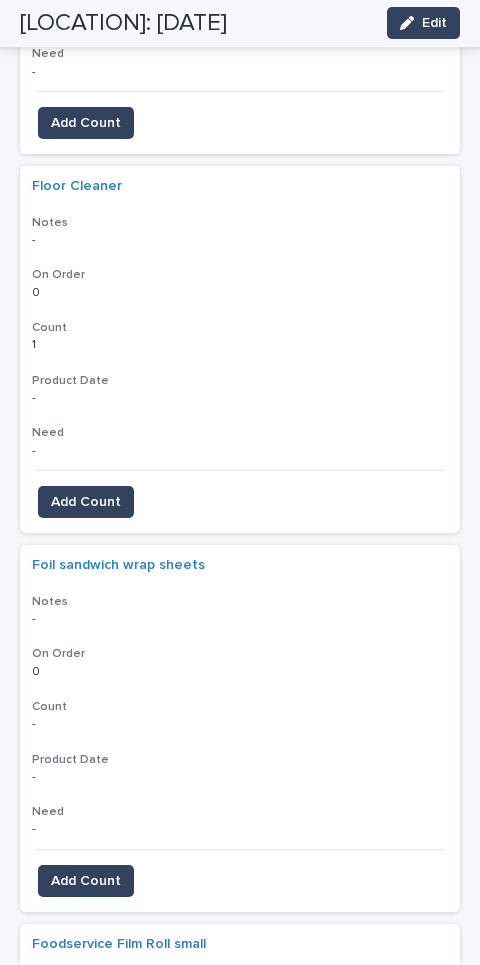 scroll, scrollTop: 4485, scrollLeft: 0, axis: vertical 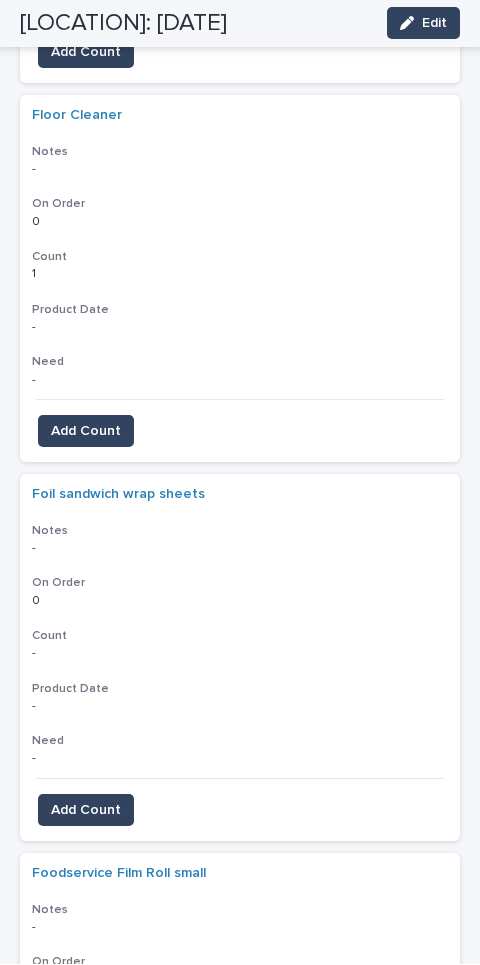 click on "Add Count" at bounding box center [86, 811] 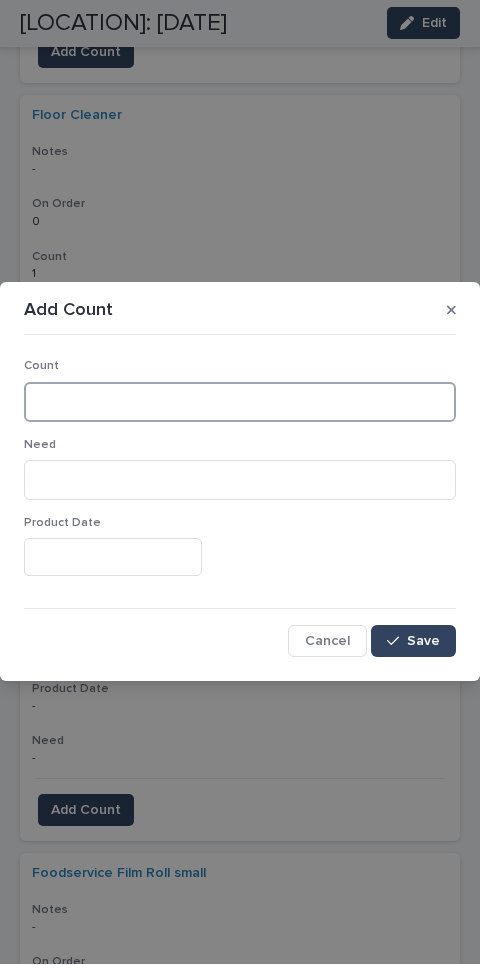 click at bounding box center [240, 403] 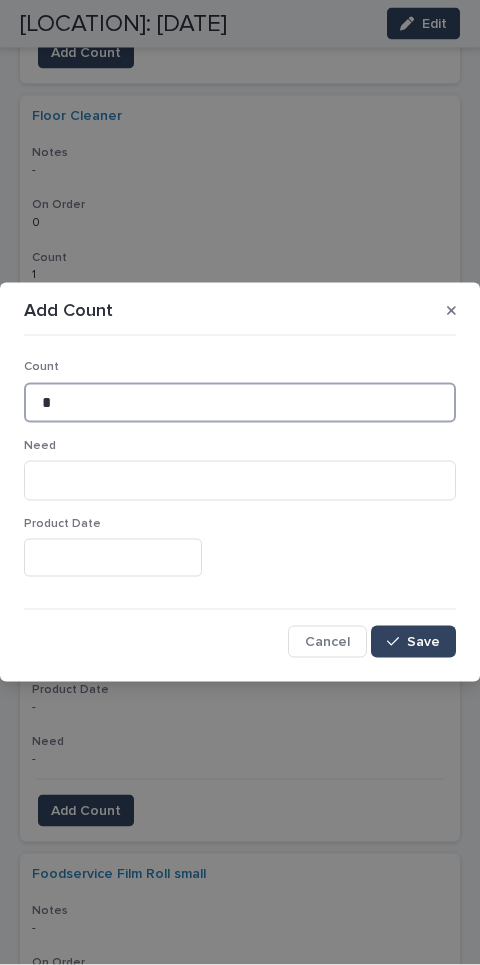 type on "*" 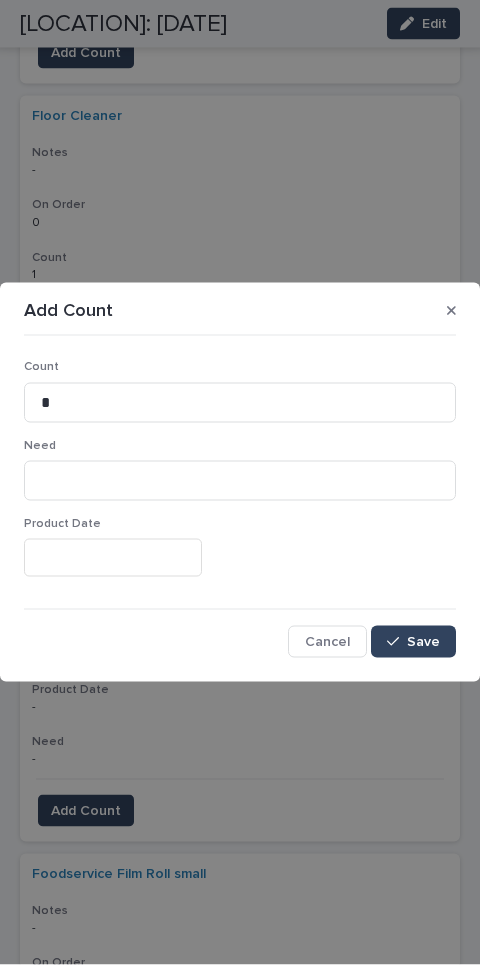 click on "Save" at bounding box center [413, 642] 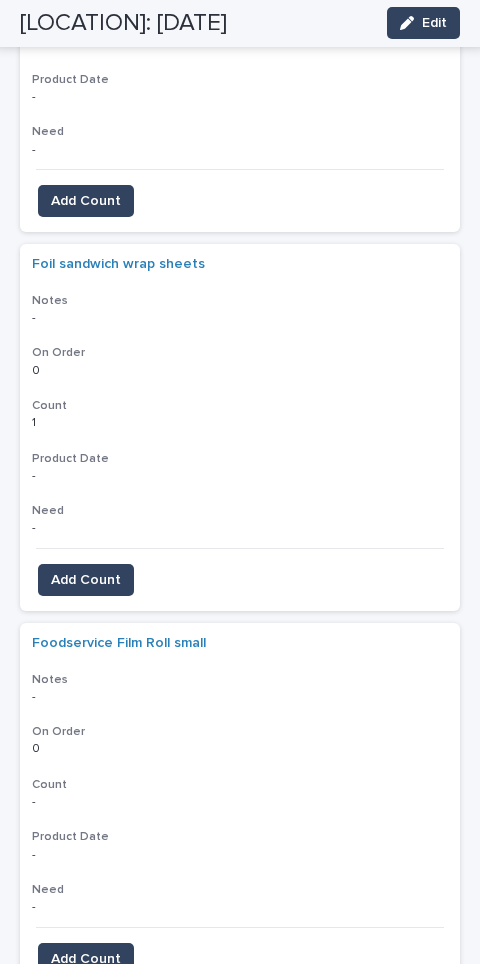 scroll, scrollTop: 4820, scrollLeft: 0, axis: vertical 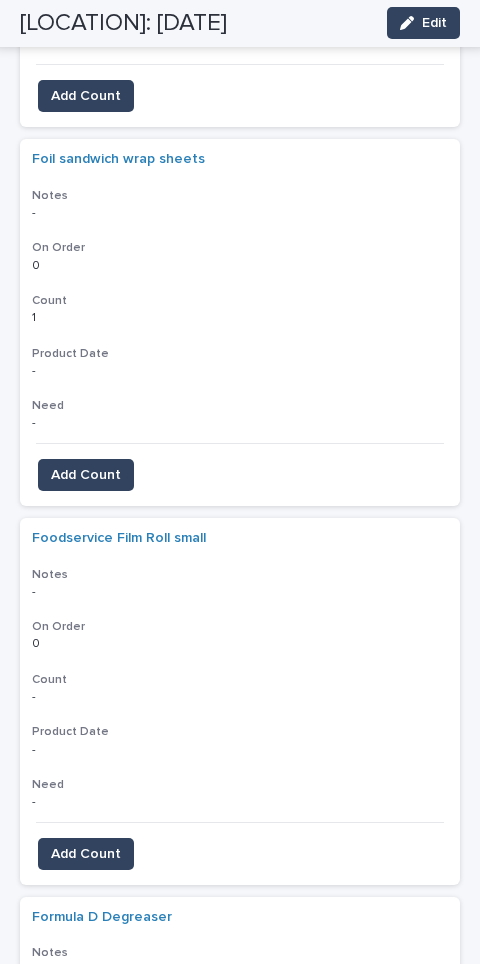 click on "Add Count" at bounding box center (86, 855) 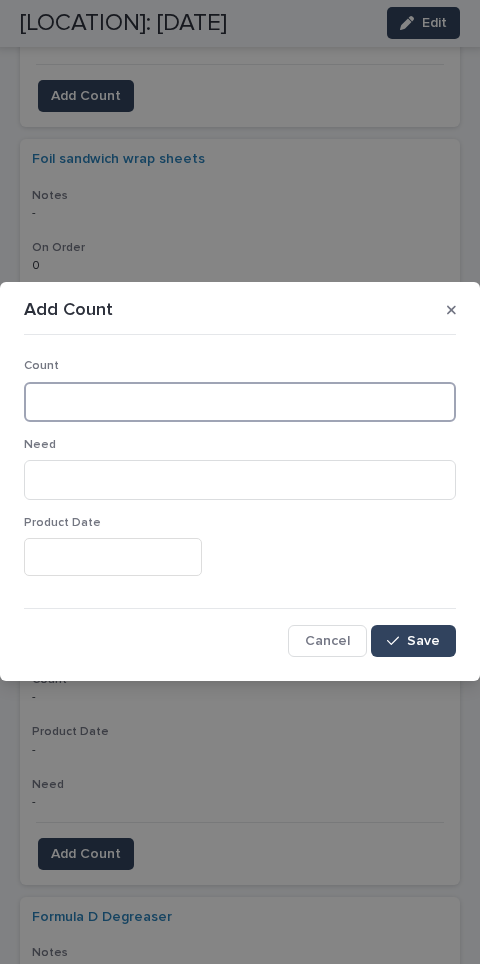 click at bounding box center (240, 403) 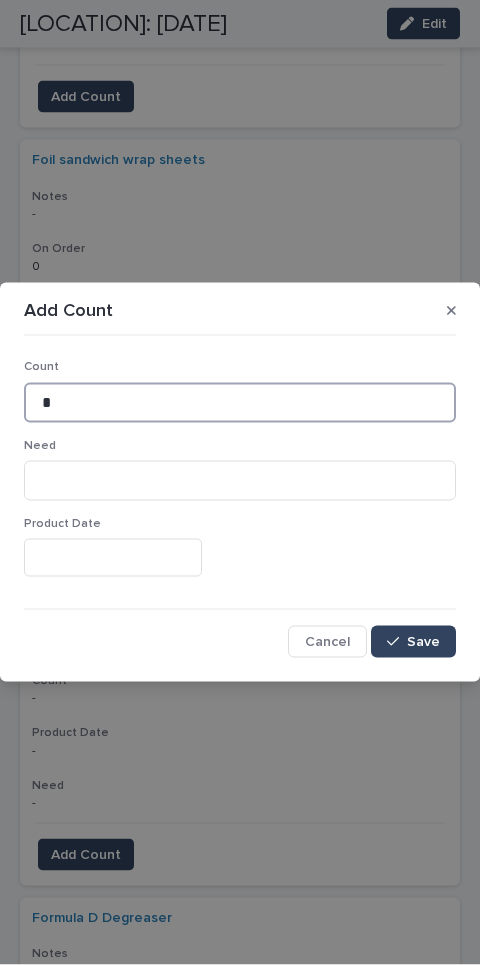 type on "*" 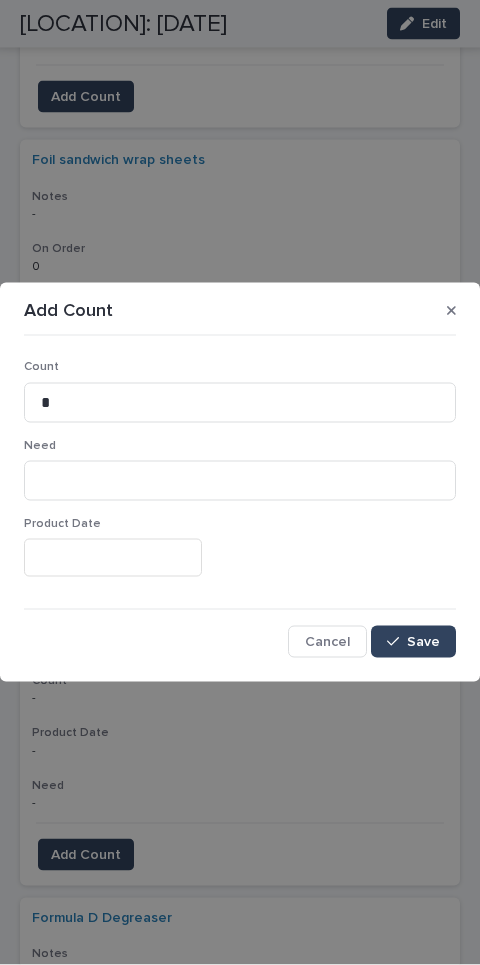 click on "Save" at bounding box center [413, 642] 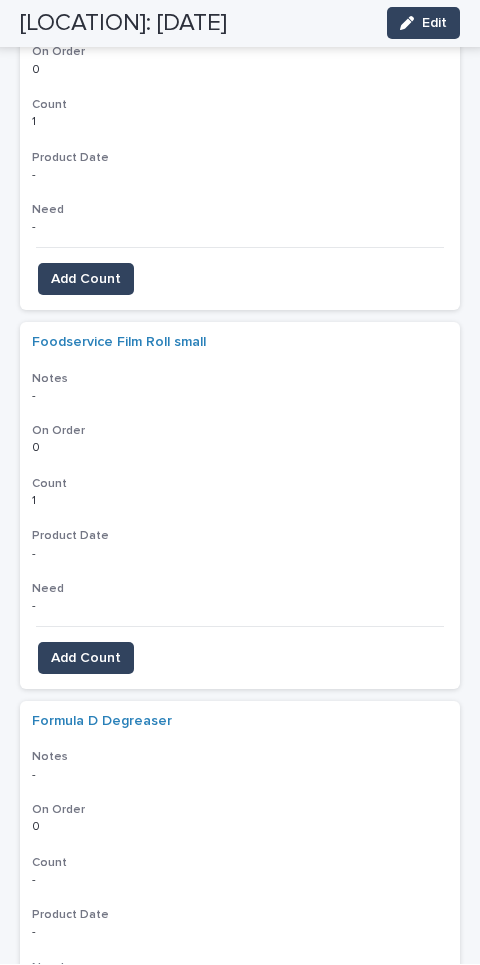 scroll, scrollTop: 5101, scrollLeft: 0, axis: vertical 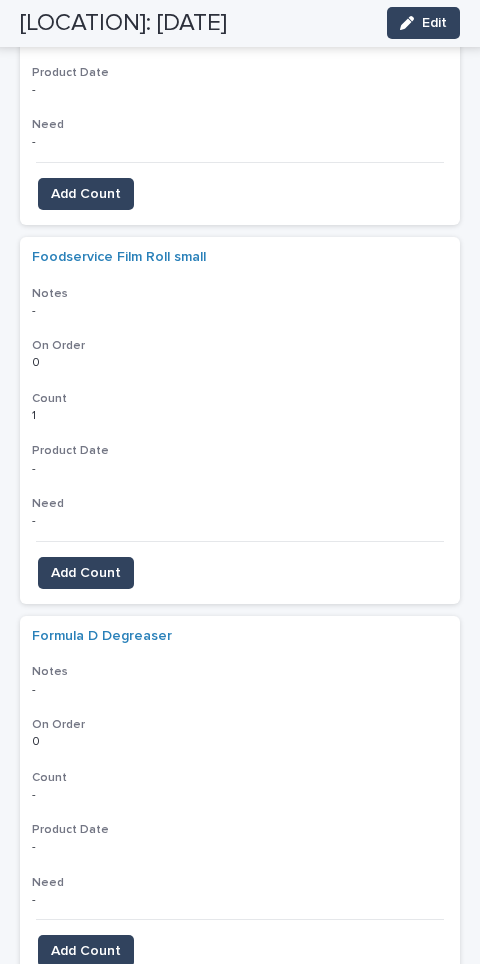 click on "Add Count" at bounding box center [86, 952] 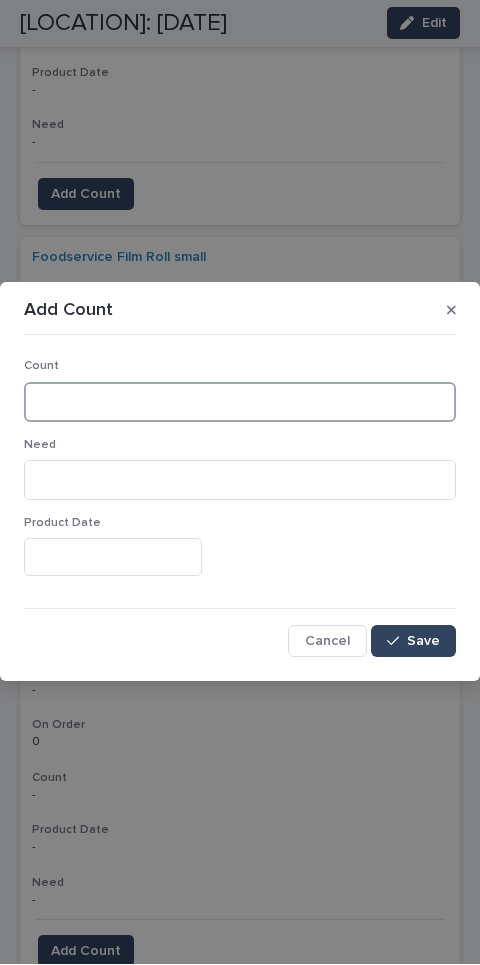 click at bounding box center [240, 403] 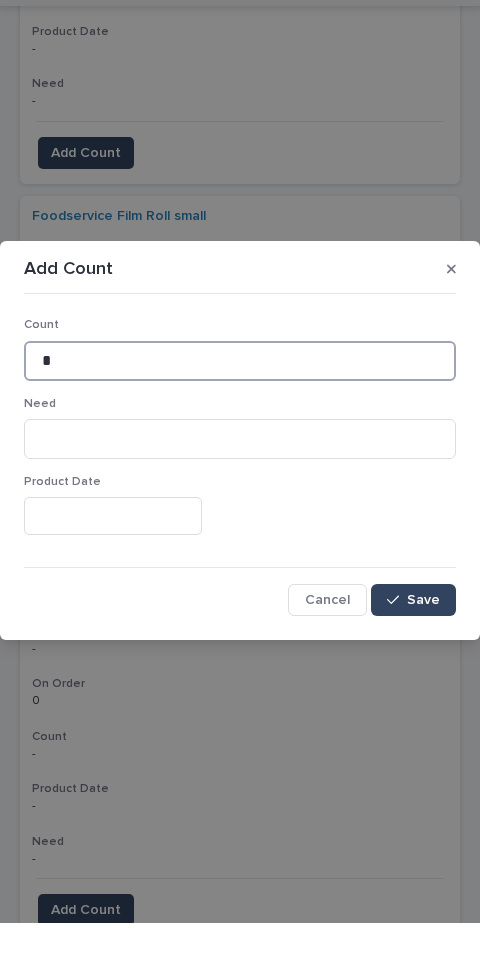 type on "*" 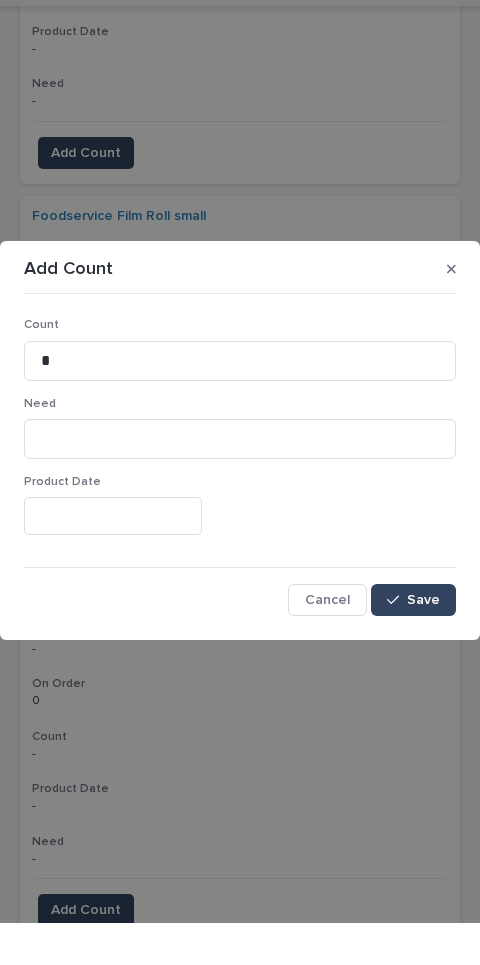 click on "Count * Need Product Date Cancel Save" at bounding box center [240, 500] 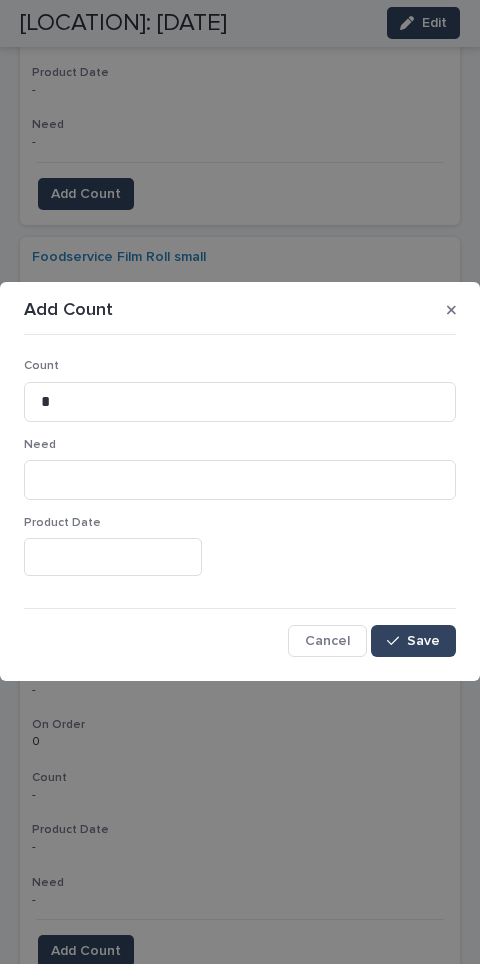 click on "Save" at bounding box center (423, 642) 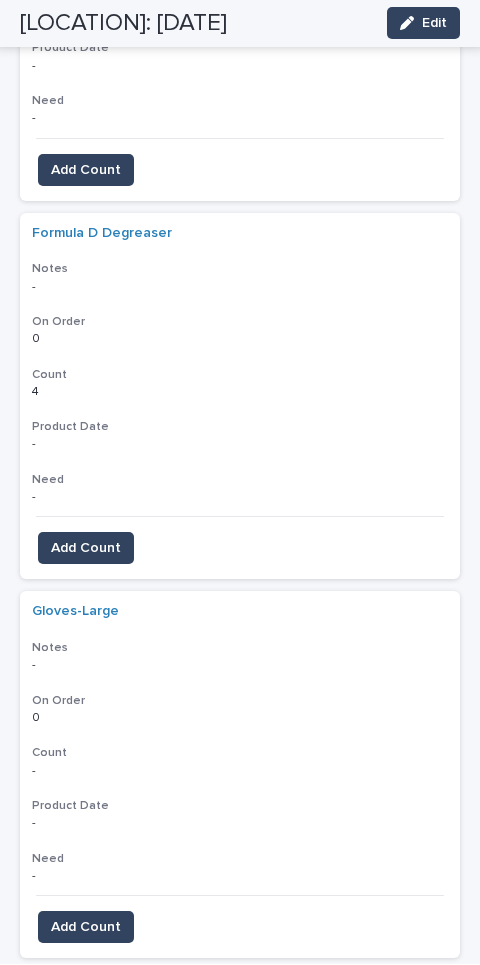 scroll, scrollTop: 5509, scrollLeft: 0, axis: vertical 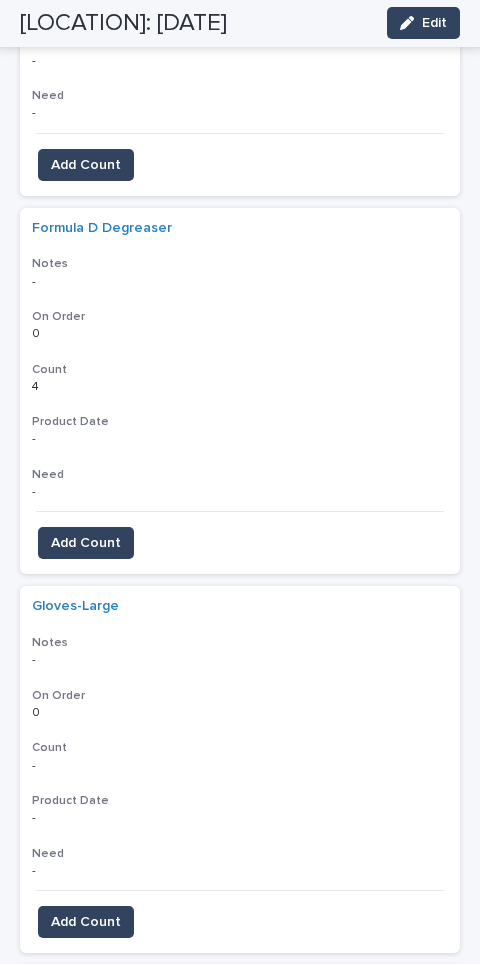 click on "Add Count" at bounding box center (86, 923) 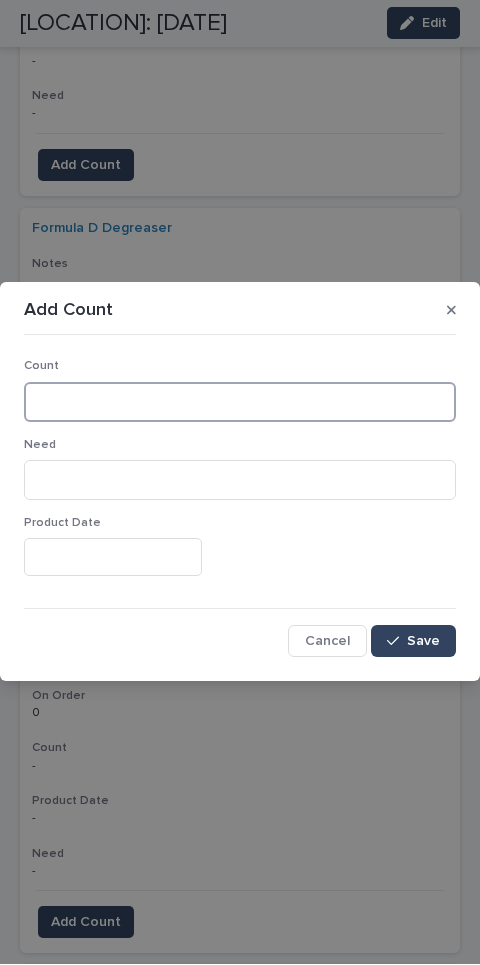 click at bounding box center [240, 403] 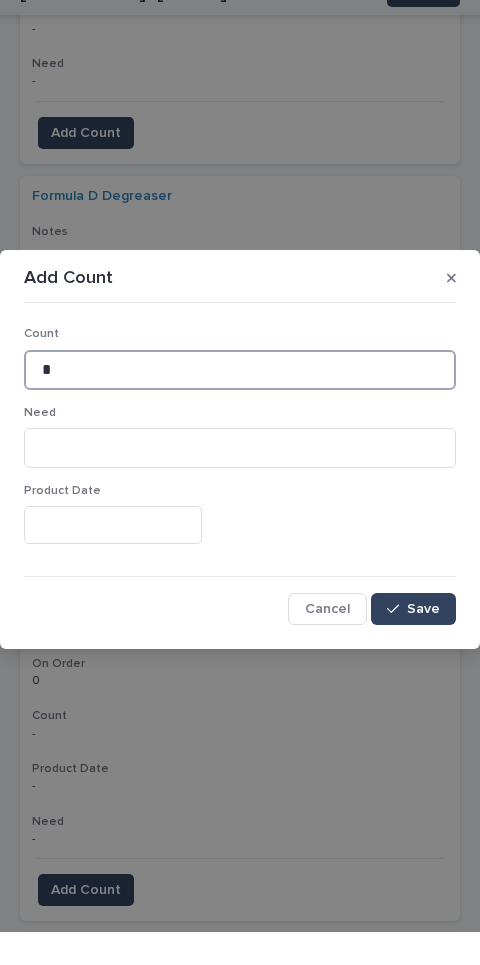 type on "*" 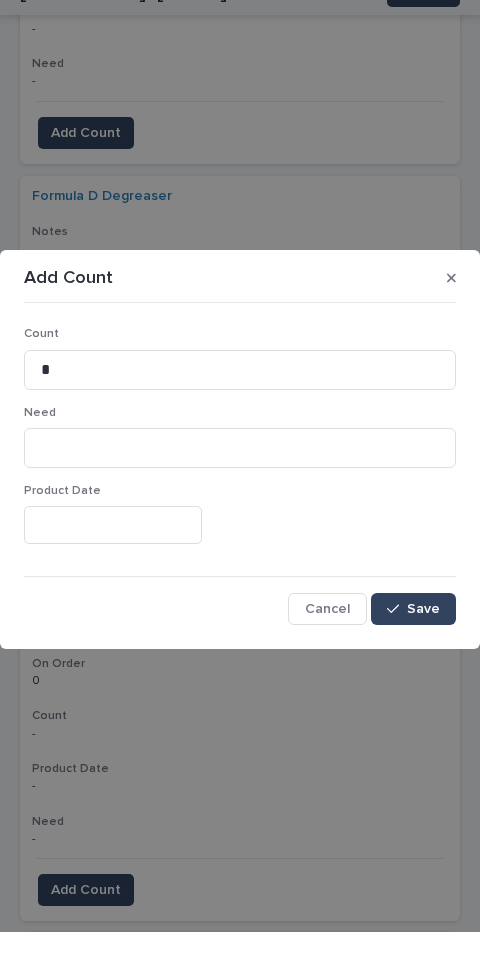 click on "Save" at bounding box center [413, 642] 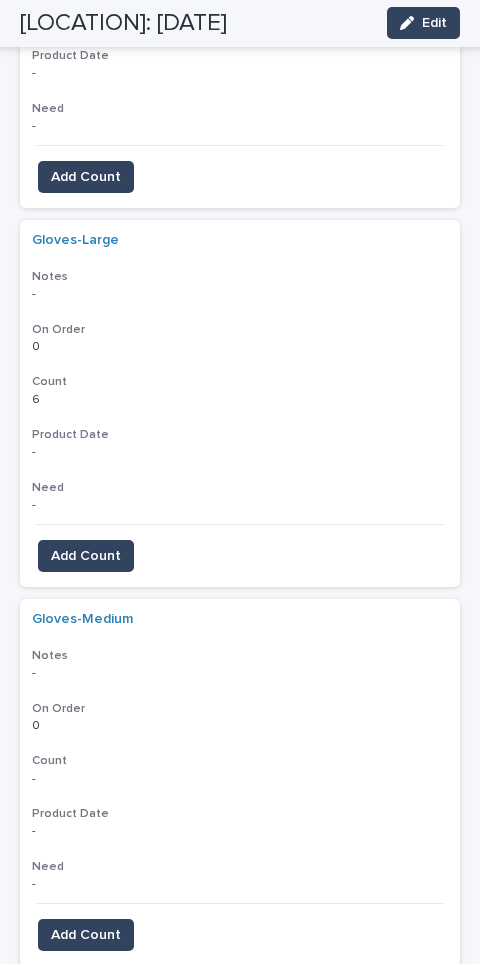 scroll, scrollTop: 5897, scrollLeft: 0, axis: vertical 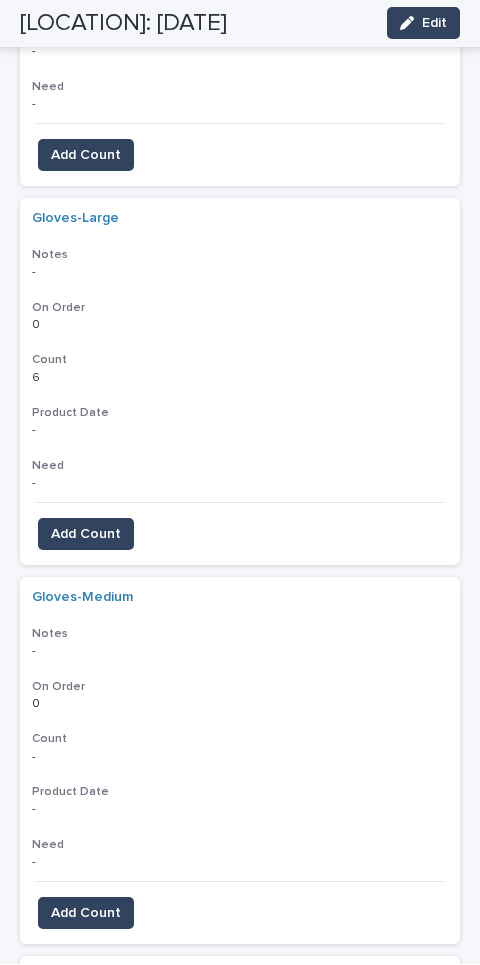 click on "Add Count" at bounding box center [86, 914] 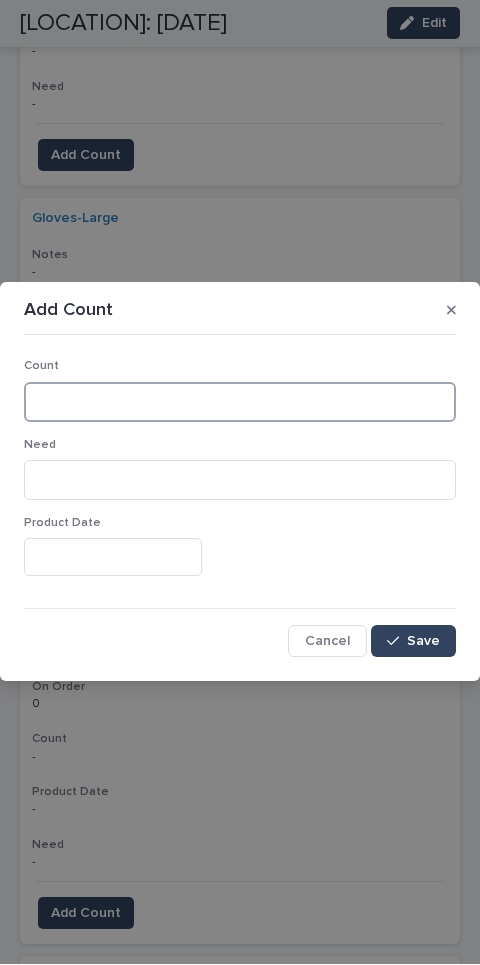 click at bounding box center (240, 403) 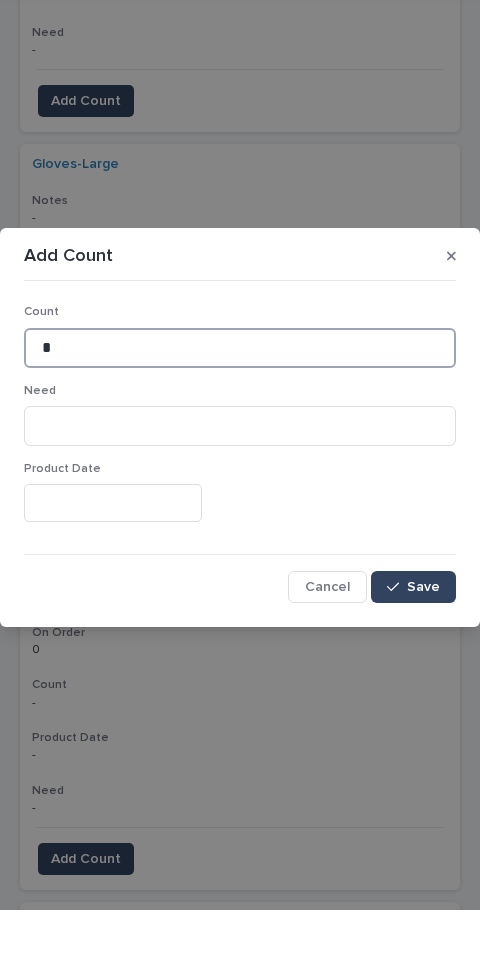 type on "*" 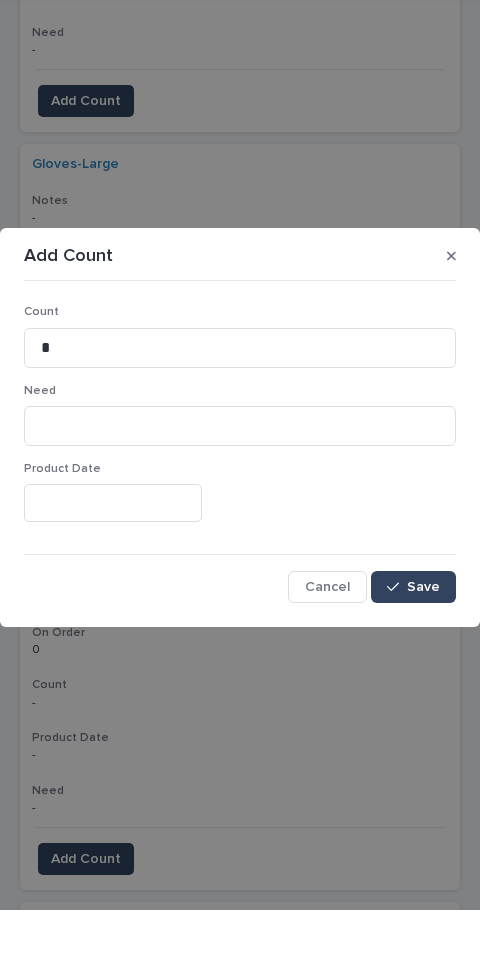 click on "Save" at bounding box center [413, 642] 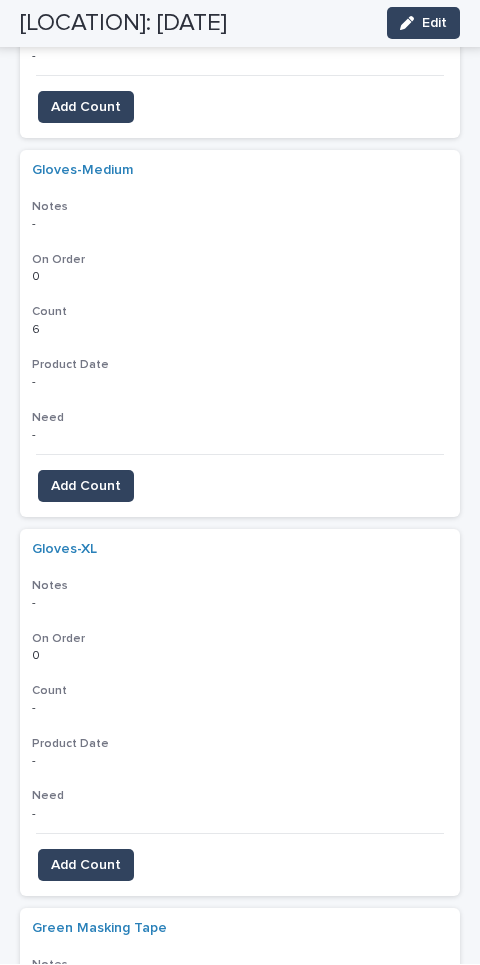 scroll, scrollTop: 6333, scrollLeft: 0, axis: vertical 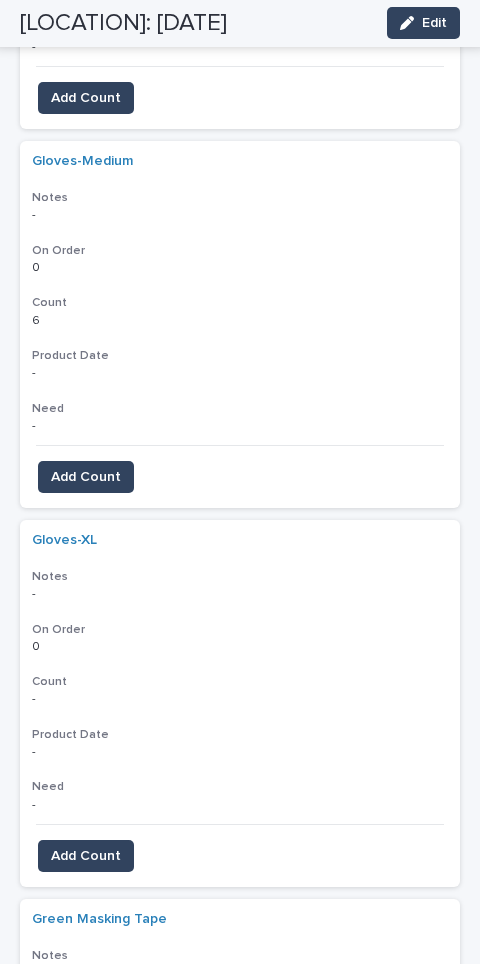 click on "Add Count" at bounding box center [86, 857] 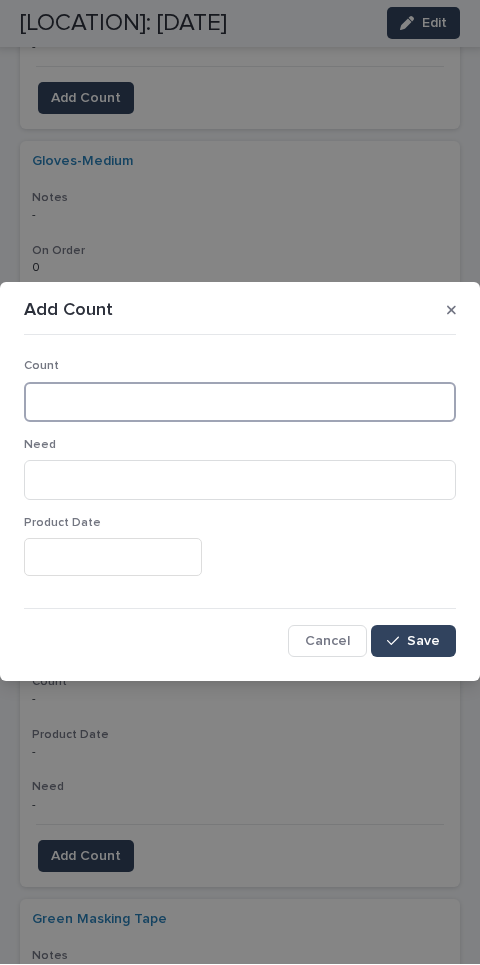 click at bounding box center [240, 403] 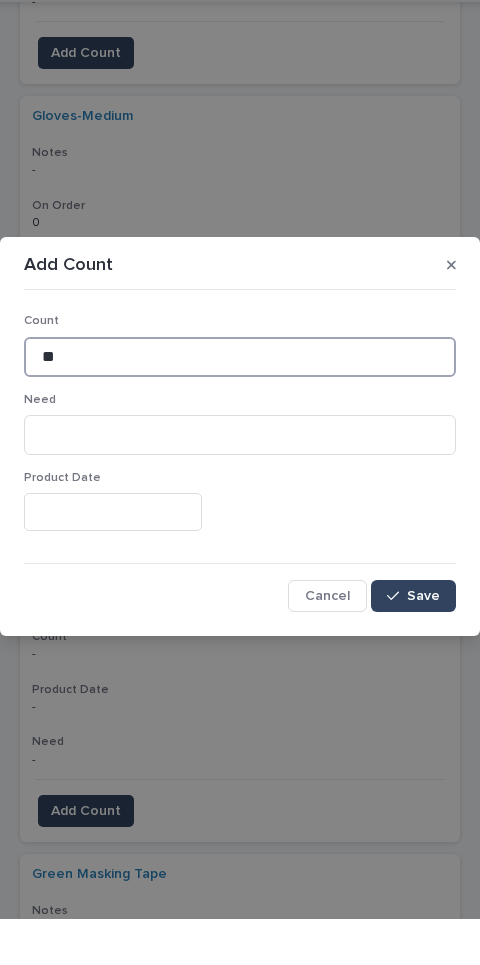 type on "**" 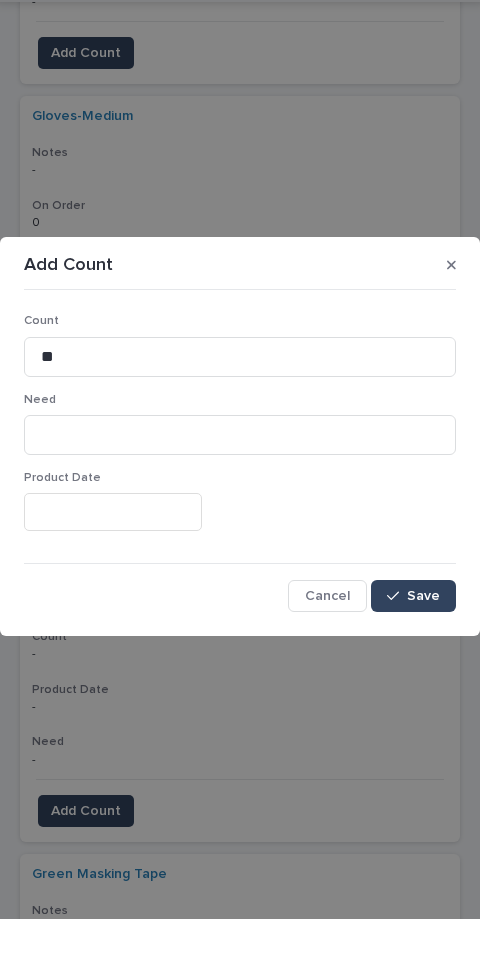 click on "Save" at bounding box center [423, 642] 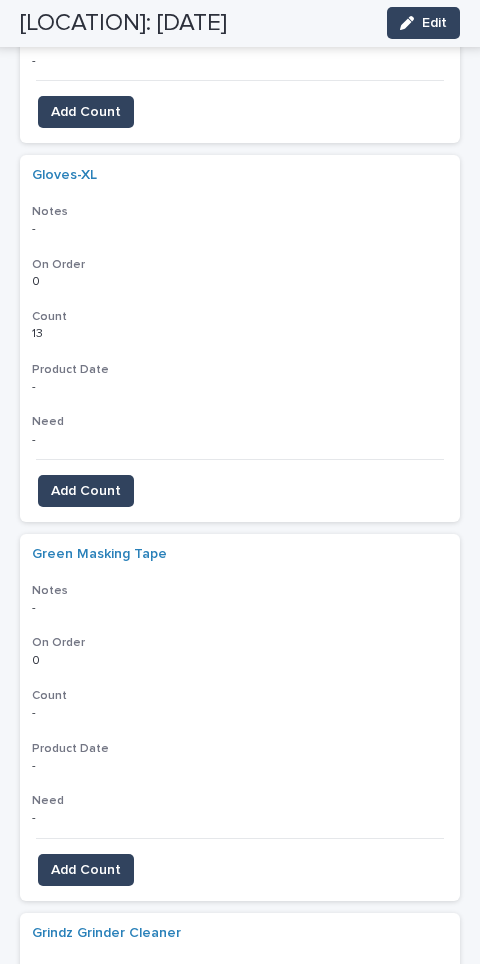 scroll, scrollTop: 6706, scrollLeft: 0, axis: vertical 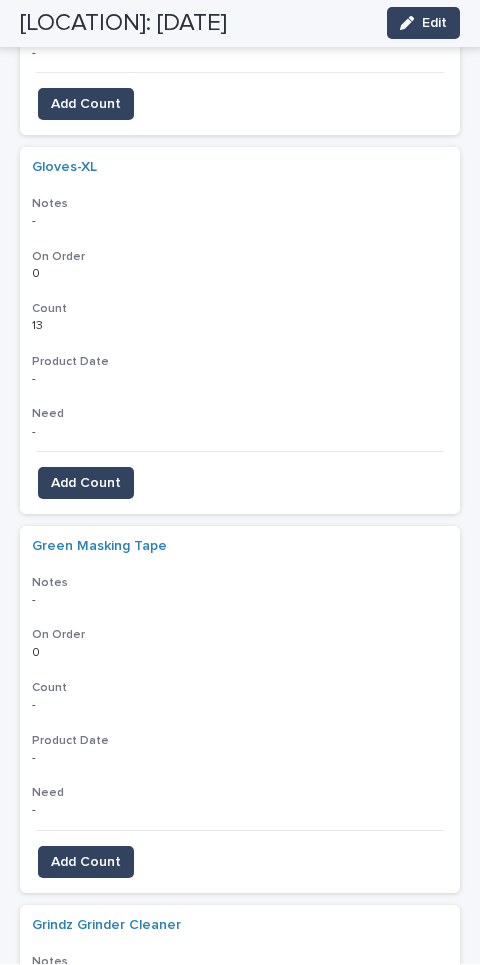 click on "Add Count" at bounding box center (86, 863) 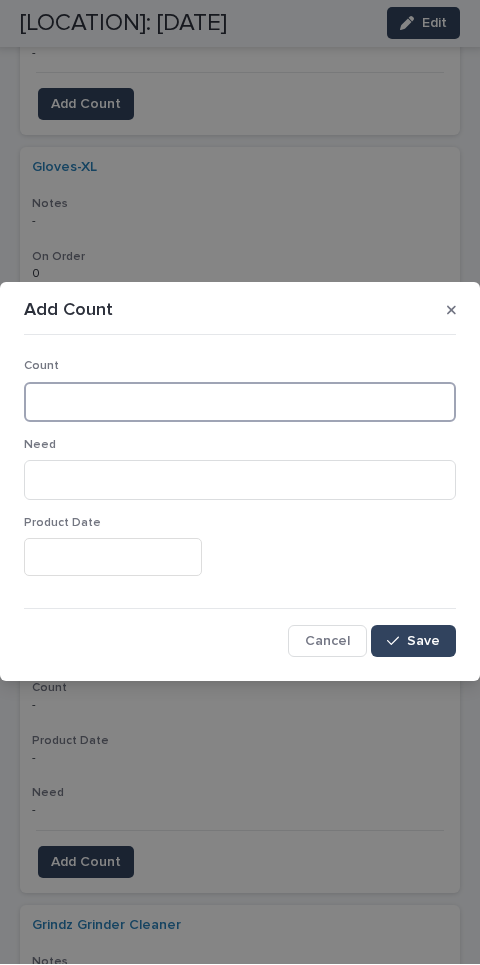 click at bounding box center [240, 403] 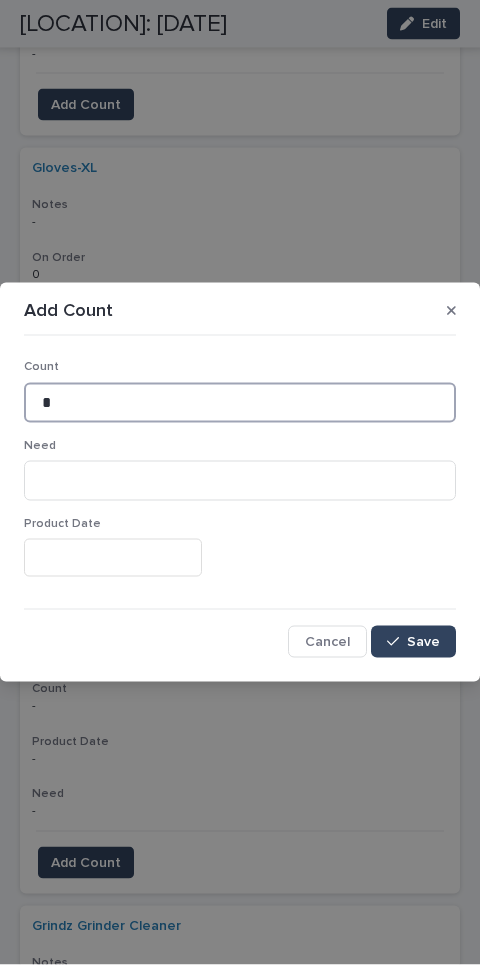 type on "*" 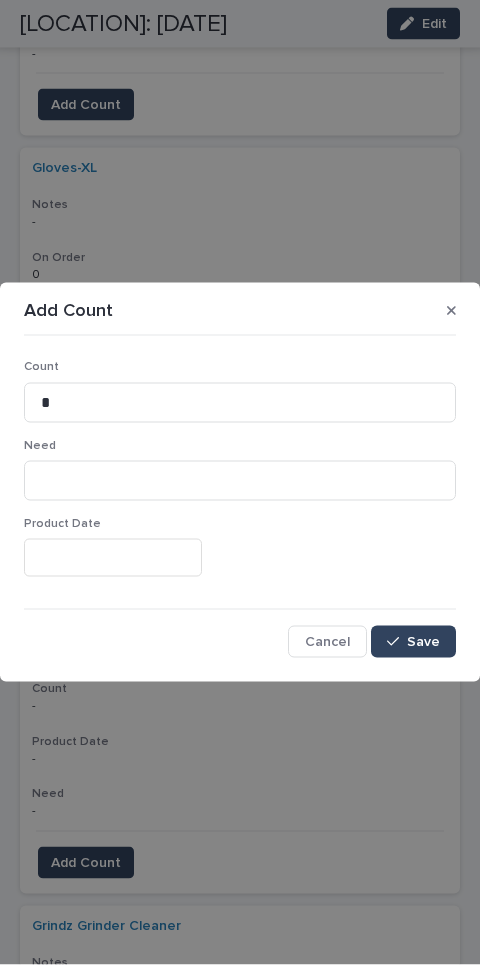 click on "Save" at bounding box center (413, 642) 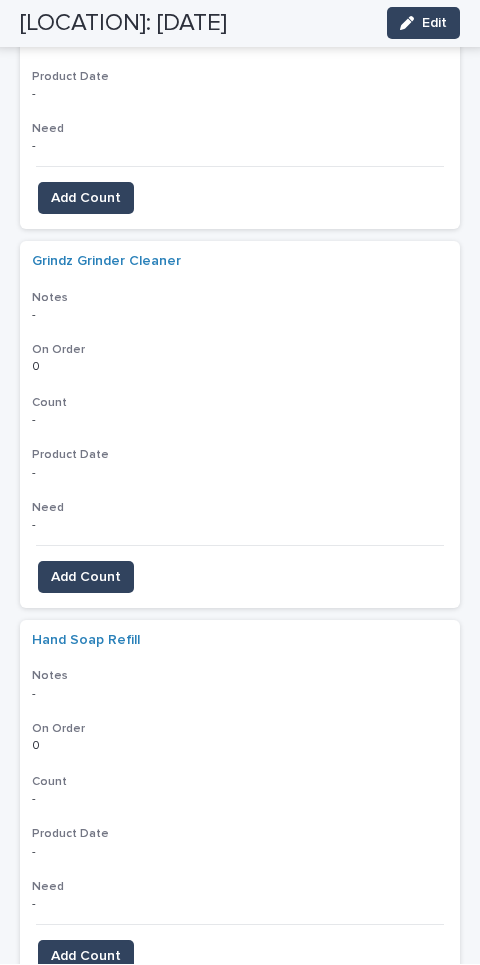 scroll, scrollTop: 7379, scrollLeft: 0, axis: vertical 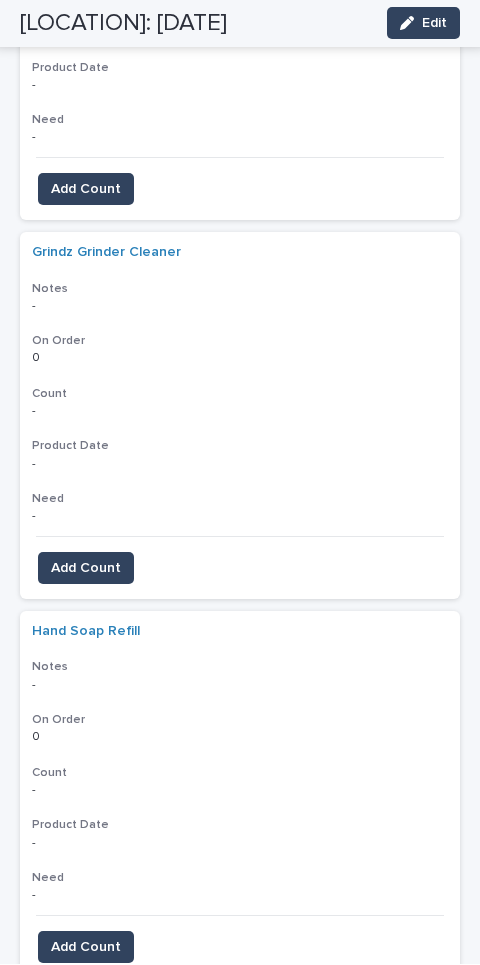 click on "Add Count" at bounding box center [86, 948] 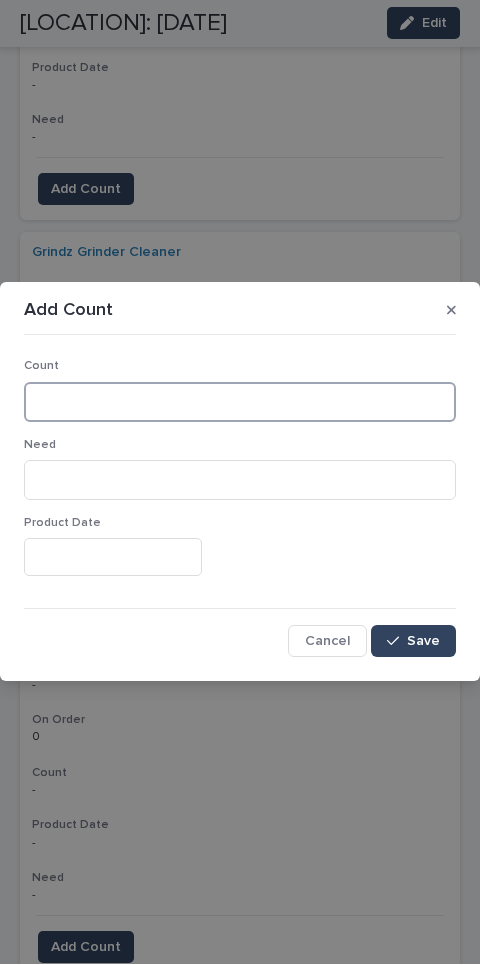 click at bounding box center (240, 403) 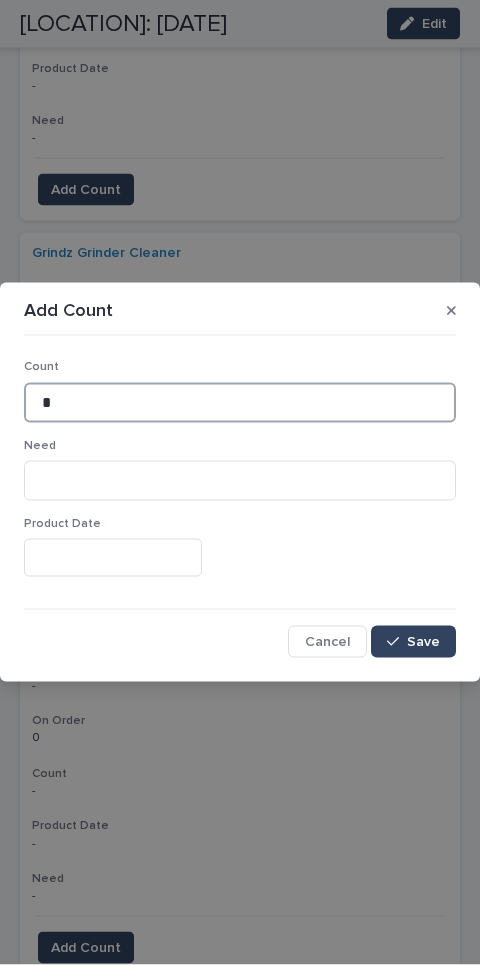 type on "*" 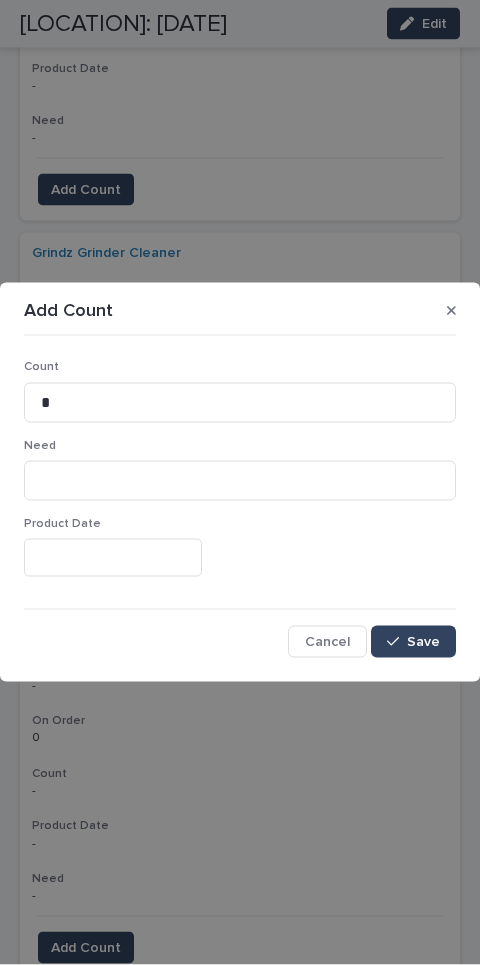 click on "Save" at bounding box center (423, 642) 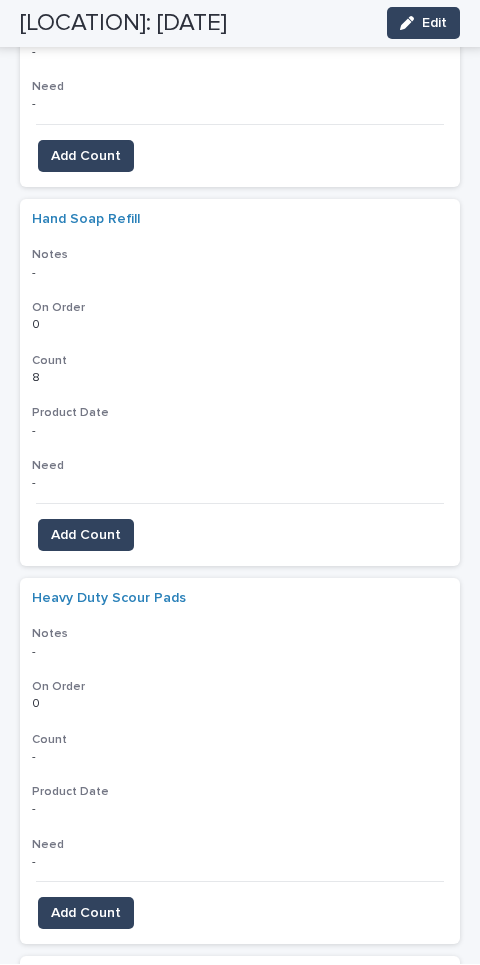 scroll, scrollTop: 7792, scrollLeft: 0, axis: vertical 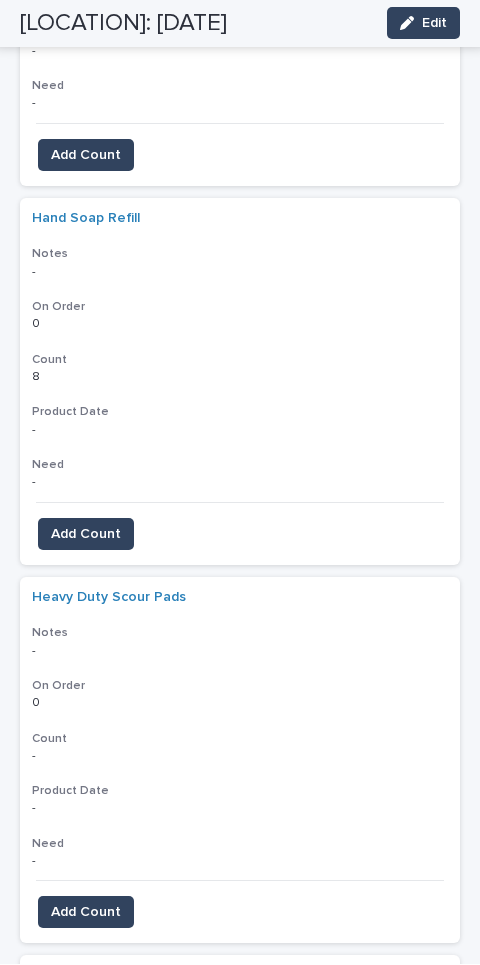 click on "Add Count" at bounding box center (86, 913) 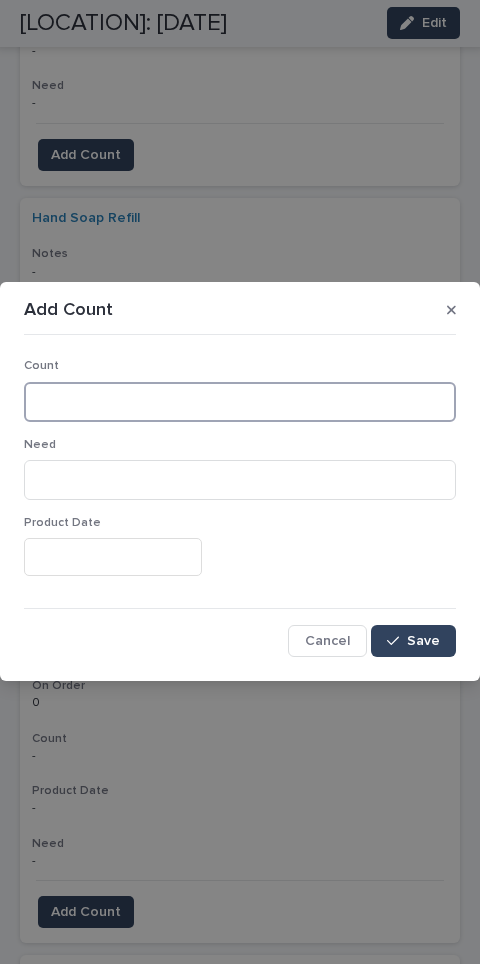 click at bounding box center [240, 403] 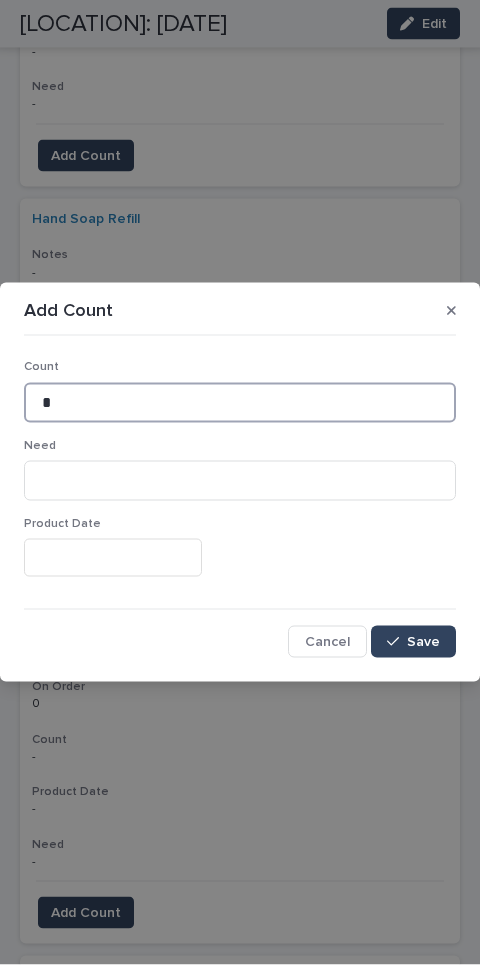 type on "*" 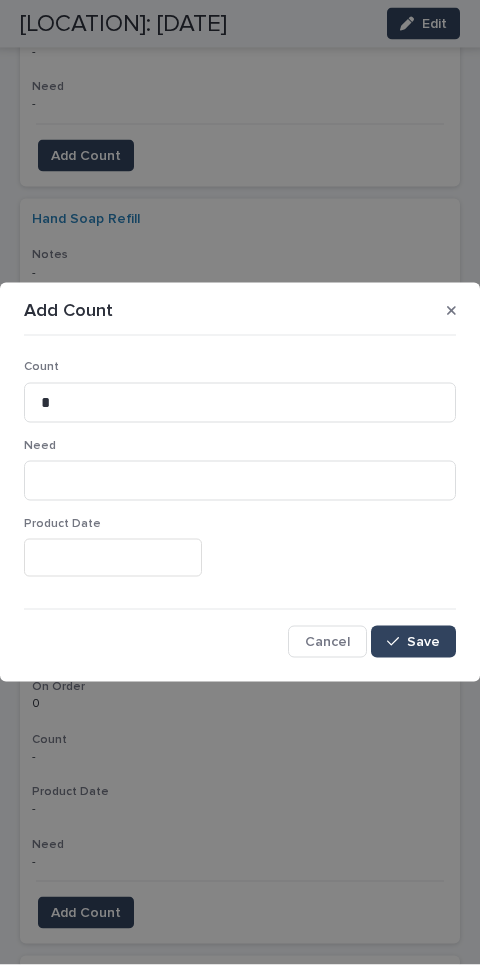 click on "Save" at bounding box center [413, 642] 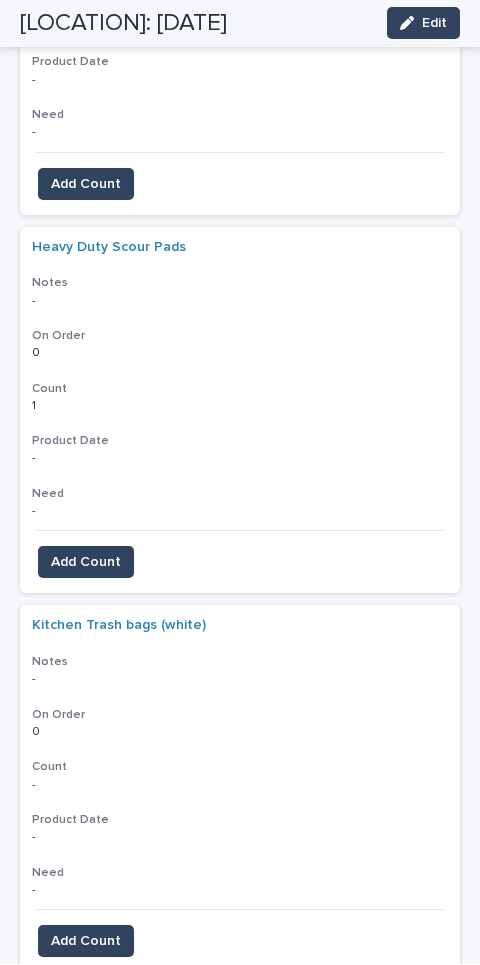 scroll, scrollTop: 8165, scrollLeft: 0, axis: vertical 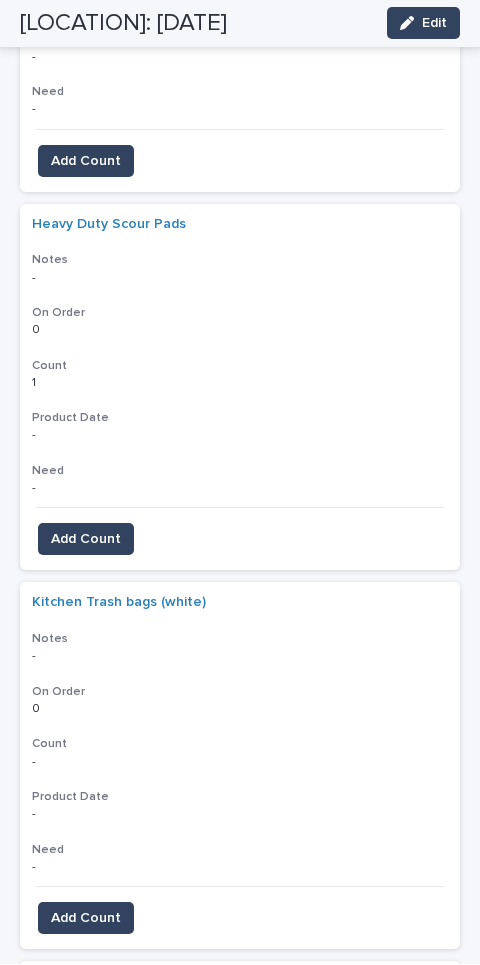 click on "Add Count" at bounding box center [86, 919] 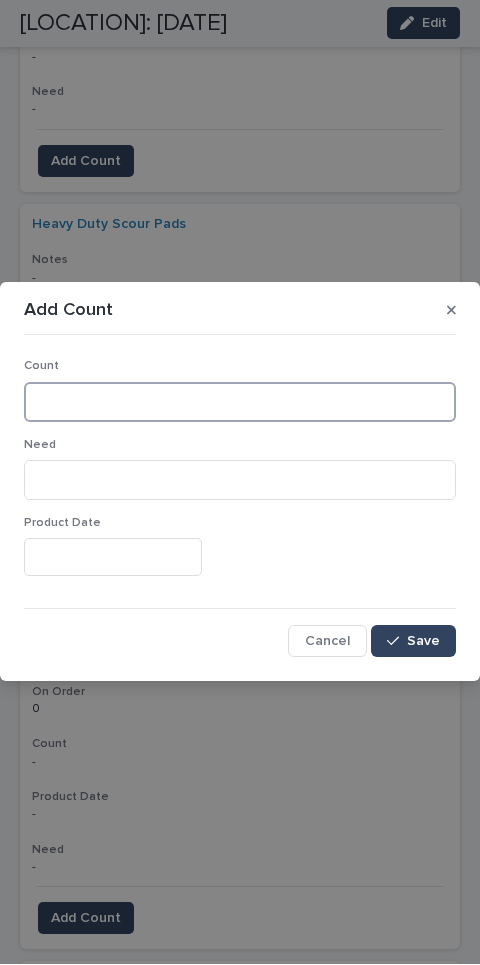 click at bounding box center [240, 403] 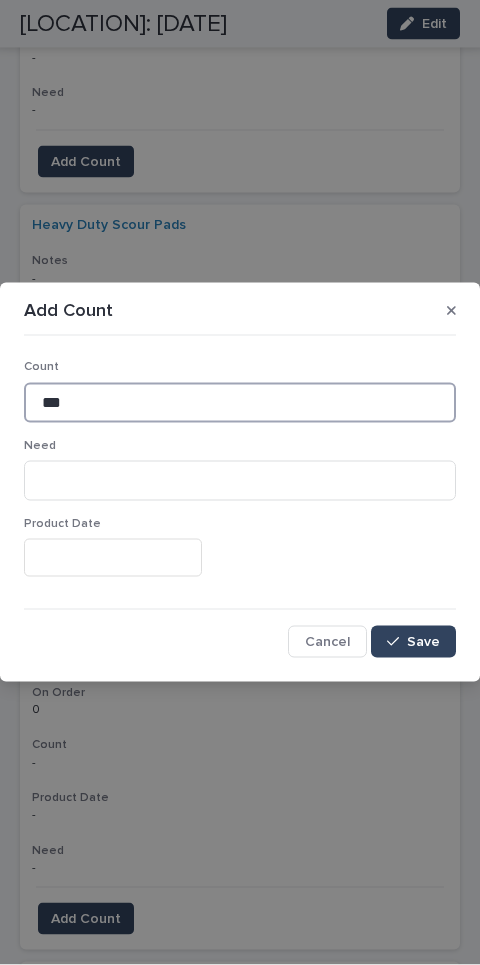 type on "***" 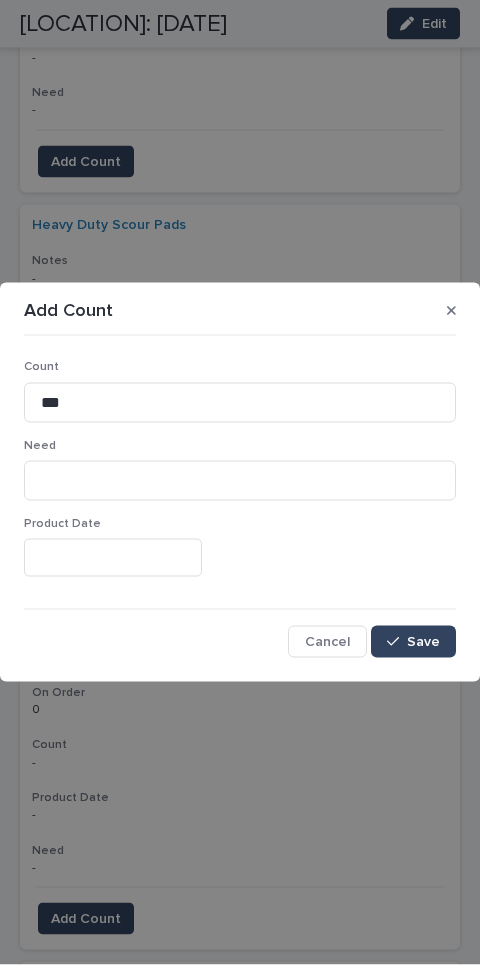 click on "Save" at bounding box center (413, 642) 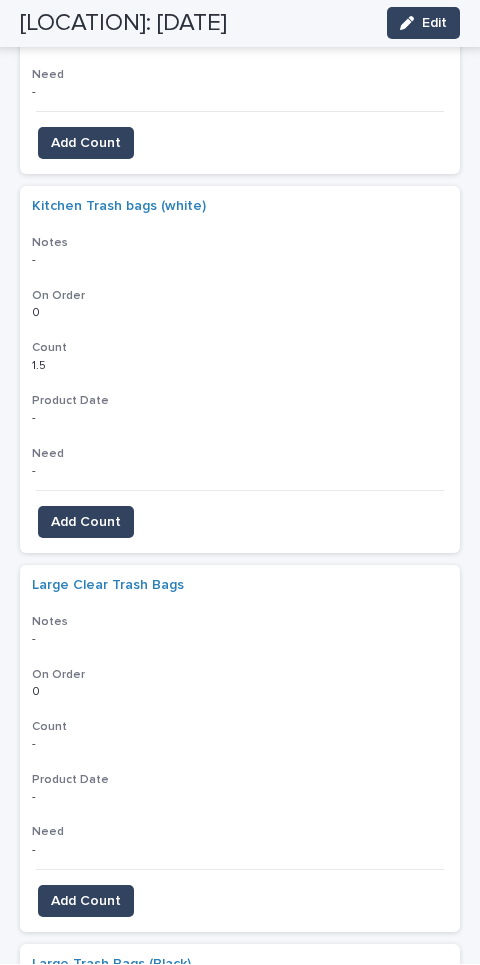 scroll, scrollTop: 8559, scrollLeft: 0, axis: vertical 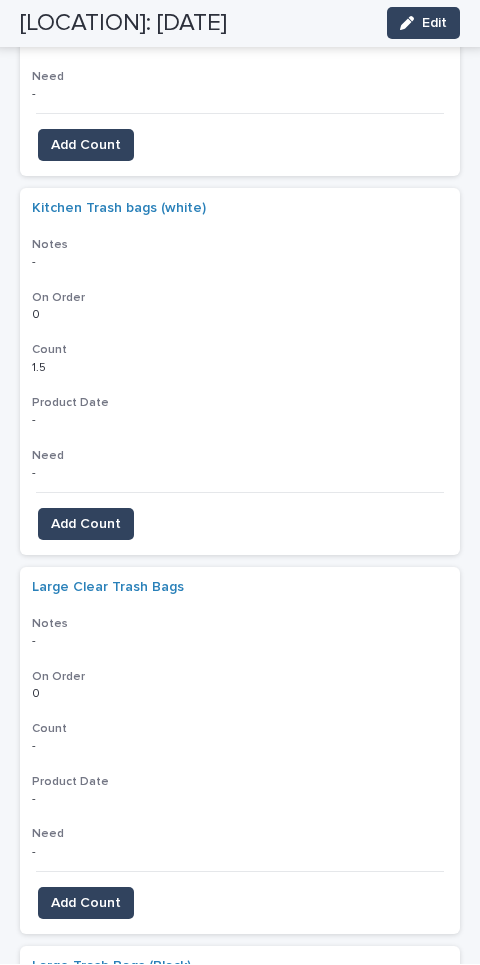 click on "Add Count" at bounding box center [86, 904] 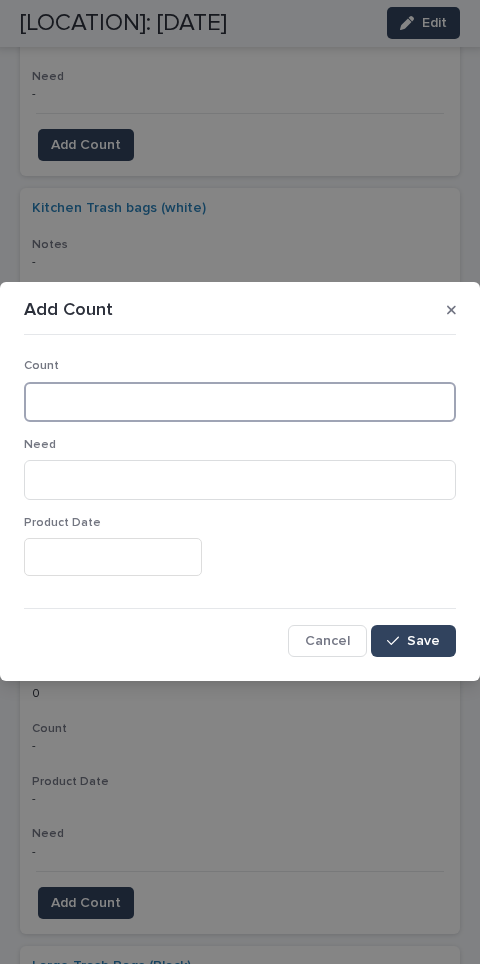 click at bounding box center [240, 403] 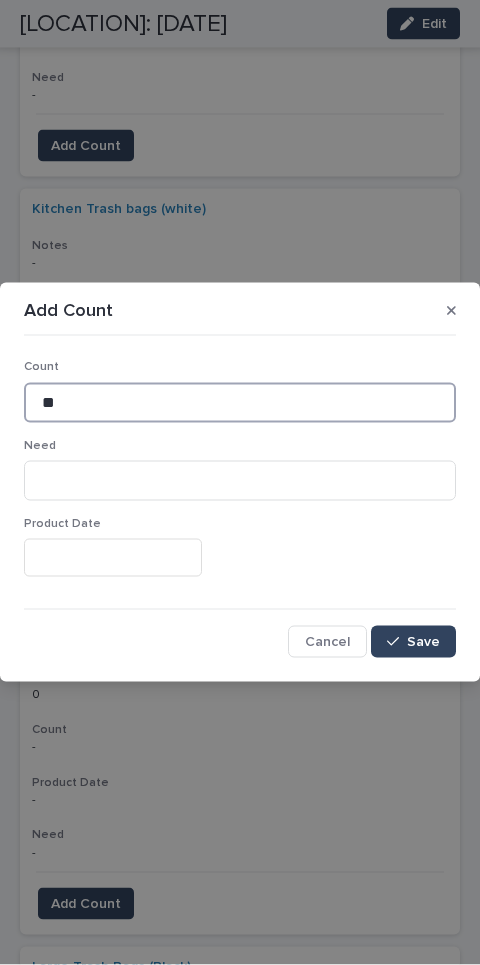 type on "**" 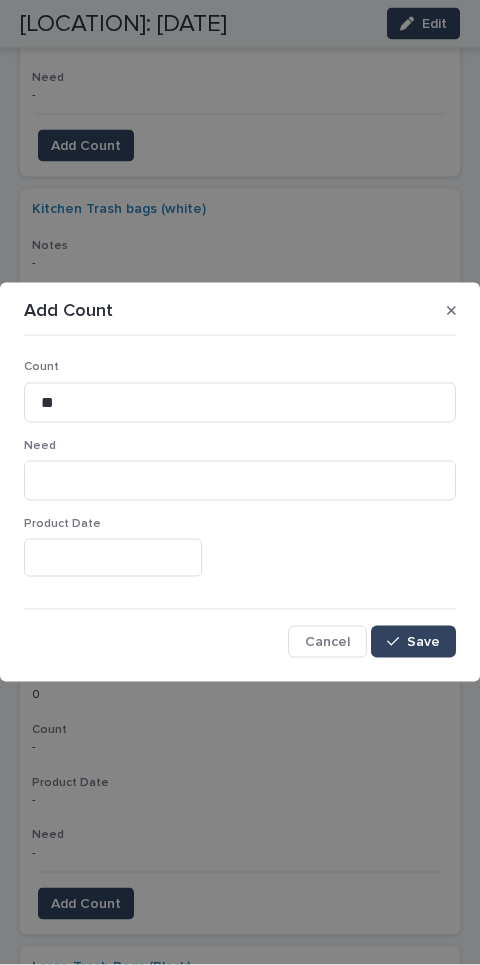 click on "Save" at bounding box center (413, 642) 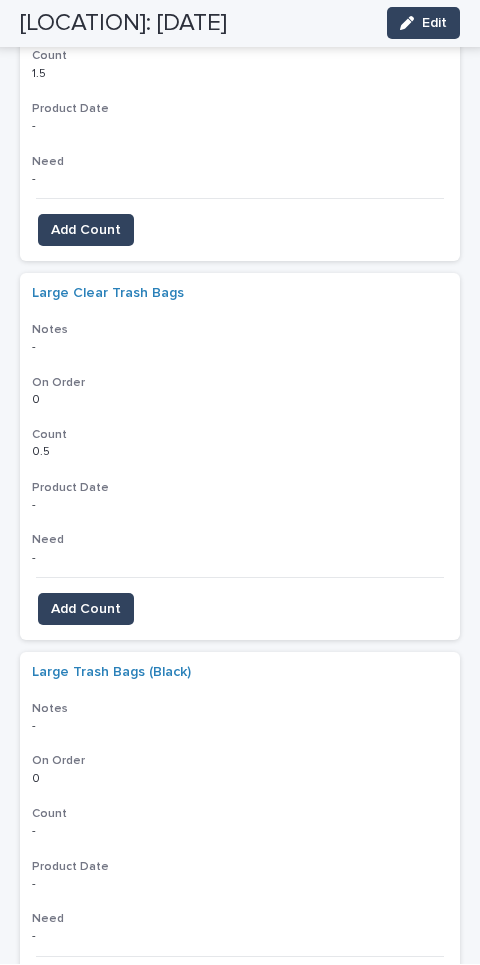 scroll, scrollTop: 8857, scrollLeft: 0, axis: vertical 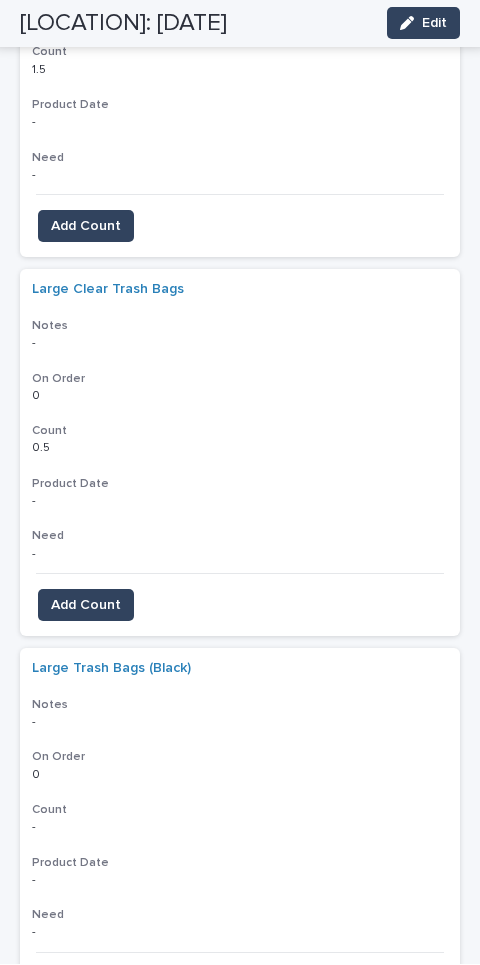 click on "Add Count" at bounding box center [86, 985] 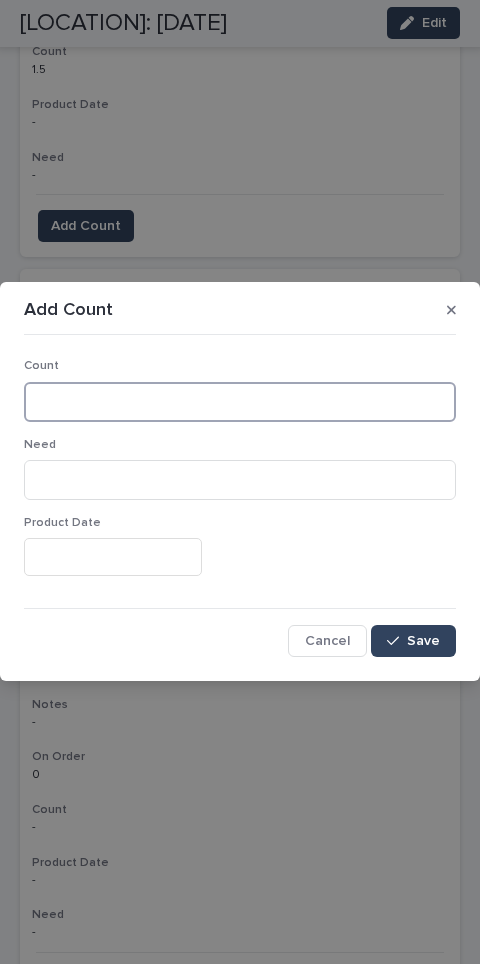 click at bounding box center (240, 403) 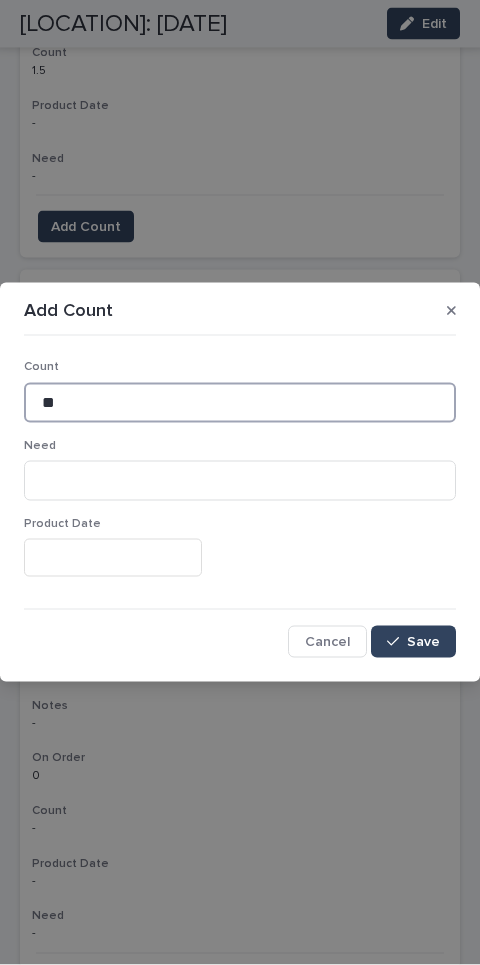 type on "**" 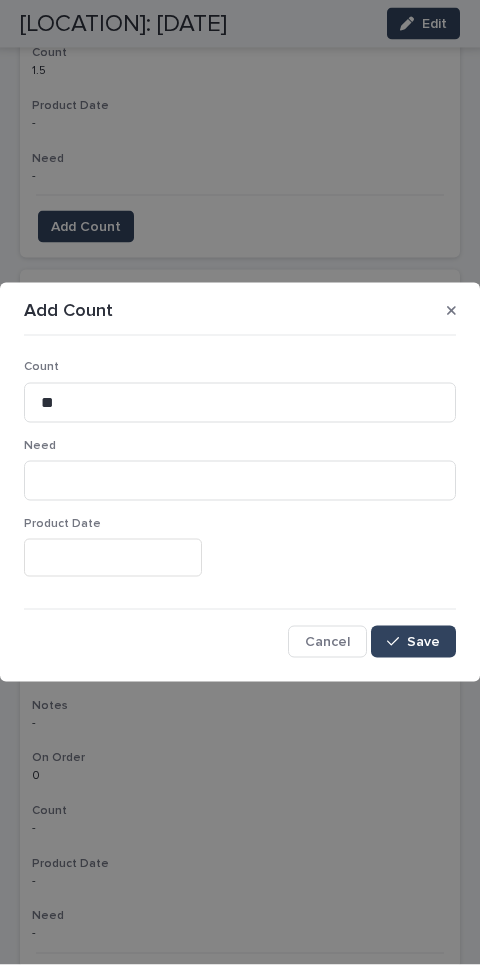 click on "Count ** Need Product Date Cancel Save" at bounding box center [240, 500] 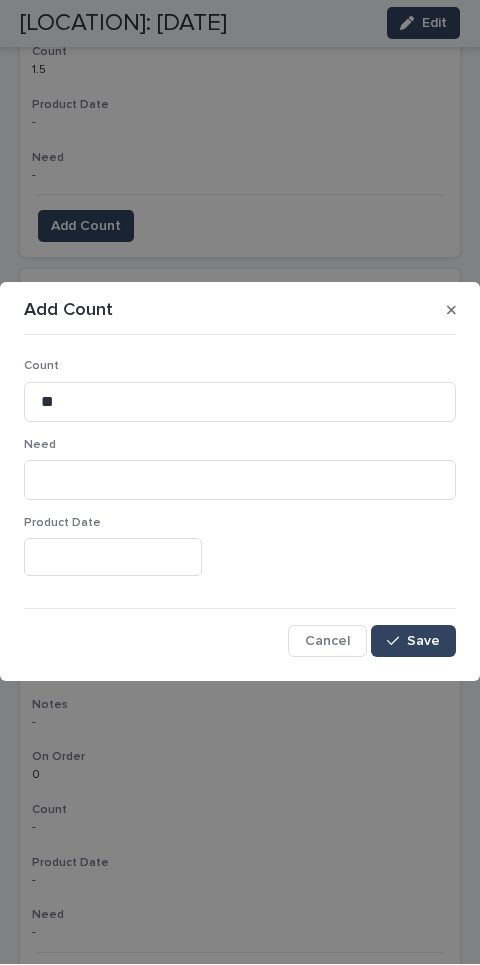 click on "Save" at bounding box center (413, 642) 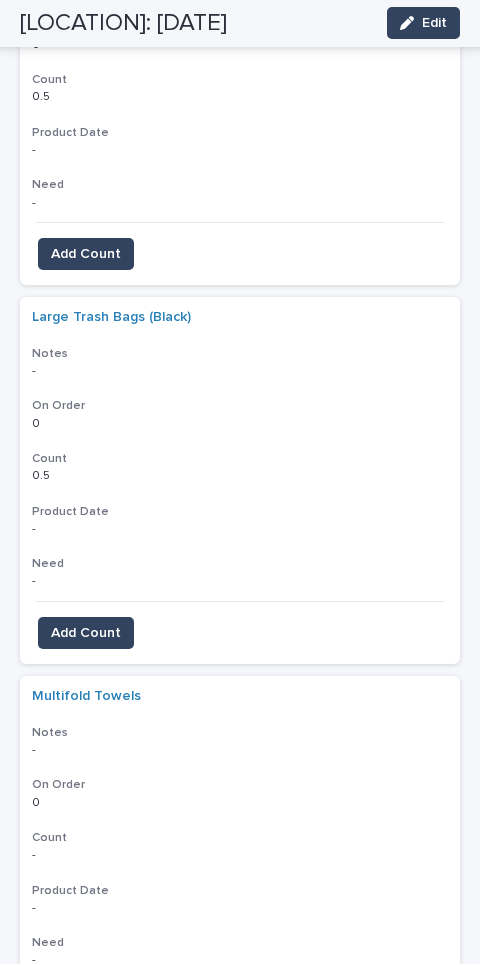 scroll, scrollTop: 9235, scrollLeft: 0, axis: vertical 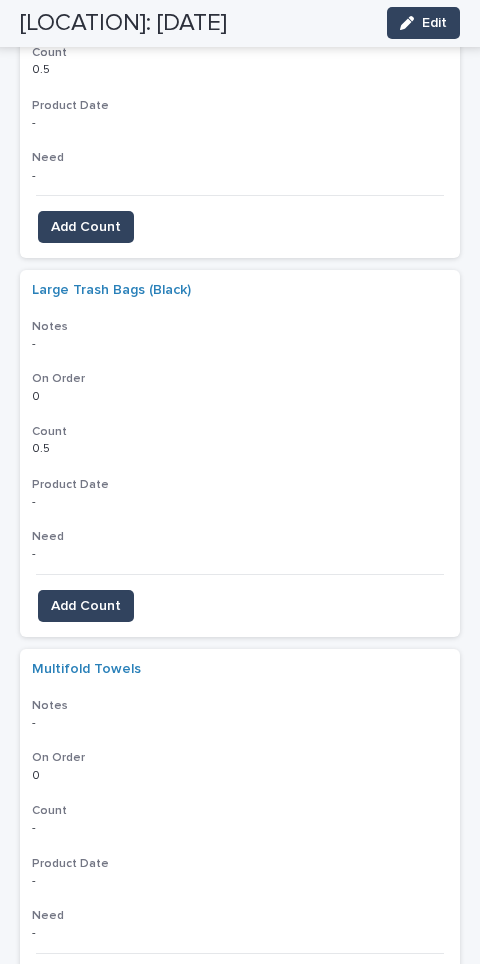 click on "Add Count" at bounding box center (86, 986) 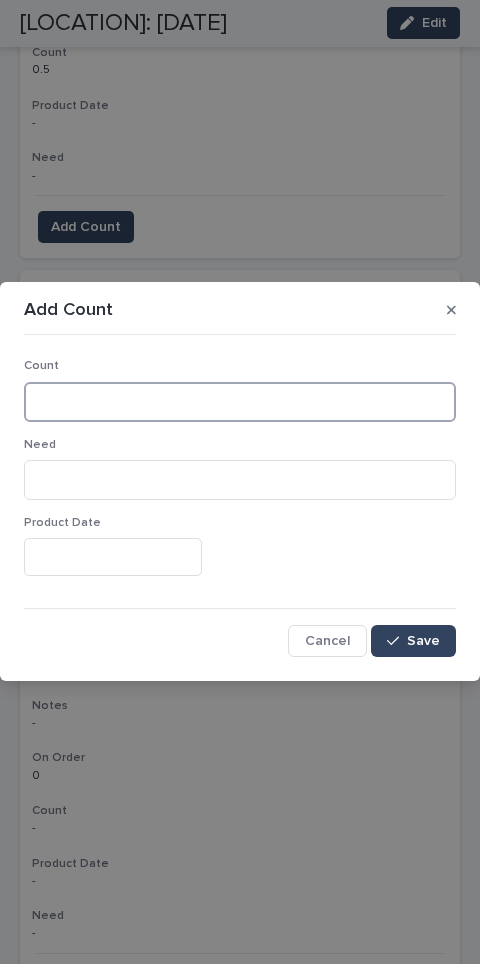 click at bounding box center [240, 403] 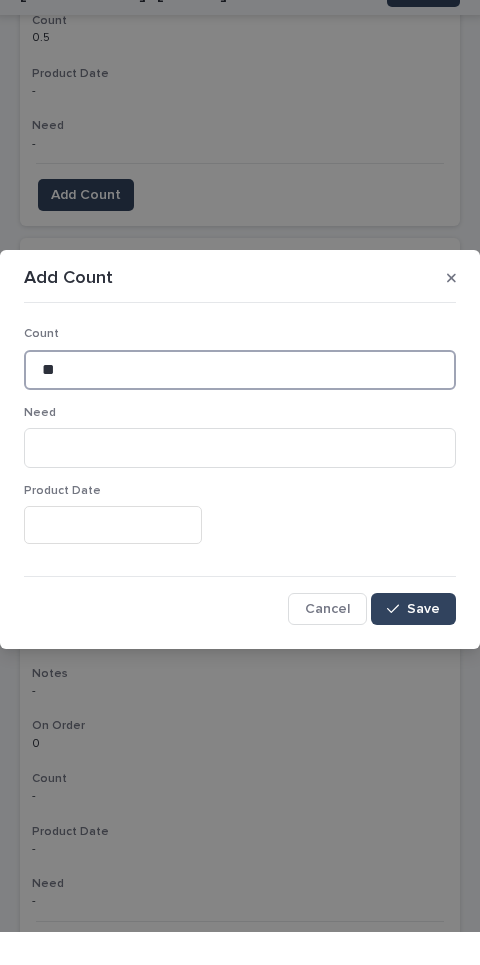 type on "**" 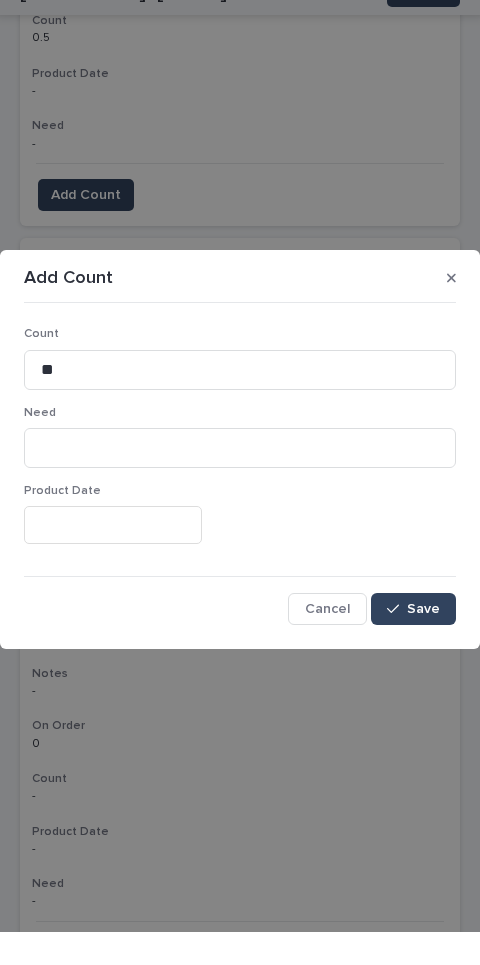click on "Save" at bounding box center [423, 642] 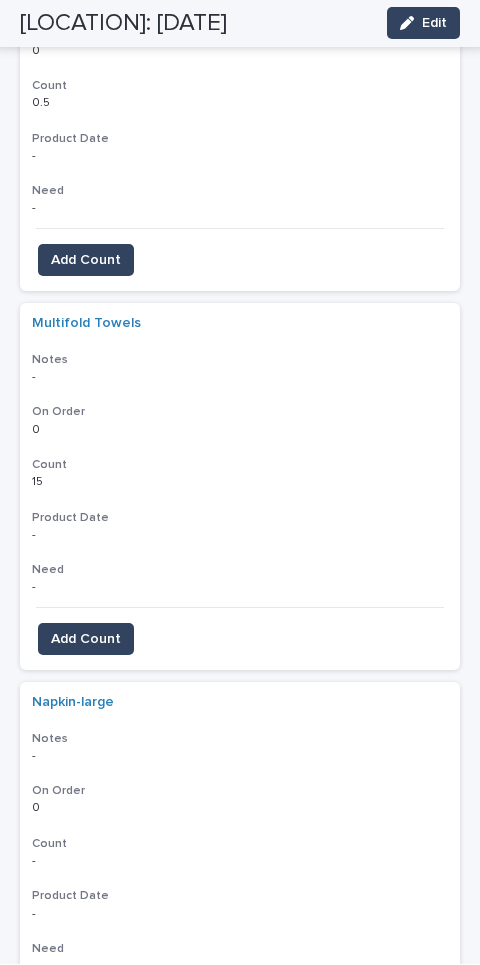 scroll, scrollTop: 9669, scrollLeft: 0, axis: vertical 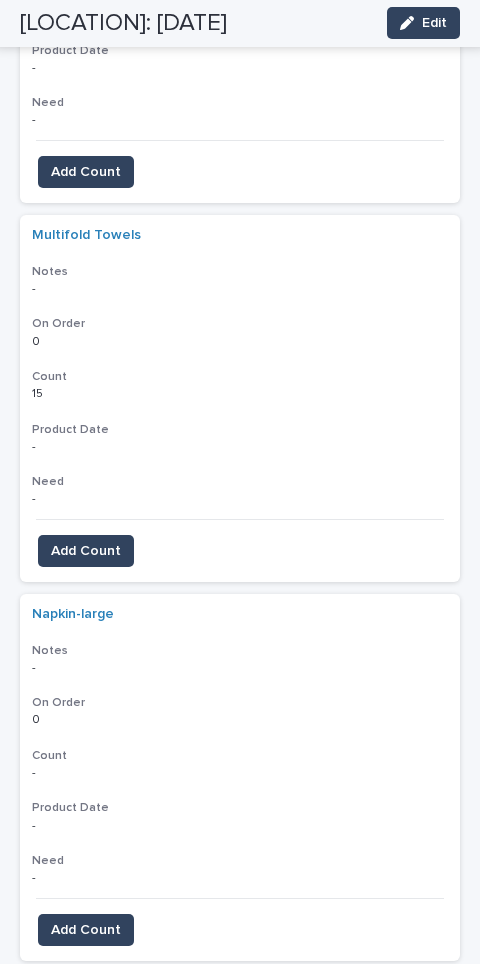 click on "Add Count" at bounding box center [86, 931] 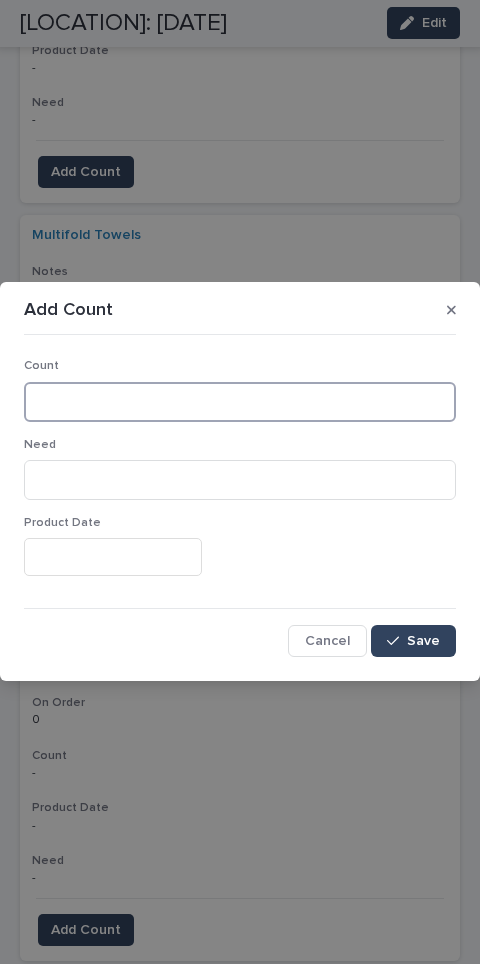 click at bounding box center (240, 403) 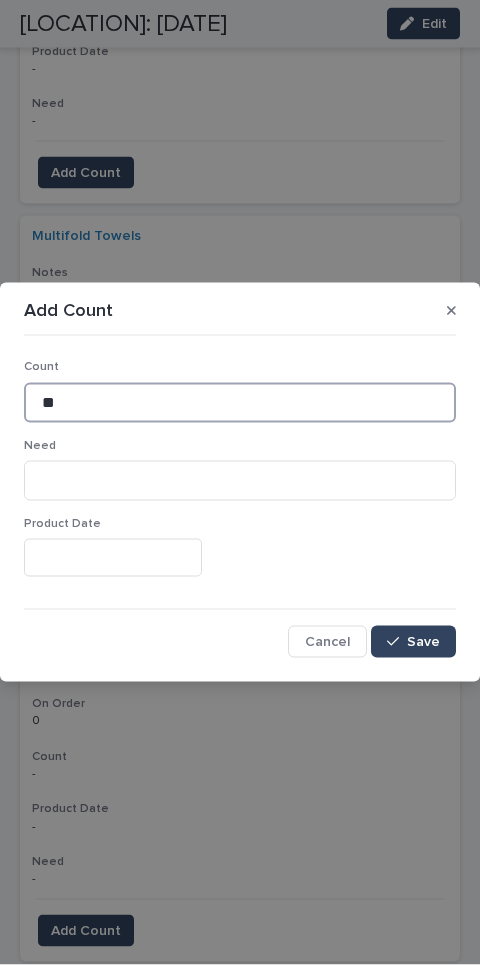type on "**" 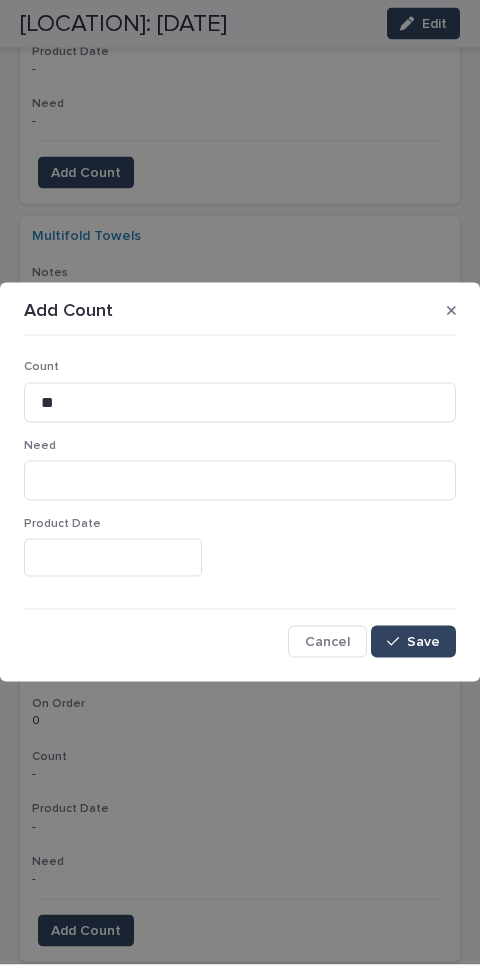 click on "Save" at bounding box center (423, 642) 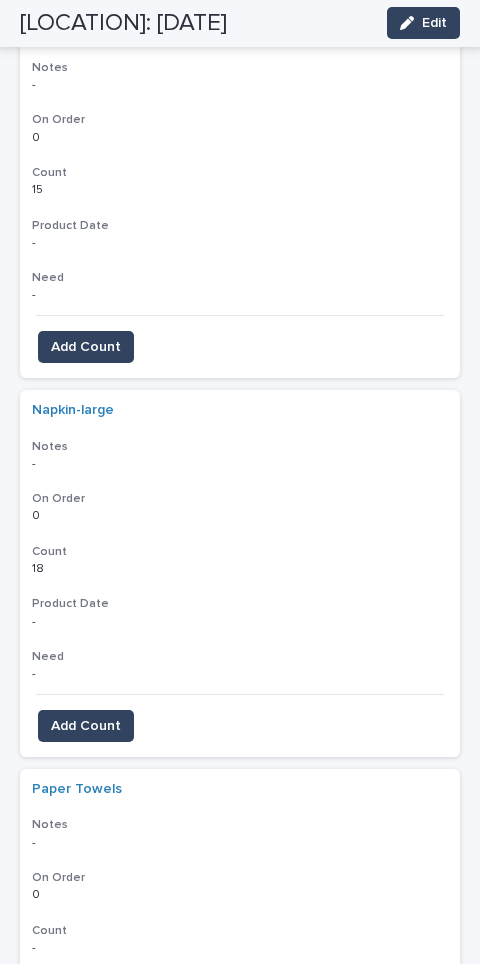 scroll, scrollTop: 9908, scrollLeft: 0, axis: vertical 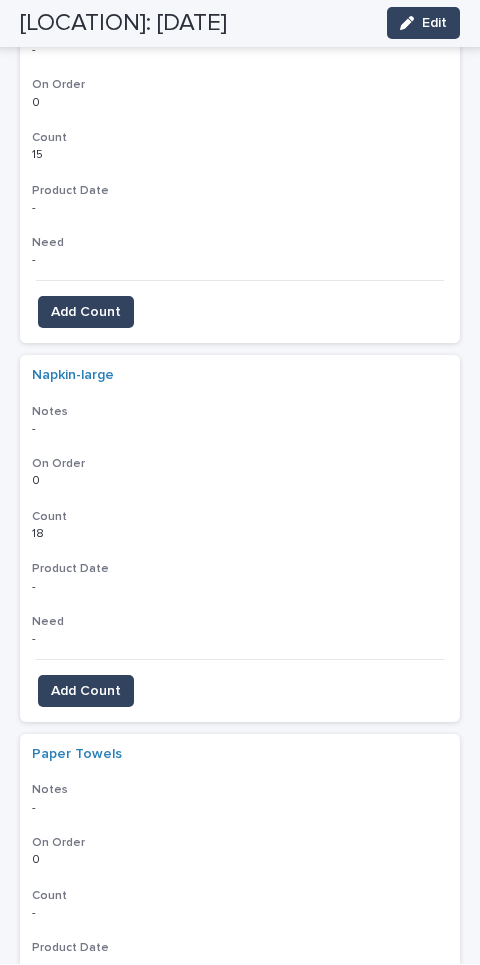 click on "Add Count" at bounding box center [86, 1070] 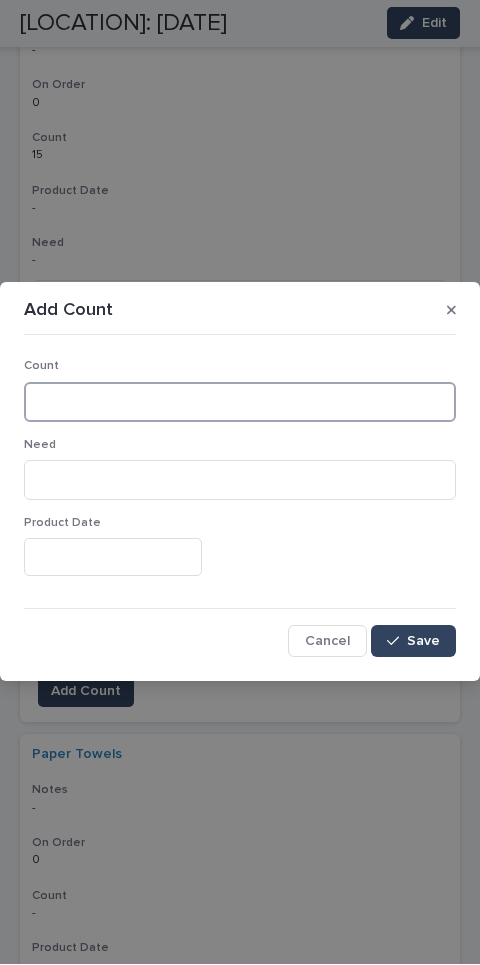 click at bounding box center [240, 403] 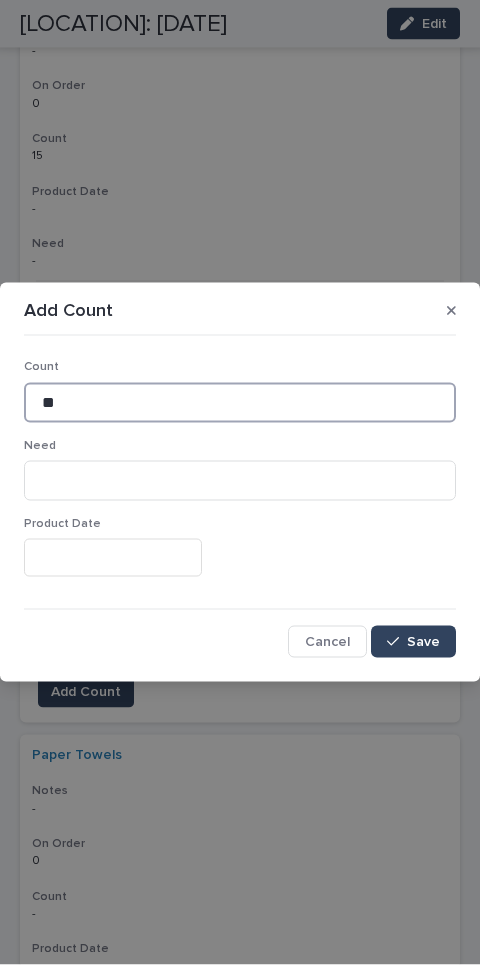 type on "**" 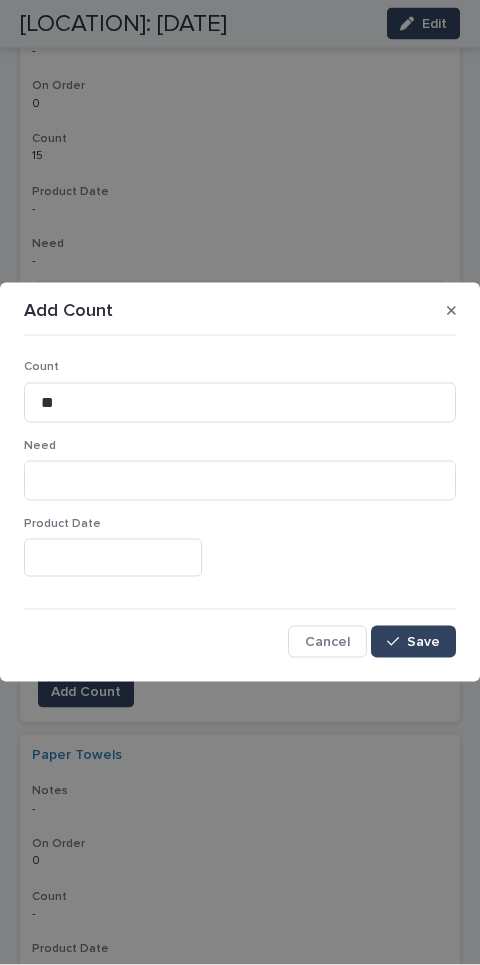 click on "Save" at bounding box center (413, 642) 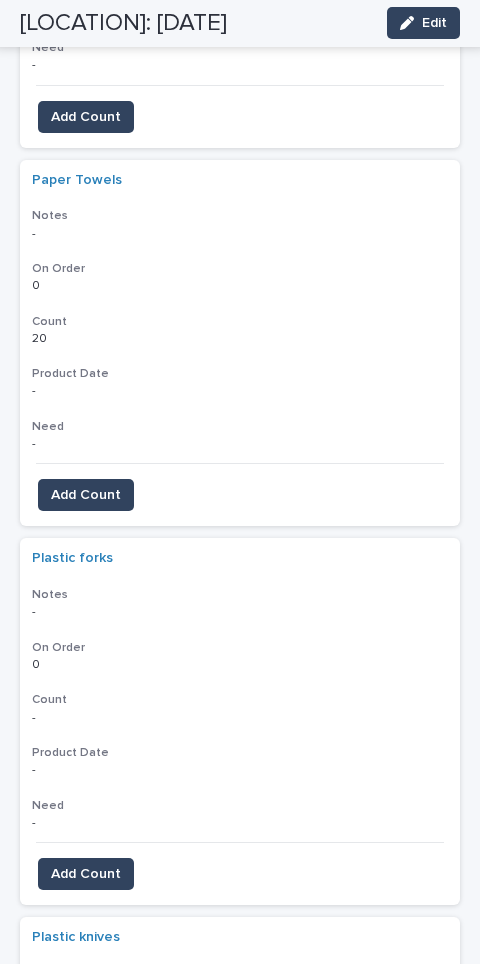 scroll, scrollTop: 10490, scrollLeft: 0, axis: vertical 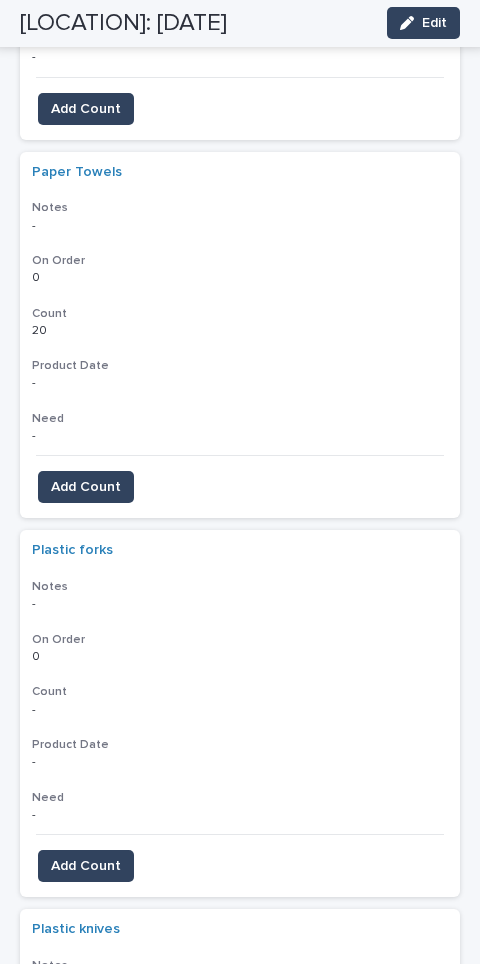 click on "Add Count" at bounding box center (86, 867) 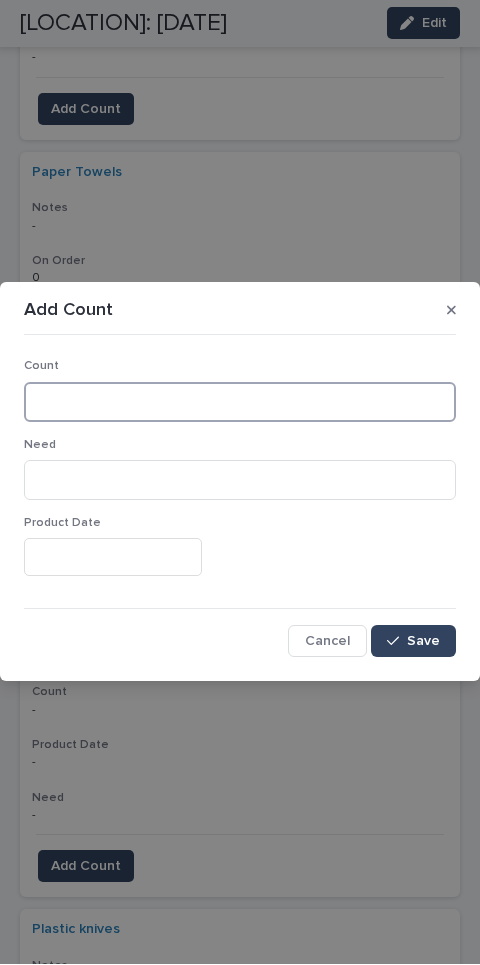 click at bounding box center [240, 403] 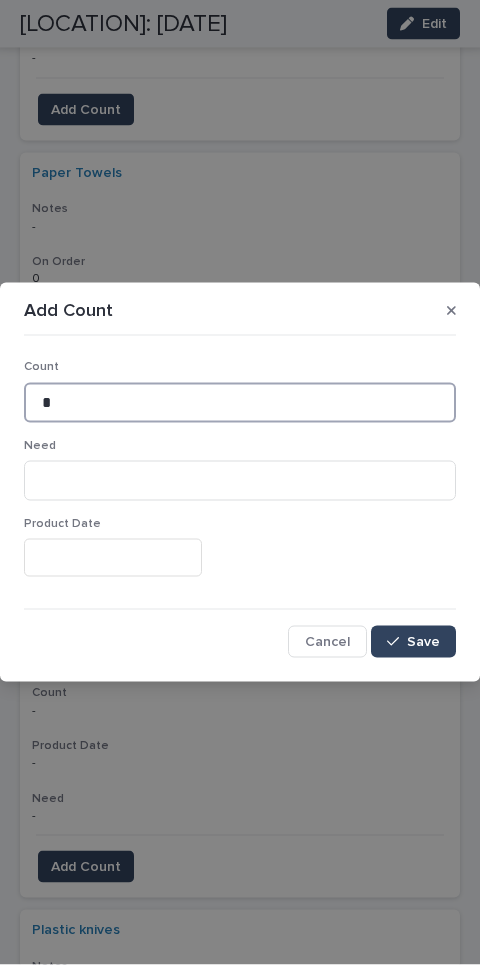 type on "*" 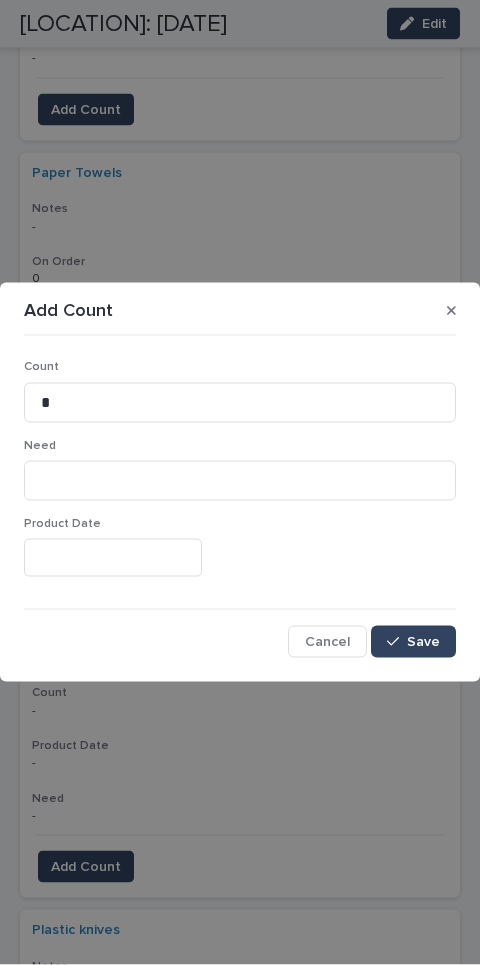 click on "Save" at bounding box center [413, 642] 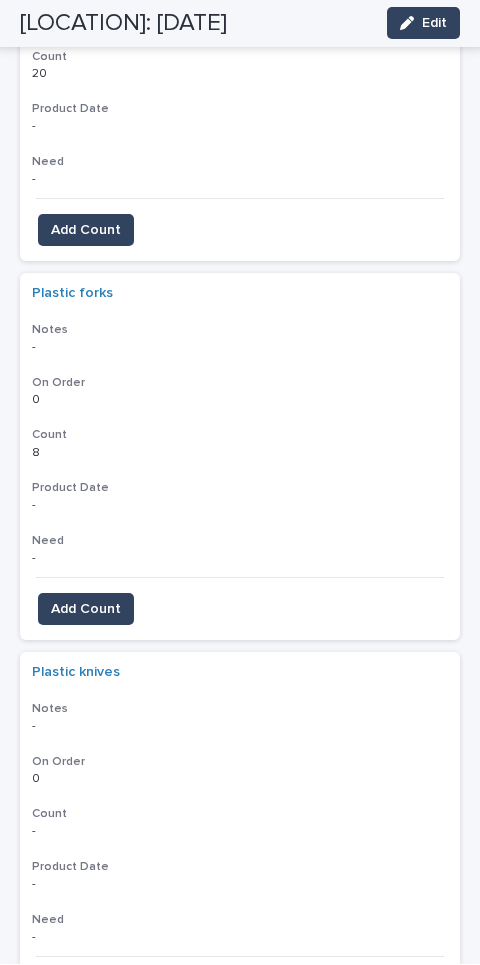 scroll, scrollTop: 10744, scrollLeft: 0, axis: vertical 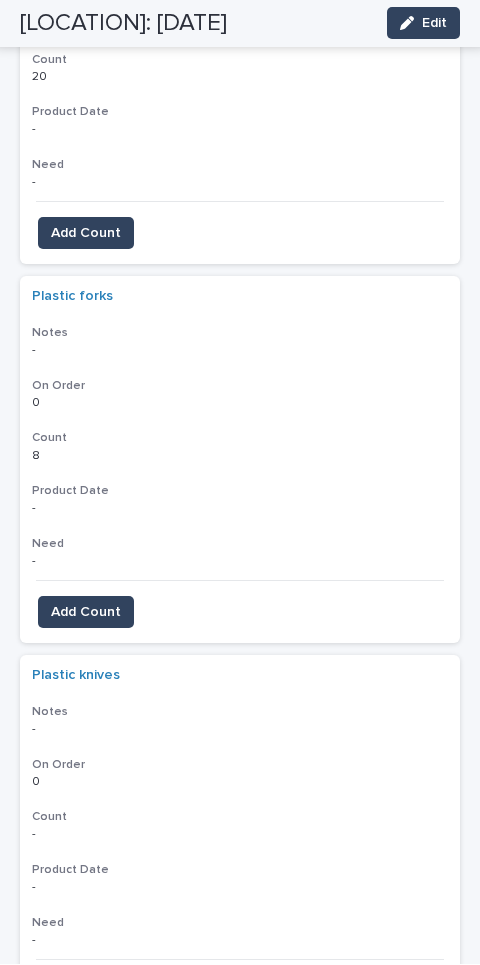 click on "Add Count" at bounding box center (86, 992) 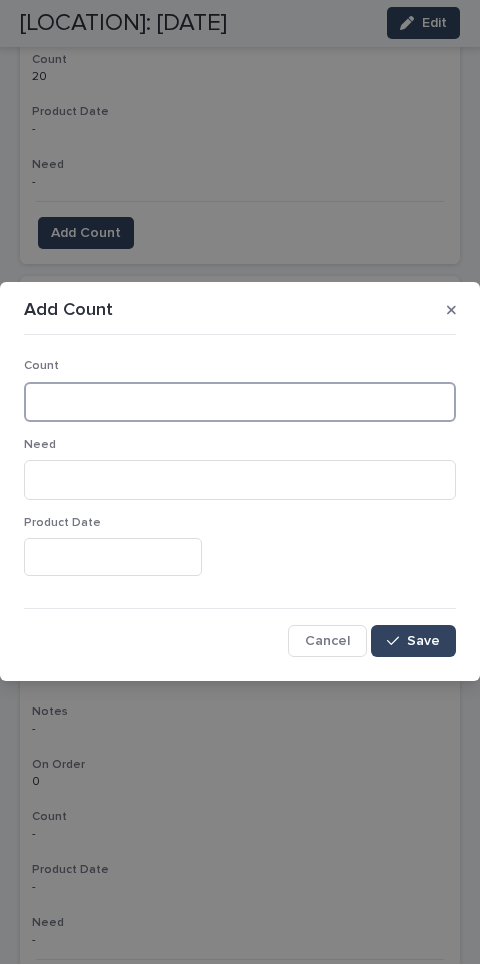 click at bounding box center (240, 403) 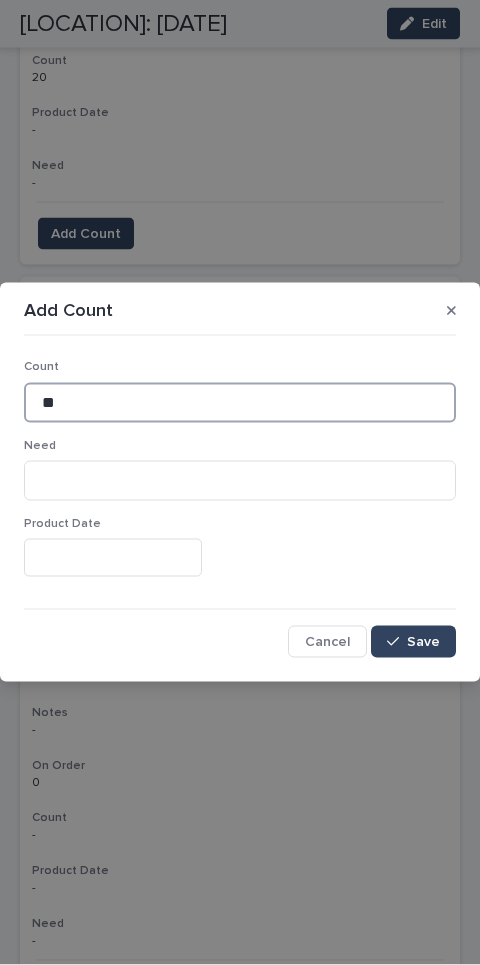 type on "**" 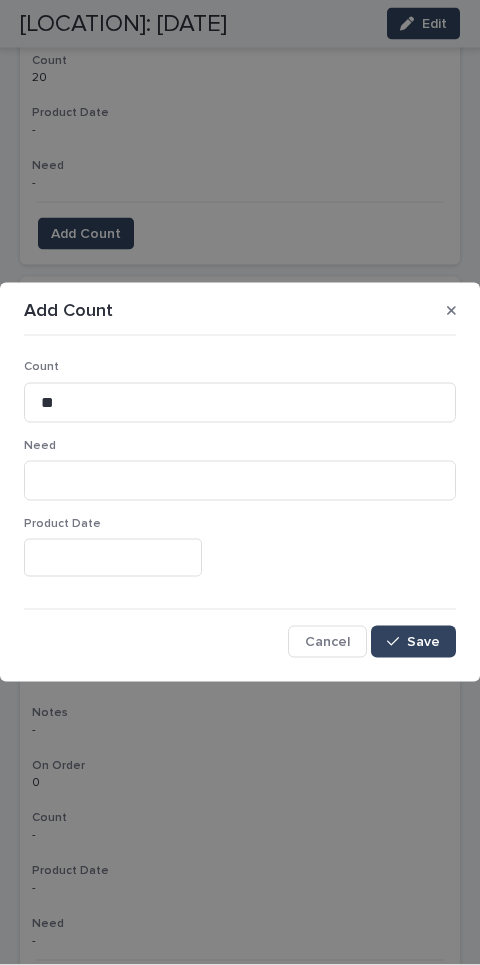 click on "Save" at bounding box center [413, 642] 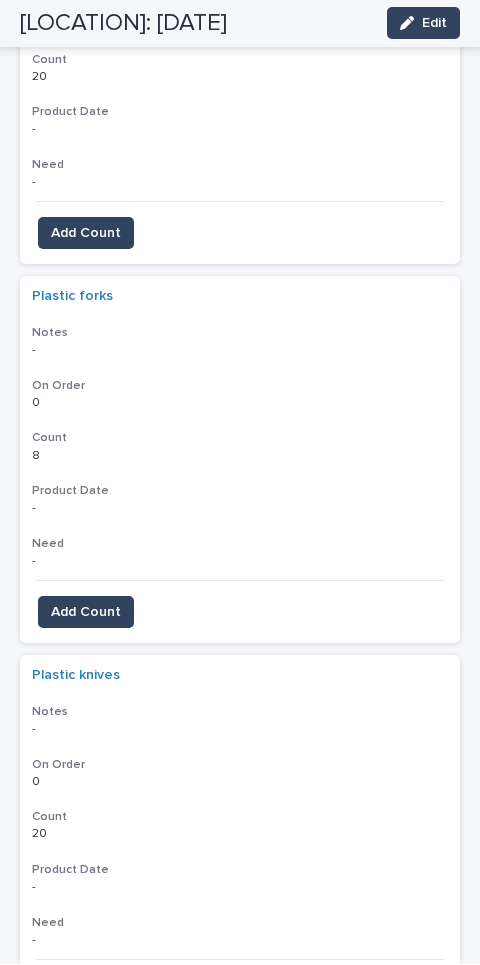 click 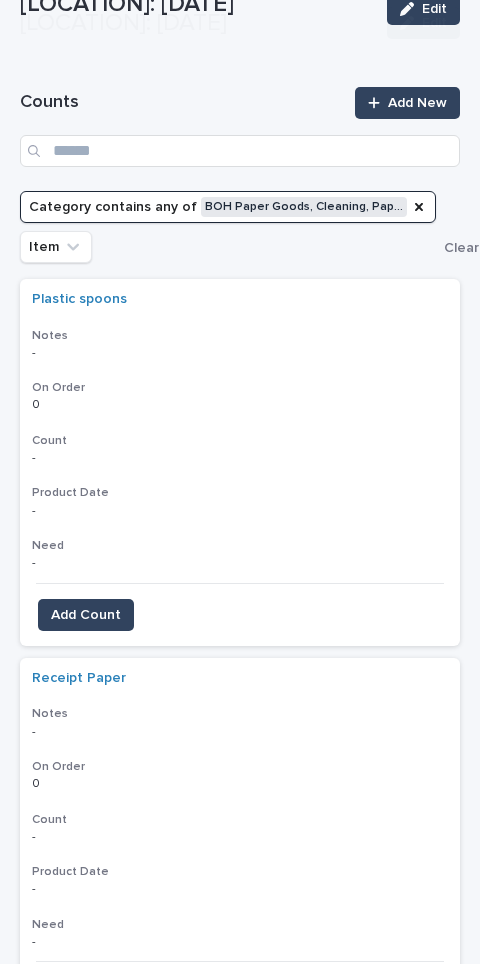 scroll, scrollTop: 151, scrollLeft: 0, axis: vertical 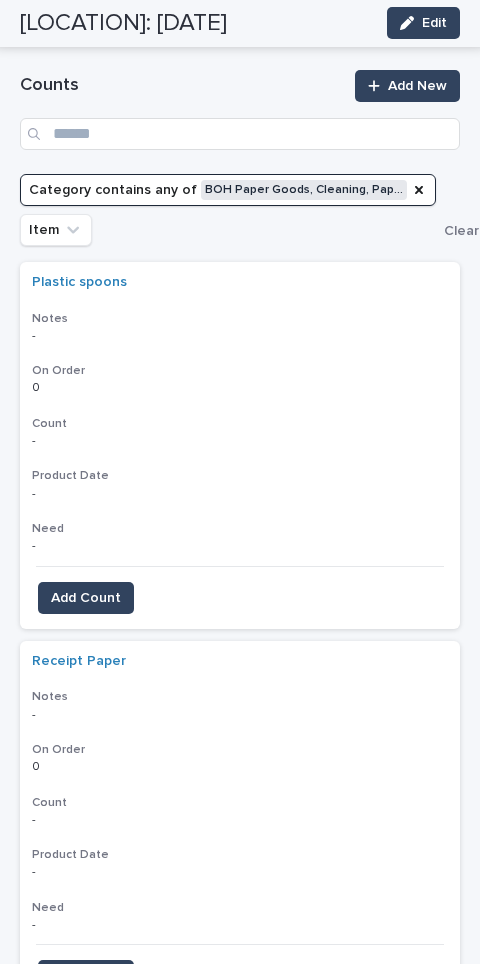 click on "Add Count" at bounding box center [86, 599] 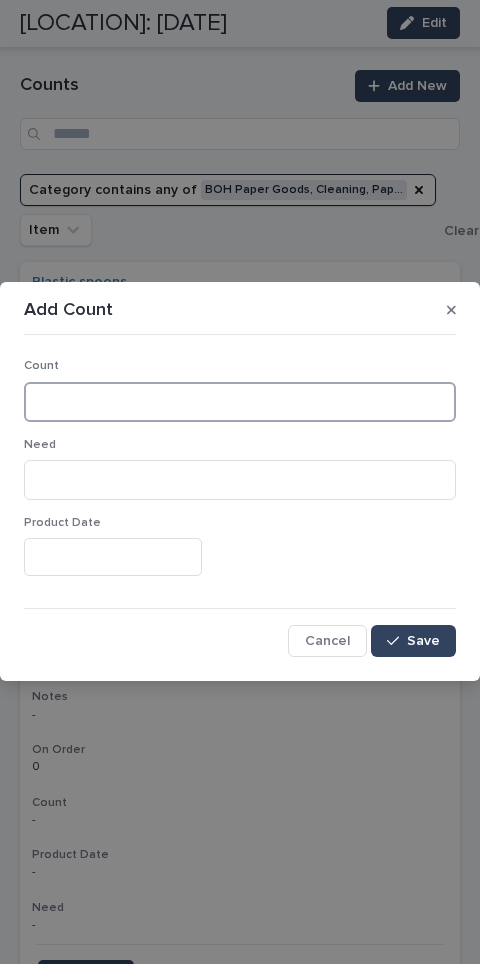 click at bounding box center [240, 403] 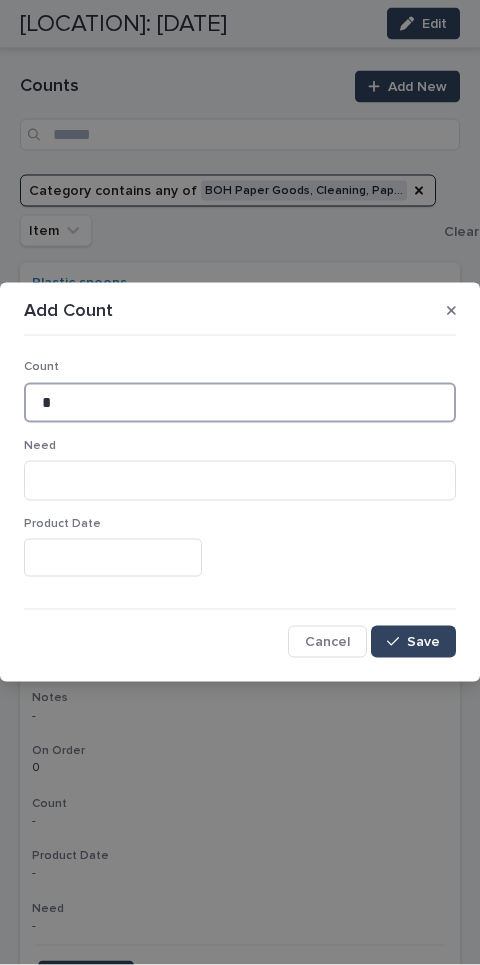 type on "*" 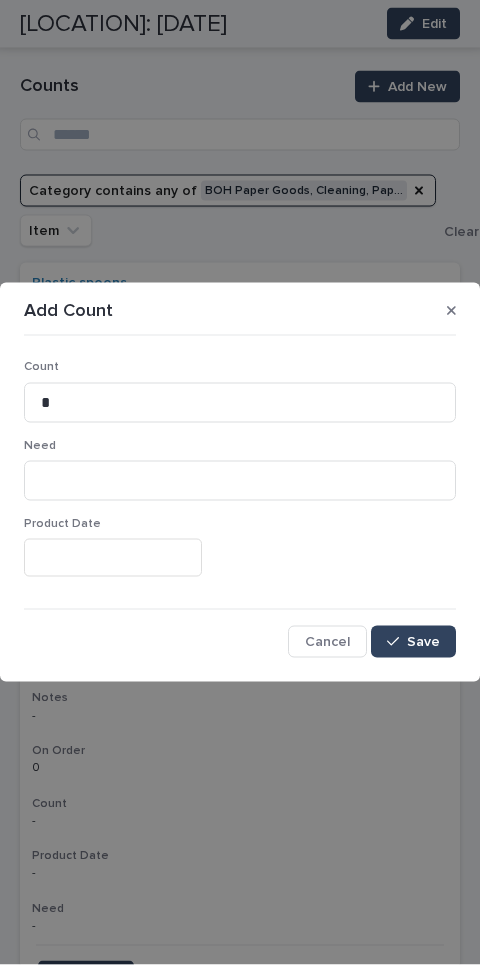 click on "Save" at bounding box center (423, 642) 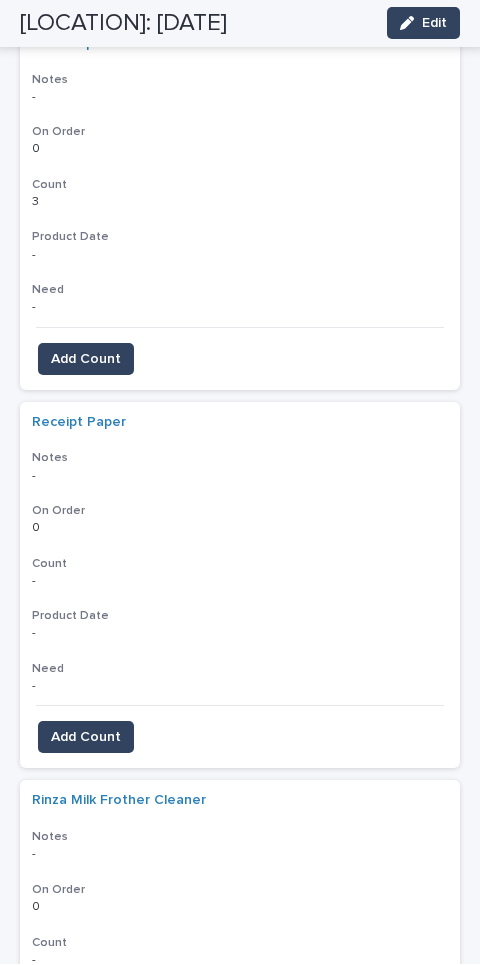 scroll, scrollTop: 400, scrollLeft: 0, axis: vertical 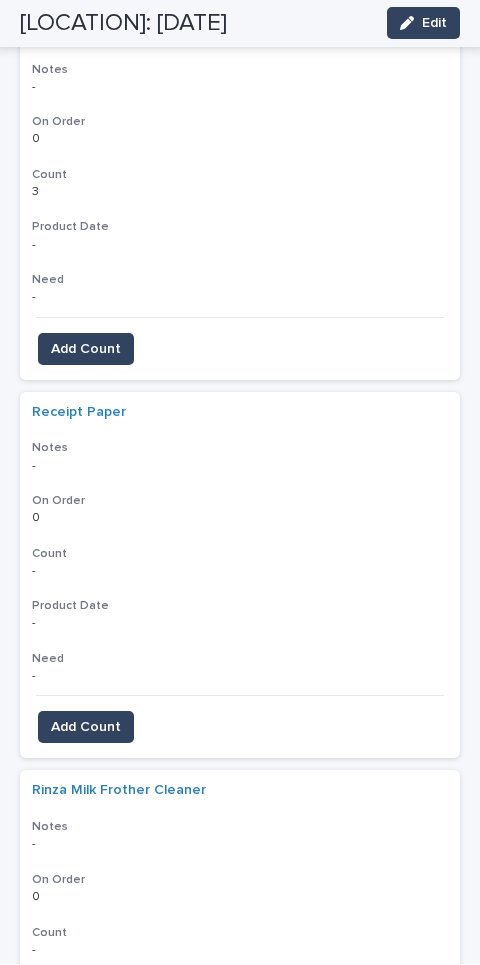 click on "Add Count" at bounding box center (86, 728) 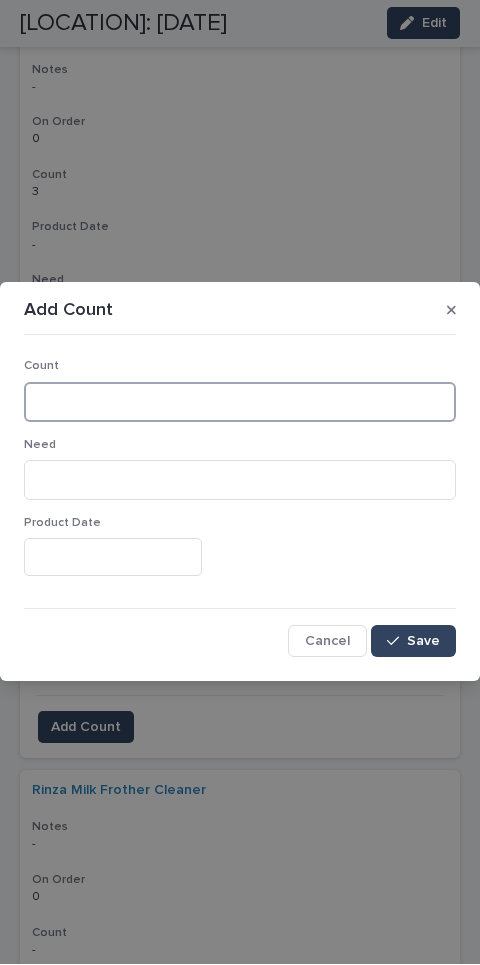 click at bounding box center [240, 403] 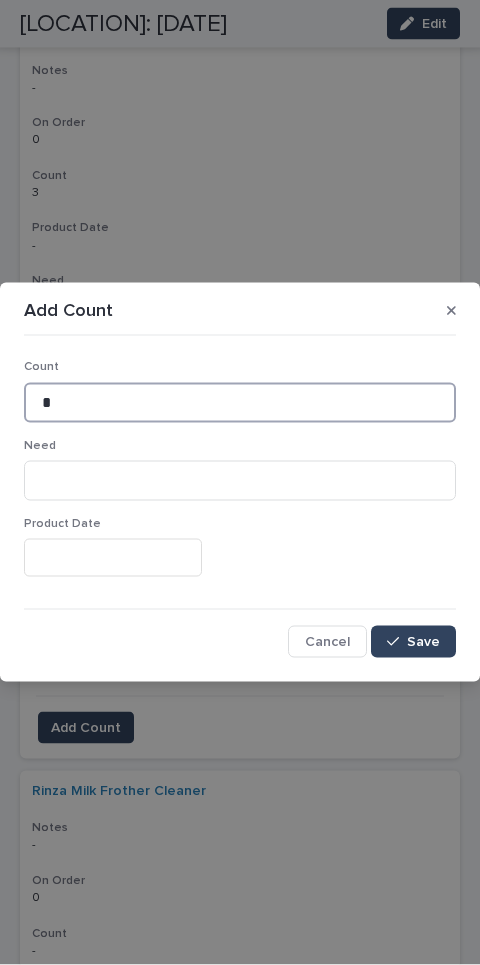 type on "*" 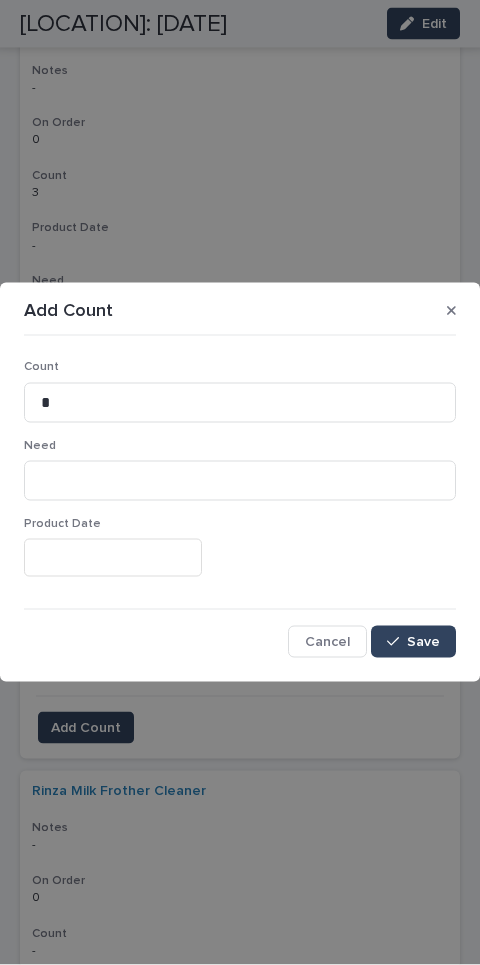 click on "Save" at bounding box center (423, 642) 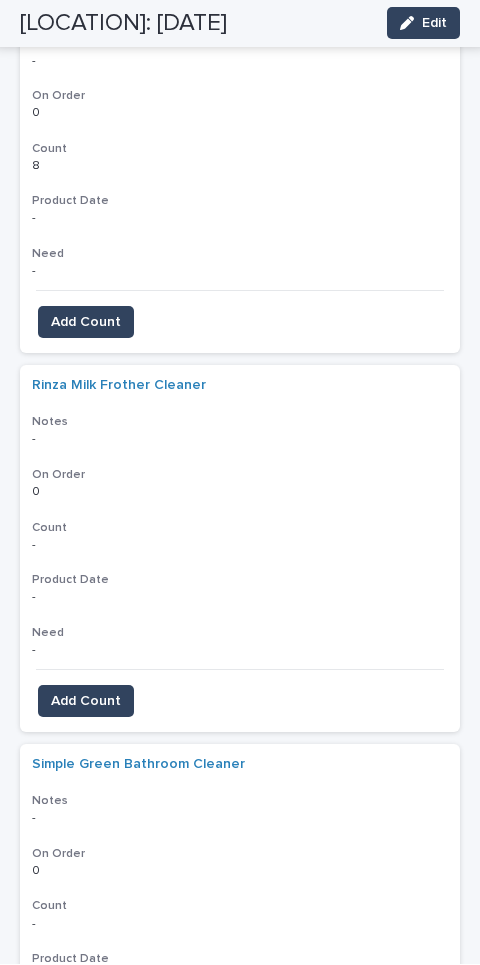 scroll, scrollTop: 845, scrollLeft: 0, axis: vertical 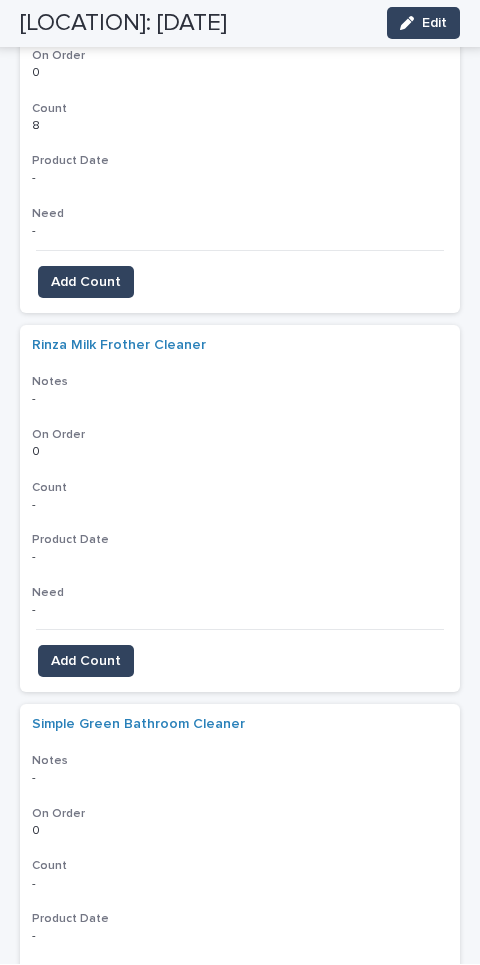 click on "Add Count" at bounding box center [86, 662] 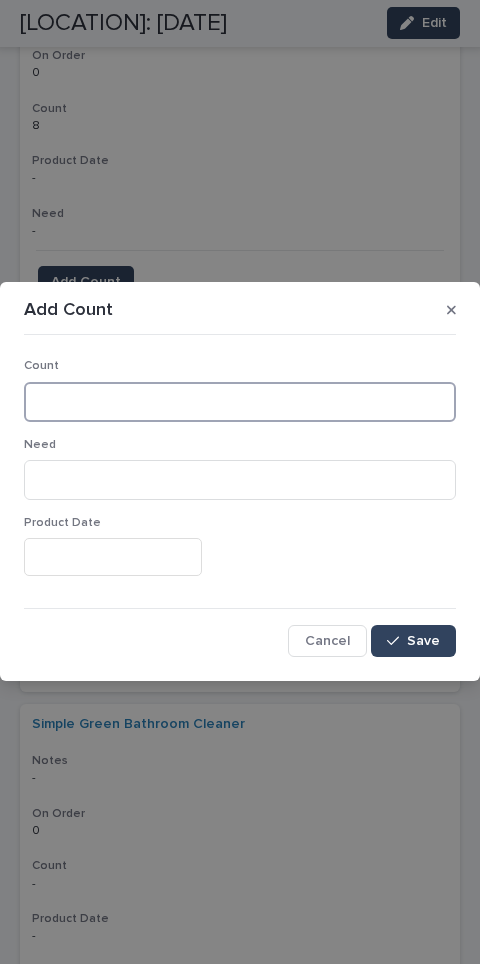click at bounding box center [240, 403] 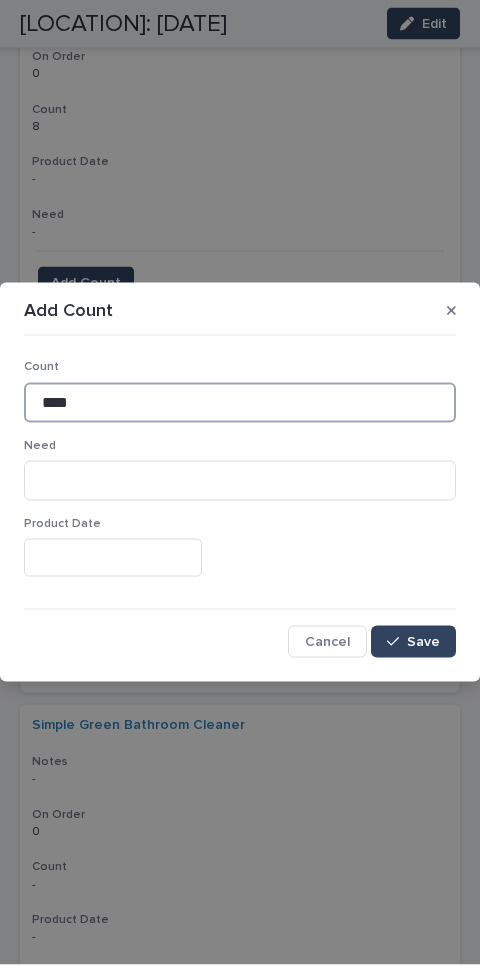 type on "****" 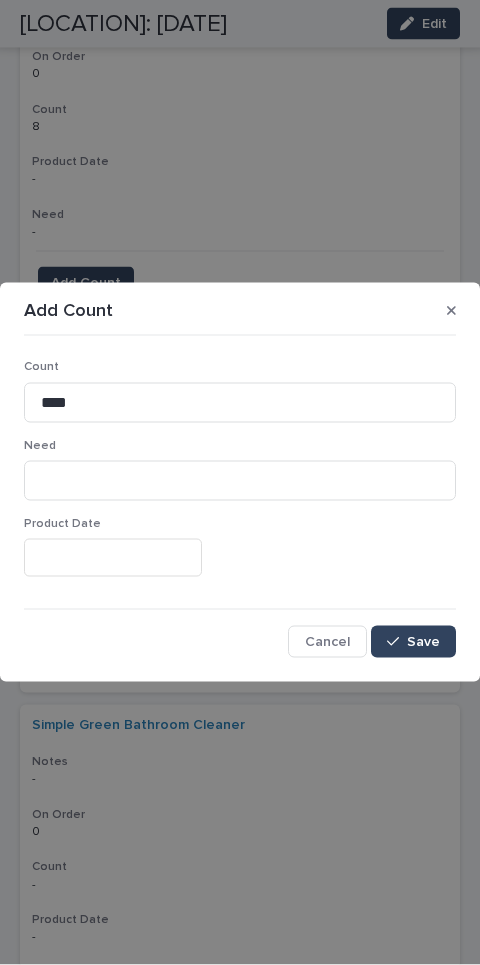 click on "Save" at bounding box center [413, 642] 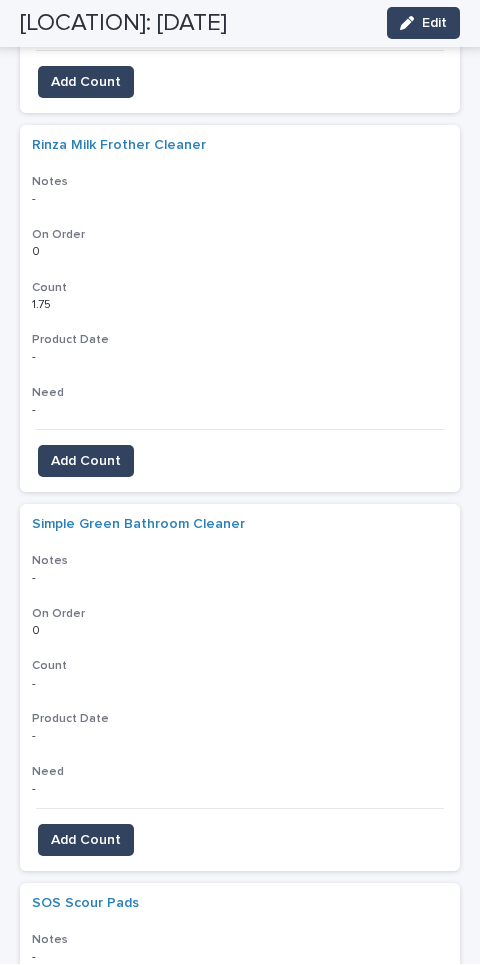 scroll, scrollTop: 1084, scrollLeft: 0, axis: vertical 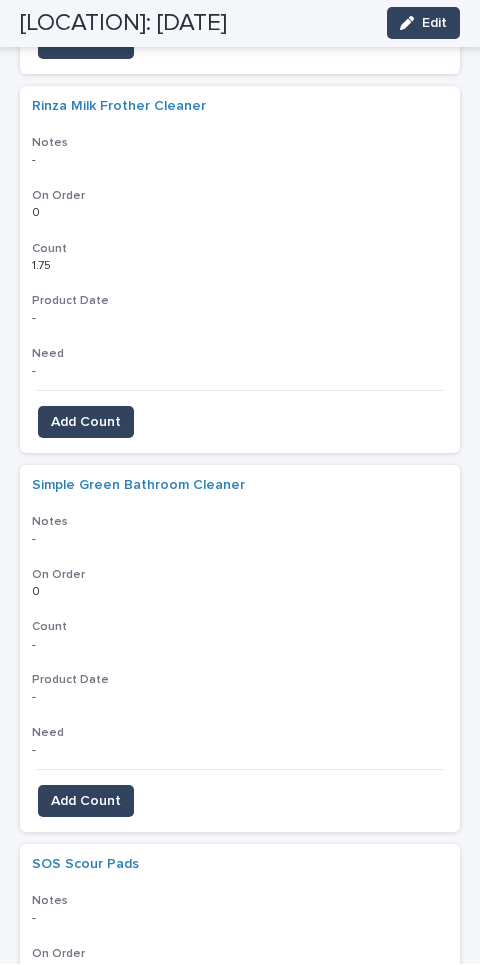 click on "Add Count" at bounding box center (86, 802) 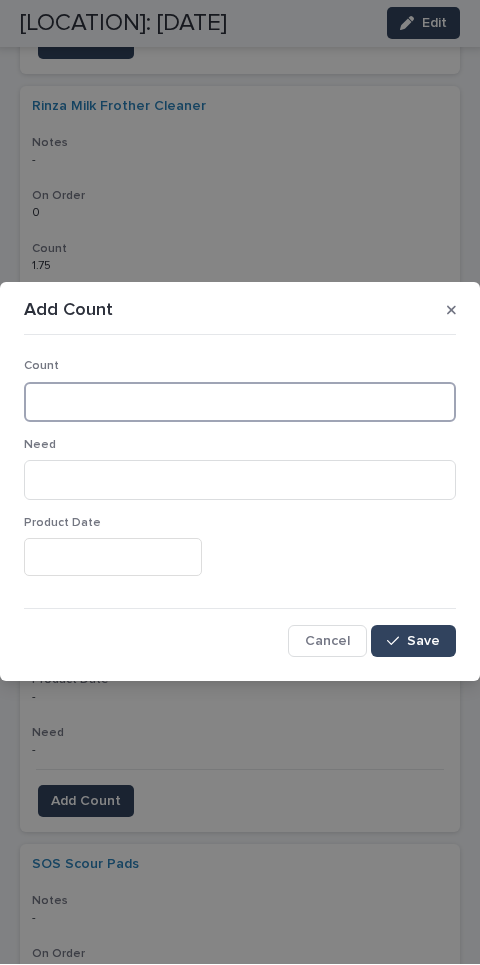 click at bounding box center [240, 403] 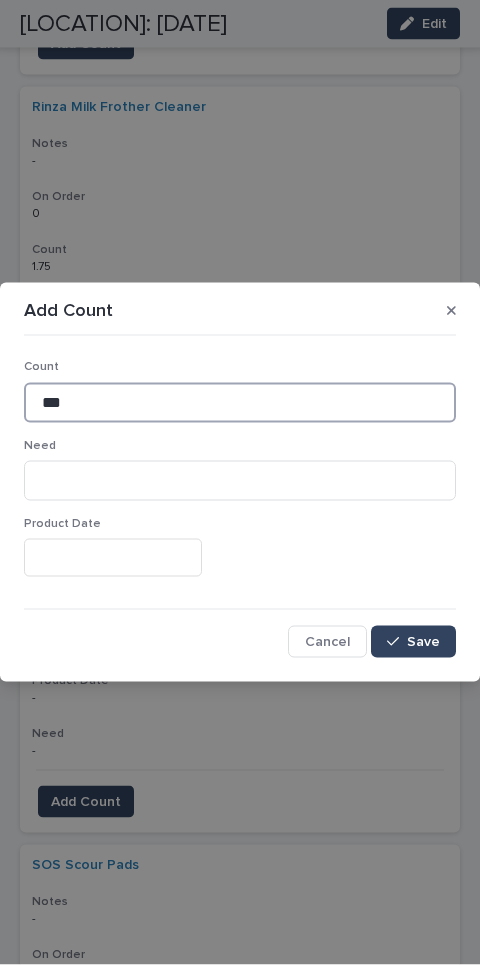 type on "***" 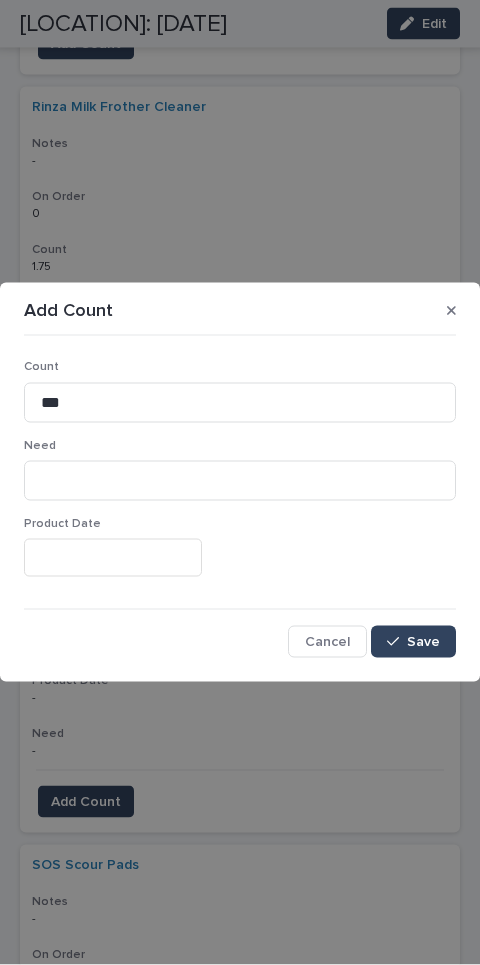 click on "Save" at bounding box center [413, 642] 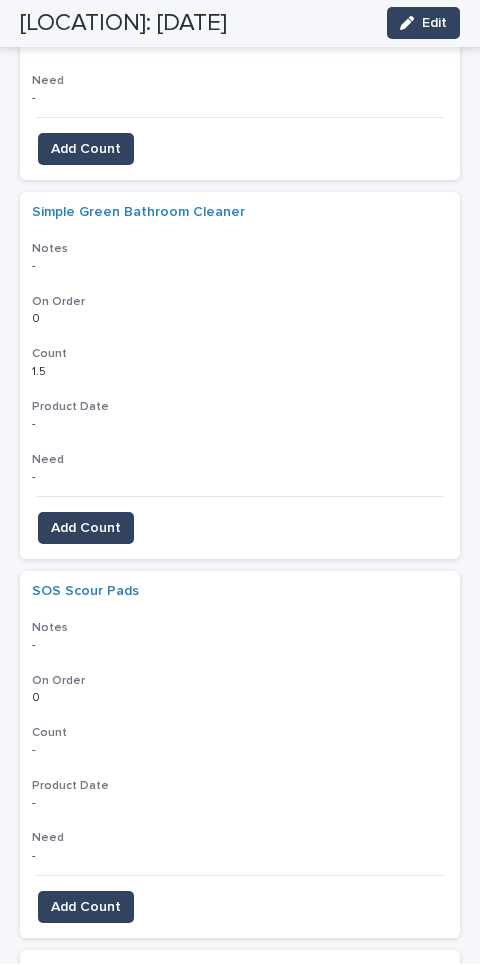 scroll, scrollTop: 1371, scrollLeft: 0, axis: vertical 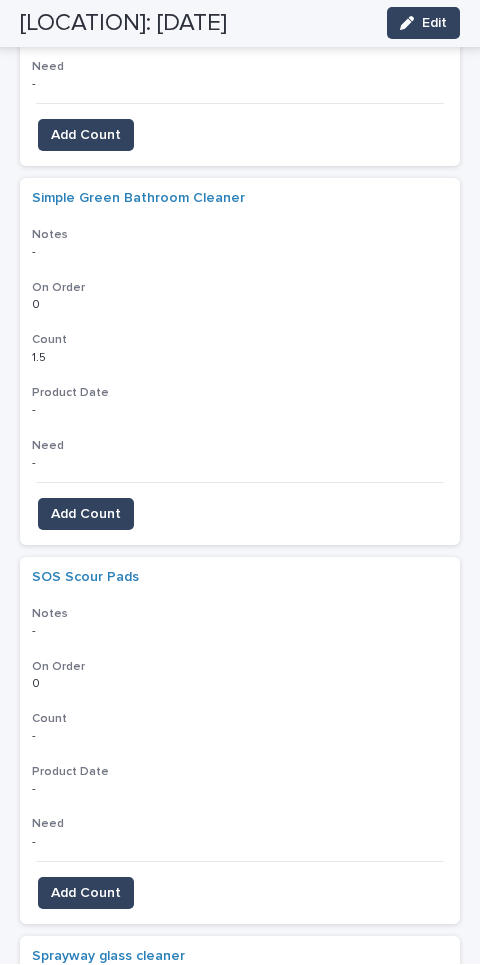 click on "Add Count" at bounding box center [86, 894] 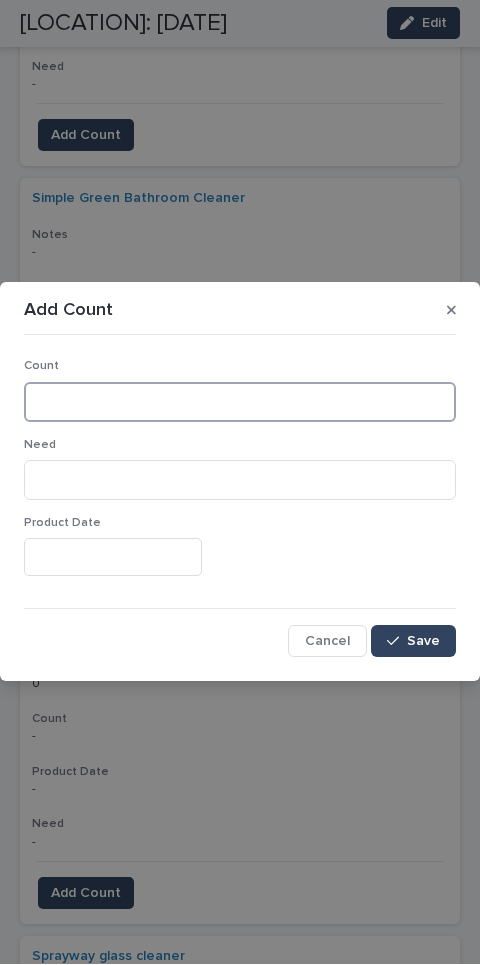 click at bounding box center [240, 403] 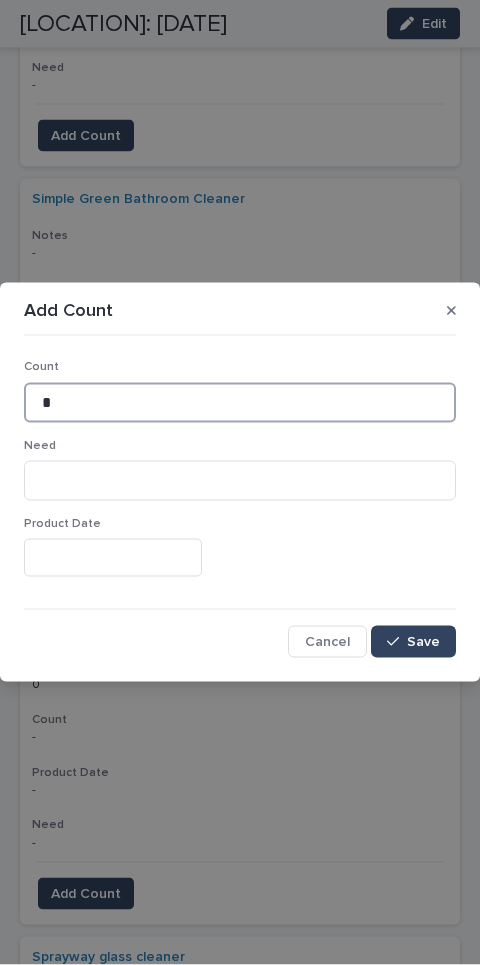 type on "*" 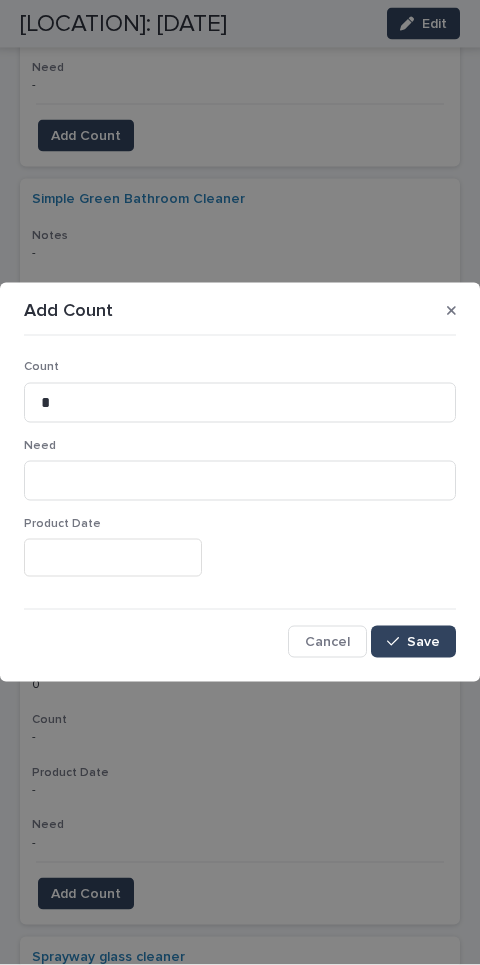 click on "Save" at bounding box center [413, 642] 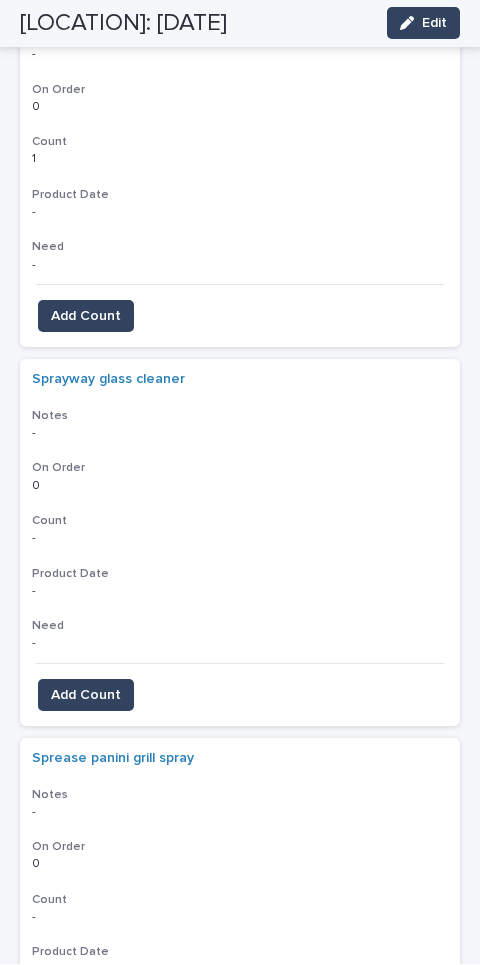 scroll, scrollTop: 2021, scrollLeft: 0, axis: vertical 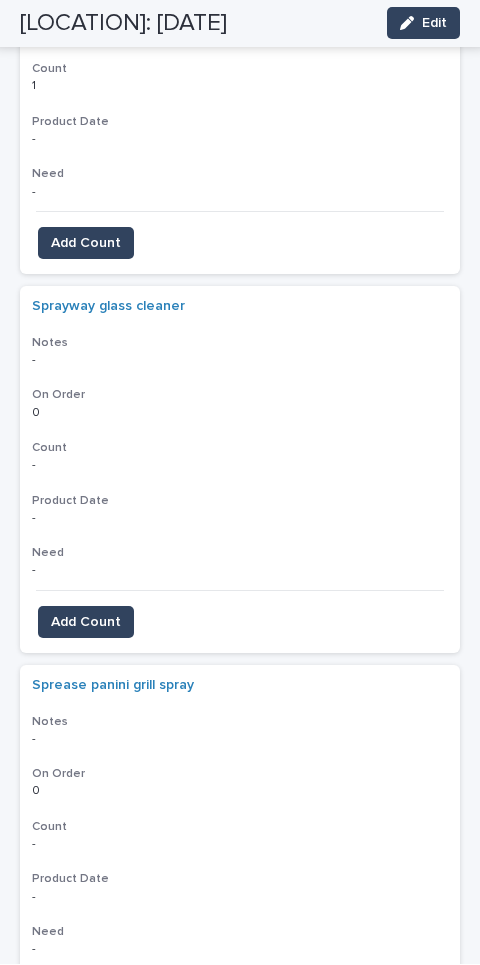 click on "Add Count" at bounding box center (86, 1002) 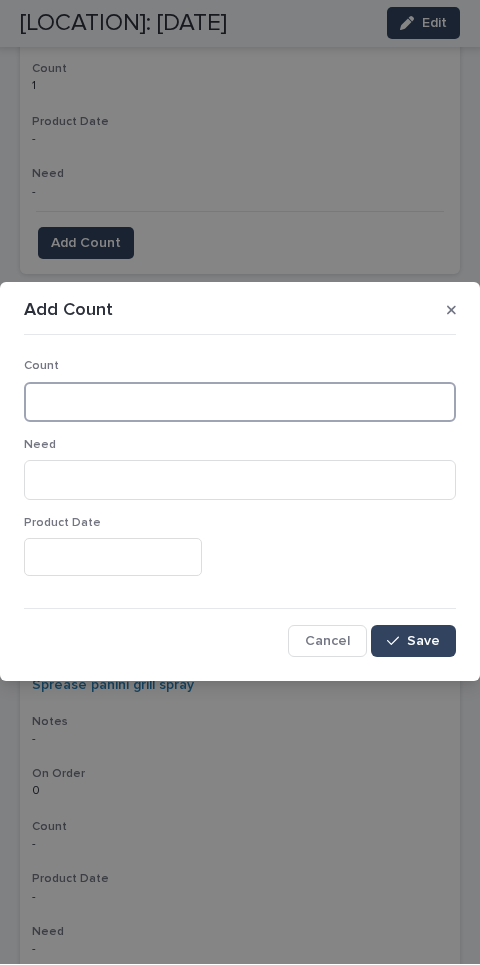 click at bounding box center [240, 403] 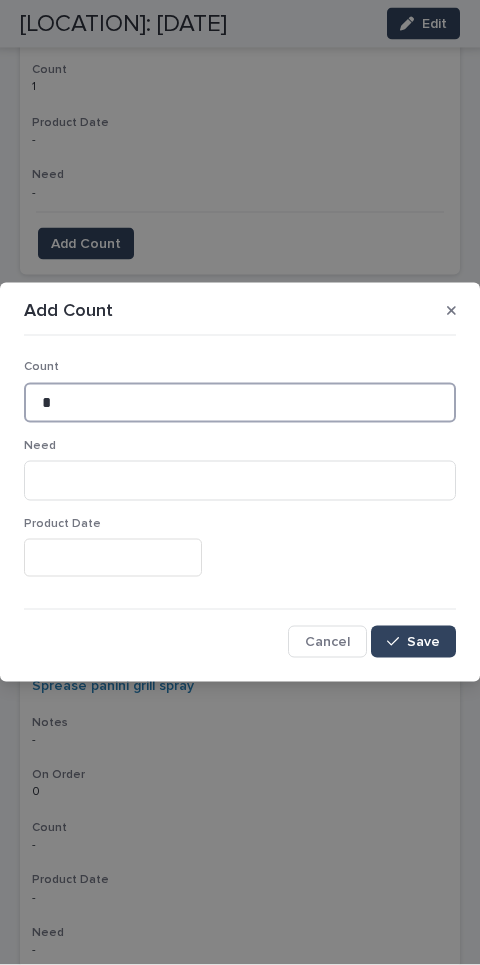 type on "*" 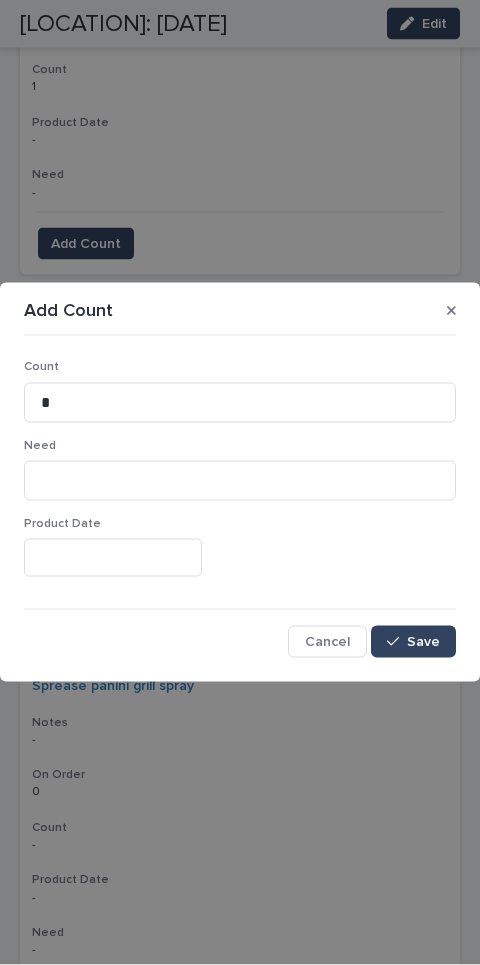 click on "Save" at bounding box center [413, 642] 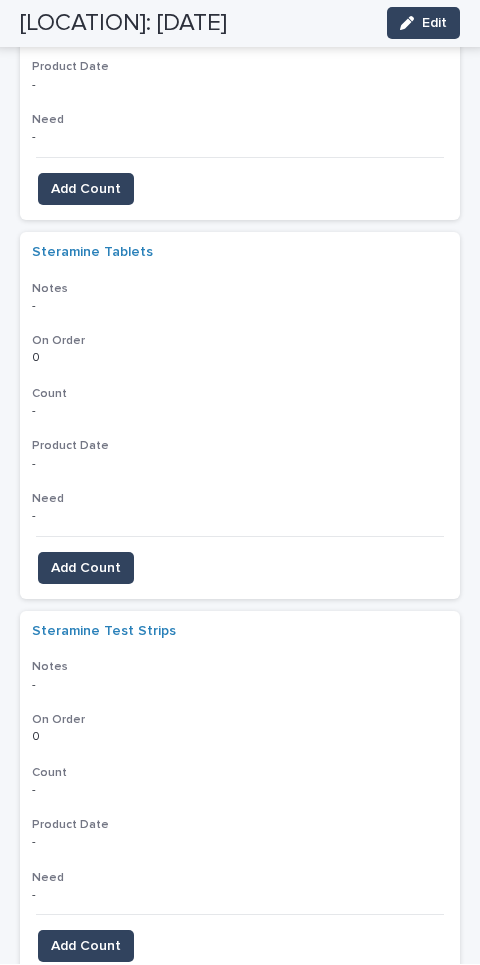 scroll, scrollTop: 2844, scrollLeft: 0, axis: vertical 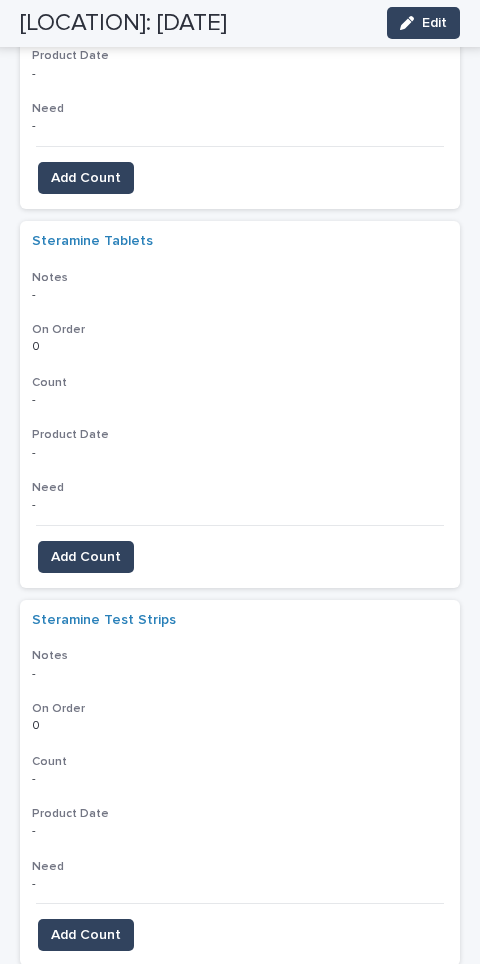 click on "Add Count" at bounding box center (86, 936) 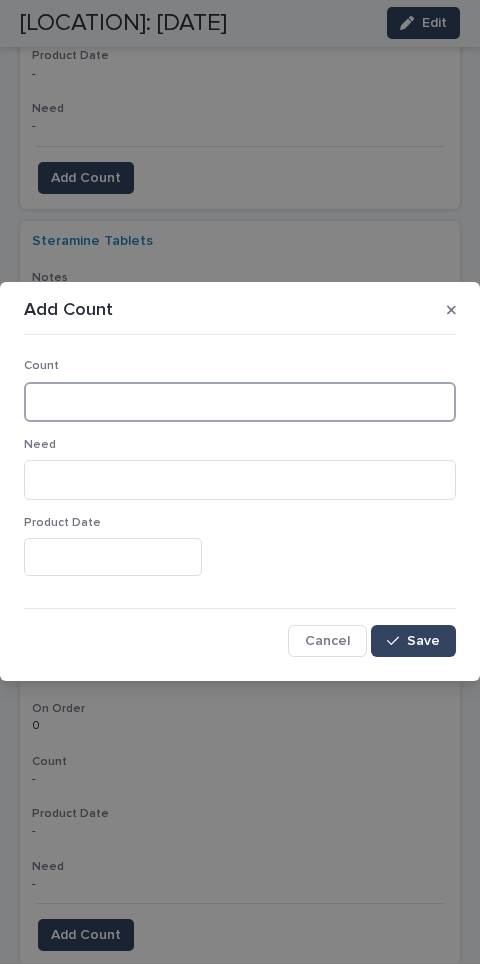 click at bounding box center (240, 403) 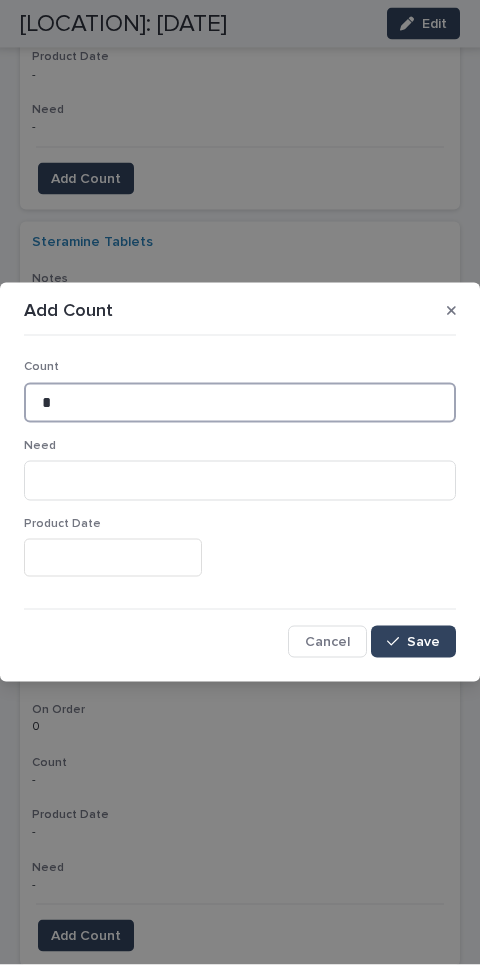 type on "*" 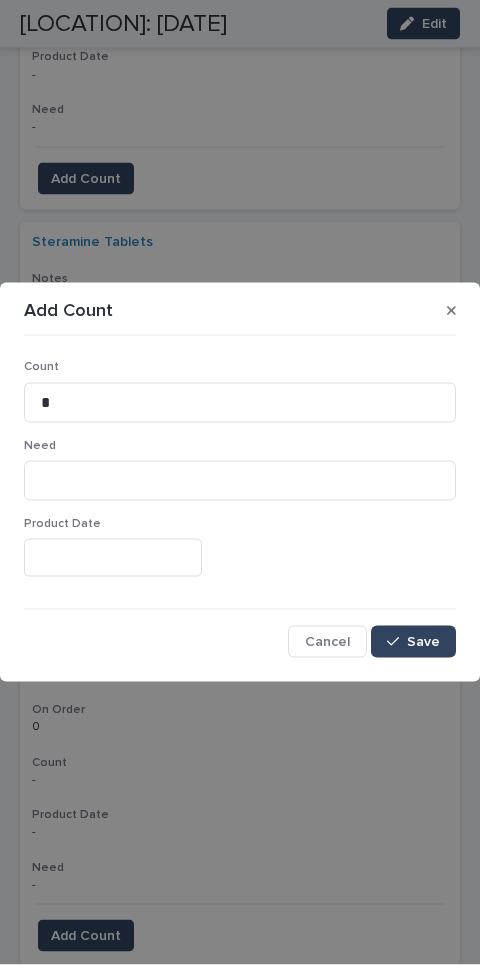 click on "Save" at bounding box center [423, 642] 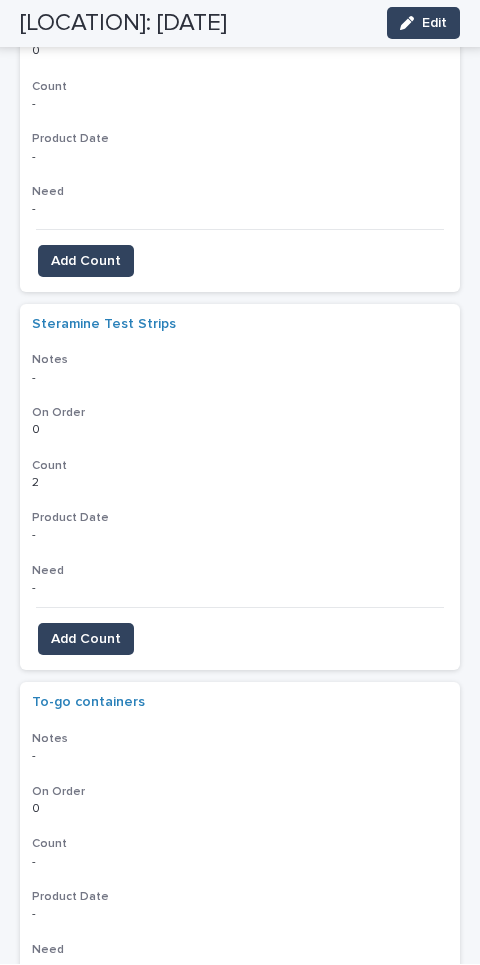 scroll, scrollTop: 3205, scrollLeft: 0, axis: vertical 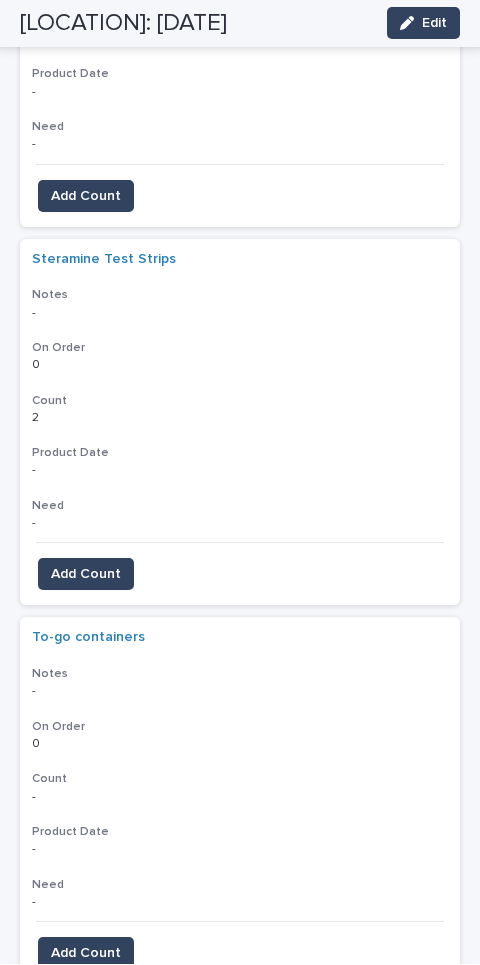 click on "Add Count" at bounding box center (86, 954) 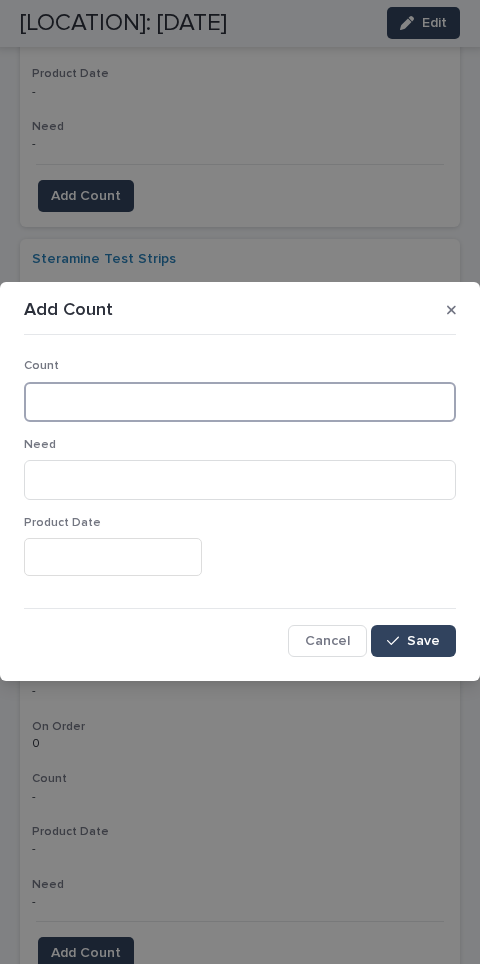 click at bounding box center [240, 403] 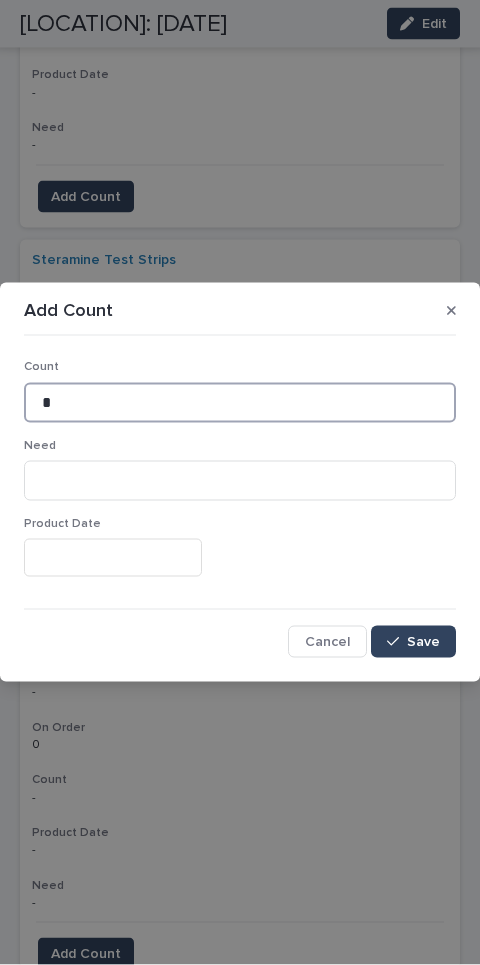 type on "*" 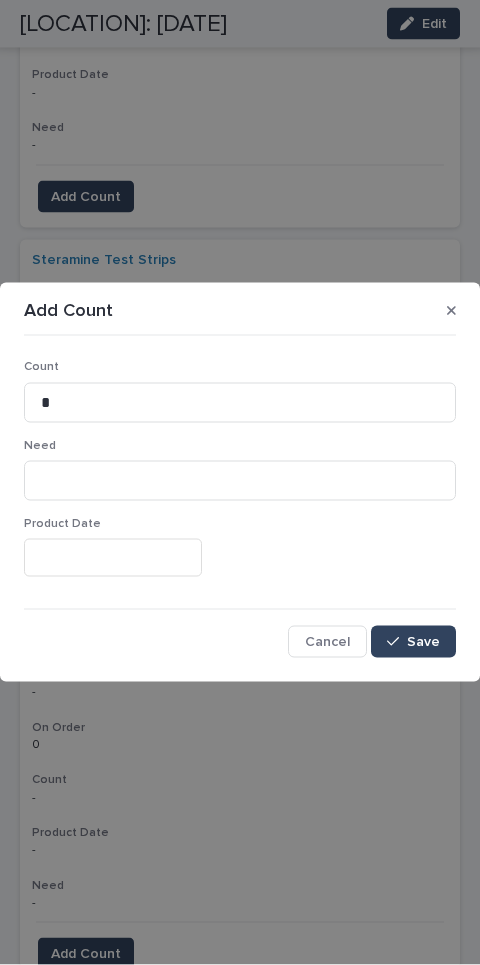 click on "Save" at bounding box center [413, 642] 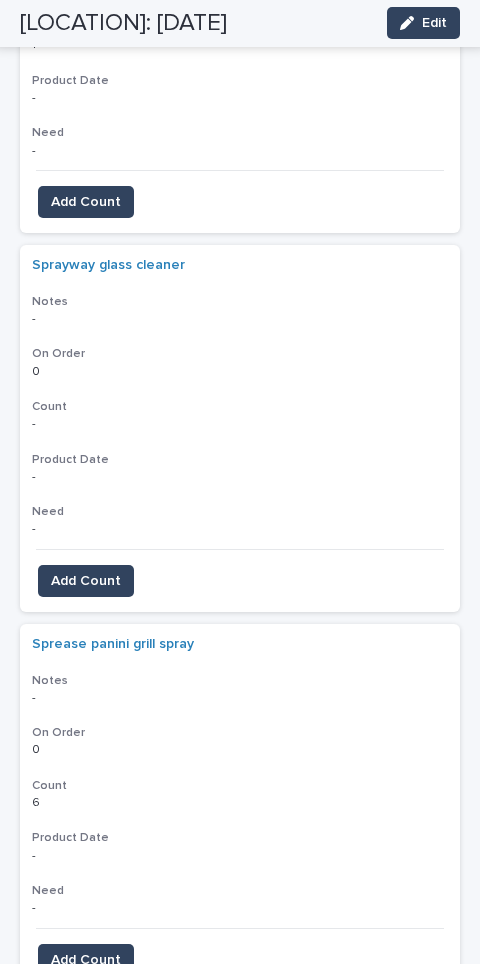 scroll, scrollTop: 1977, scrollLeft: 0, axis: vertical 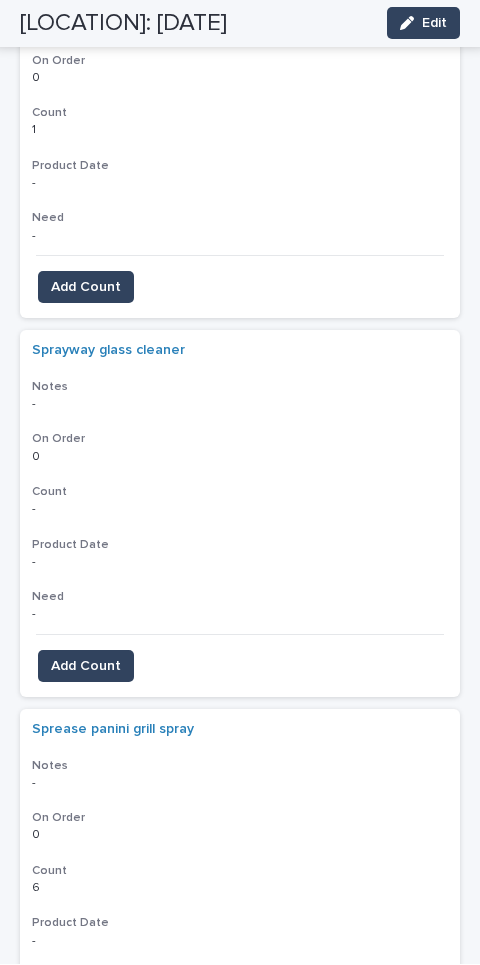 click on "Add Count" at bounding box center [86, 667] 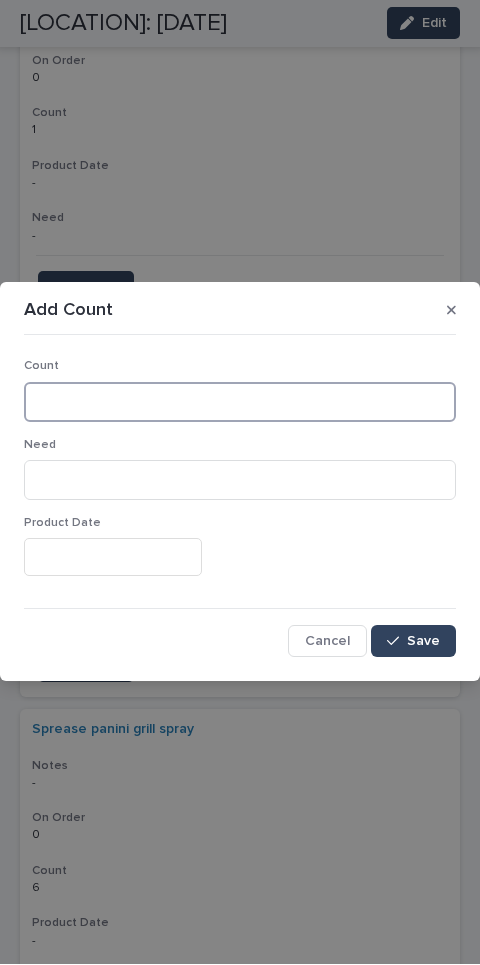 click at bounding box center (240, 403) 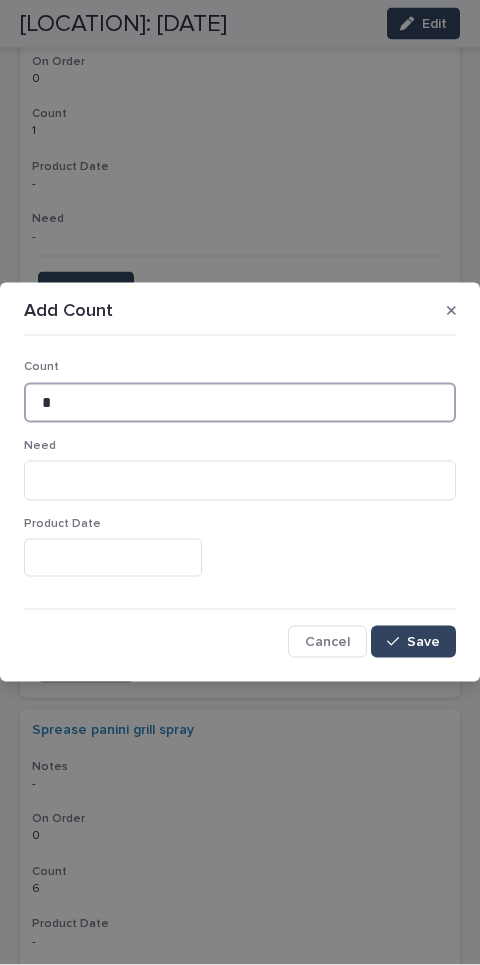 type on "*" 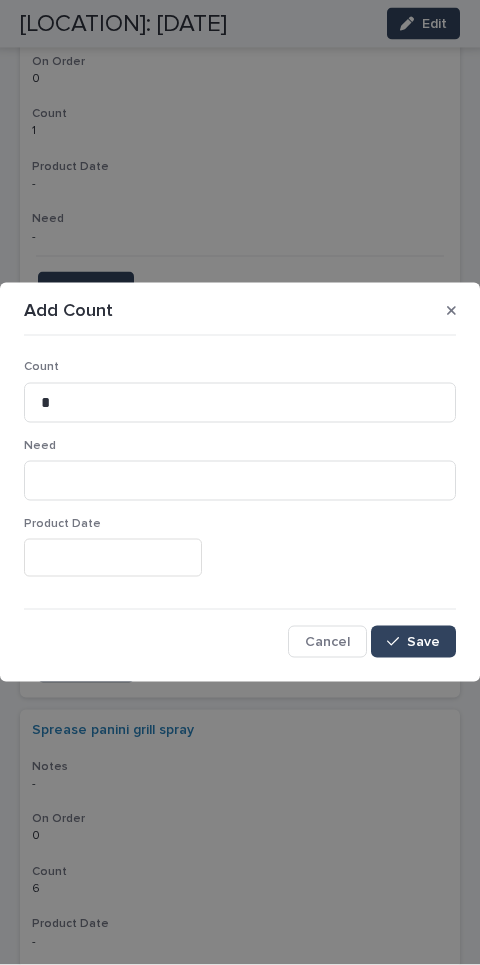 click on "Count * Need Product Date Cancel Save" at bounding box center (240, 500) 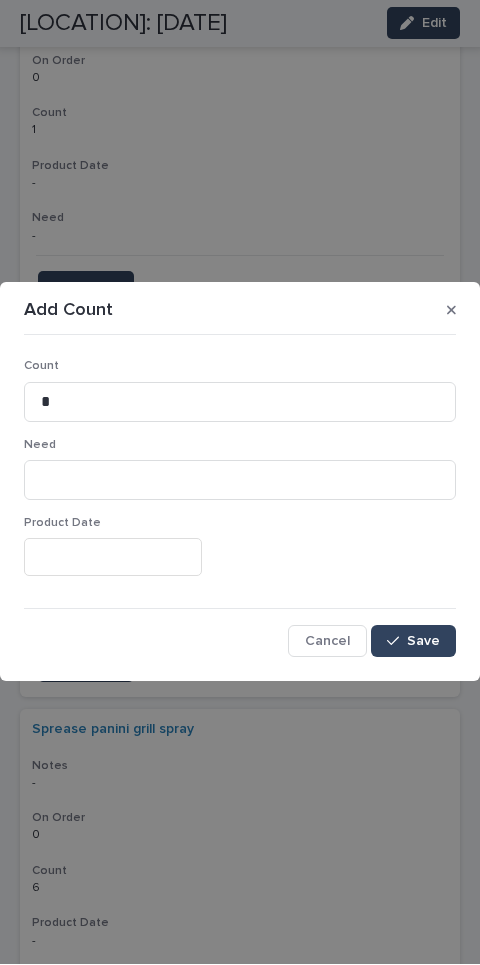 click on "Save" at bounding box center (423, 642) 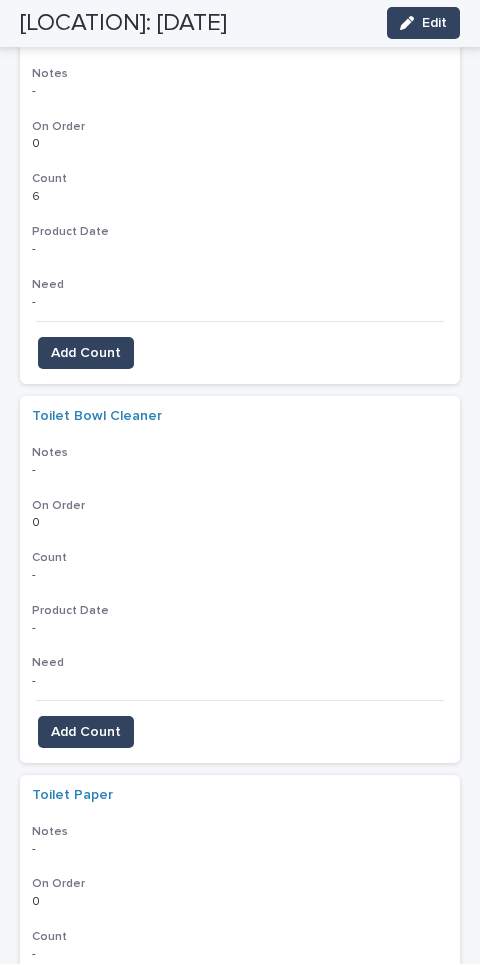 scroll, scrollTop: 3807, scrollLeft: 0, axis: vertical 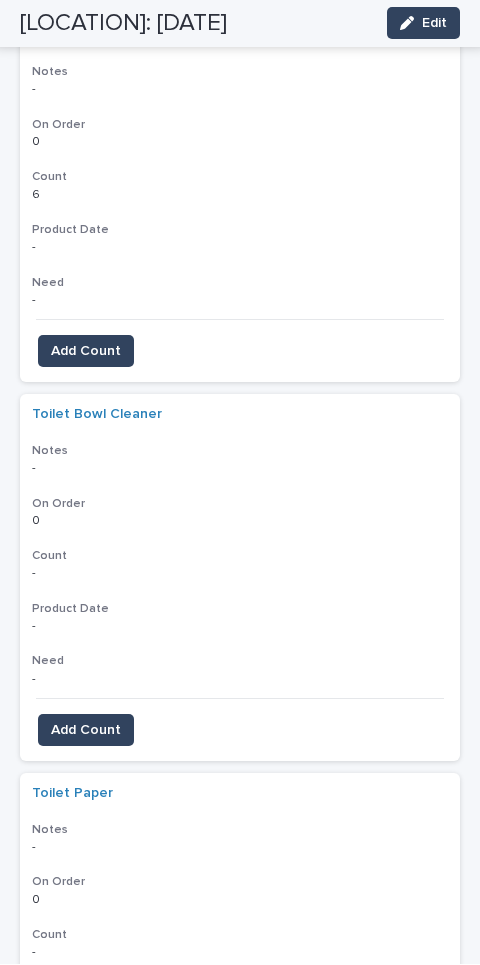 click on "Add Count" at bounding box center [86, 731] 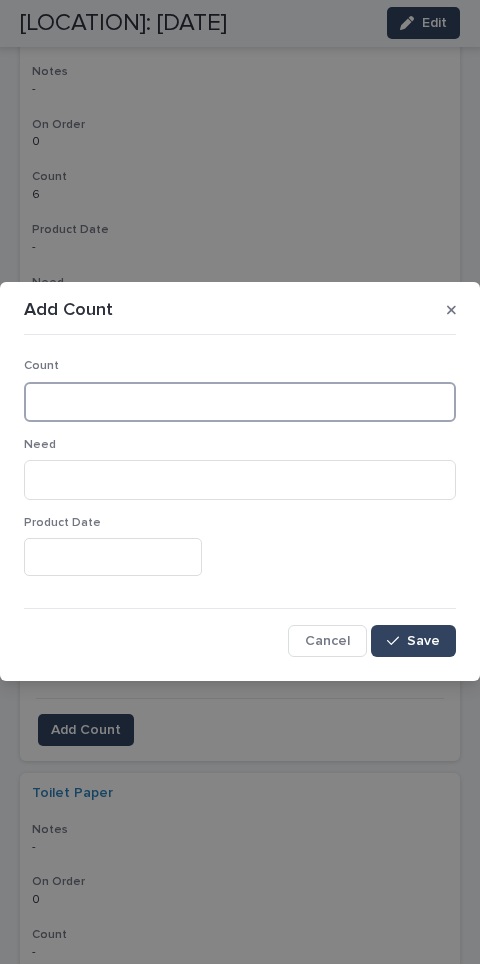 click at bounding box center [240, 403] 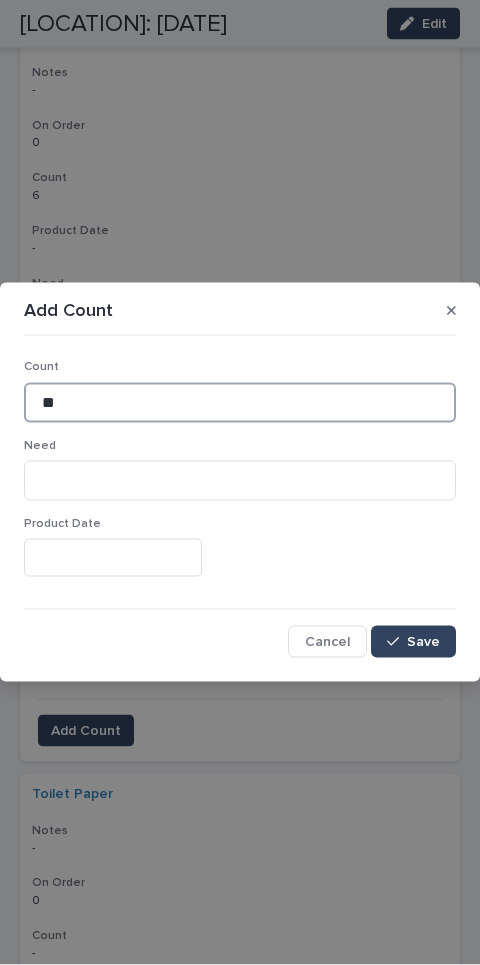 type on "**" 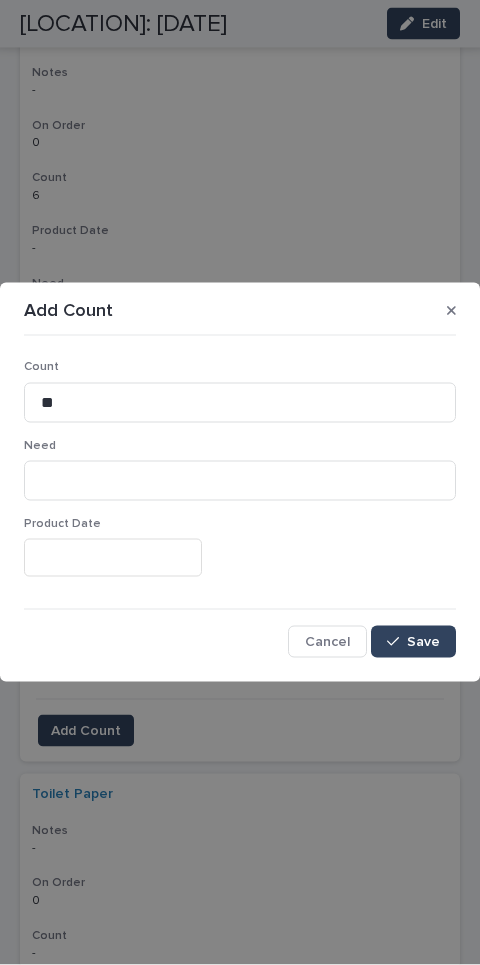 click on "Save" at bounding box center (423, 642) 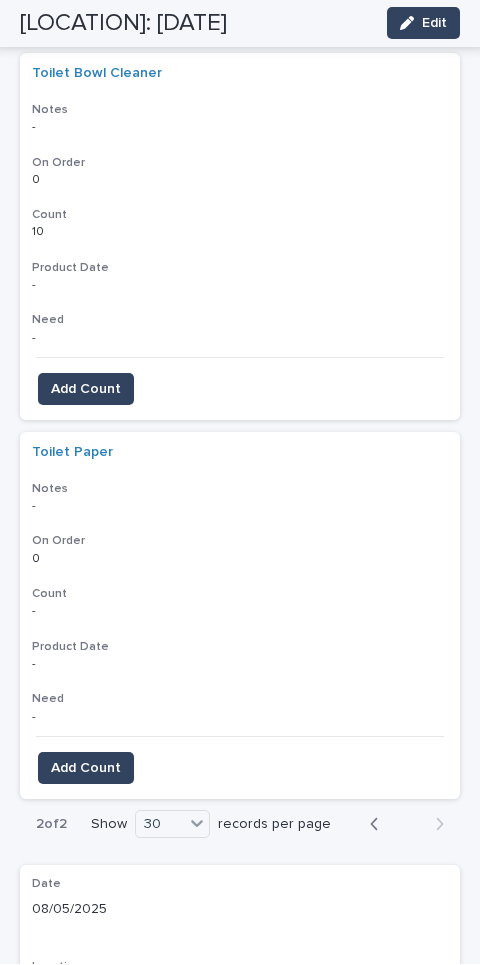 scroll, scrollTop: 4145, scrollLeft: 0, axis: vertical 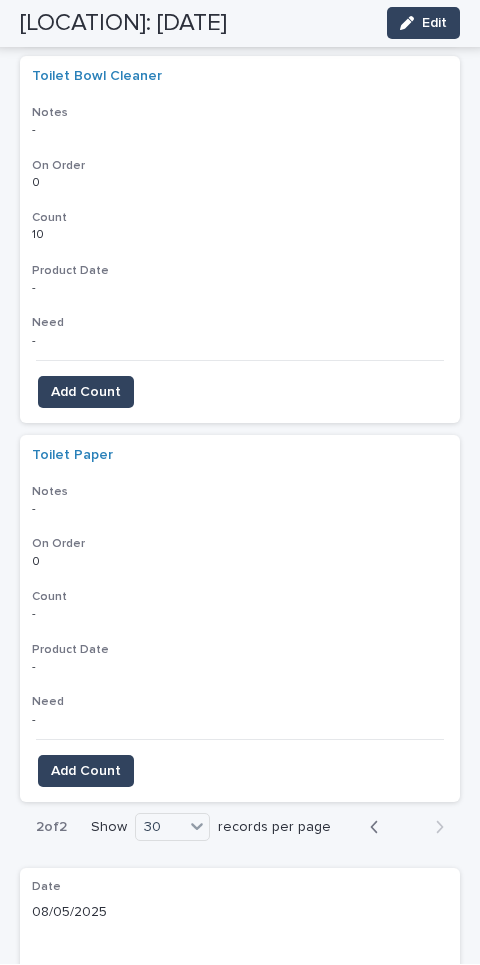 click on "Add Count" at bounding box center [86, 772] 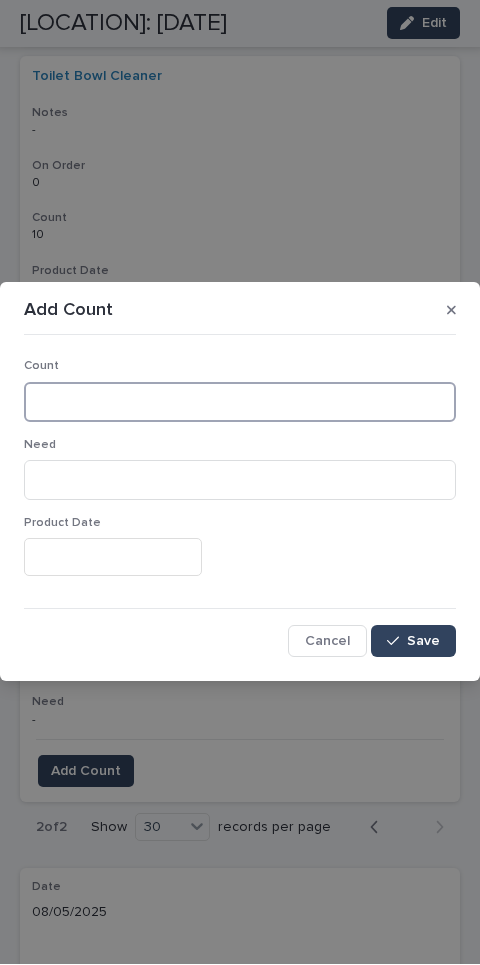 click at bounding box center (240, 403) 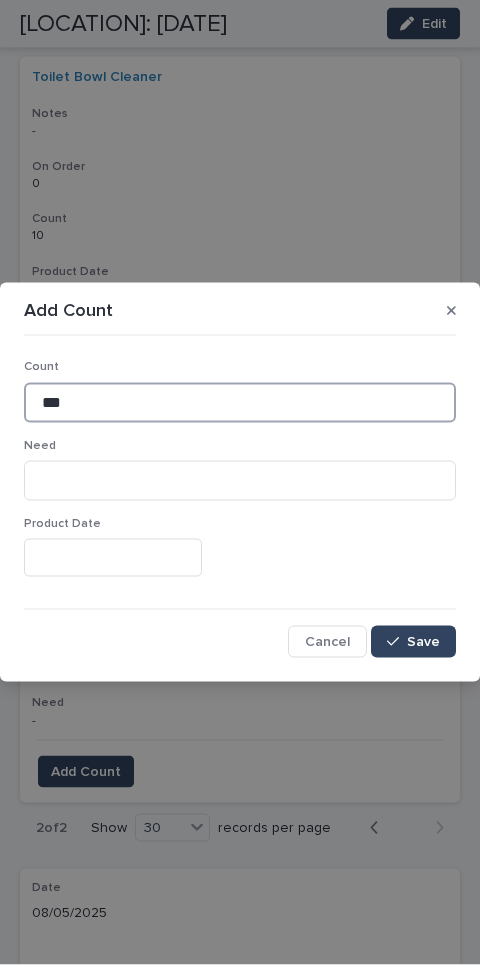 type on "***" 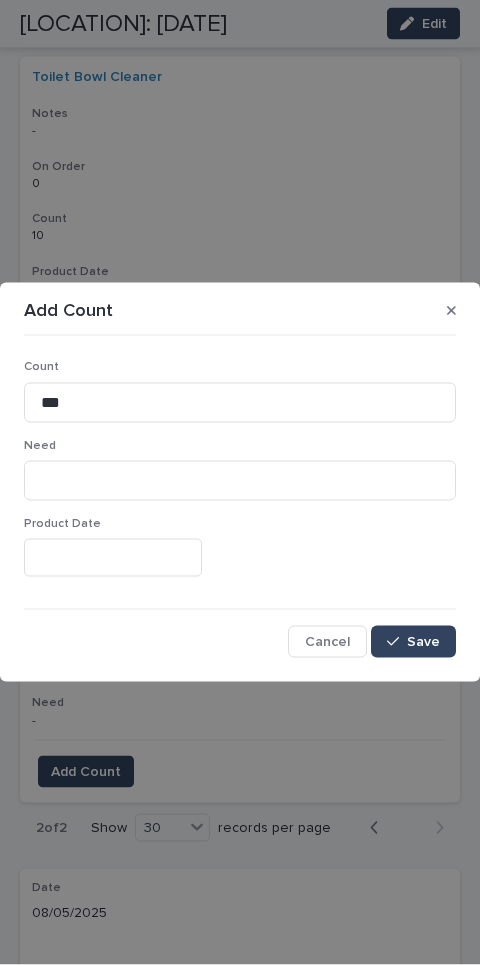 click on "Save" at bounding box center (423, 642) 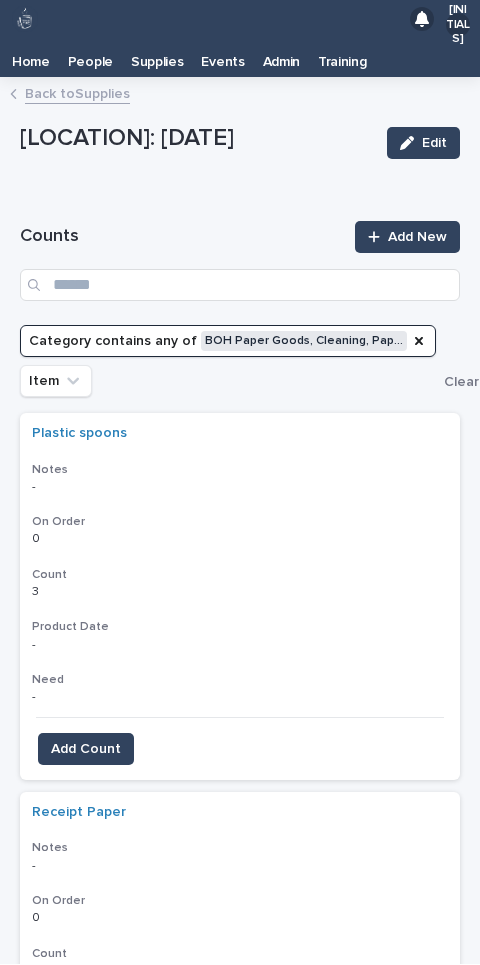 scroll, scrollTop: 0, scrollLeft: 0, axis: both 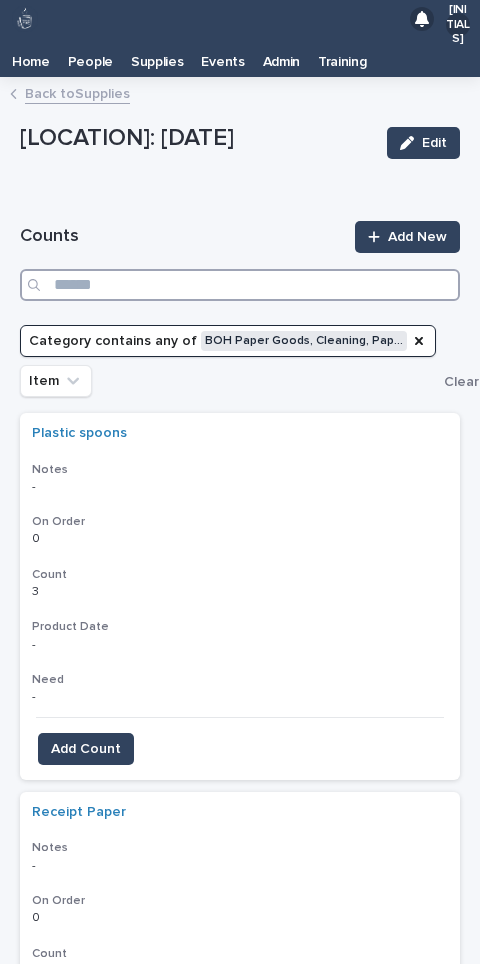 click at bounding box center [240, 286] 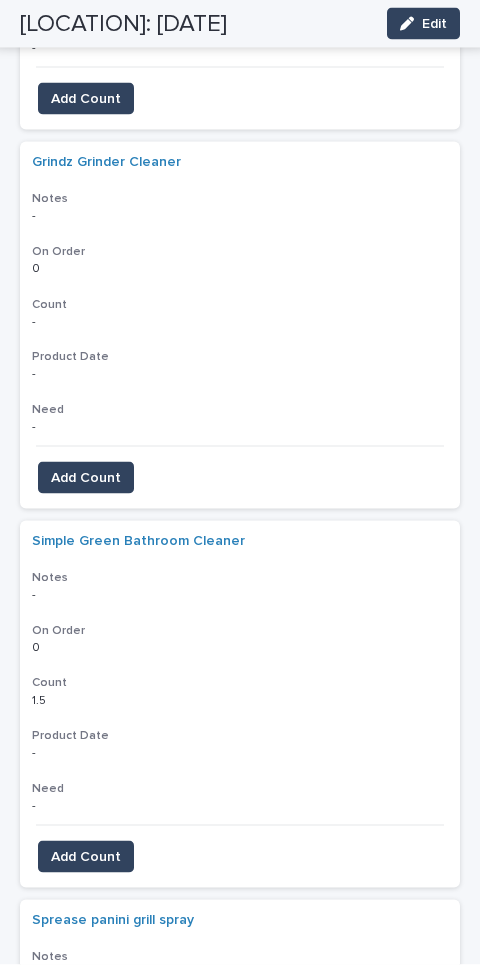 scroll, scrollTop: 1041, scrollLeft: 0, axis: vertical 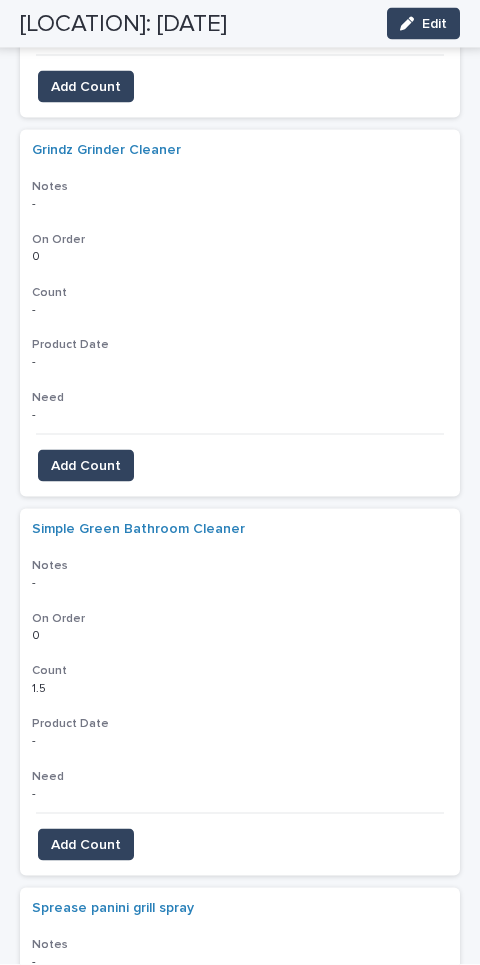 type on "**" 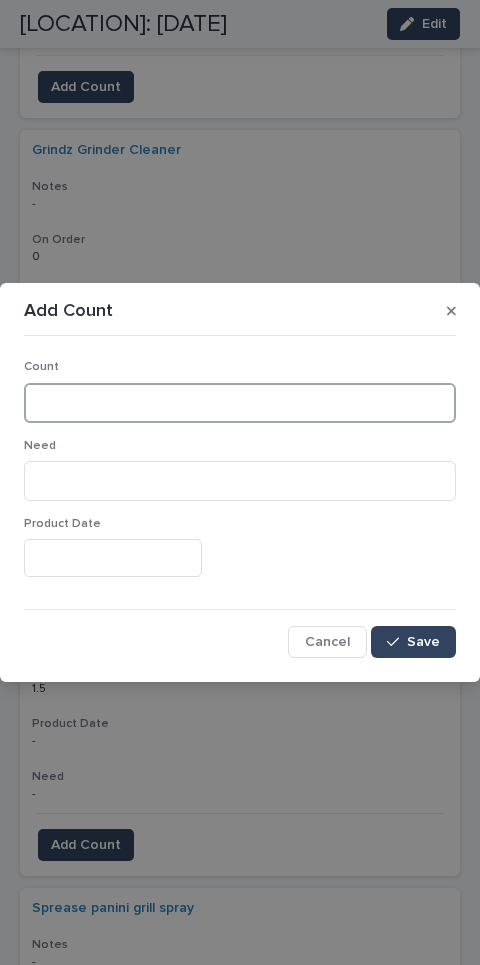 click at bounding box center (240, 403) 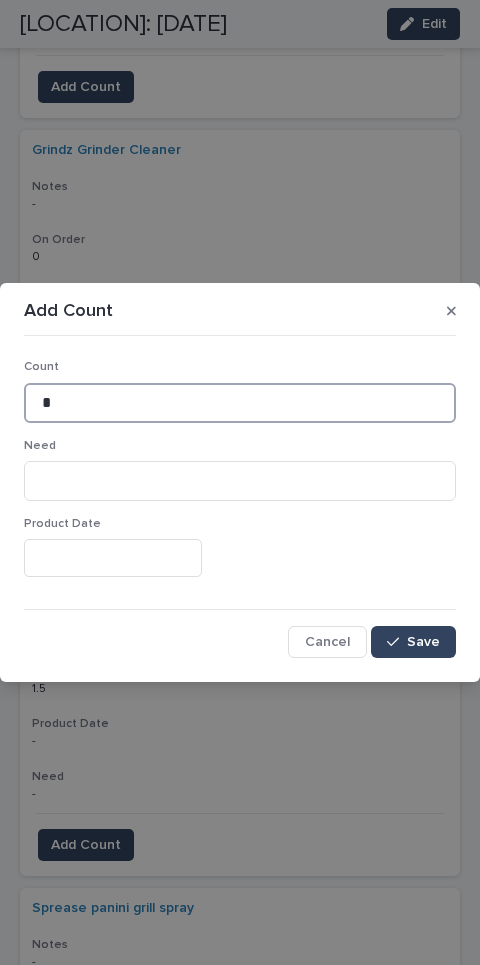 type on "*" 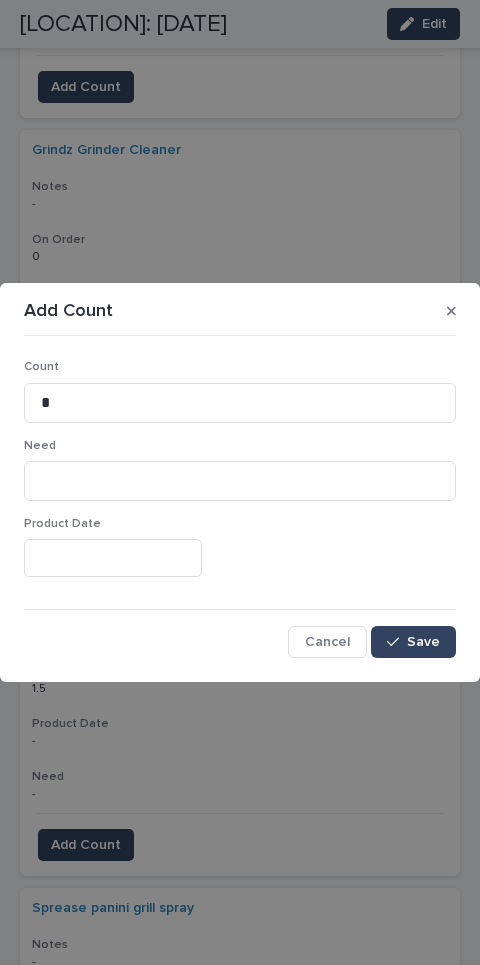click on "Count * Need Product Date Cancel Save" at bounding box center [240, 500] 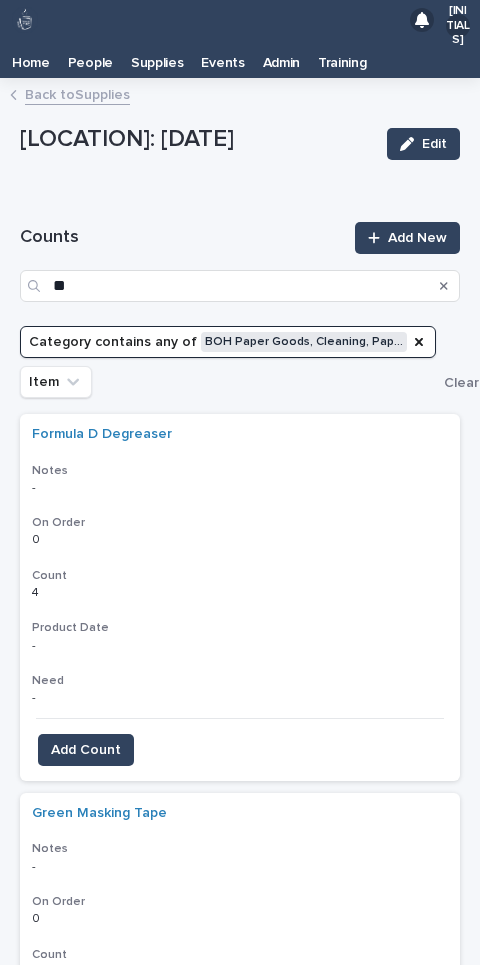 scroll, scrollTop: 0, scrollLeft: 0, axis: both 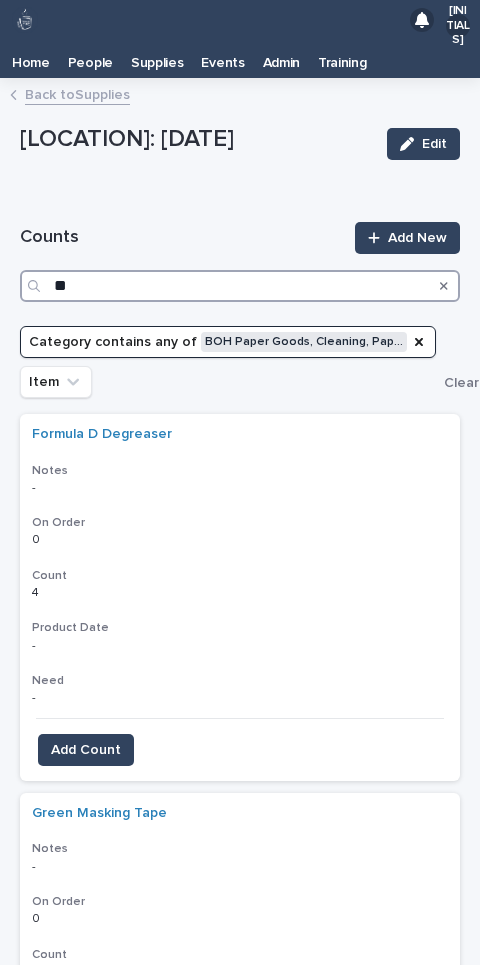 click on "**" at bounding box center [240, 286] 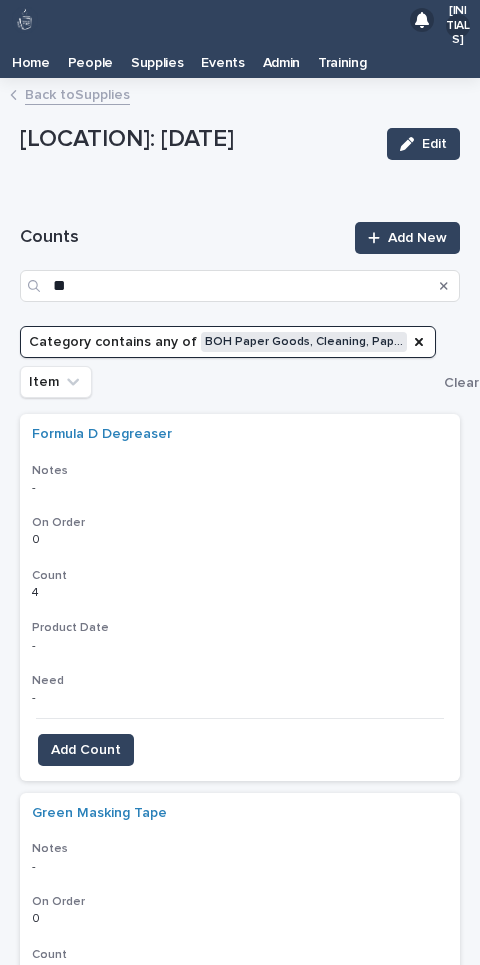 click at bounding box center (444, 286) 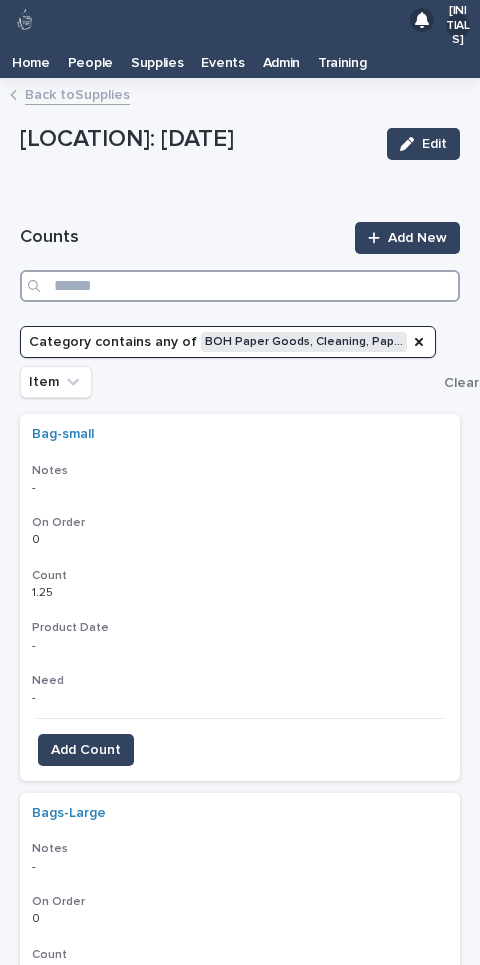click at bounding box center (240, 286) 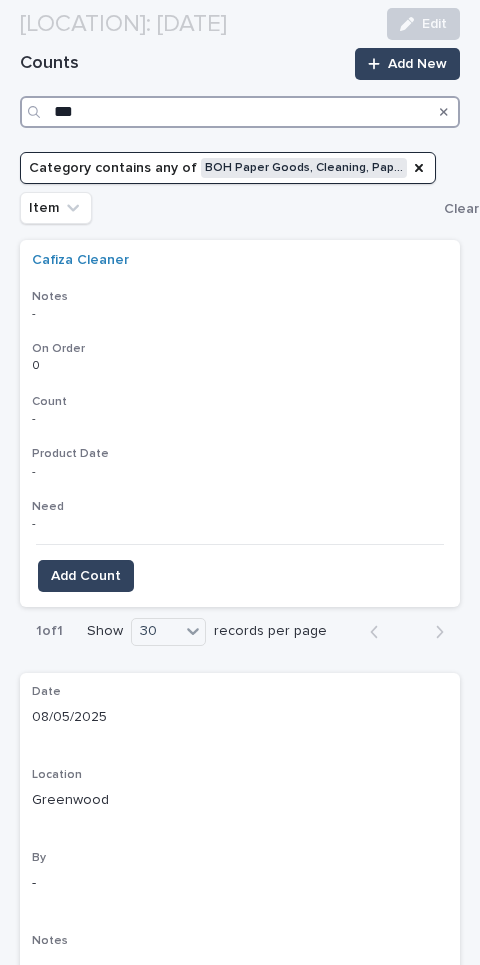 scroll, scrollTop: 181, scrollLeft: 0, axis: vertical 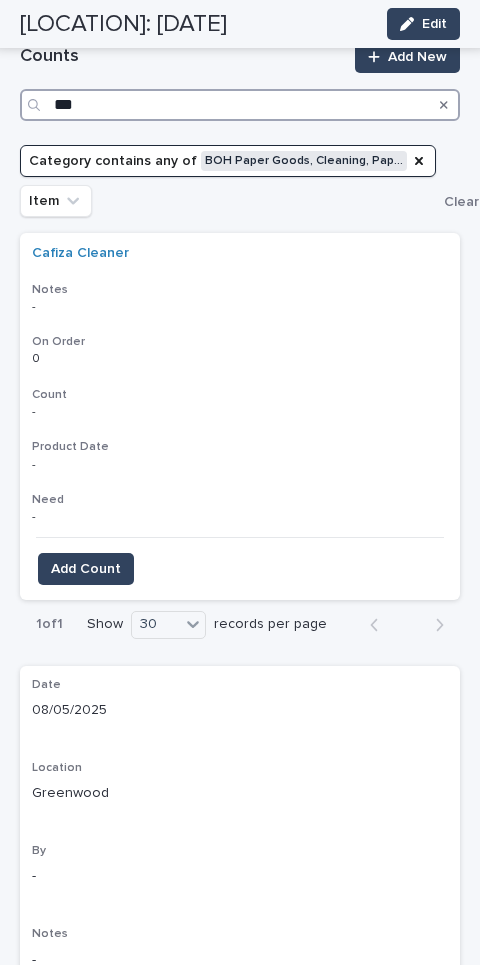 type on "***" 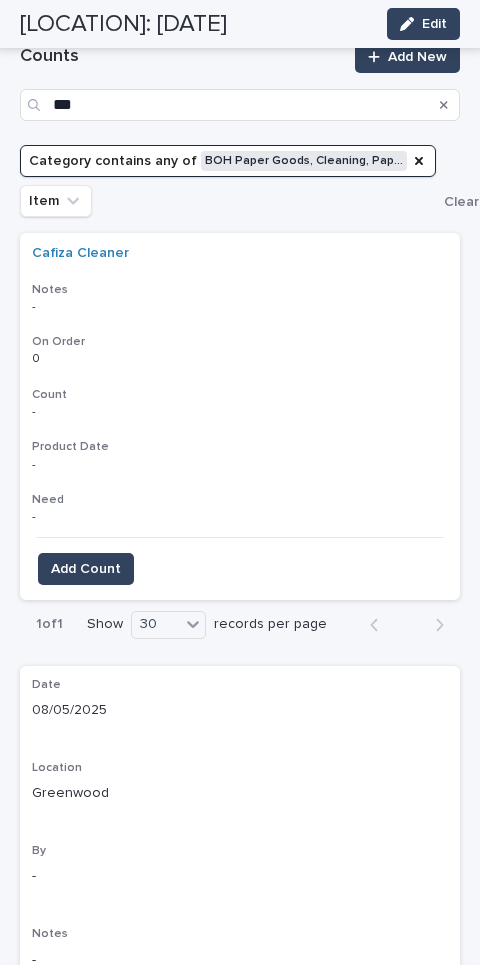 click on "Add Count" at bounding box center (86, 569) 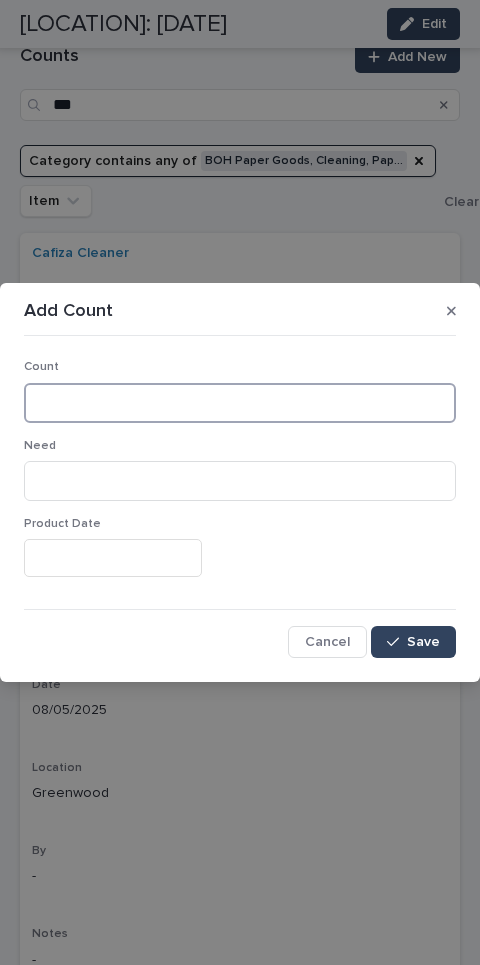 click at bounding box center [240, 403] 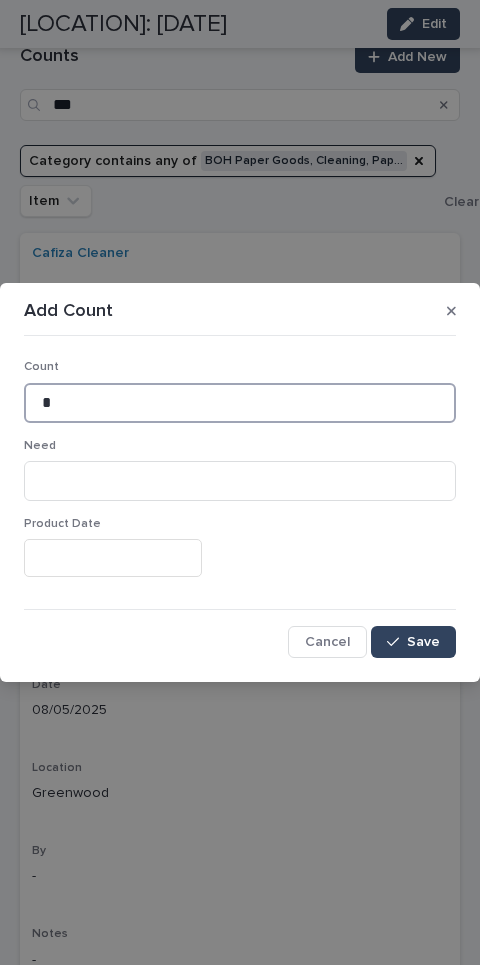 type on "*" 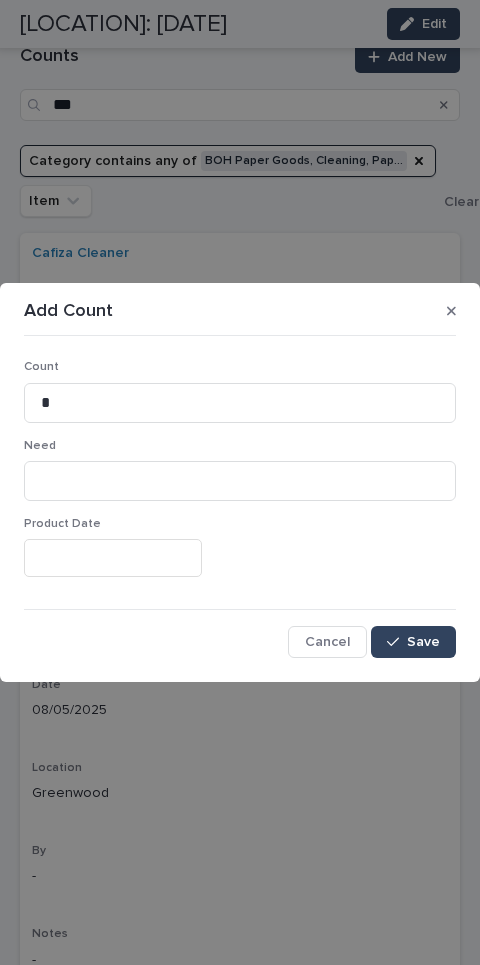 click on "Count * Need Product Date Cancel Save" at bounding box center (240, 500) 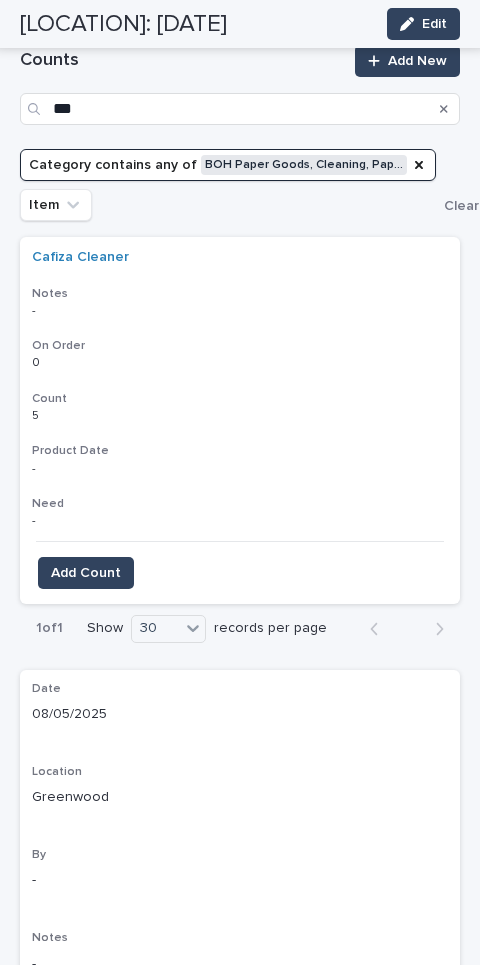scroll, scrollTop: 41, scrollLeft: 0, axis: vertical 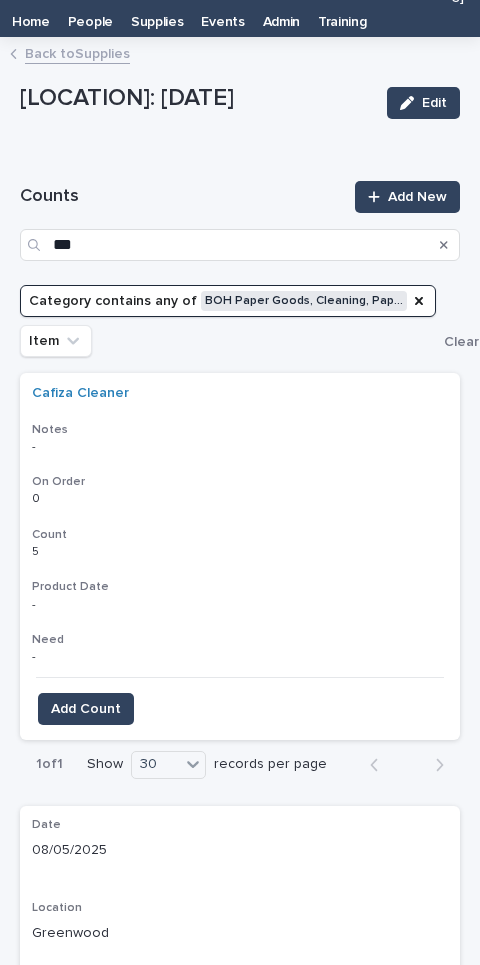 click at bounding box center (444, 245) 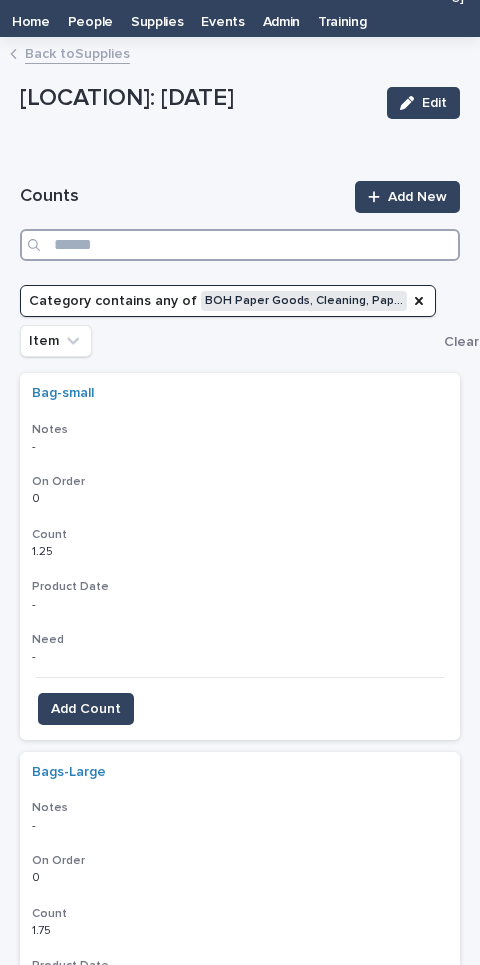 click at bounding box center [240, 245] 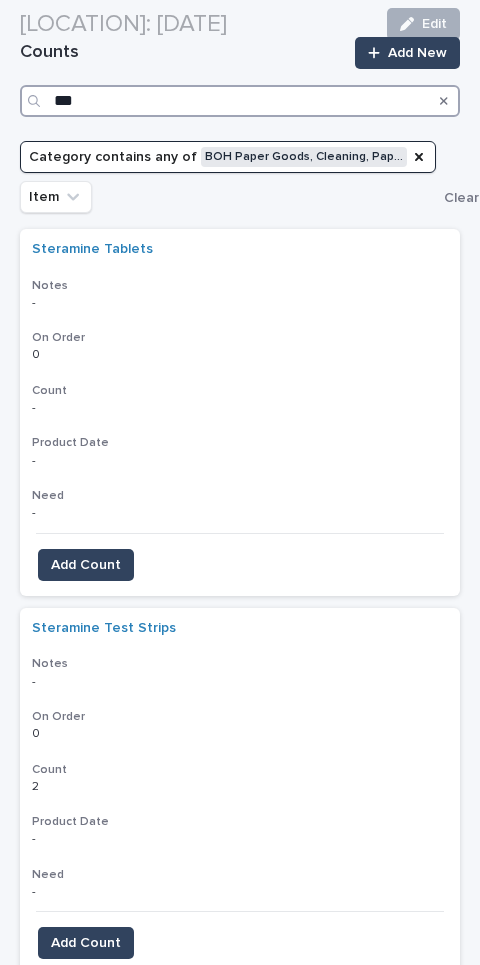 scroll, scrollTop: 187, scrollLeft: 0, axis: vertical 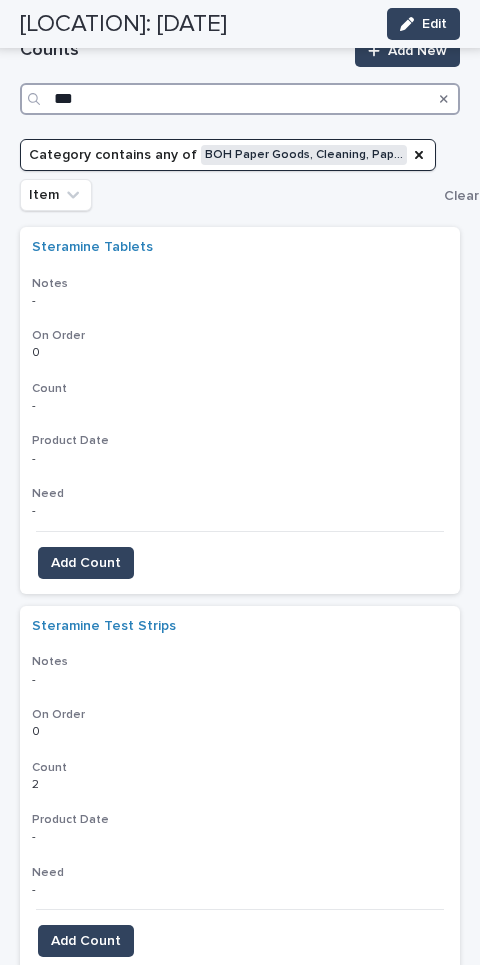 type on "***" 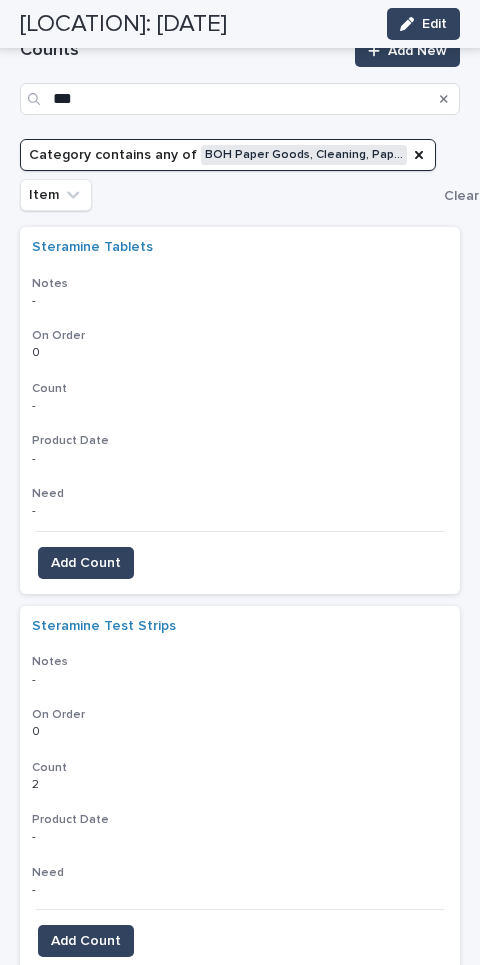 click on "Add Count" at bounding box center (86, 563) 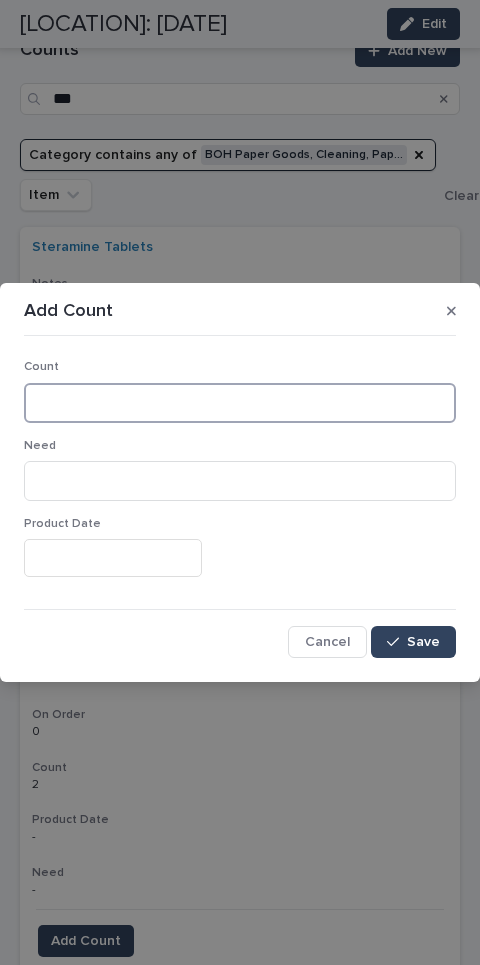click at bounding box center [240, 403] 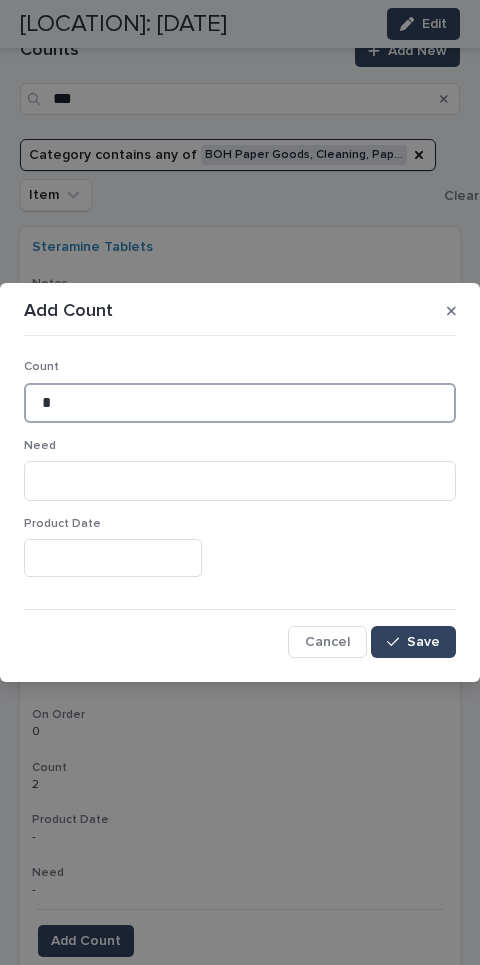 type on "*" 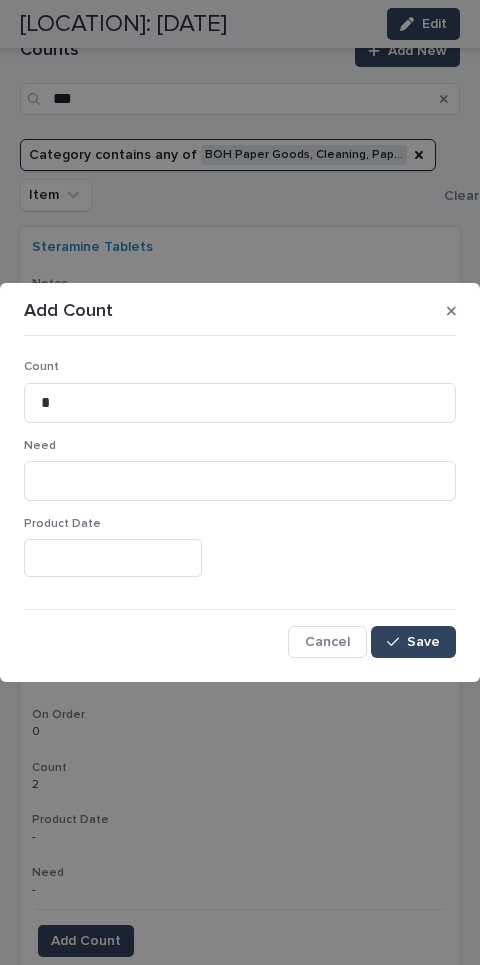 click on "Save" at bounding box center (413, 642) 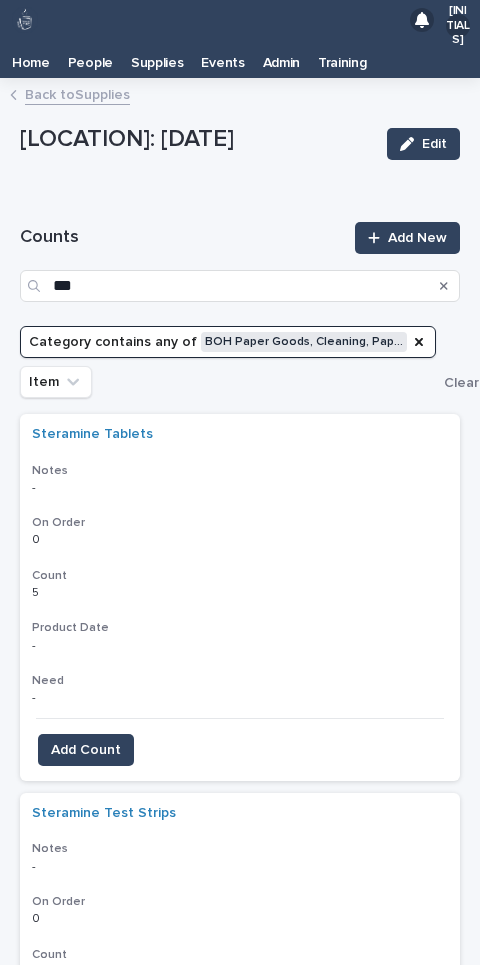 scroll, scrollTop: 0, scrollLeft: 0, axis: both 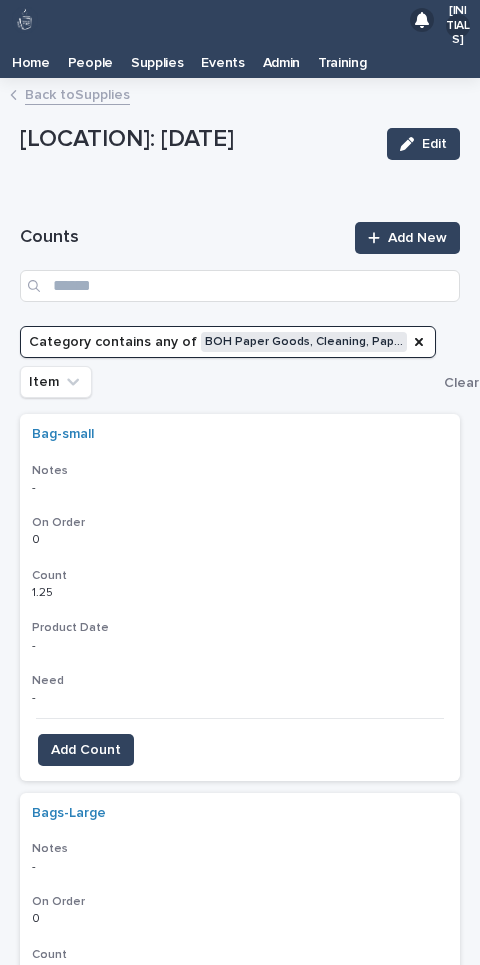 click 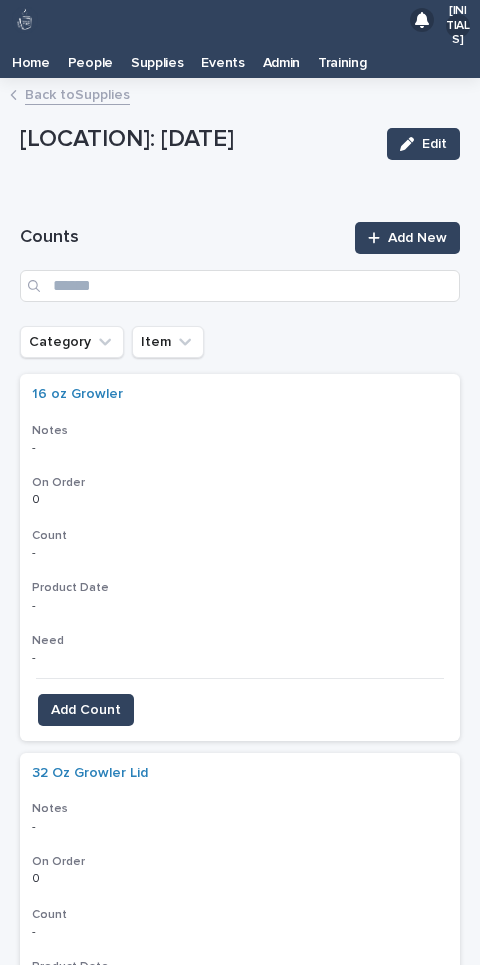 click 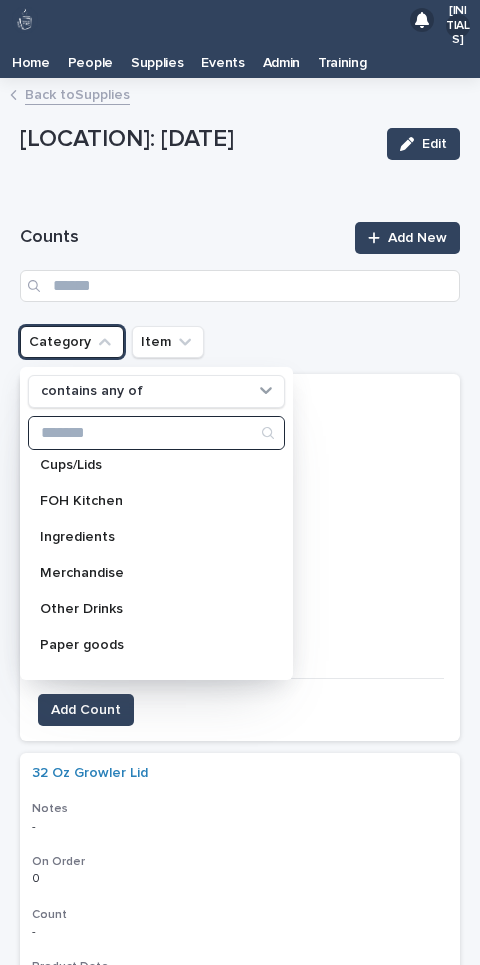 scroll, scrollTop: 117, scrollLeft: 0, axis: vertical 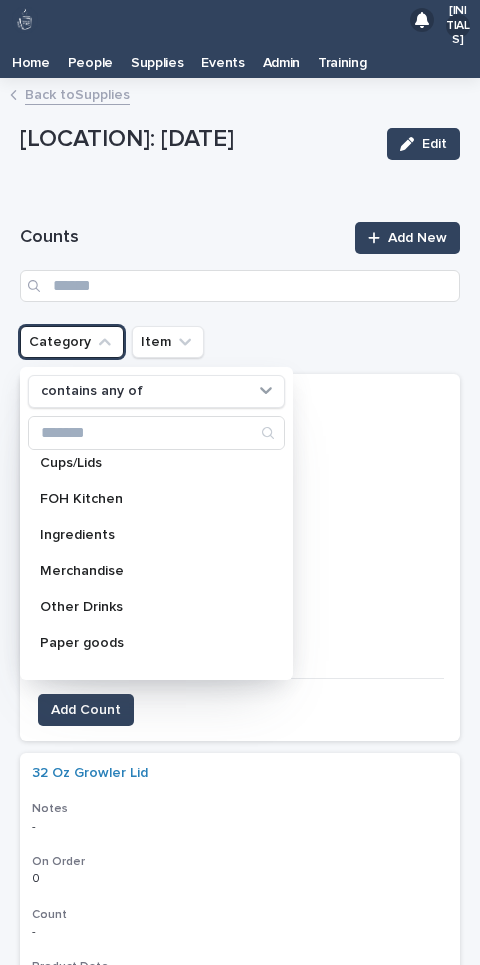 click on "FOH Kitchen" at bounding box center (146, 499) 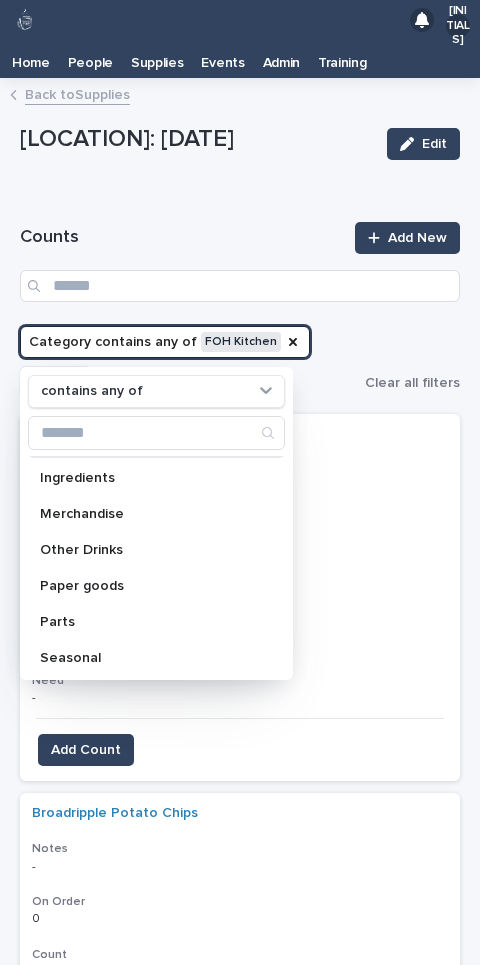 scroll, scrollTop: 182, scrollLeft: 0, axis: vertical 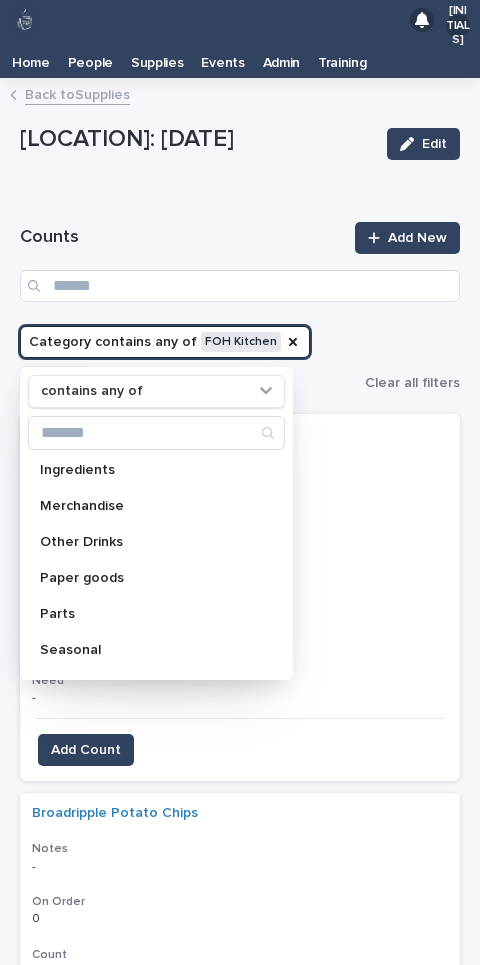 click on "Merchandise" at bounding box center [156, 506] 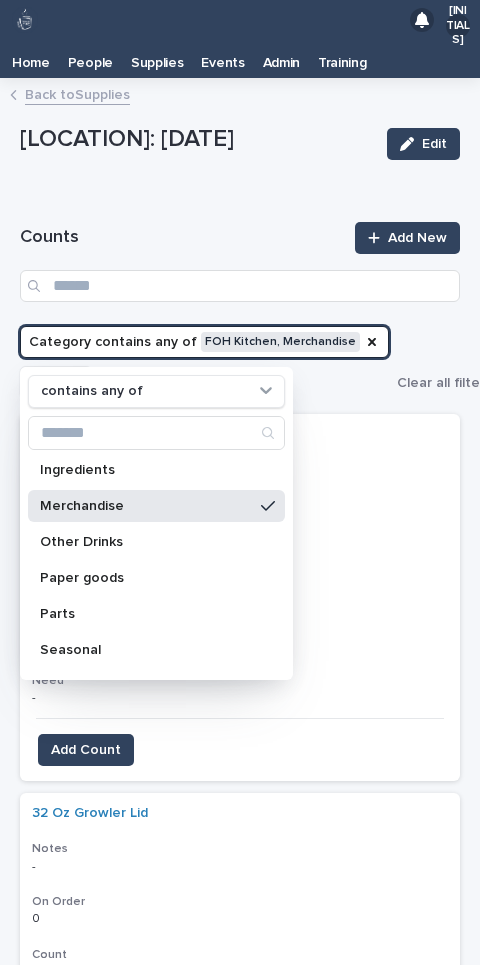 click on "Other Drinks" at bounding box center (146, 542) 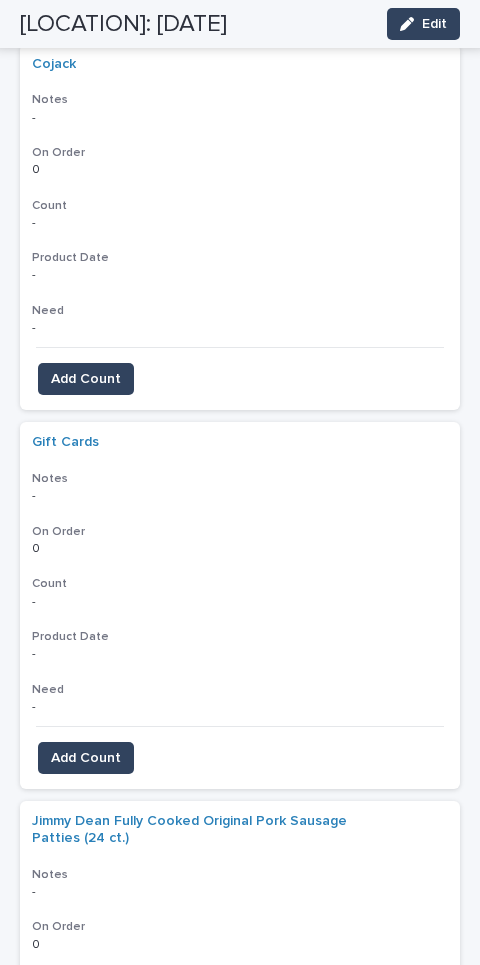 scroll, scrollTop: 3474, scrollLeft: 0, axis: vertical 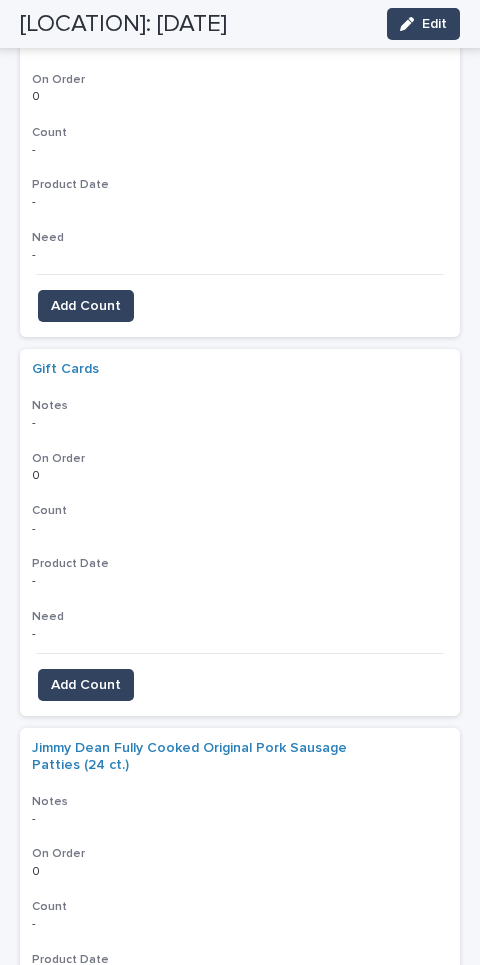 click on "Add Count" at bounding box center (86, 685) 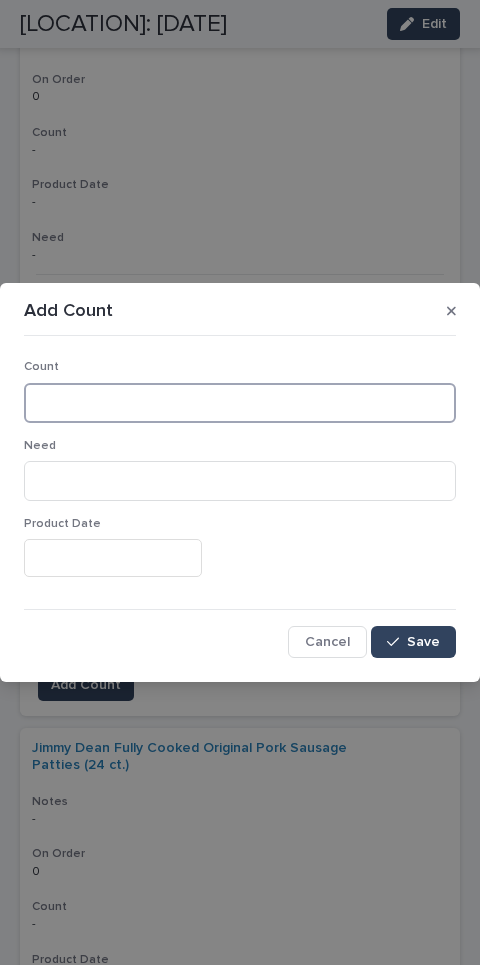 click at bounding box center [240, 403] 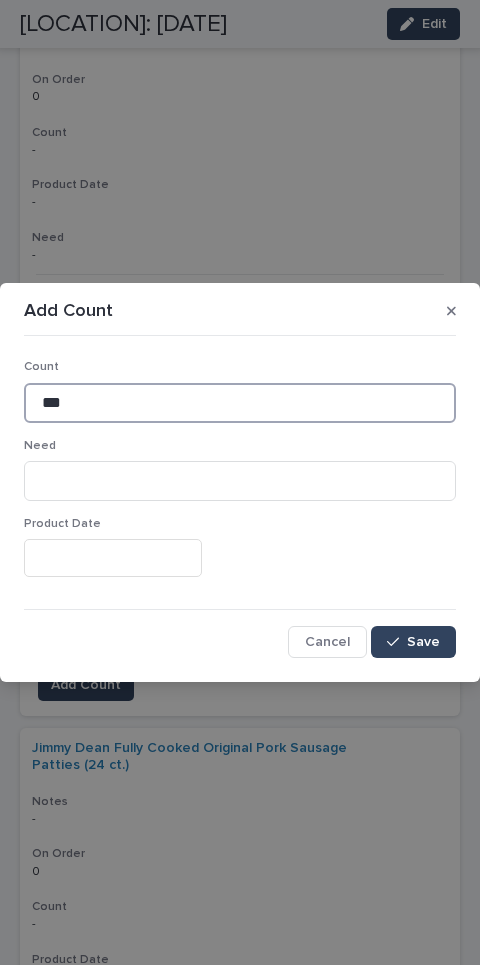 type on "***" 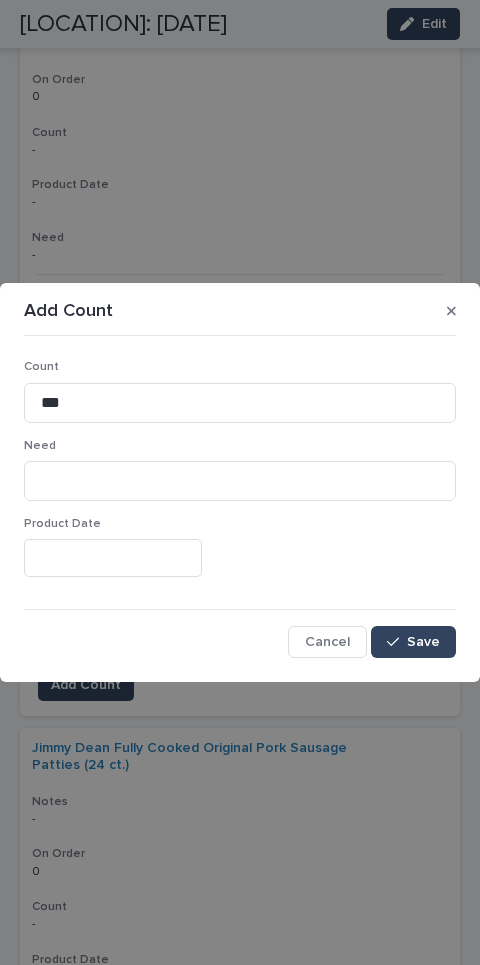 click on "Save" at bounding box center (413, 642) 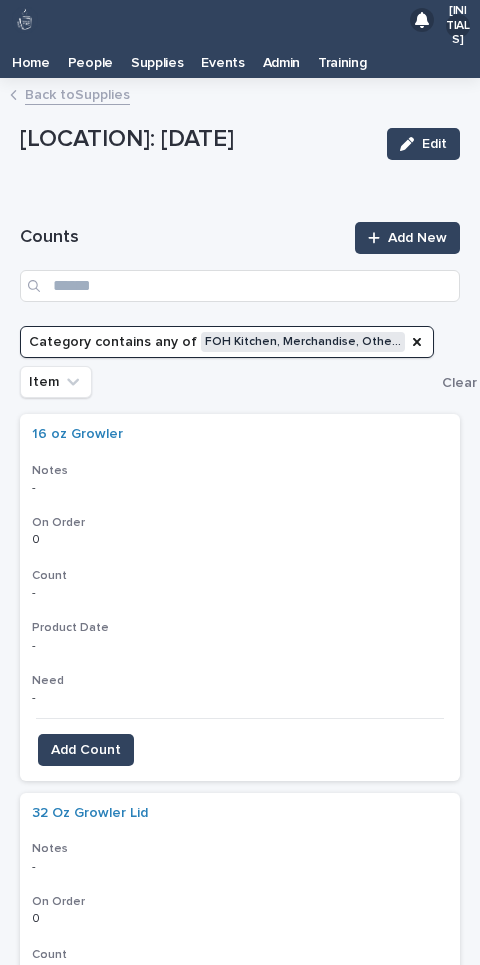 scroll, scrollTop: 0, scrollLeft: 0, axis: both 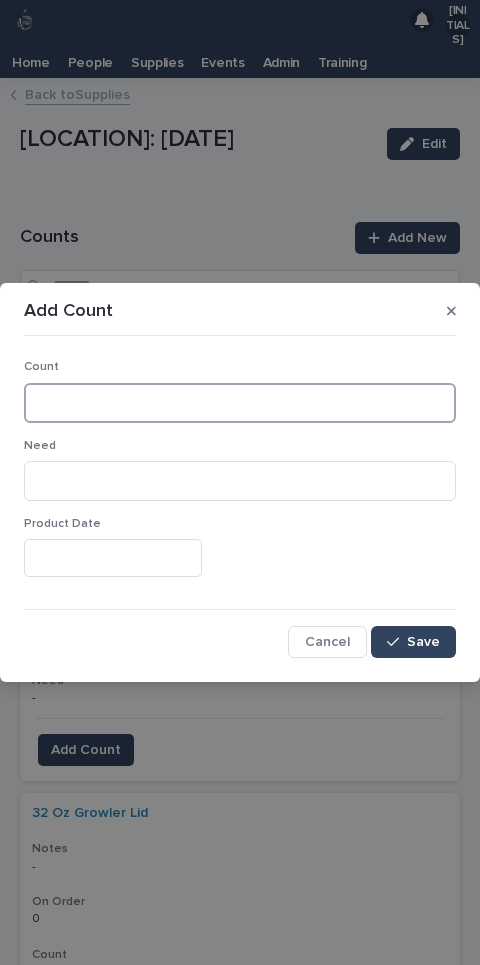 click at bounding box center [240, 403] 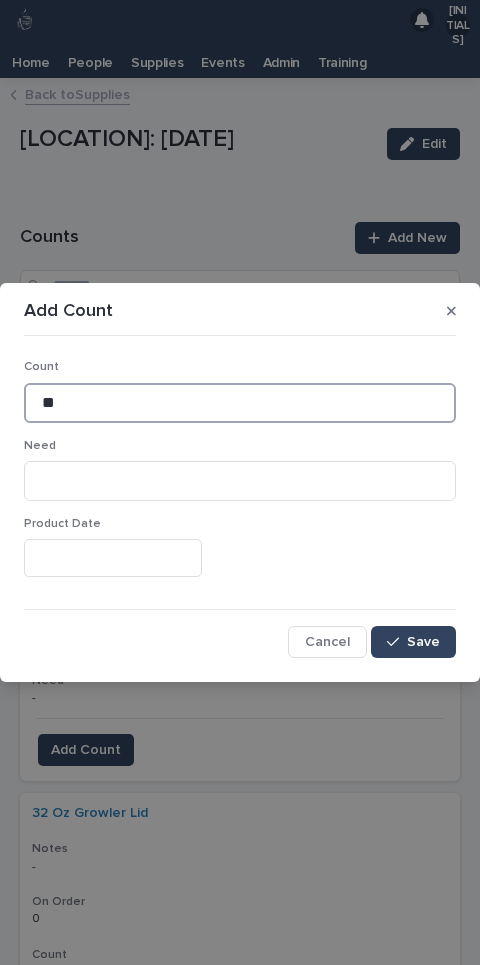 type on "**" 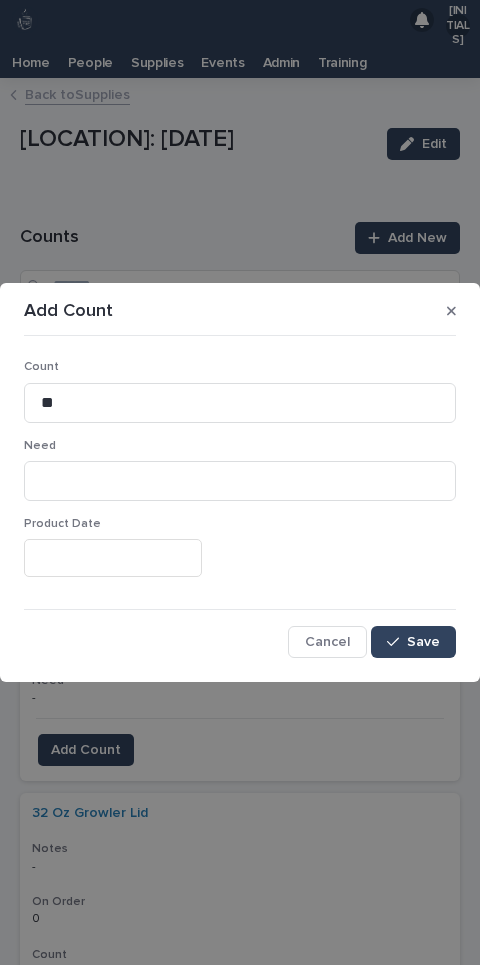 click on "Save" at bounding box center [423, 642] 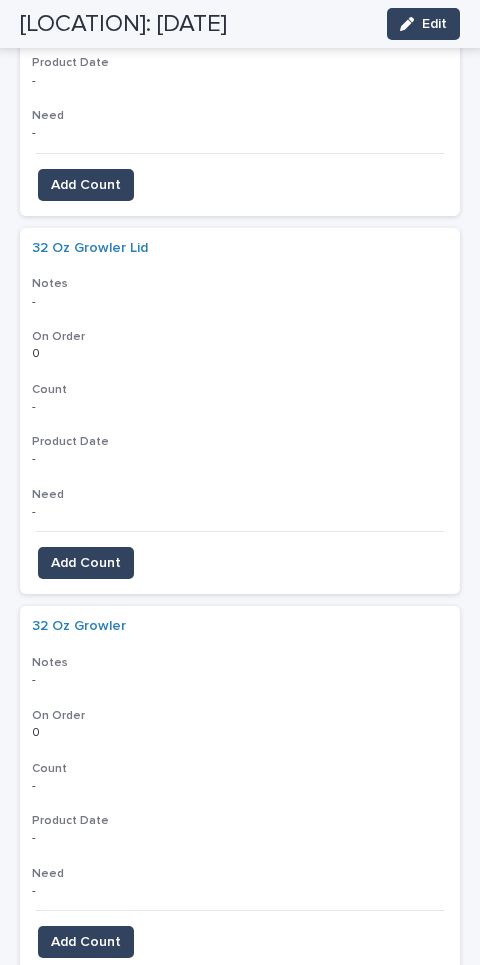 scroll, scrollTop: 569, scrollLeft: 0, axis: vertical 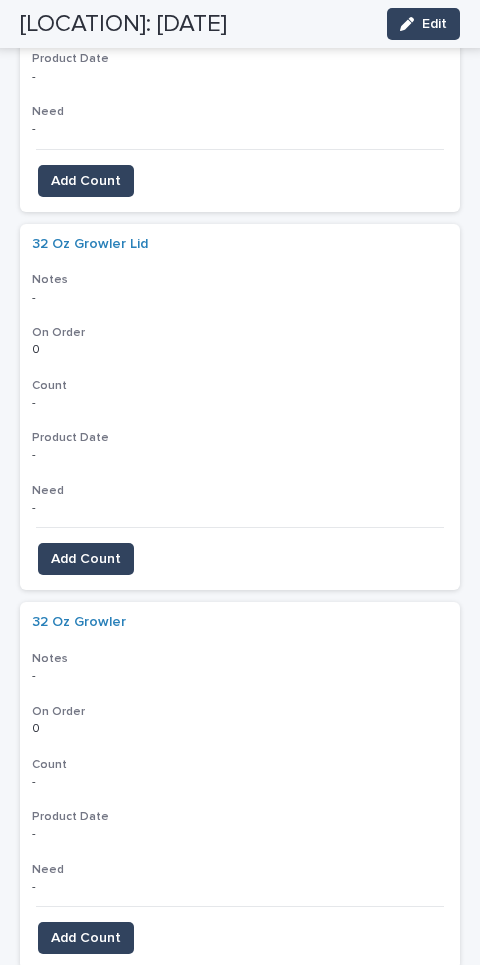 click on "Add Count" at bounding box center [86, 559] 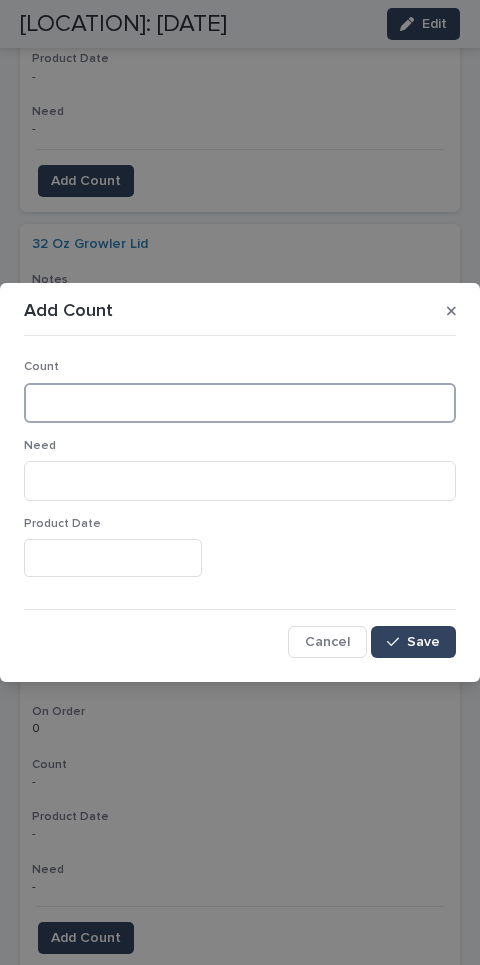 click at bounding box center [240, 403] 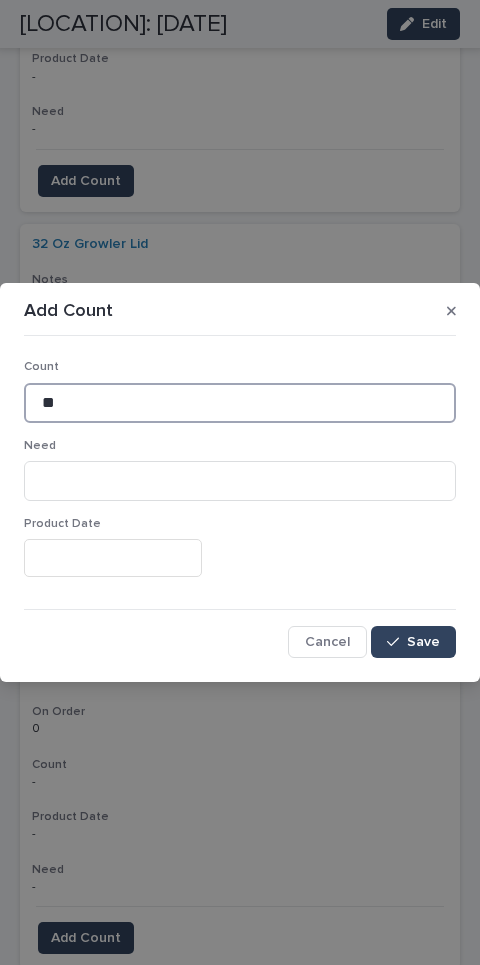 type on "**" 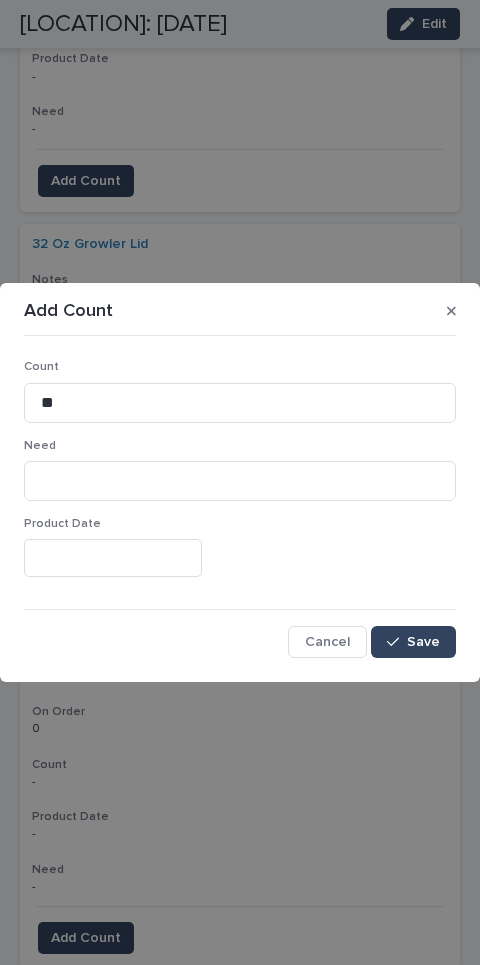 click on "Save" at bounding box center (423, 642) 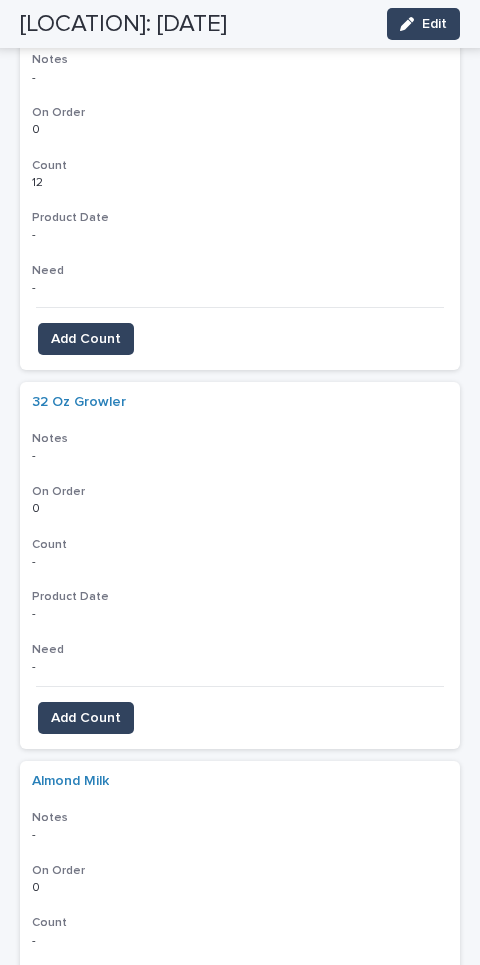 scroll, scrollTop: 795, scrollLeft: 0, axis: vertical 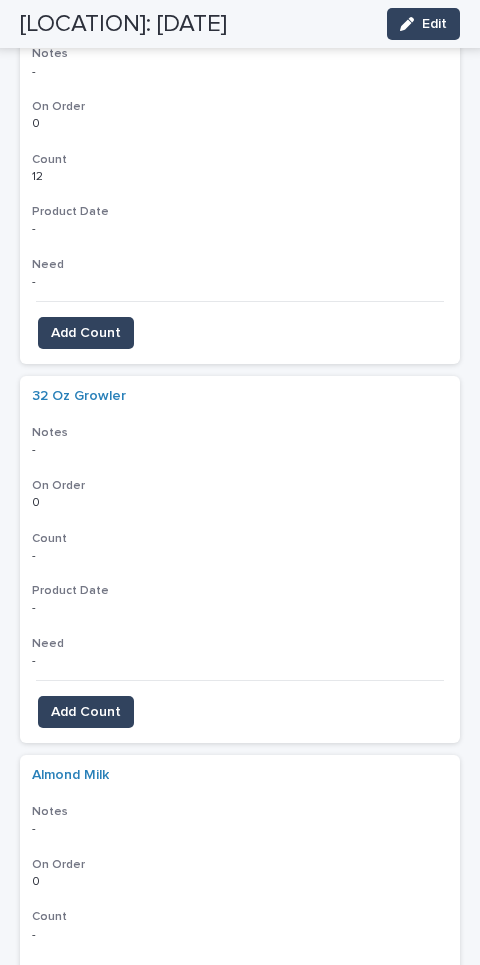 click on "Add Count" at bounding box center (86, 712) 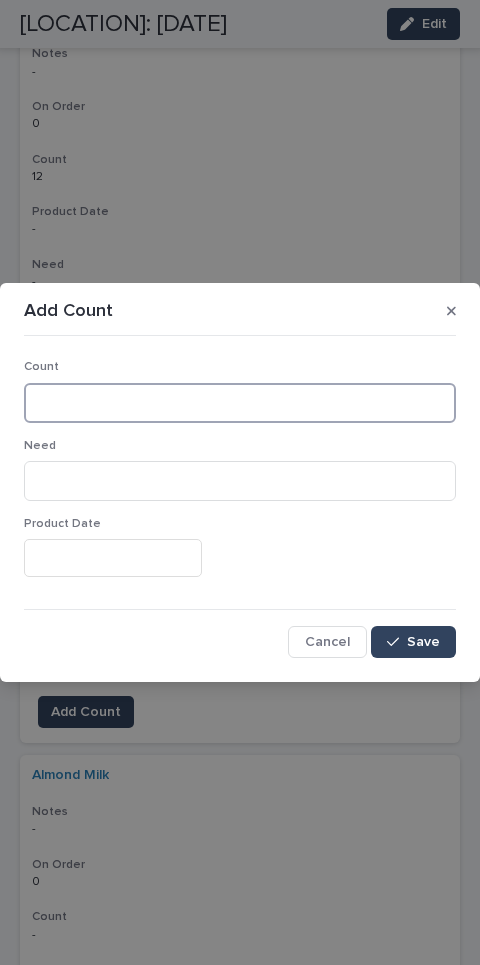 click at bounding box center [240, 403] 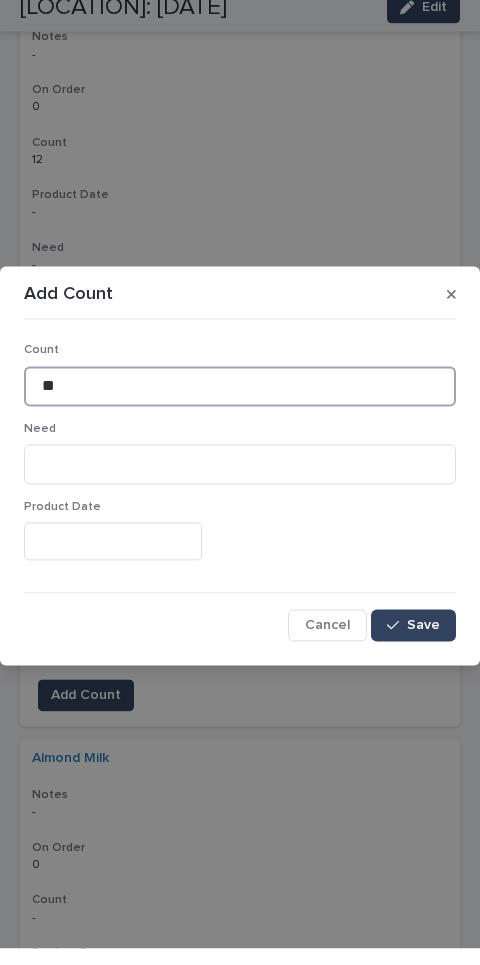 type on "**" 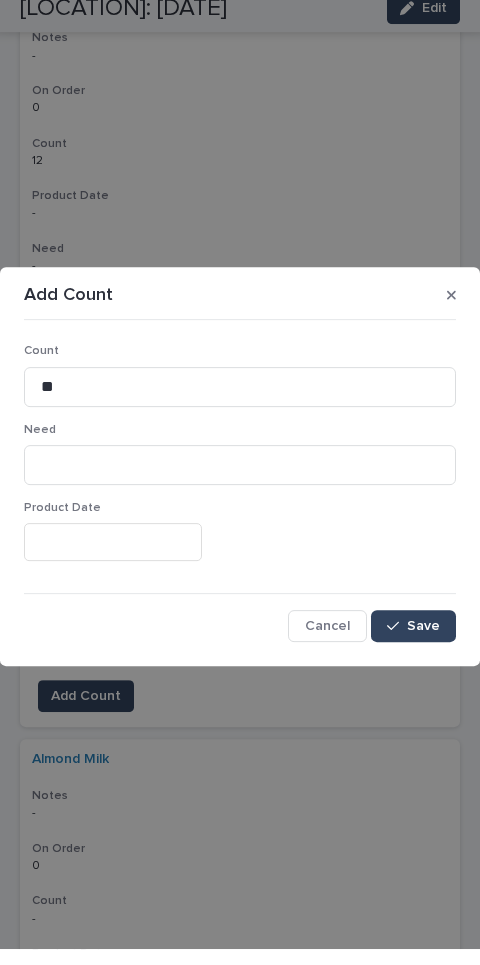 click on "Save" at bounding box center [423, 642] 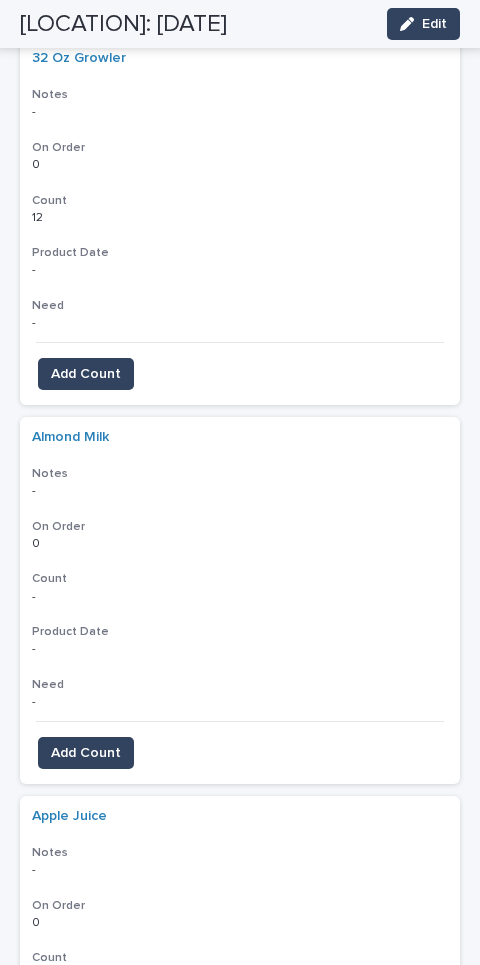 scroll, scrollTop: 1140, scrollLeft: 0, axis: vertical 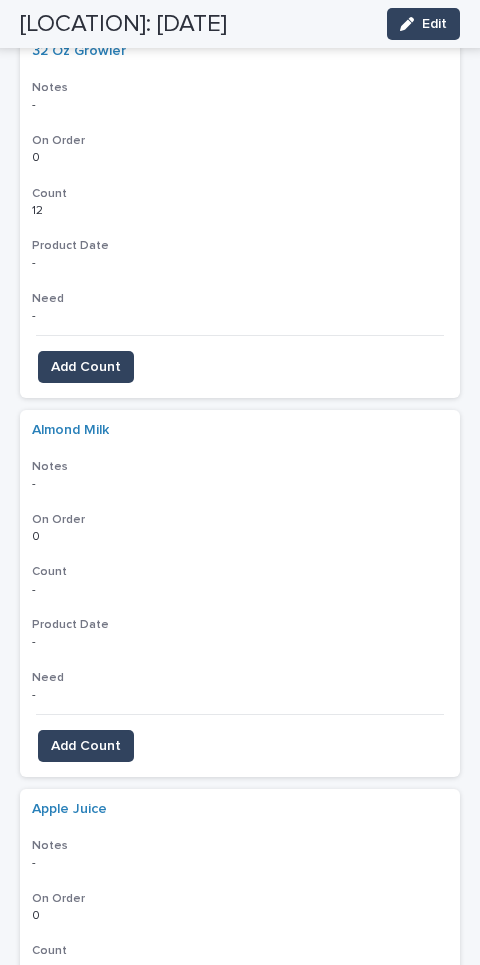 click on "Add Count" at bounding box center [86, 746] 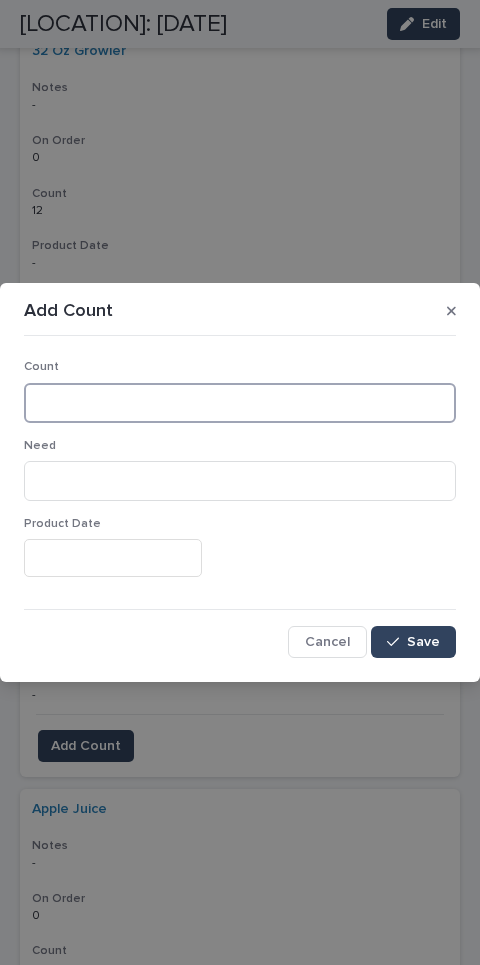 click at bounding box center (240, 403) 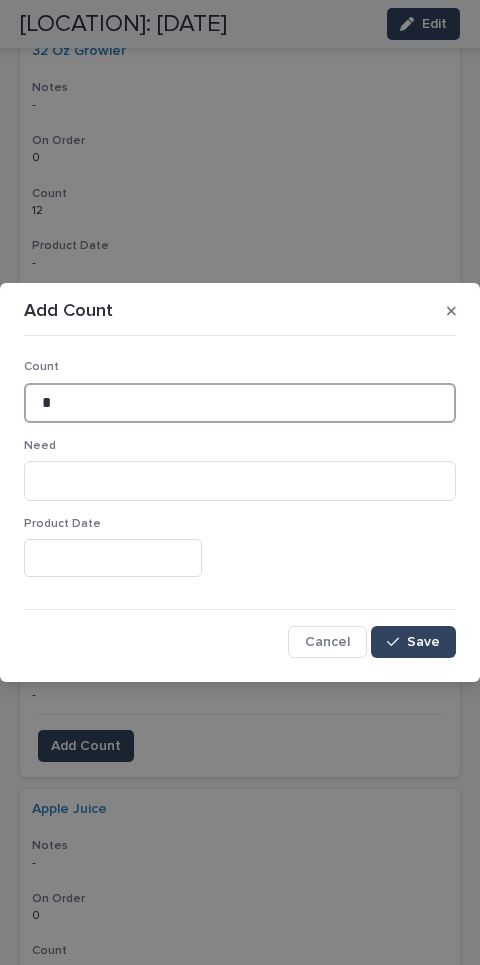 type on "*" 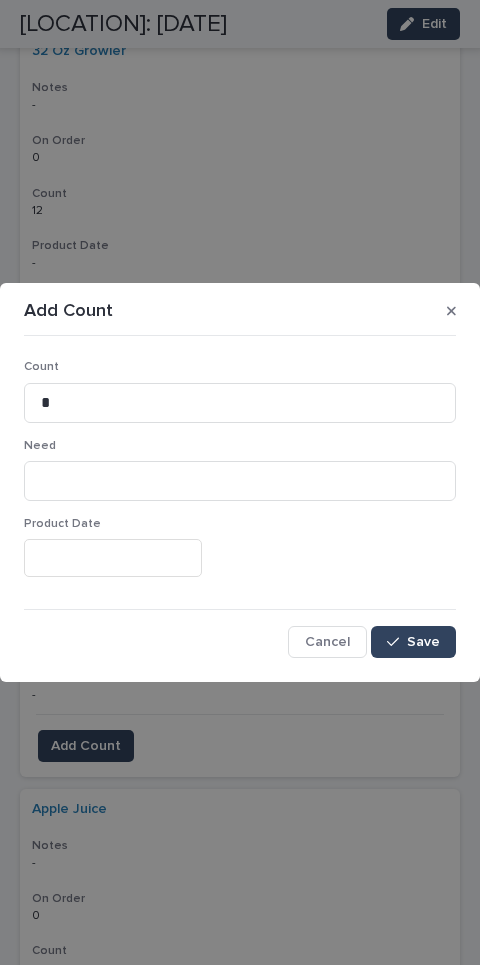 click on "Count * Need Product Date Cancel Save" at bounding box center [240, 500] 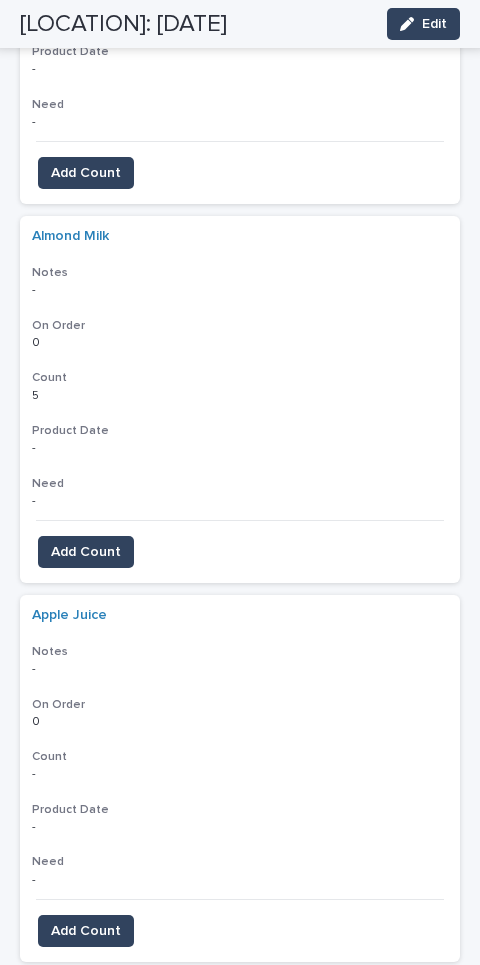 scroll, scrollTop: 1420, scrollLeft: 0, axis: vertical 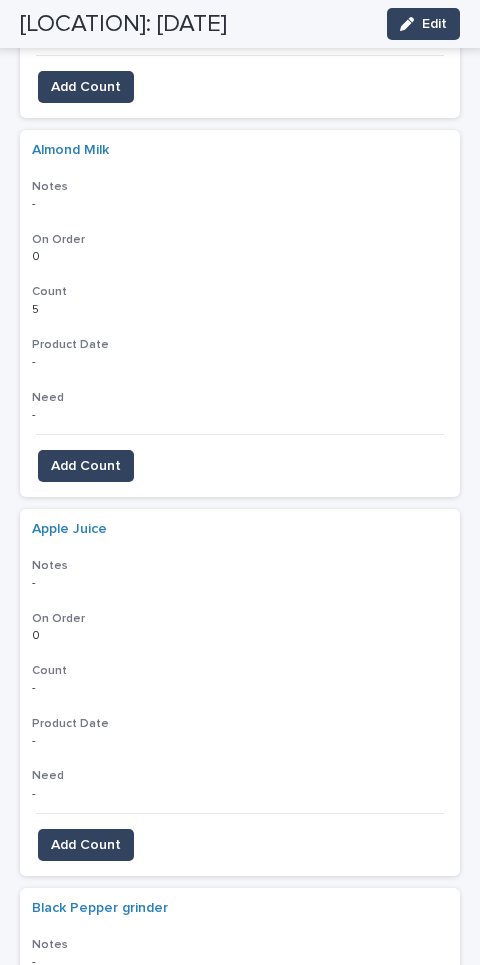 click on "Add Count" at bounding box center (86, 845) 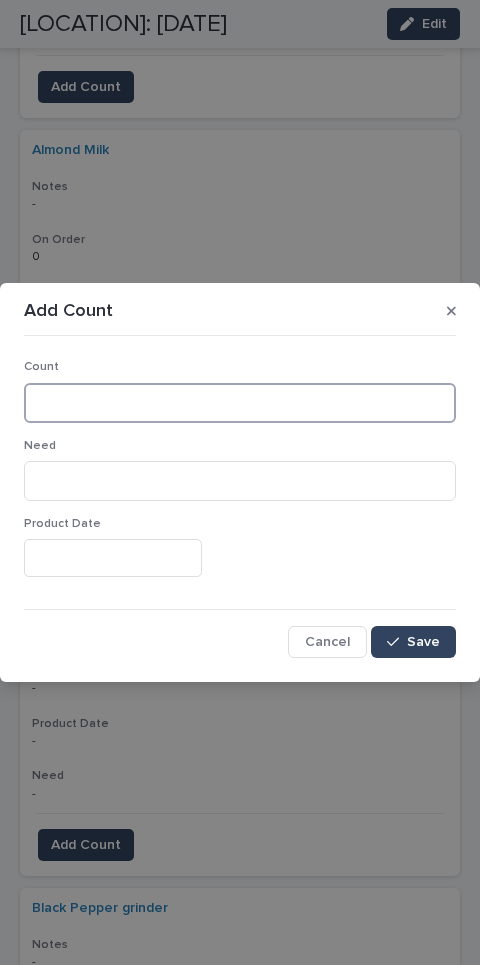 click at bounding box center (240, 403) 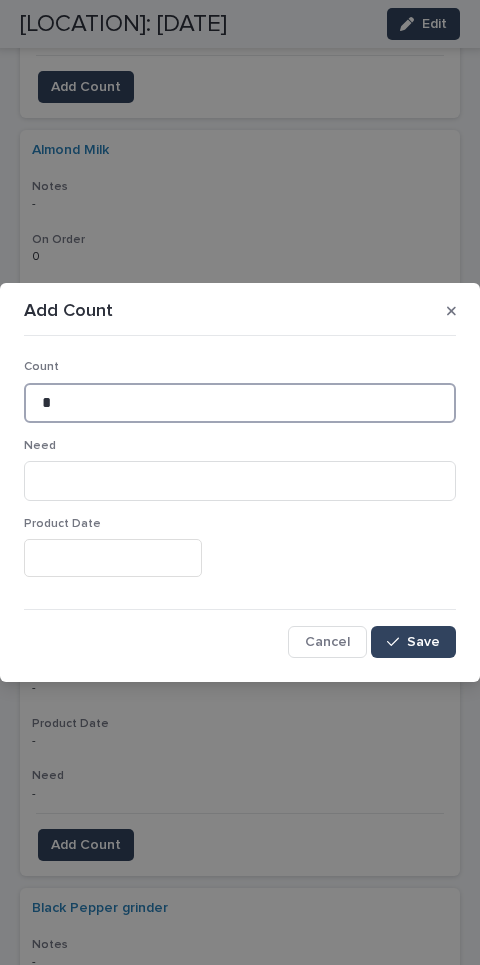 type on "*" 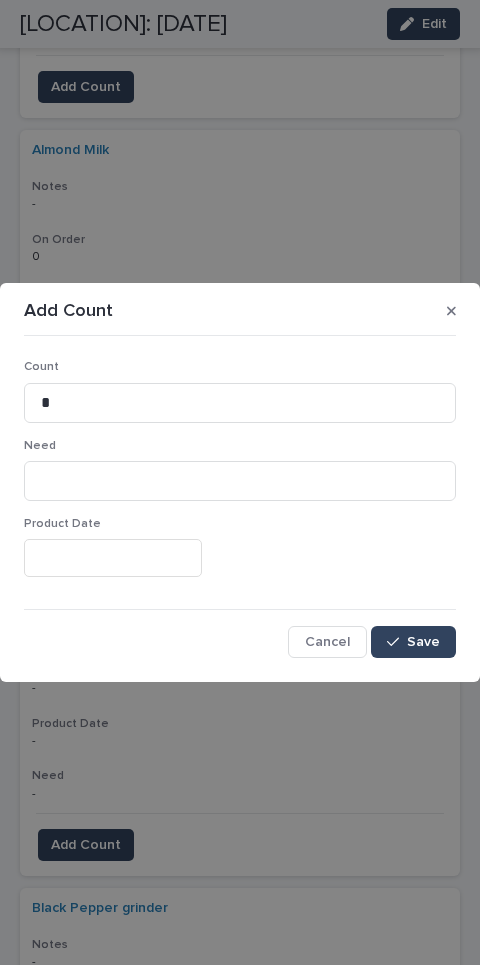 click on "Save" at bounding box center [413, 642] 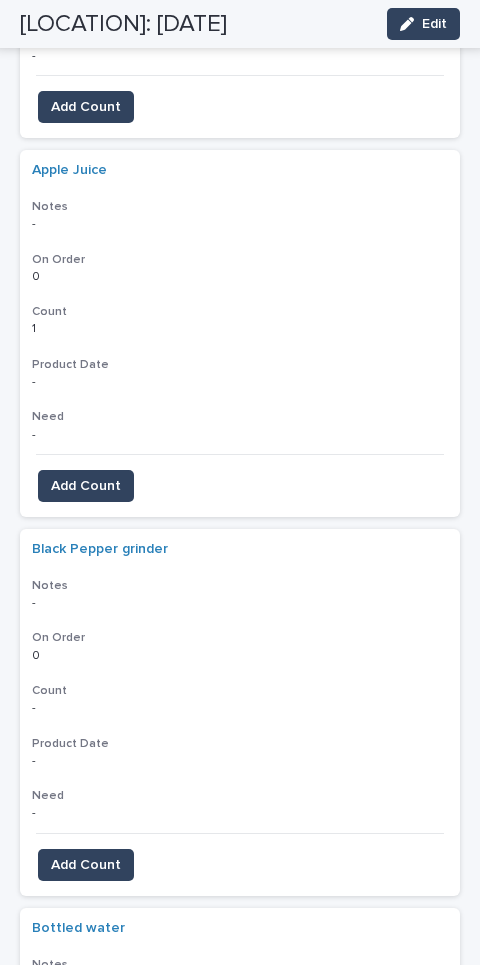 scroll, scrollTop: 1791, scrollLeft: 0, axis: vertical 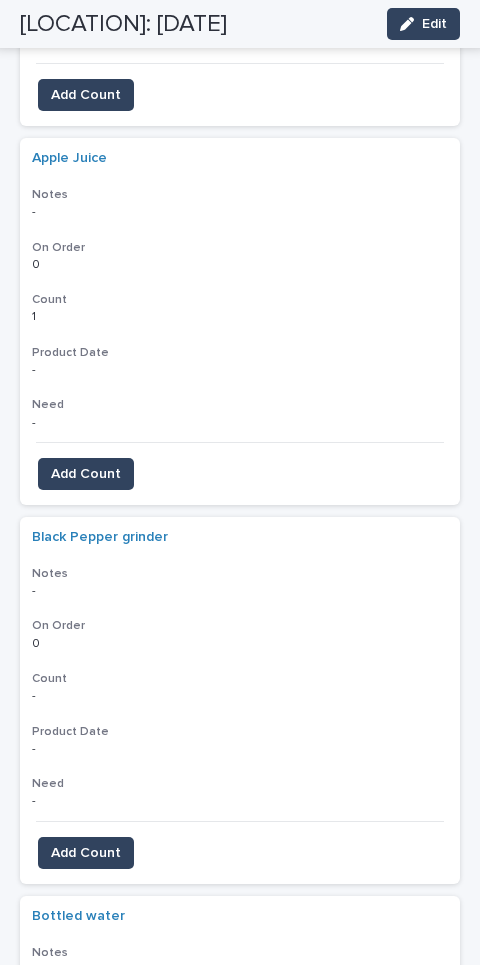 click on "Add Count" at bounding box center [86, 853] 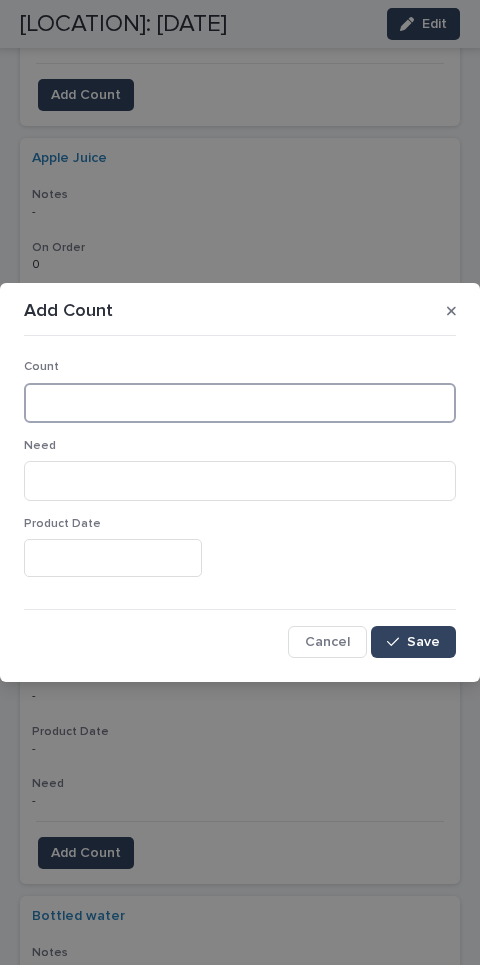 click at bounding box center [240, 403] 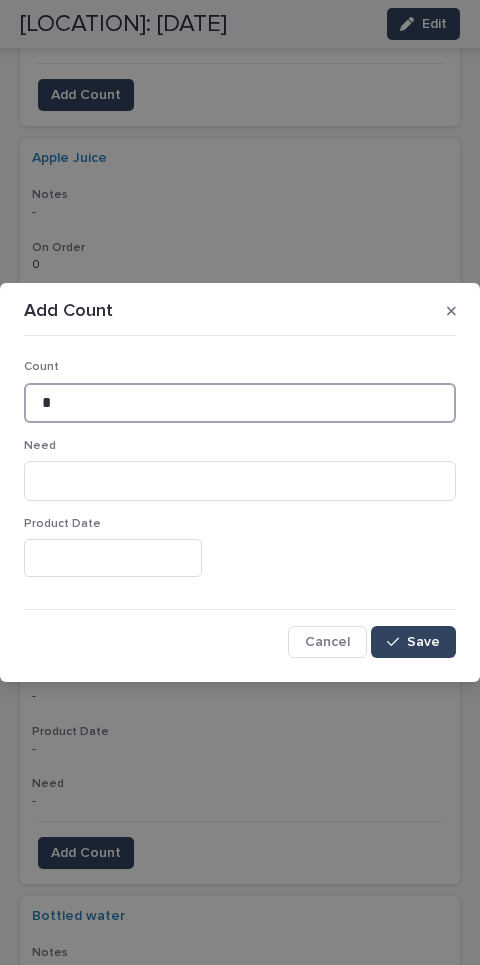 type on "*" 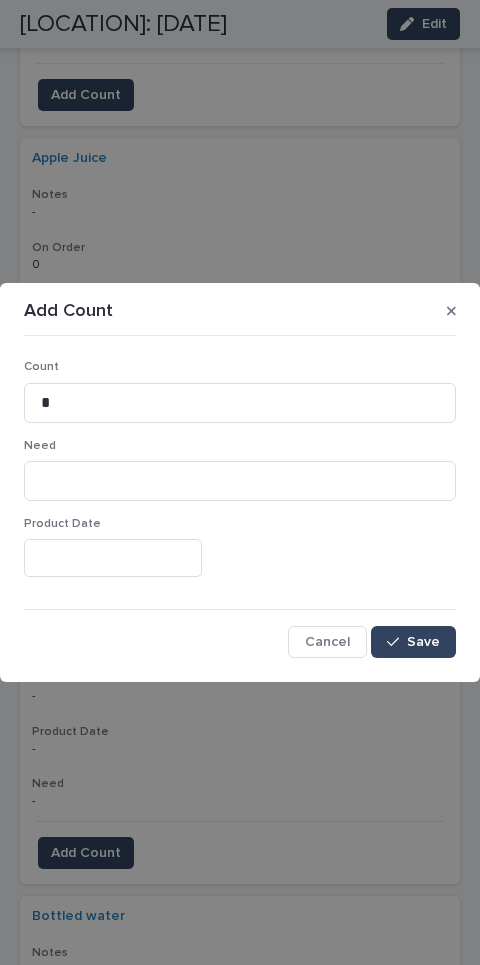 click on "Save" at bounding box center [413, 642] 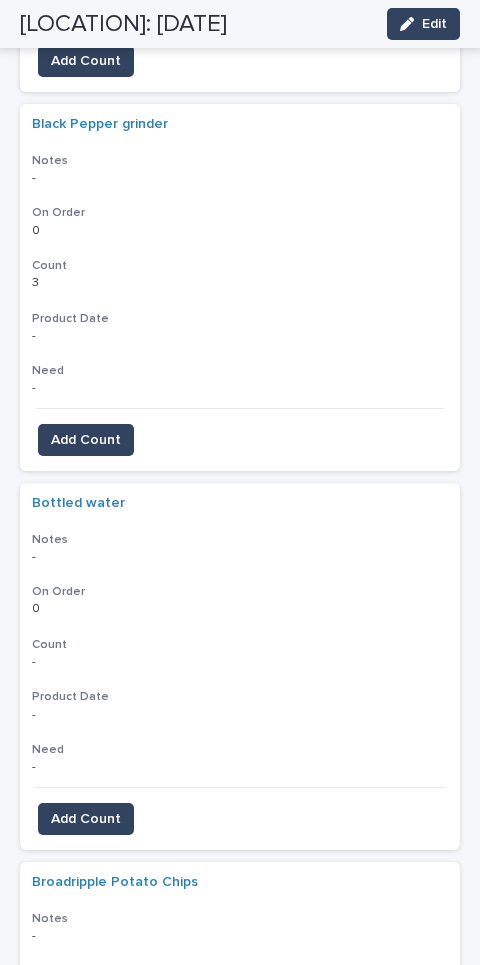 scroll, scrollTop: 2205, scrollLeft: 0, axis: vertical 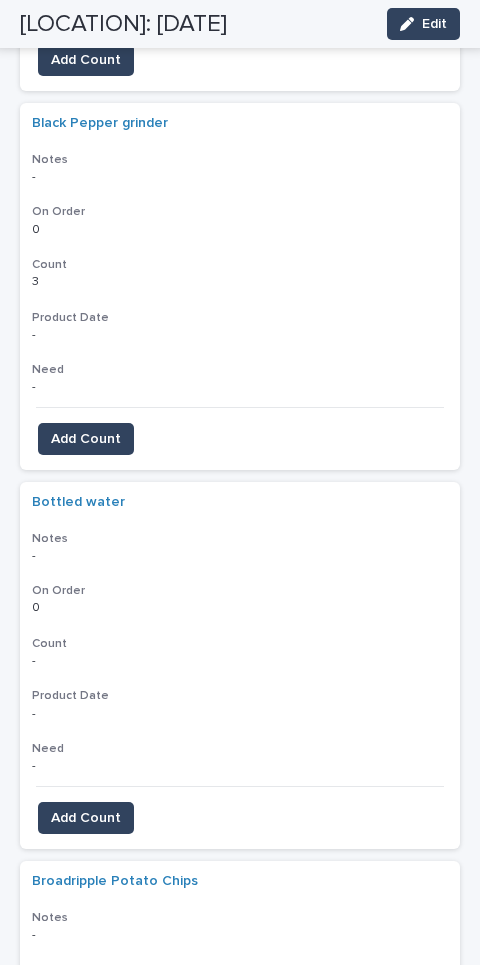 click on "Add Count" at bounding box center [86, 818] 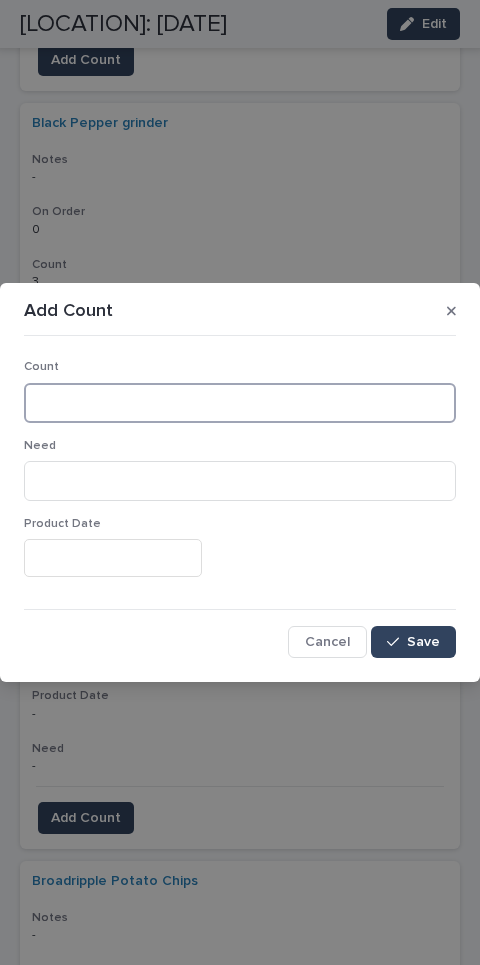 click at bounding box center [240, 403] 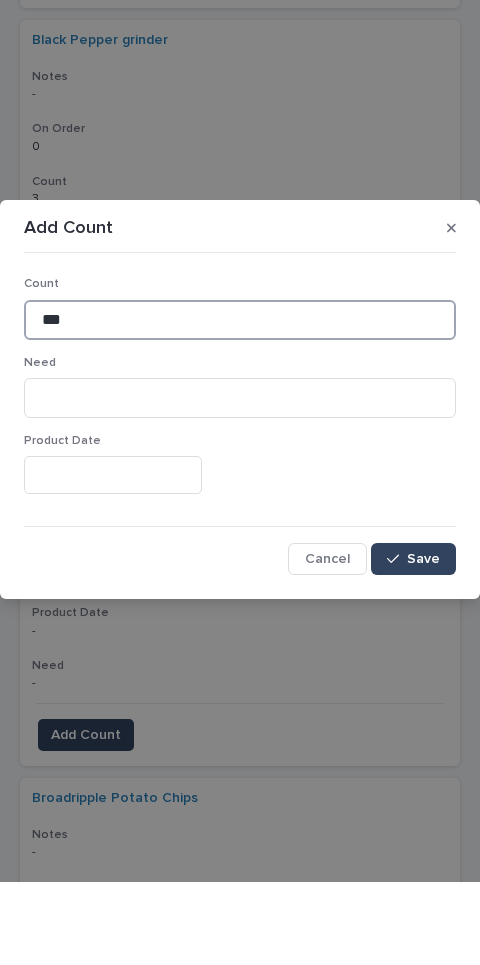 type on "***" 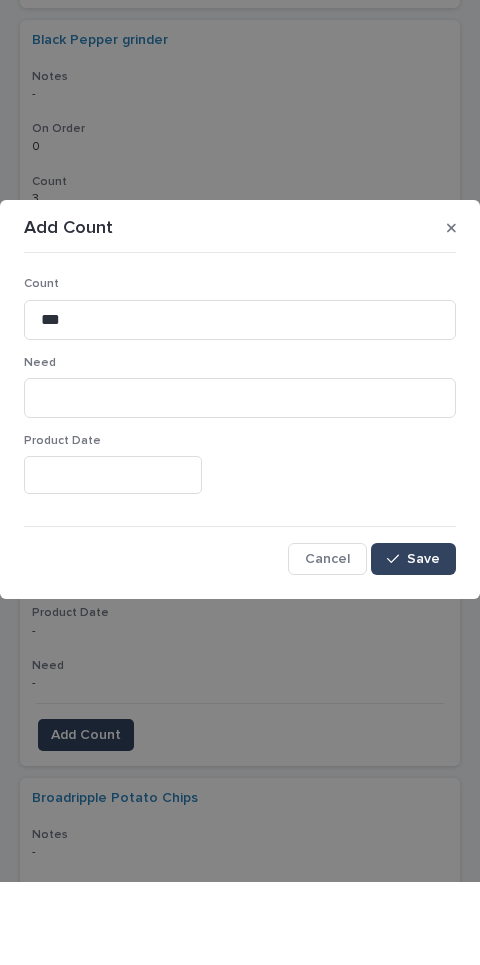 click on "Save" at bounding box center [423, 642] 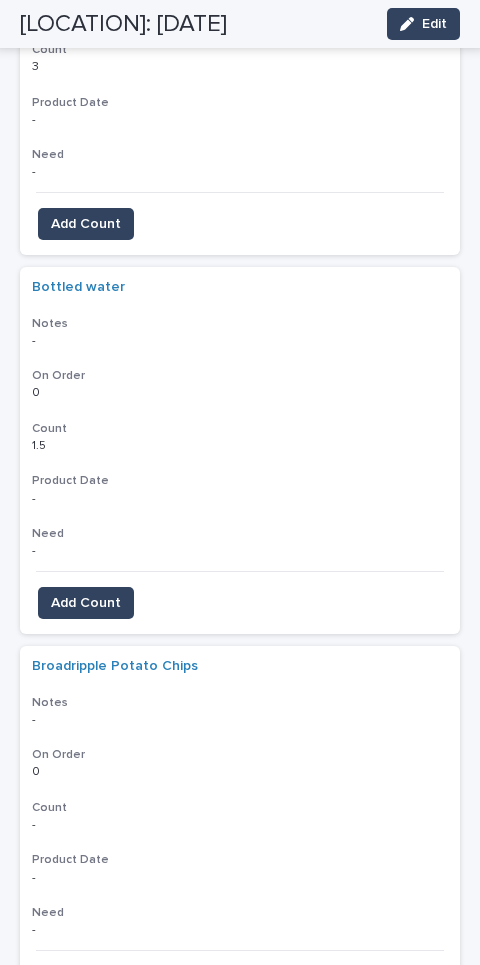 scroll, scrollTop: 2497, scrollLeft: 0, axis: vertical 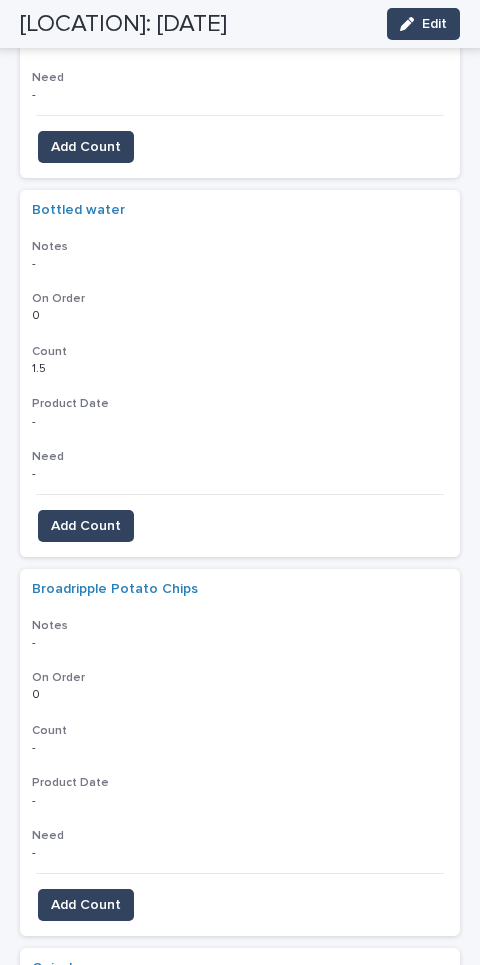 click on "Add Count" at bounding box center [86, 905] 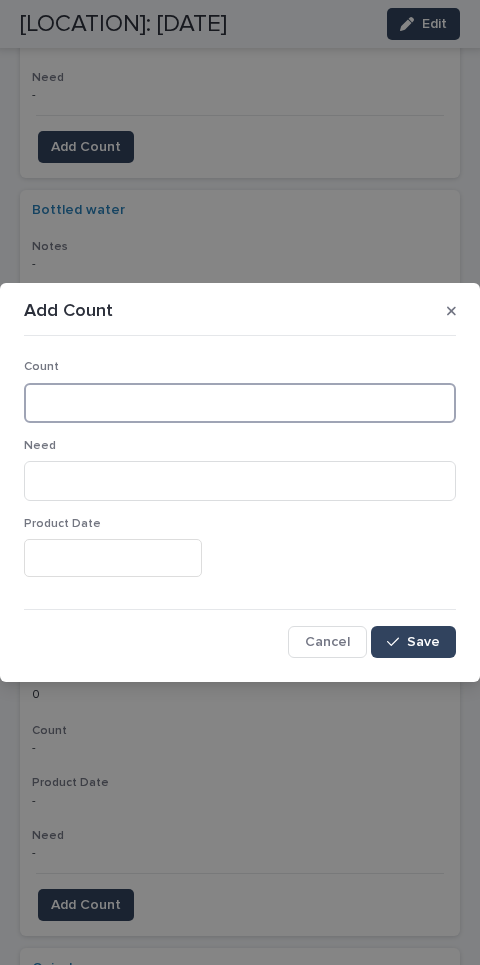 click at bounding box center [240, 403] 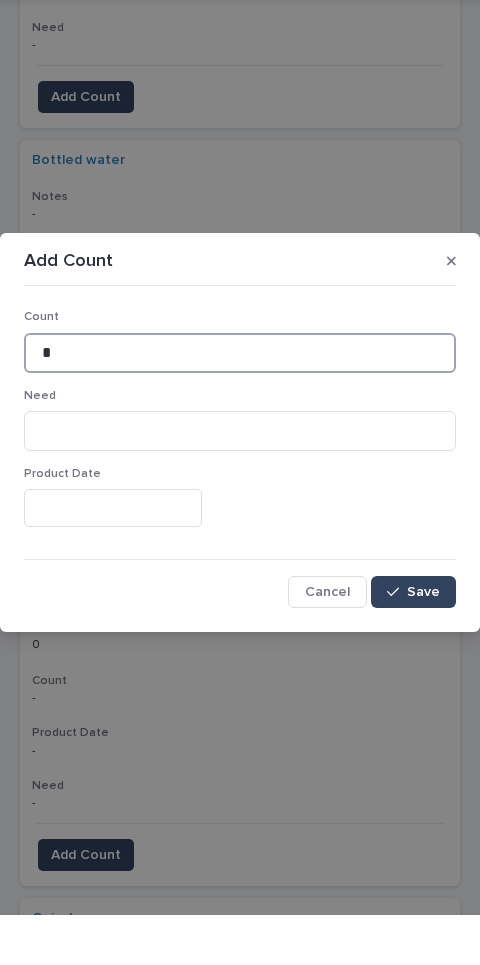 type on "*" 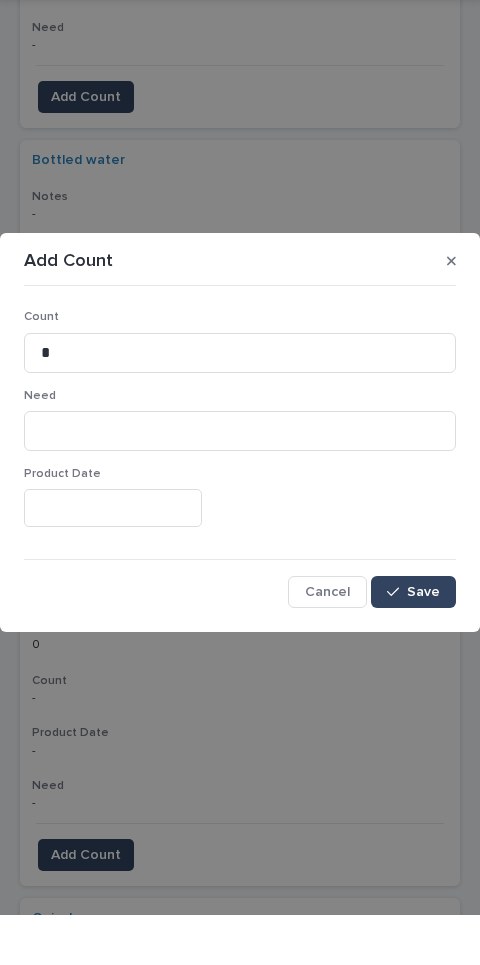 click on "Save" at bounding box center (423, 642) 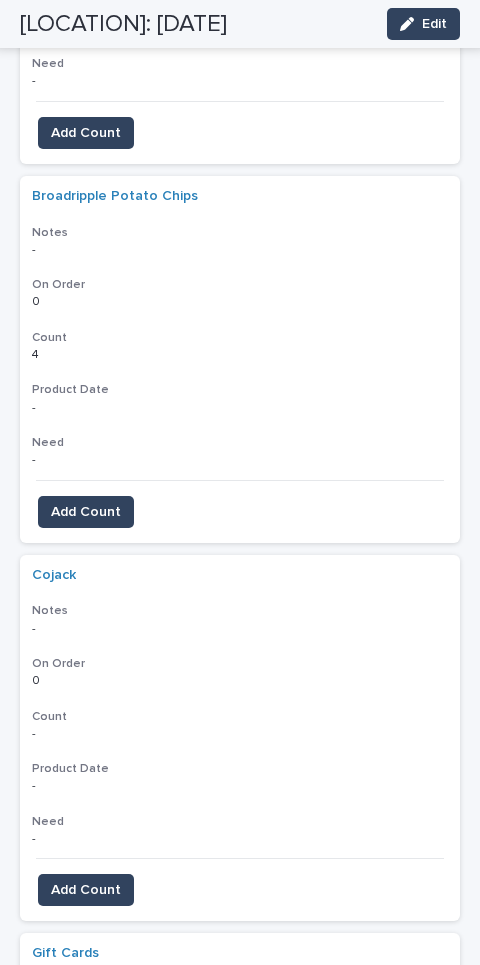 scroll, scrollTop: 2907, scrollLeft: 0, axis: vertical 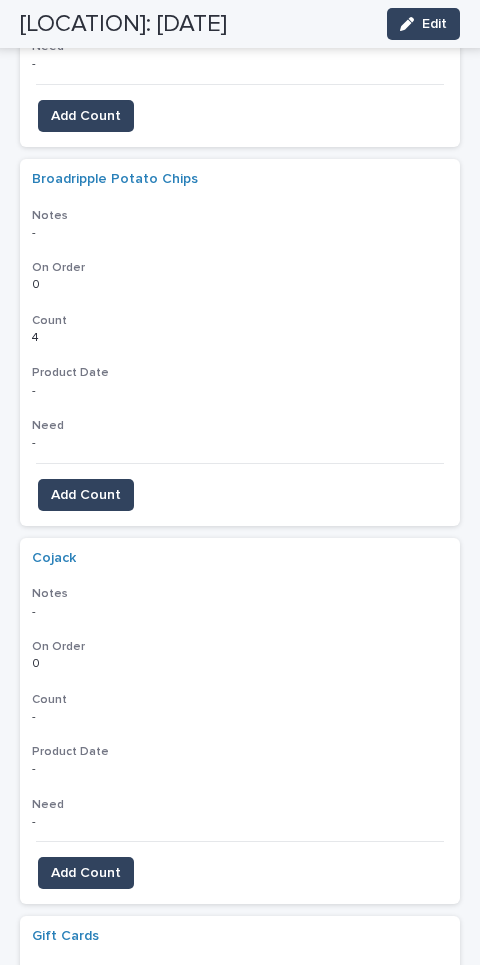click on "Add Count" at bounding box center (86, 873) 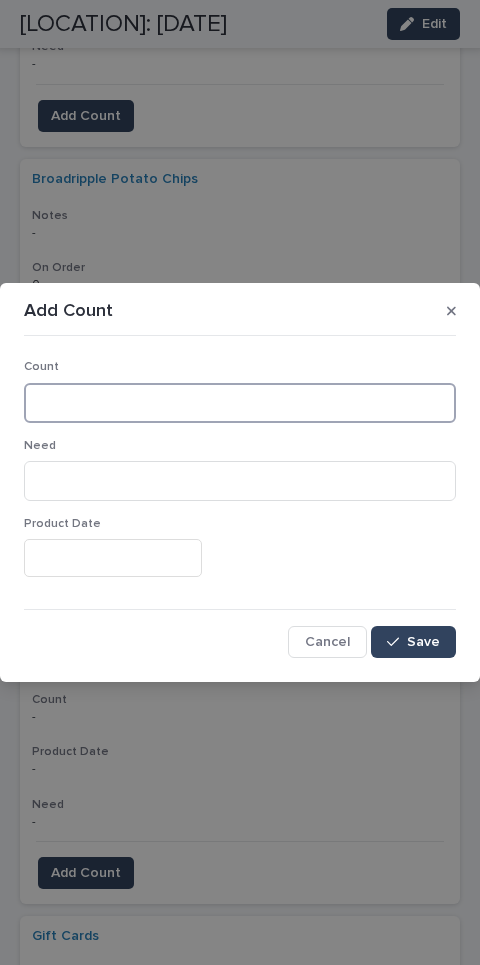 click at bounding box center [240, 403] 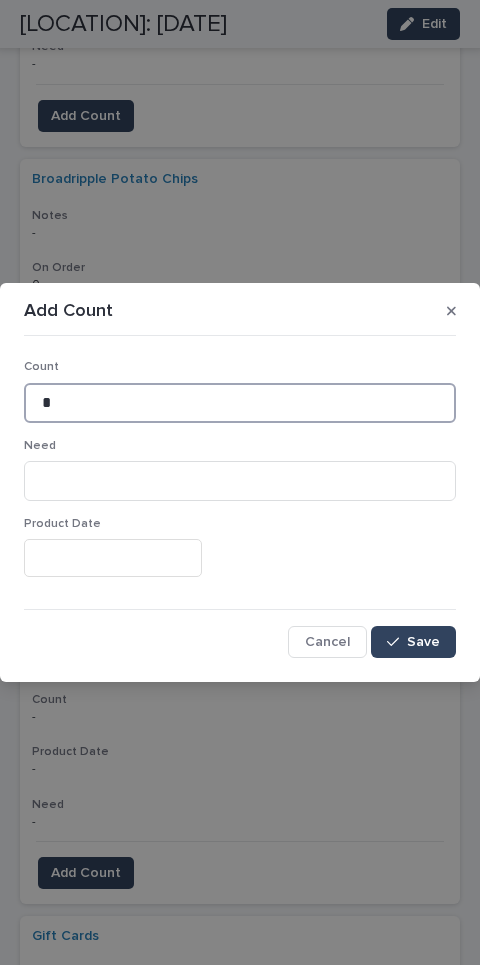 type on "*" 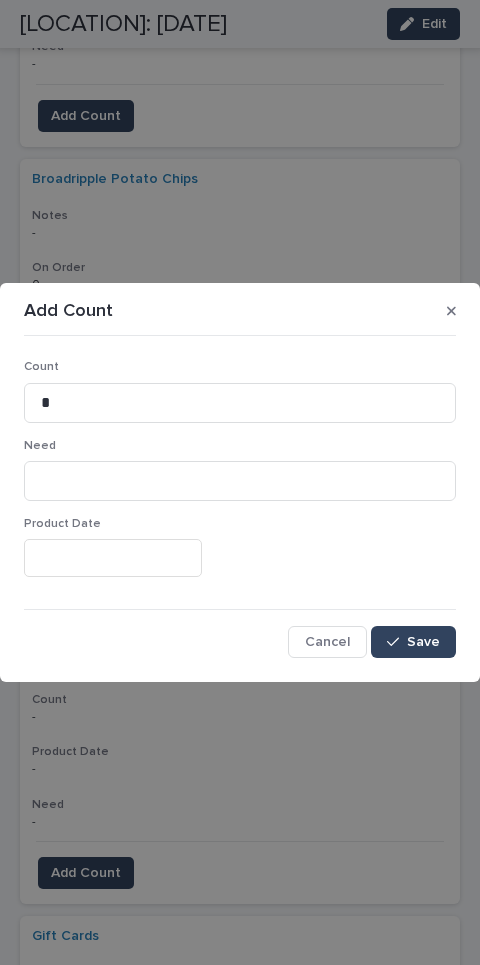 click on "Save" at bounding box center (413, 642) 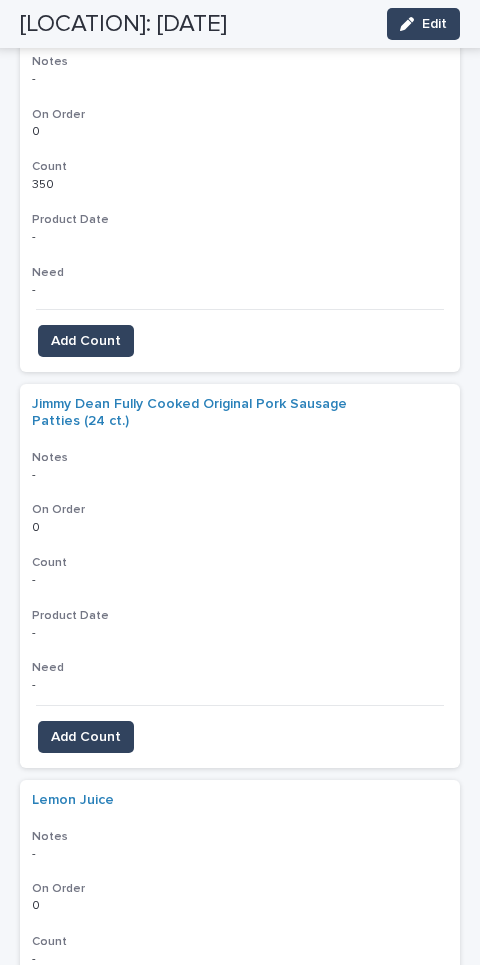 scroll, scrollTop: 3824, scrollLeft: 0, axis: vertical 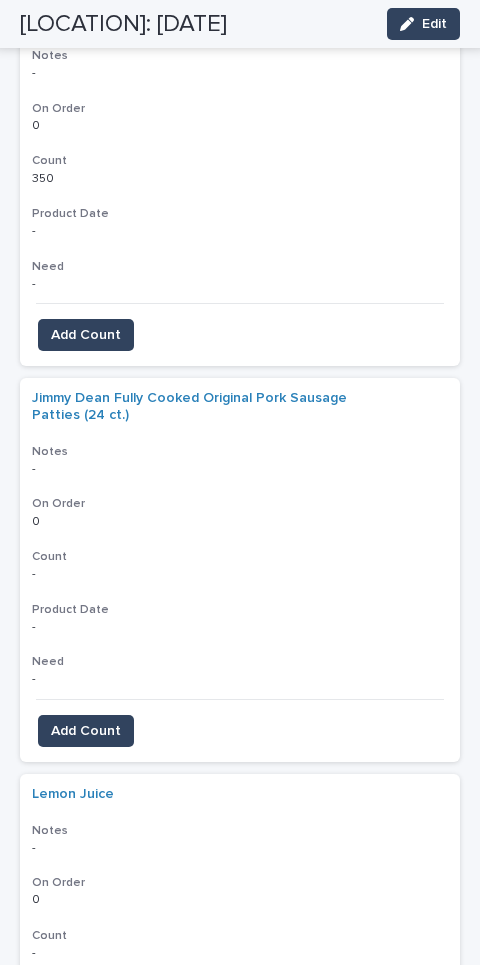 click on "Add Count" at bounding box center [86, 731] 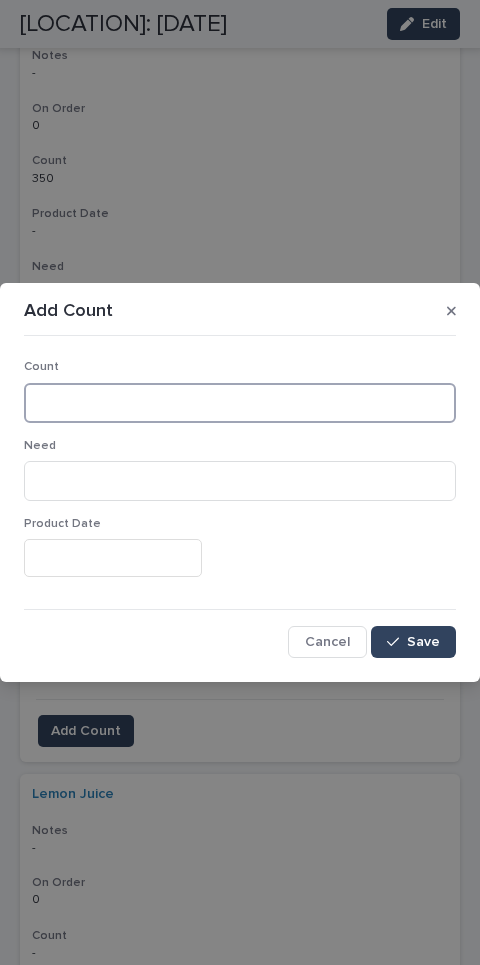 click at bounding box center (240, 403) 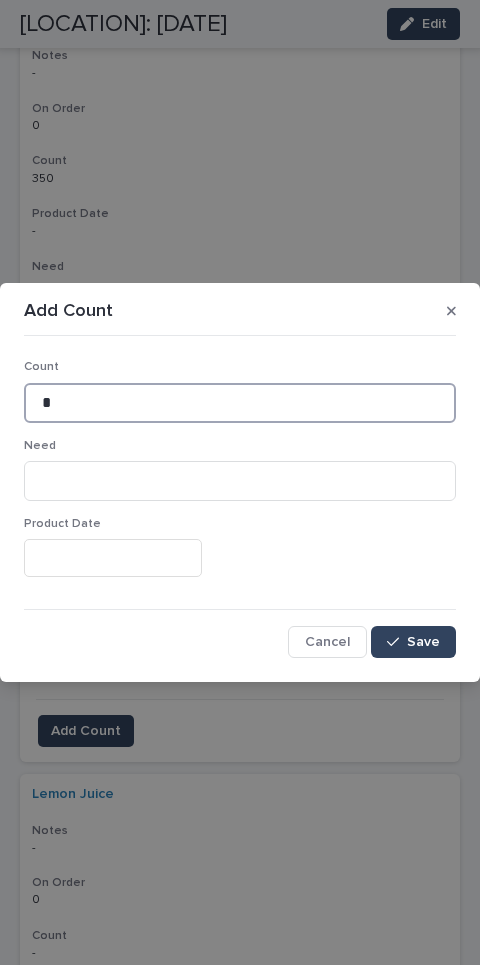 type on "*" 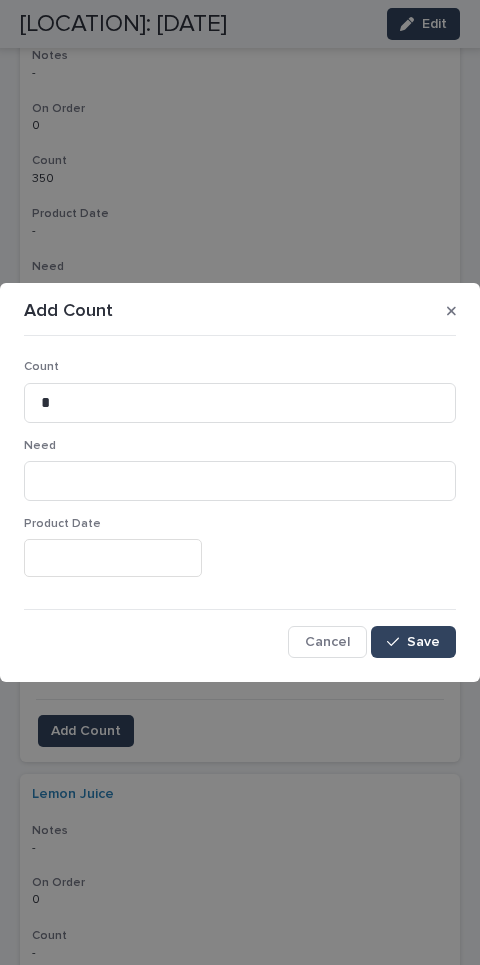 click on "Count * Need Product Date Cancel Save" at bounding box center [240, 500] 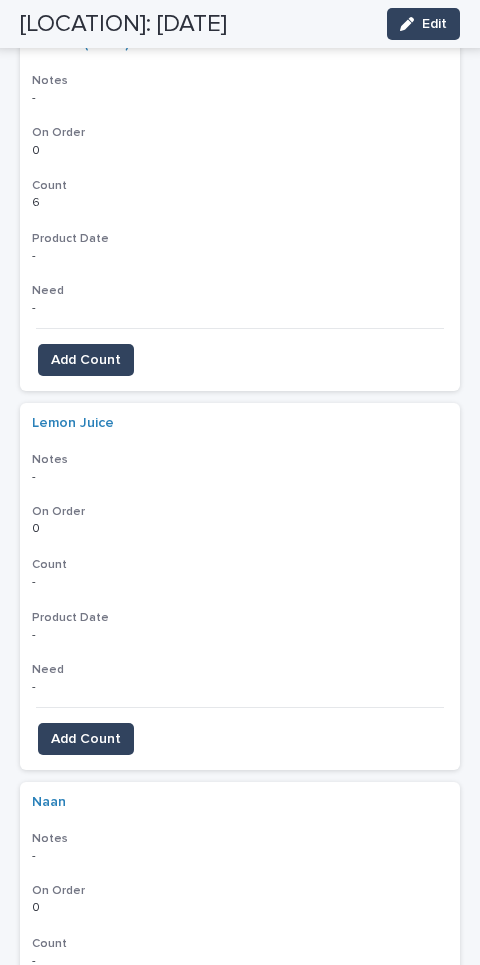 scroll, scrollTop: 4206, scrollLeft: 0, axis: vertical 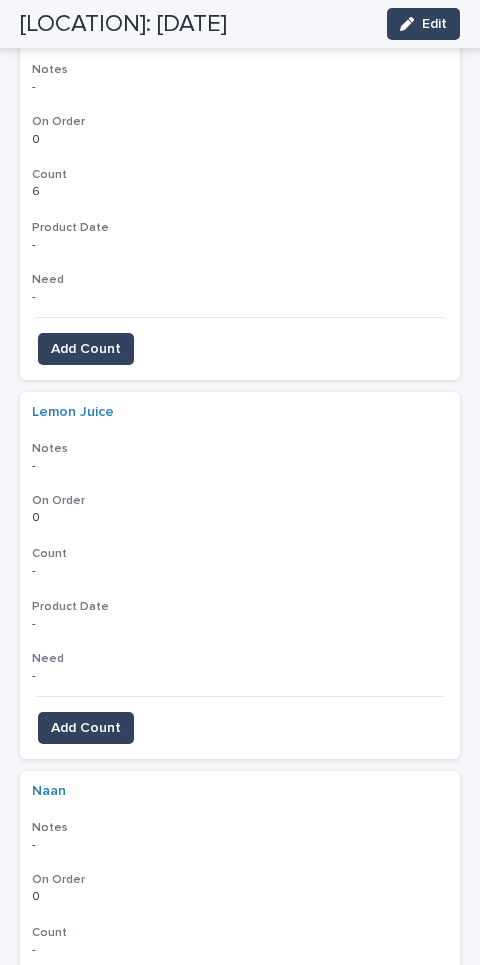 click on "Add Count" at bounding box center [86, 728] 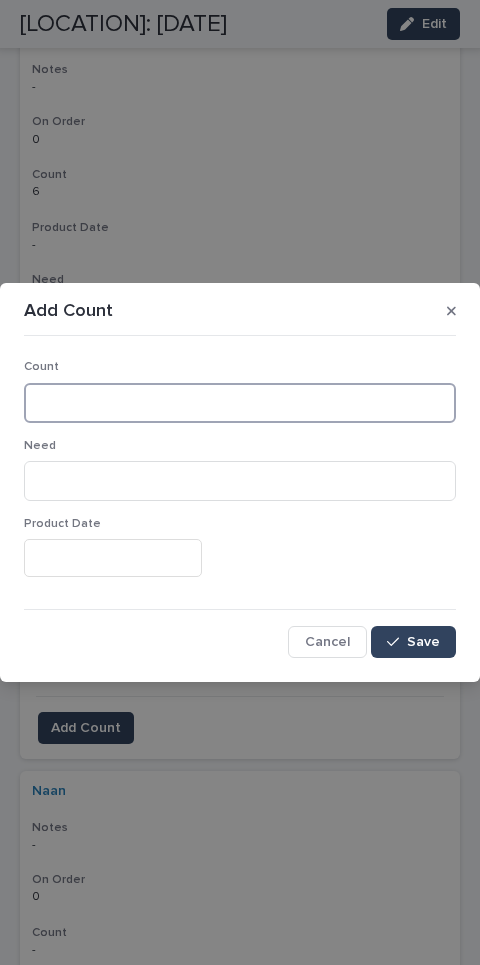 click at bounding box center (240, 403) 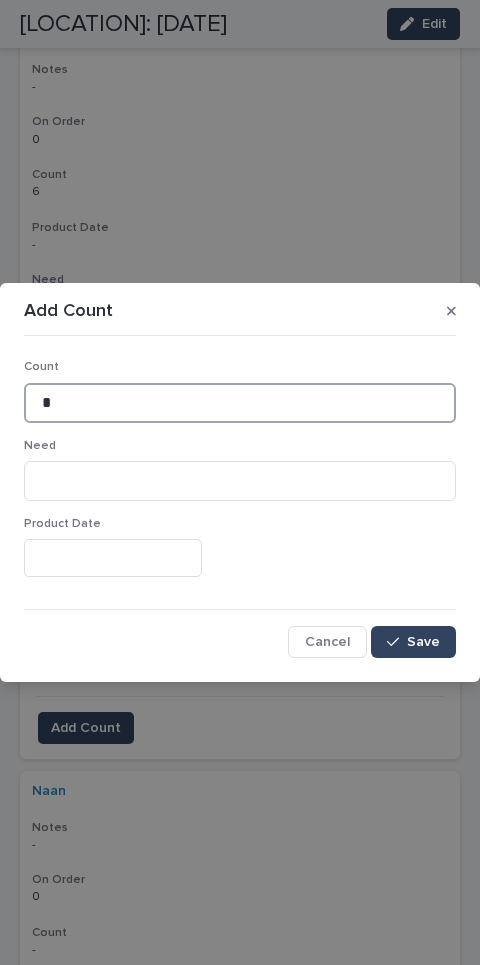 type on "*" 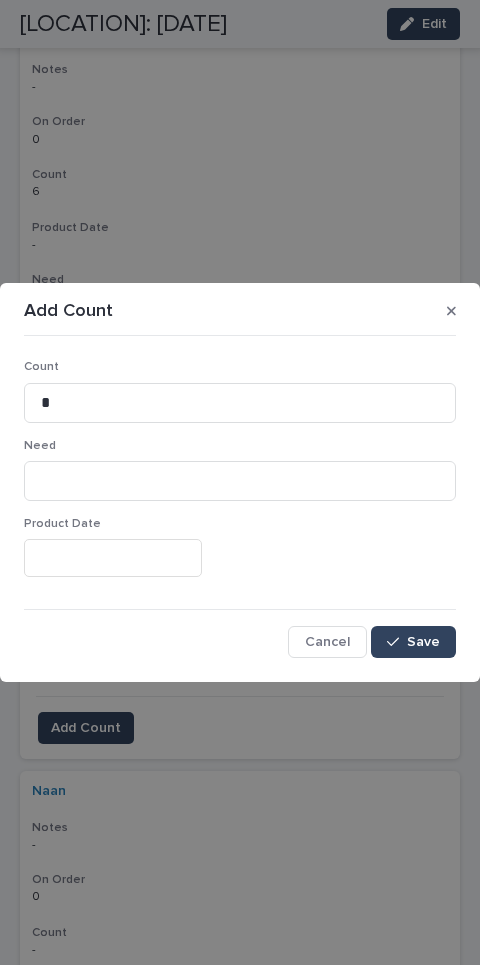 click on "Save" at bounding box center (423, 642) 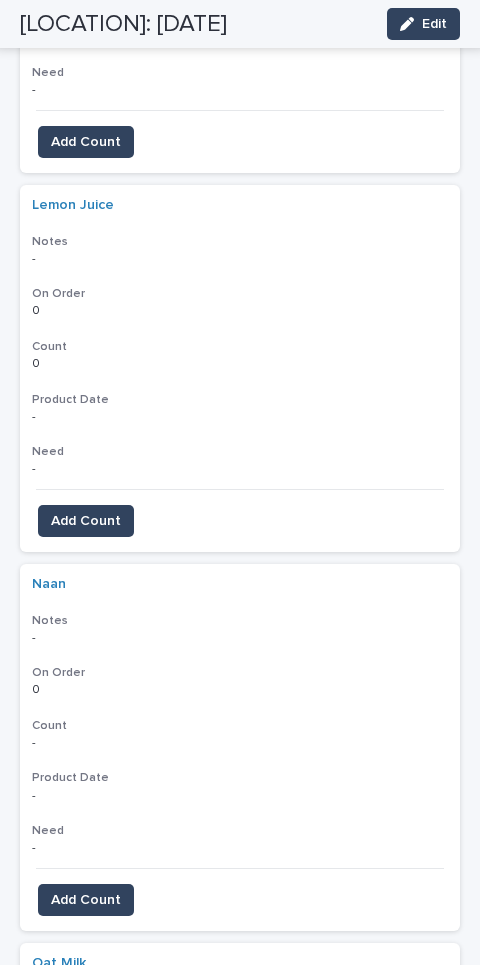 scroll, scrollTop: 4422, scrollLeft: 0, axis: vertical 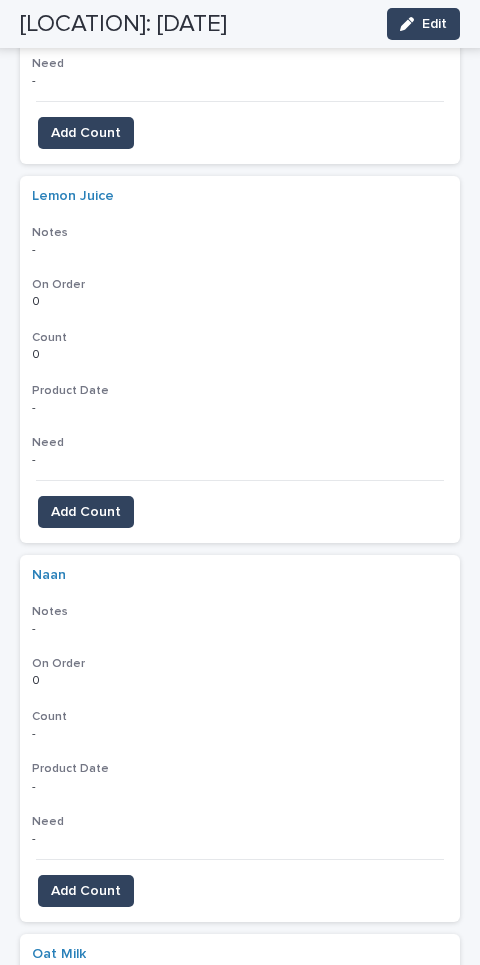 click on "Add Count" at bounding box center (86, 891) 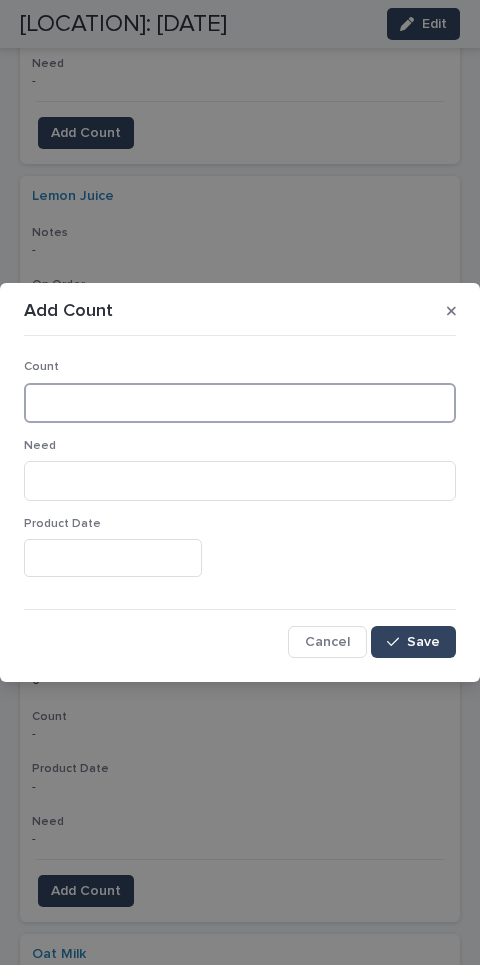 click at bounding box center [240, 403] 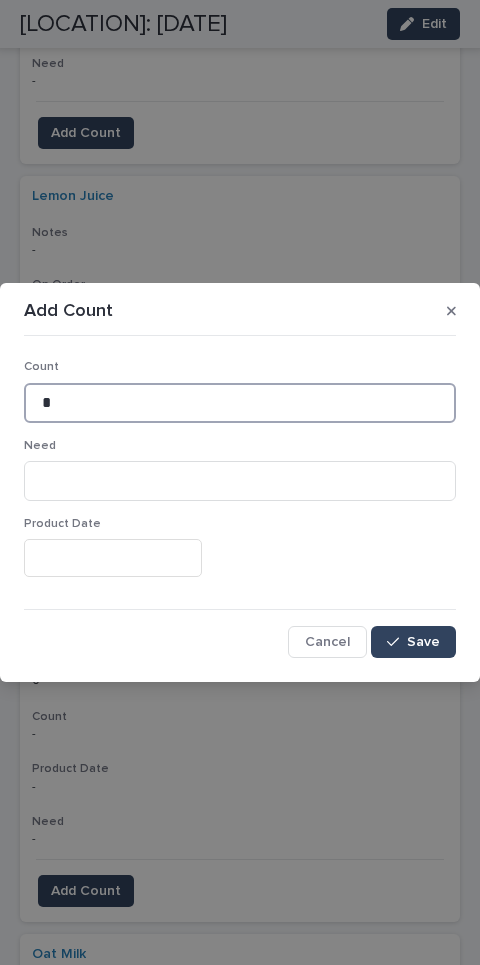 type on "*" 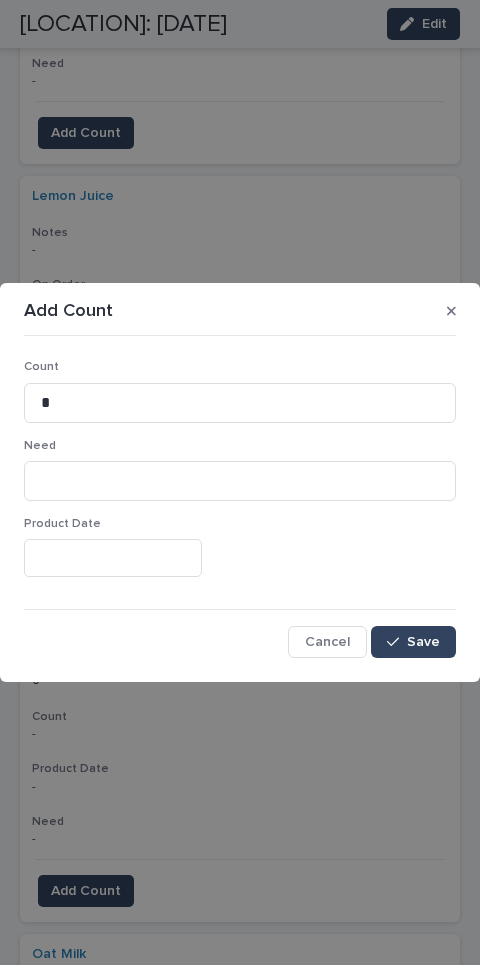 click on "Save" at bounding box center (413, 642) 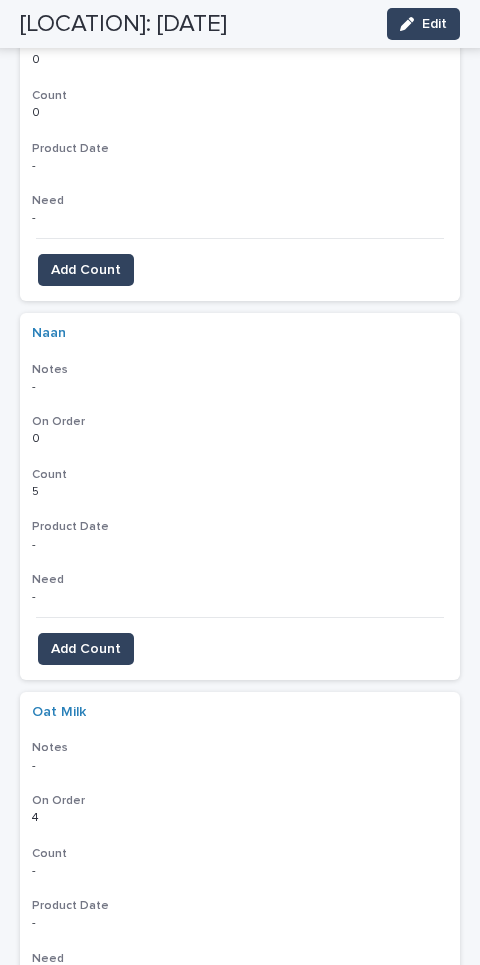 scroll, scrollTop: 4706, scrollLeft: 0, axis: vertical 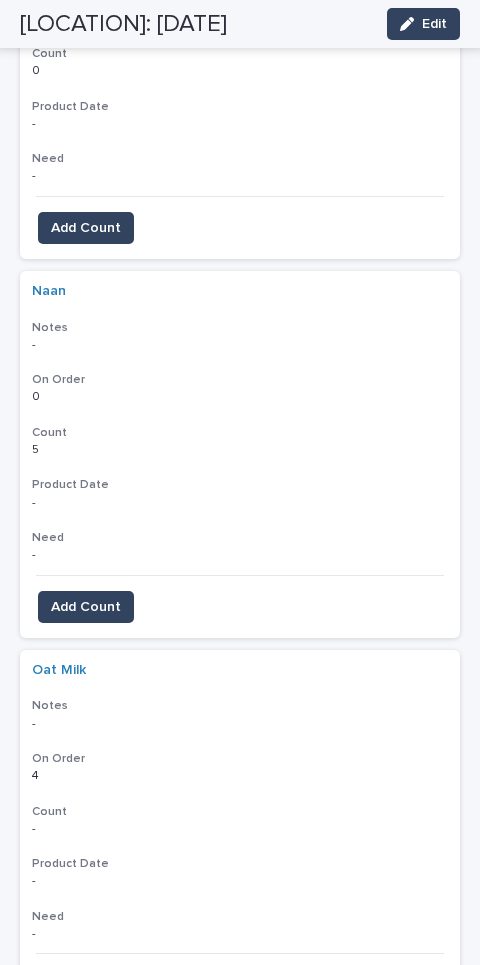 click on "Add Count" at bounding box center (86, 985) 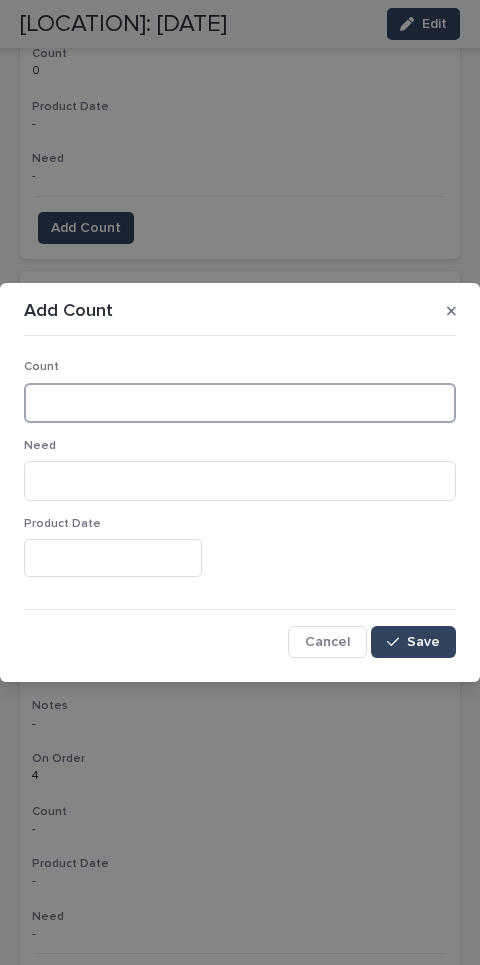 click at bounding box center (240, 403) 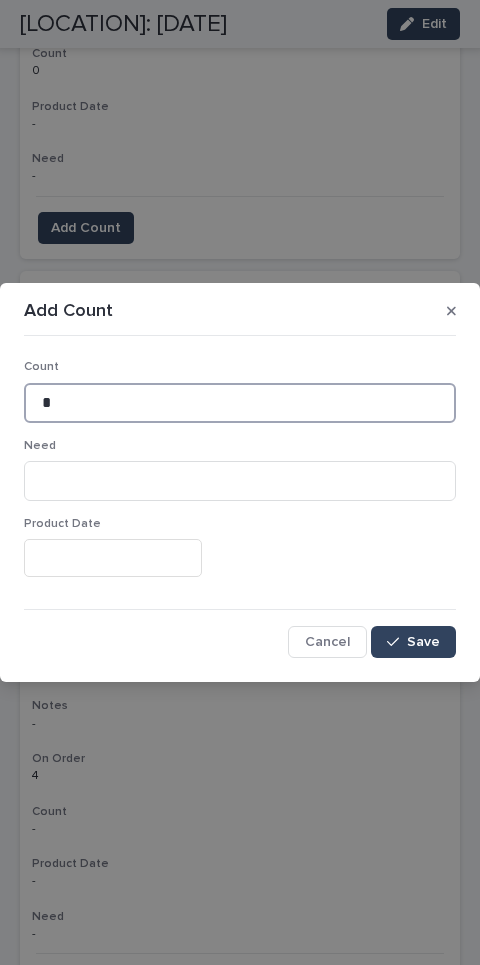 type on "*" 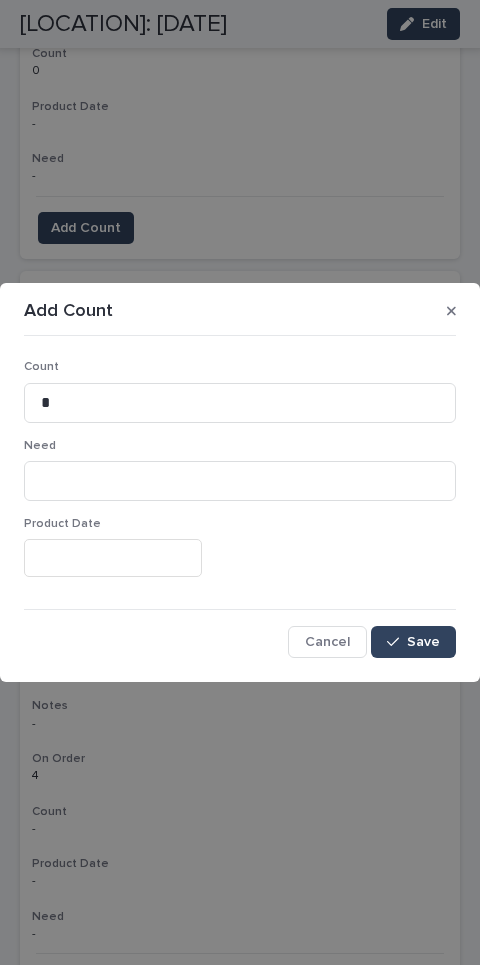 click on "Save" at bounding box center [423, 642] 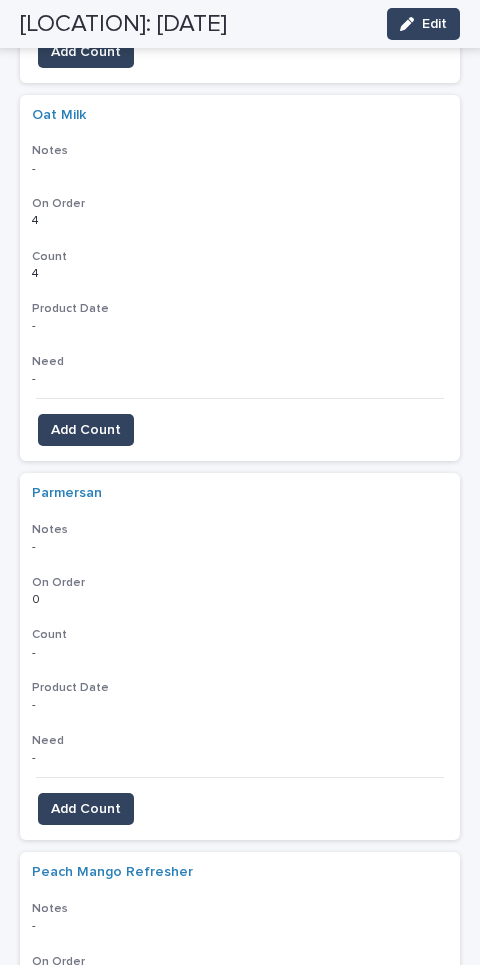 scroll, scrollTop: 5262, scrollLeft: 0, axis: vertical 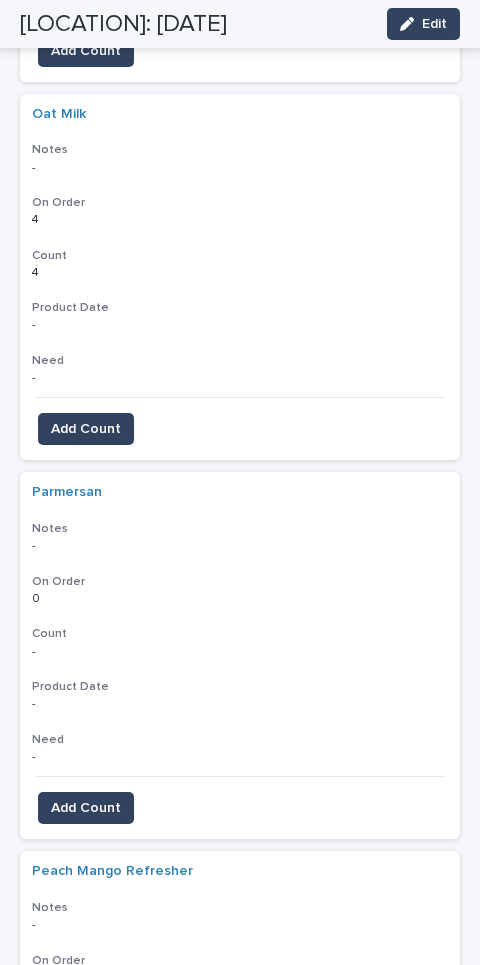 click on "Add Count" at bounding box center [86, 808] 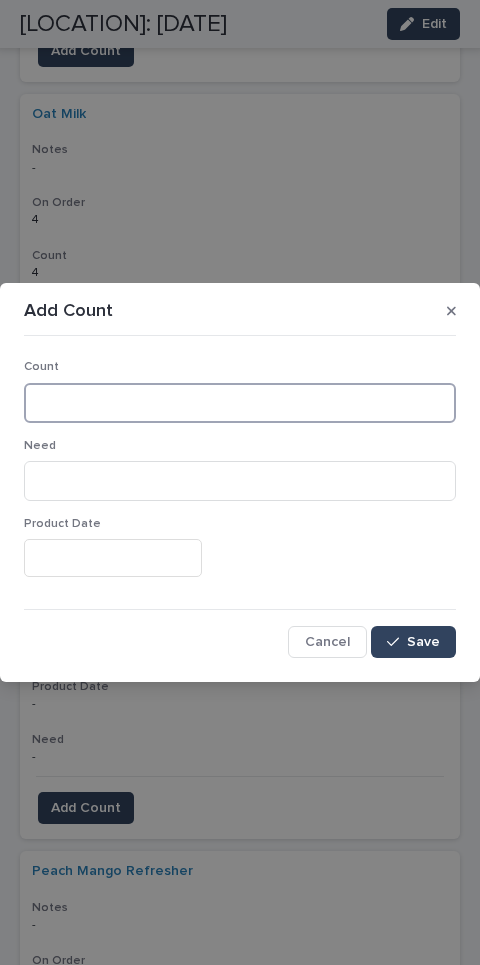 click at bounding box center (240, 403) 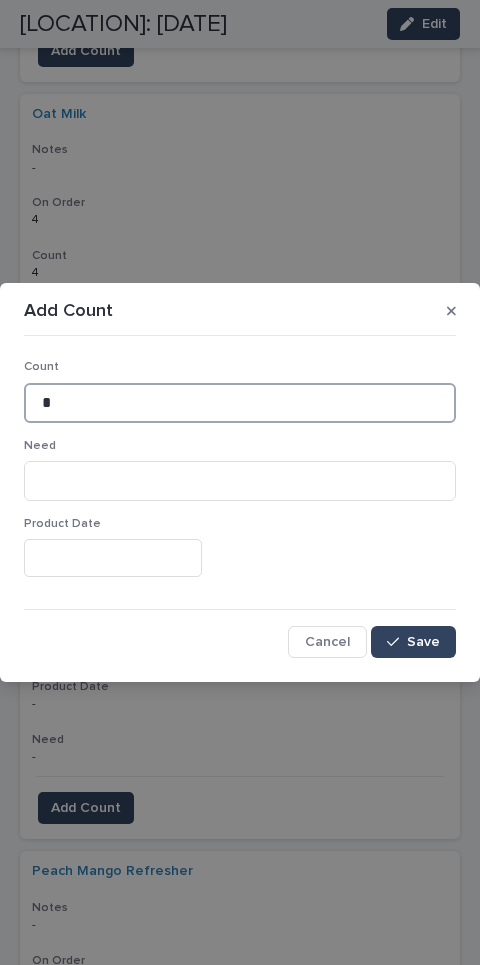 type on "*" 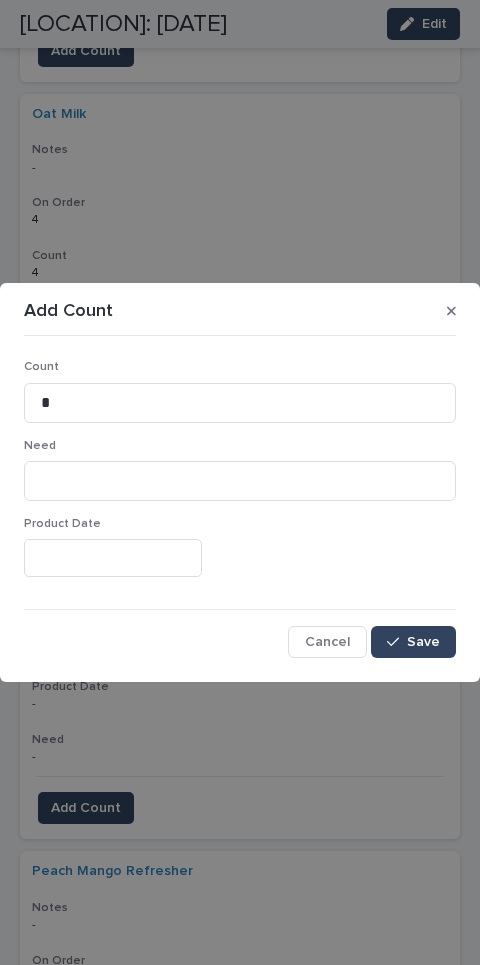 click on "Save" at bounding box center [413, 642] 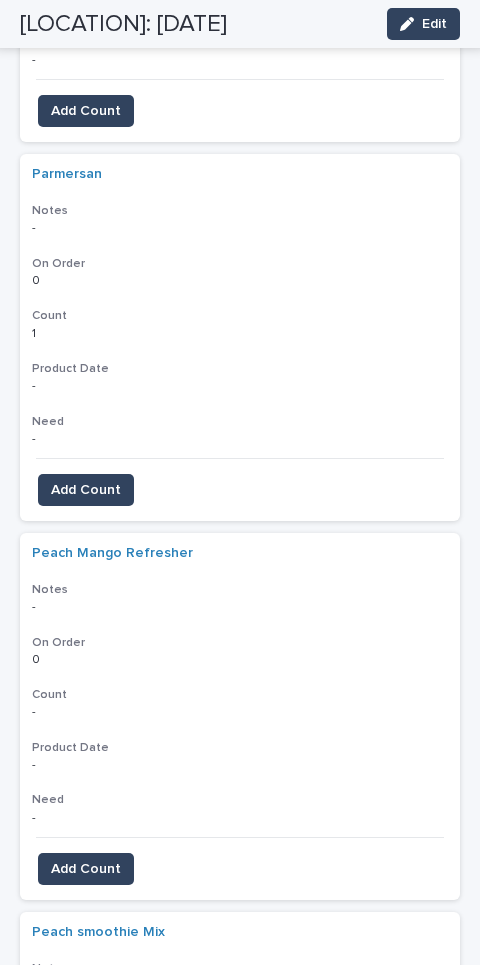 scroll, scrollTop: 5658, scrollLeft: 0, axis: vertical 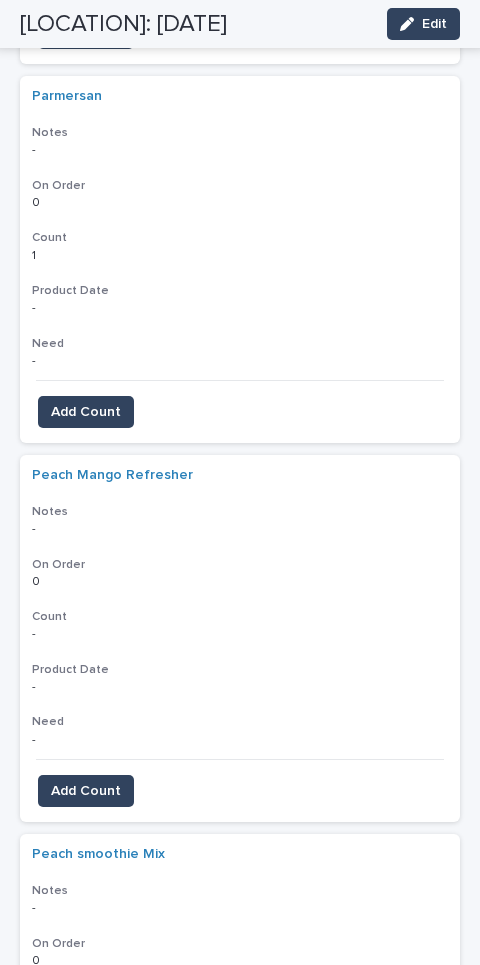 click on "Add Count" at bounding box center (86, 791) 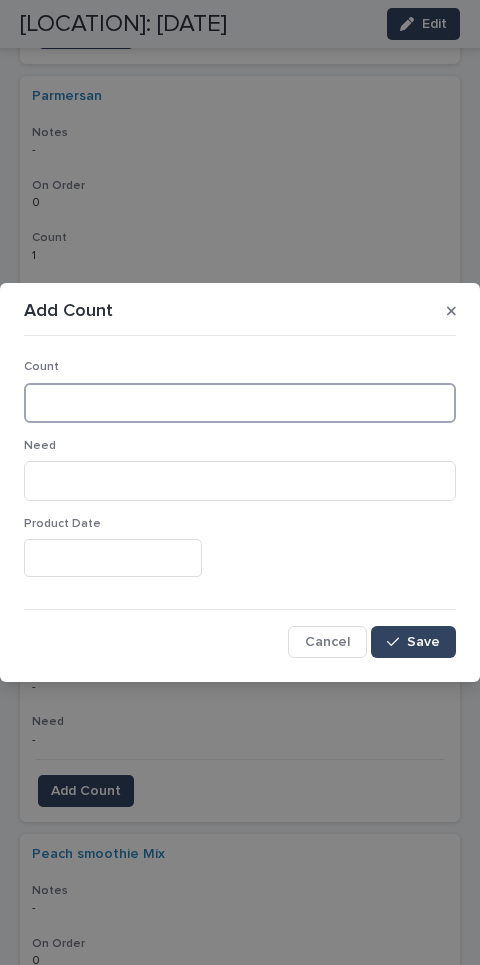 click at bounding box center [240, 403] 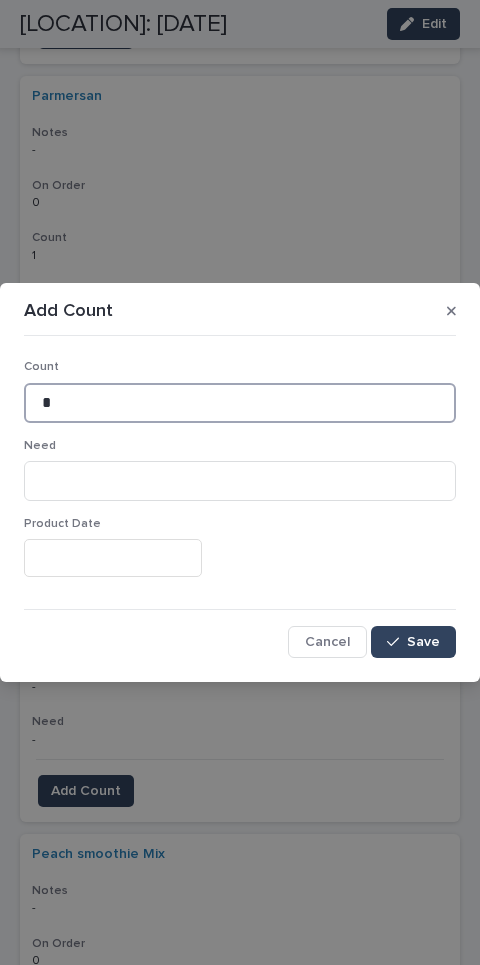 type on "*" 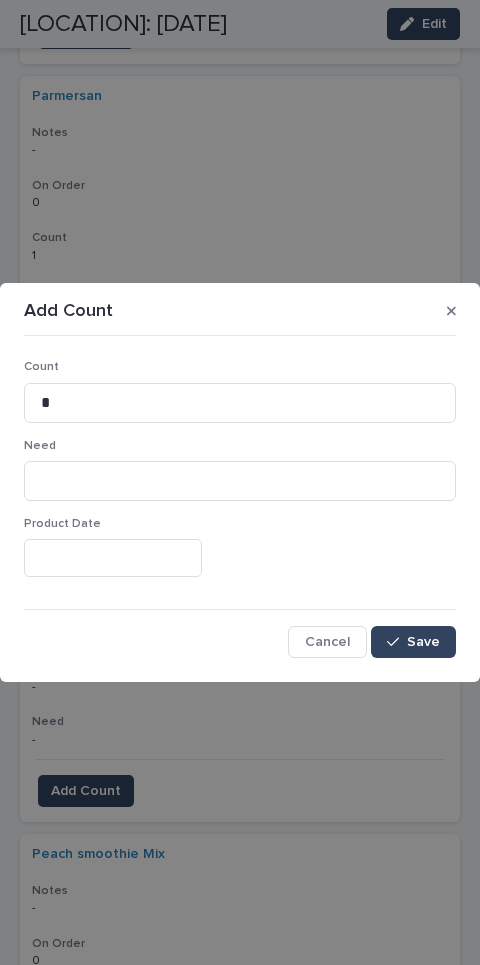 click on "Save" at bounding box center [413, 642] 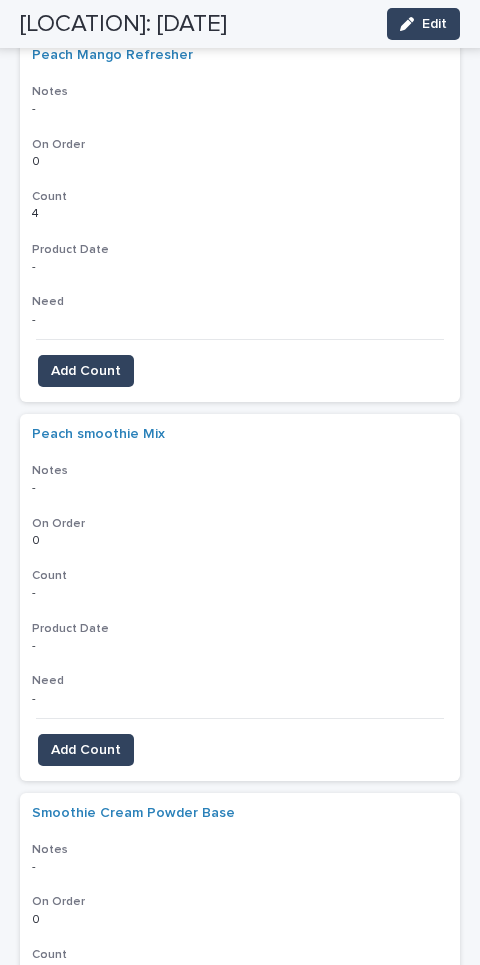 scroll, scrollTop: 6079, scrollLeft: 0, axis: vertical 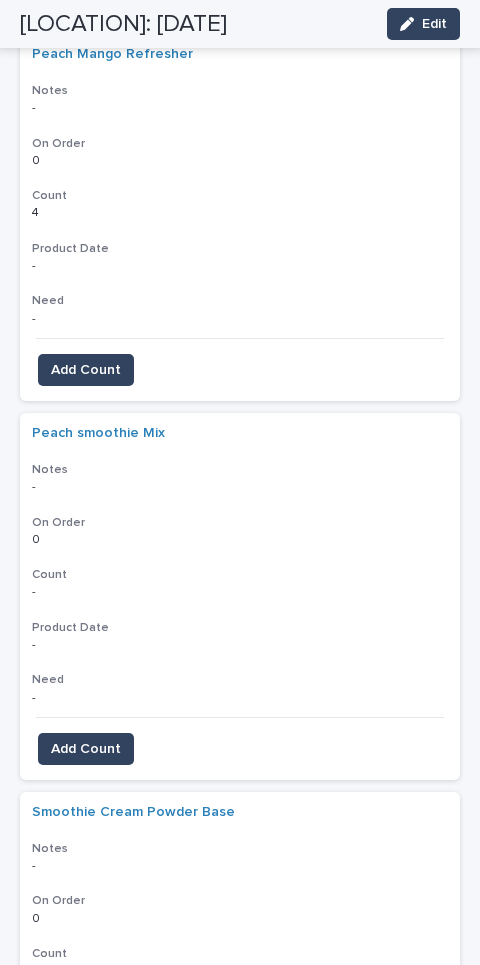 click on "Add Count" at bounding box center [86, 749] 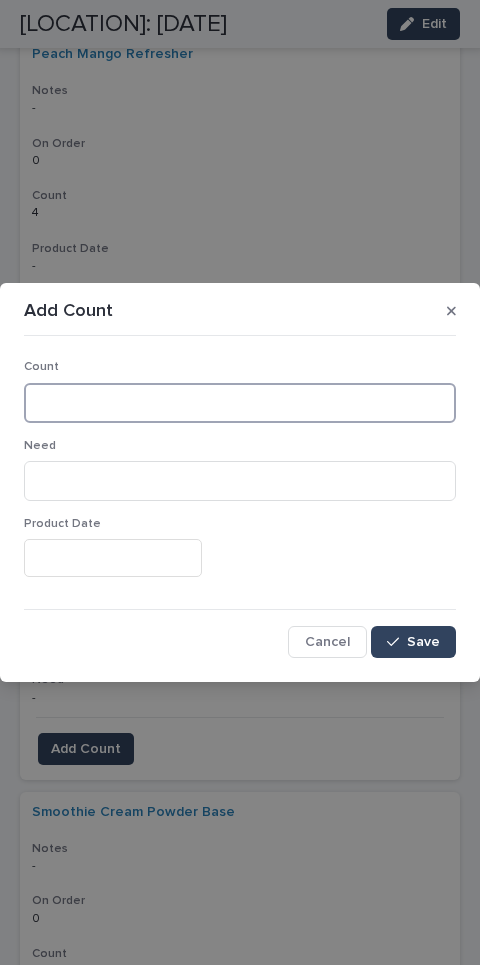 click at bounding box center [240, 403] 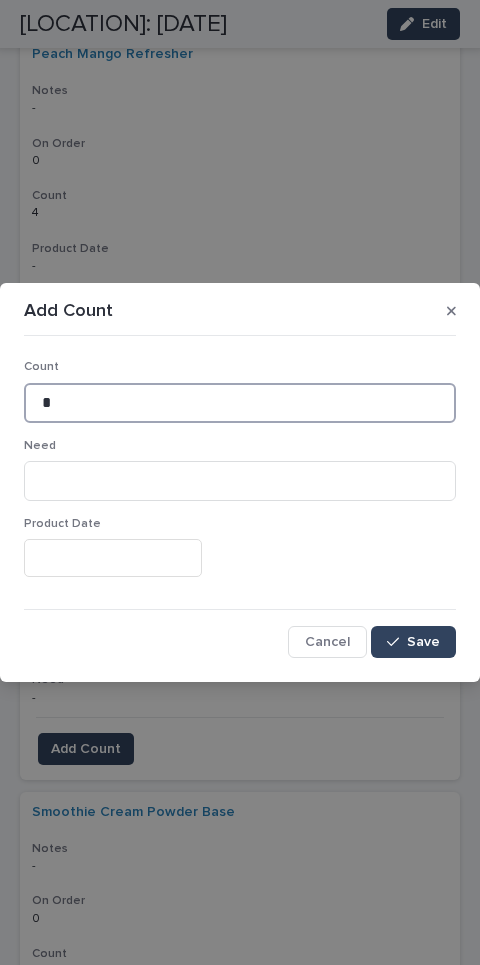 type on "*" 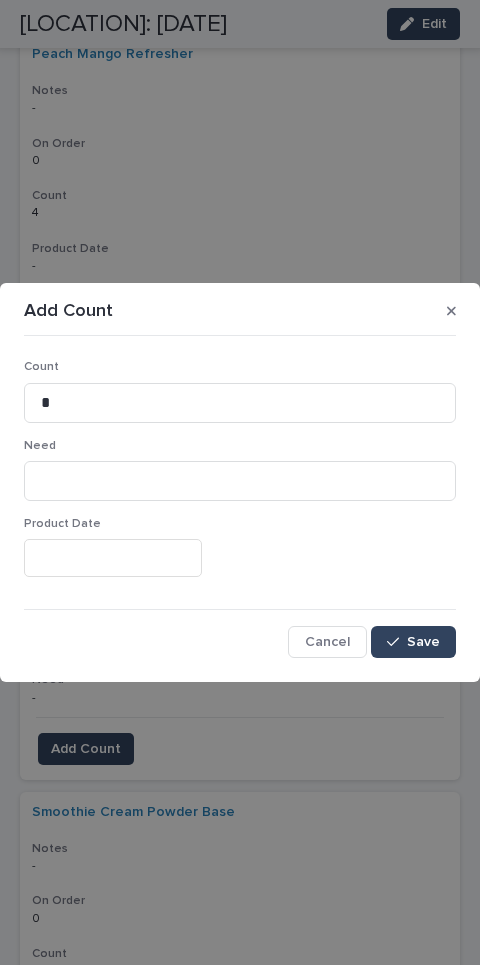 click on "Save" at bounding box center (413, 642) 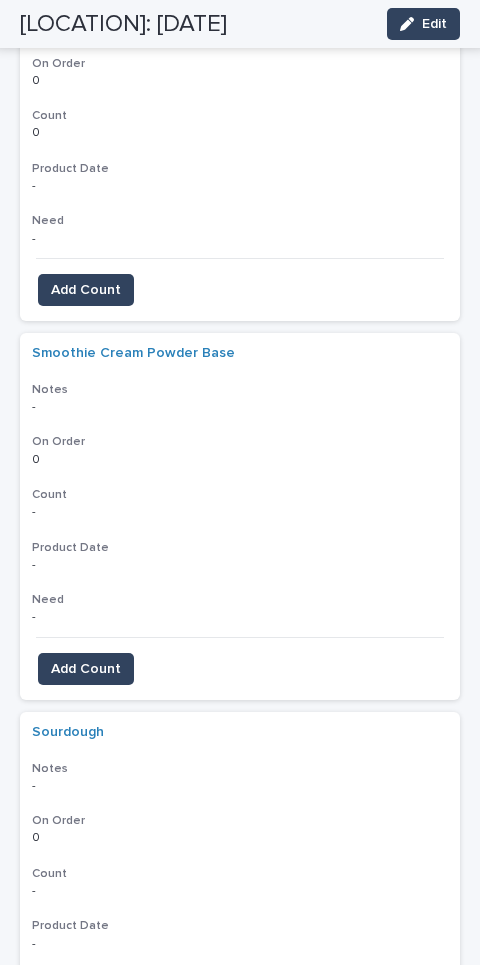 scroll, scrollTop: 6518, scrollLeft: 0, axis: vertical 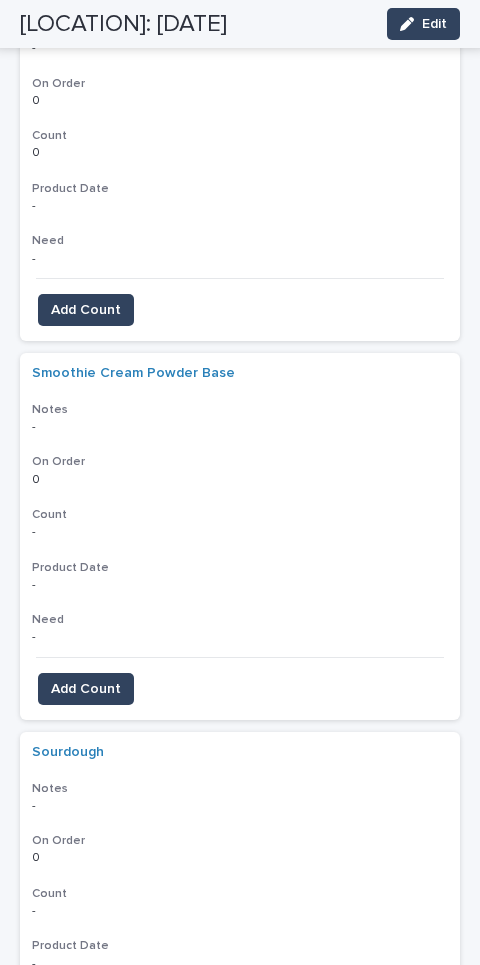 click on "Add Count" at bounding box center (86, 689) 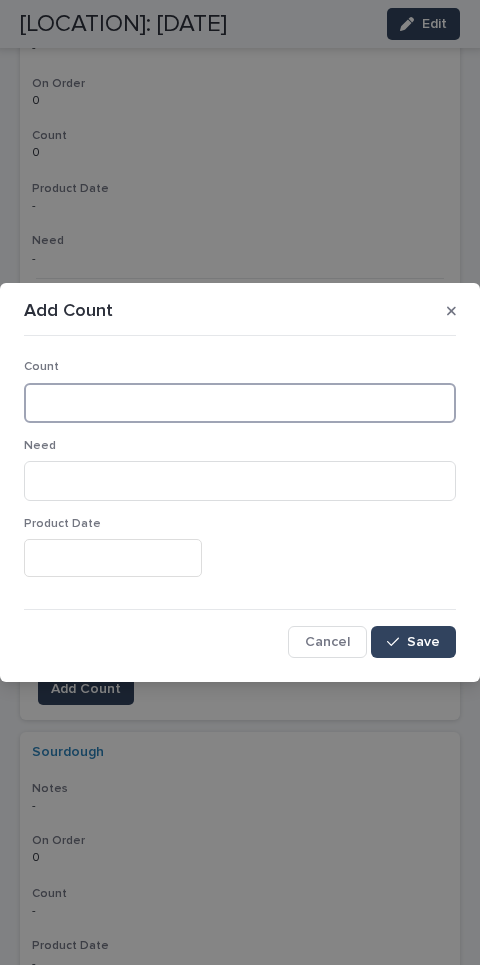 click at bounding box center (240, 403) 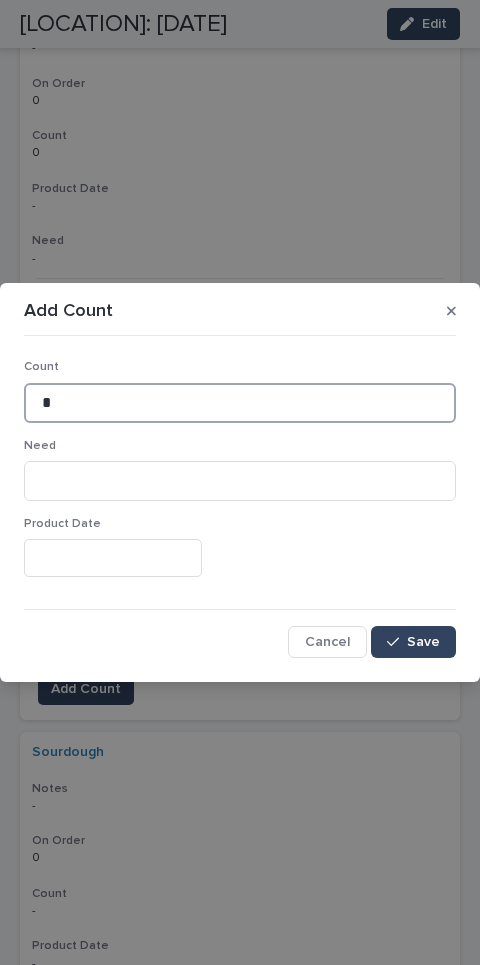 type on "*" 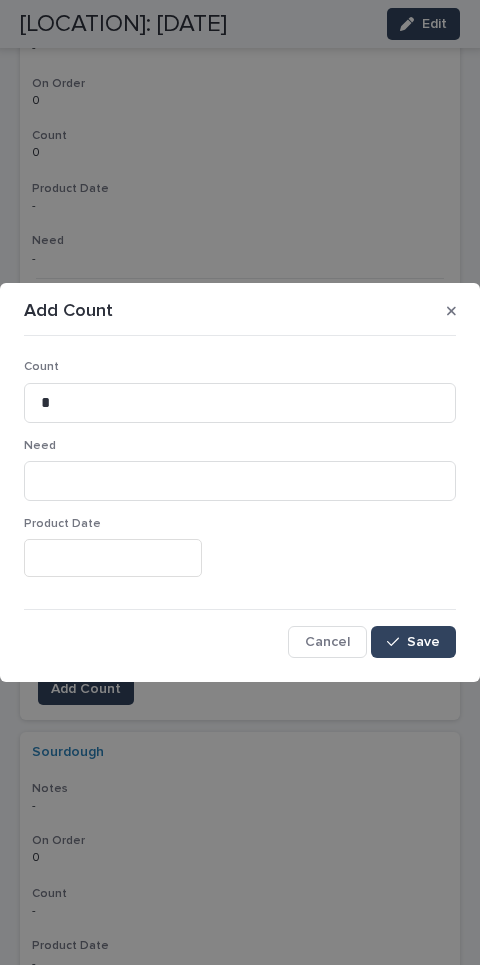 click on "Save" at bounding box center (413, 642) 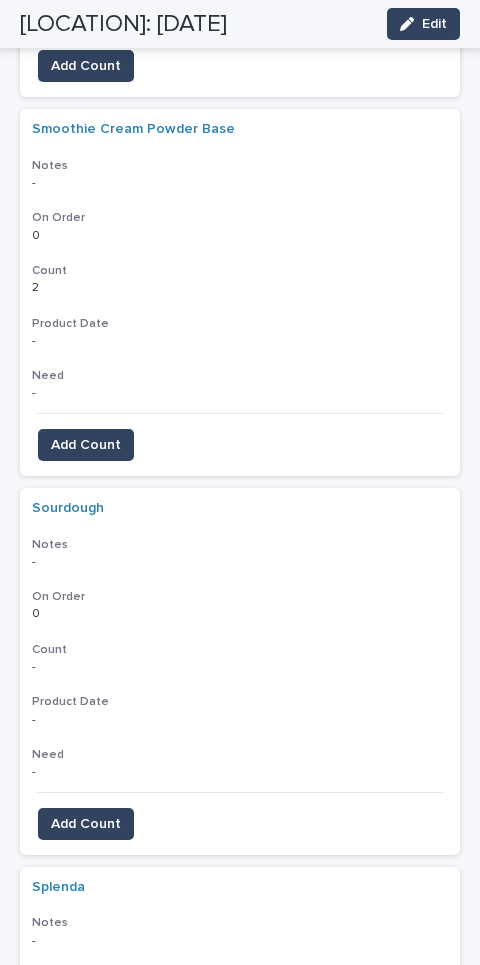 scroll, scrollTop: 6789, scrollLeft: 0, axis: vertical 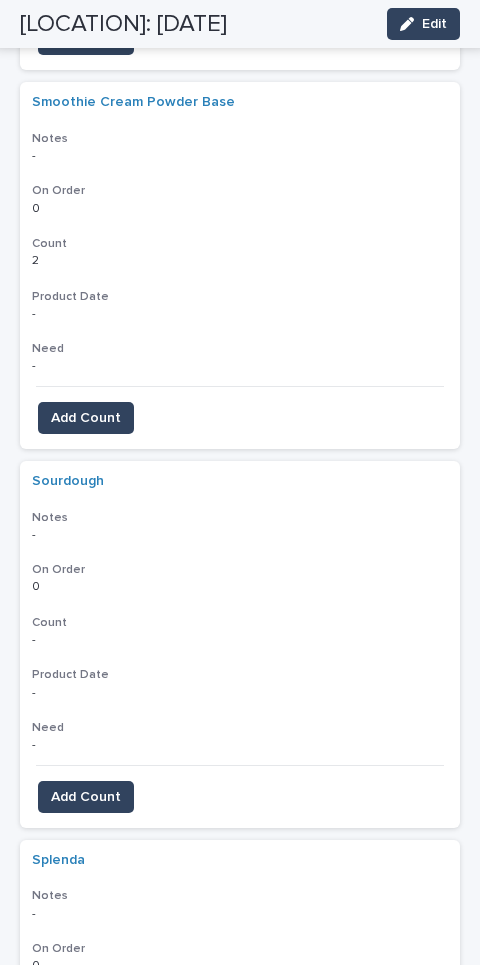 click on "Add Count" at bounding box center [86, 797] 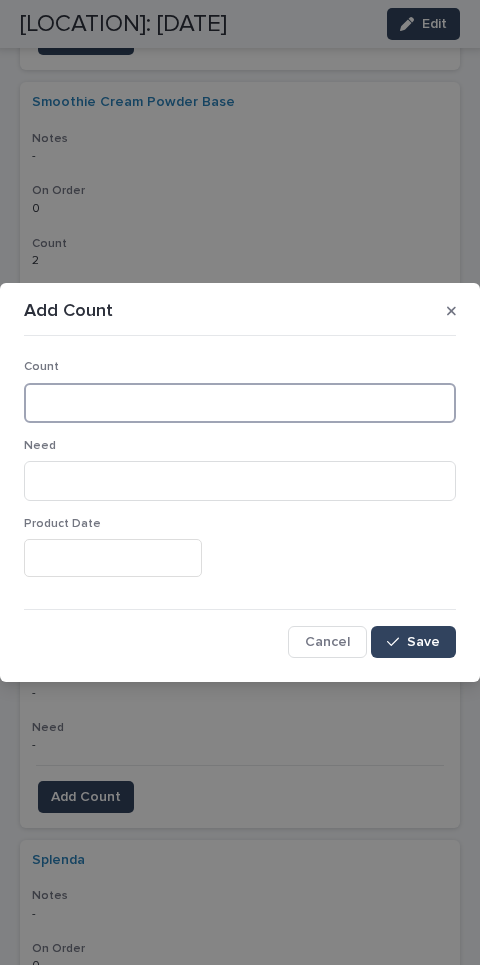 click at bounding box center [240, 403] 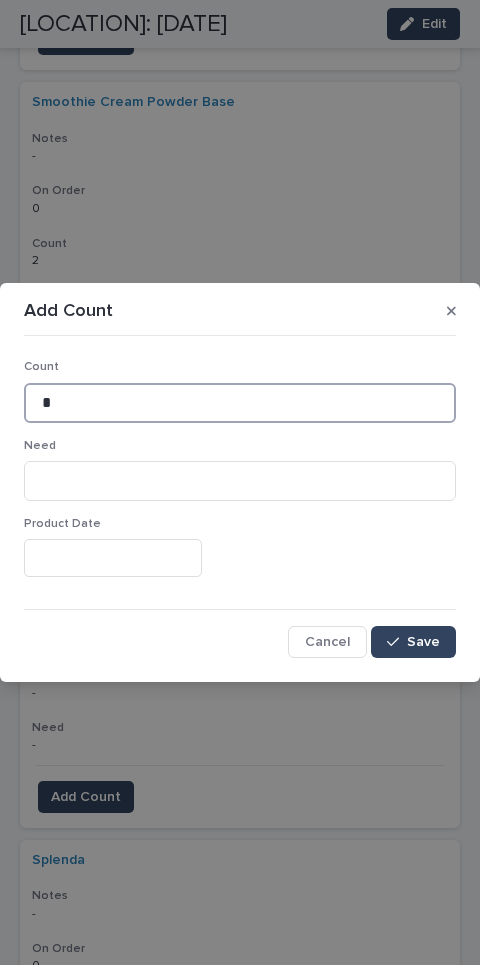 type on "*" 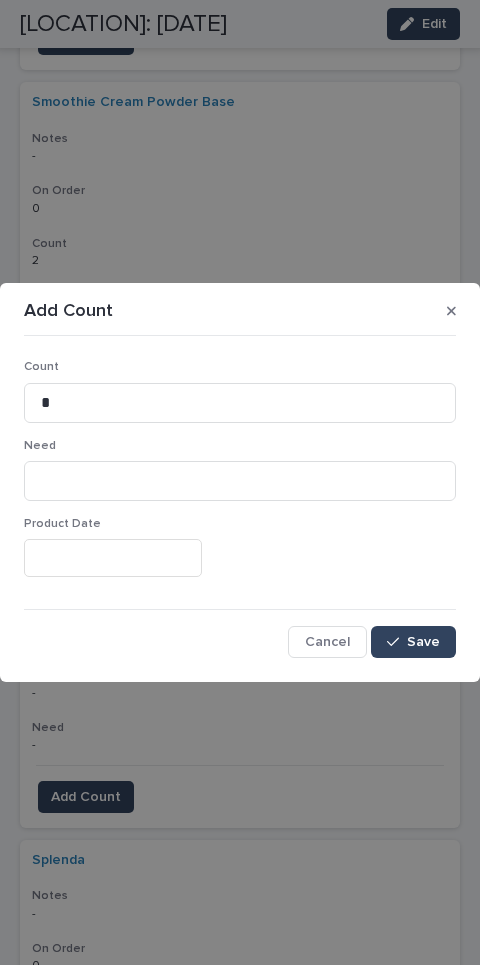 click on "Save" at bounding box center (413, 642) 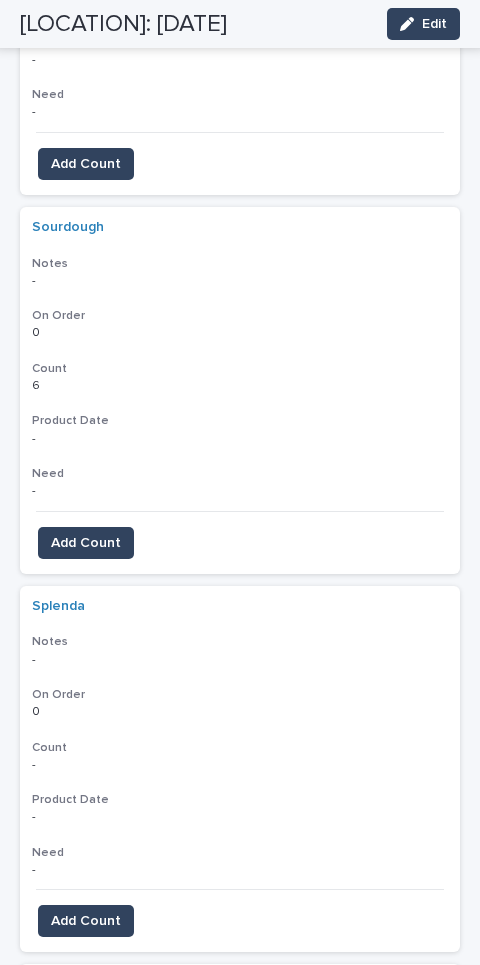 scroll, scrollTop: 7050, scrollLeft: 0, axis: vertical 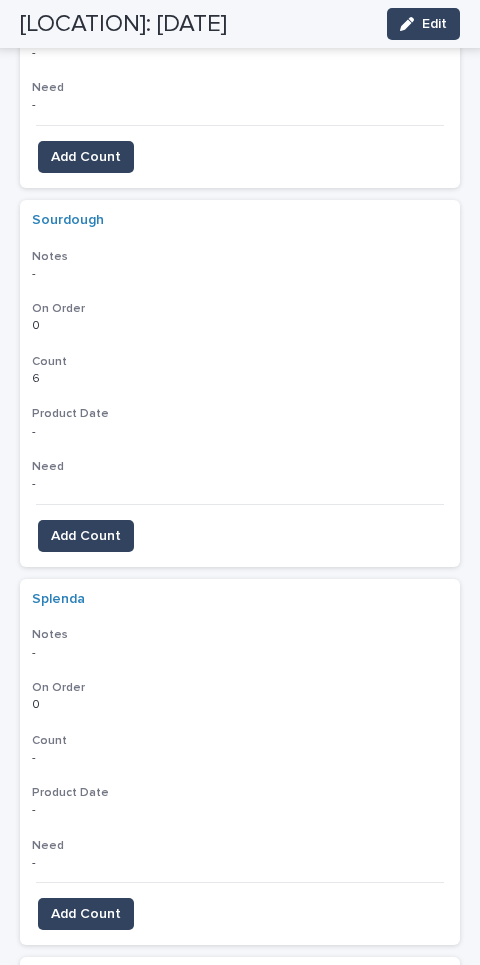 click on "Add Count" at bounding box center [86, 914] 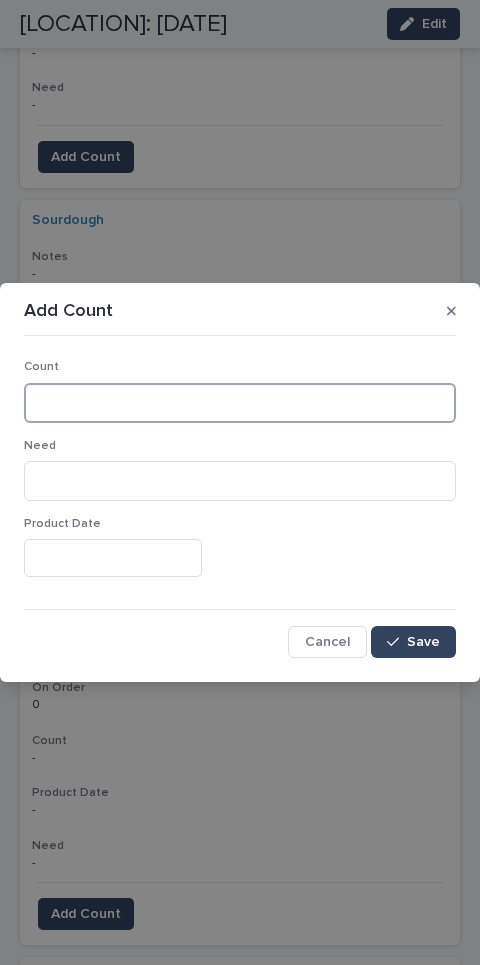 click at bounding box center [240, 403] 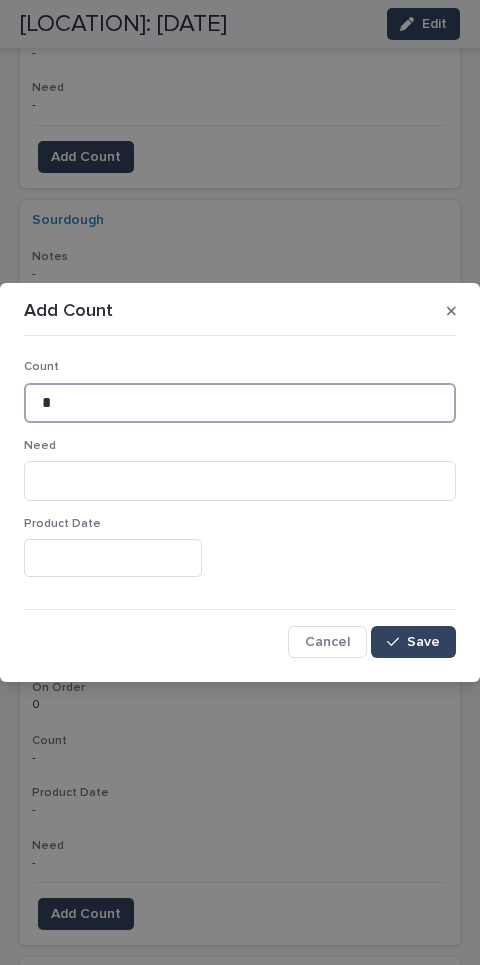 type on "*" 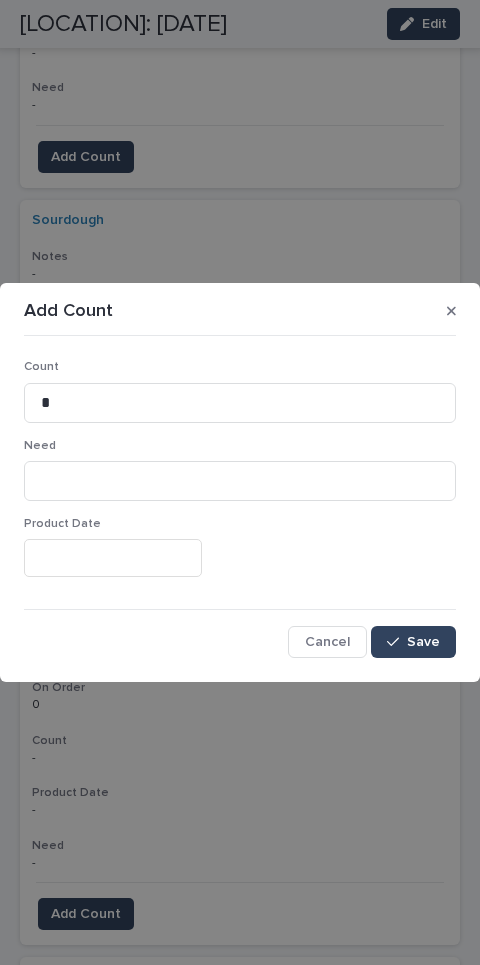 click on "Save" at bounding box center (413, 642) 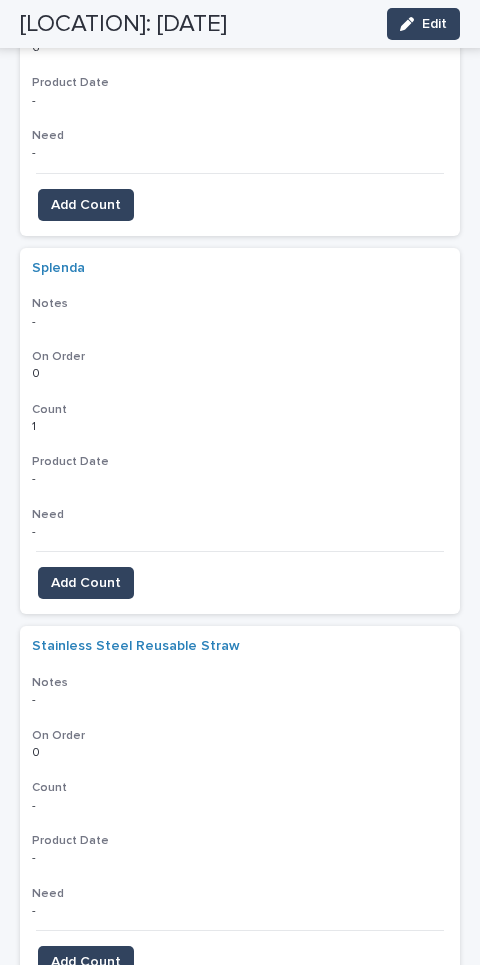 scroll, scrollTop: 7417, scrollLeft: 0, axis: vertical 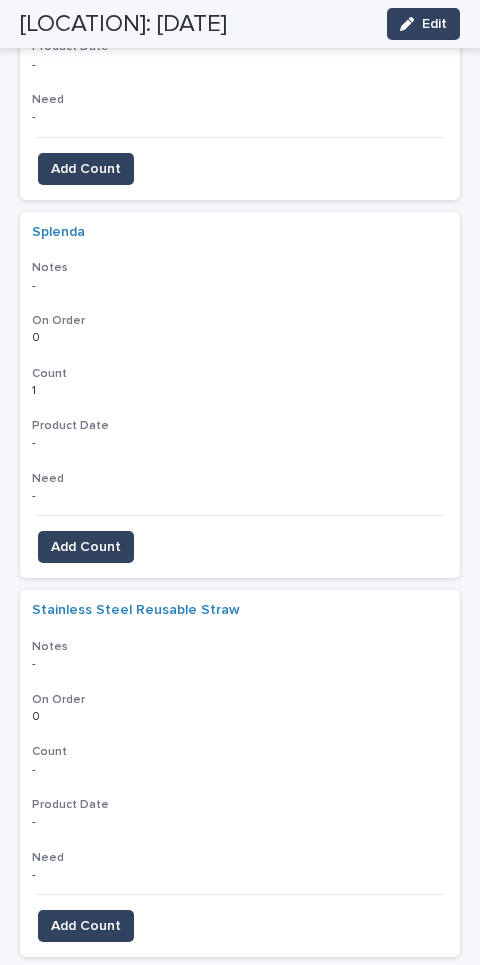 click on "Add Count" at bounding box center [86, 926] 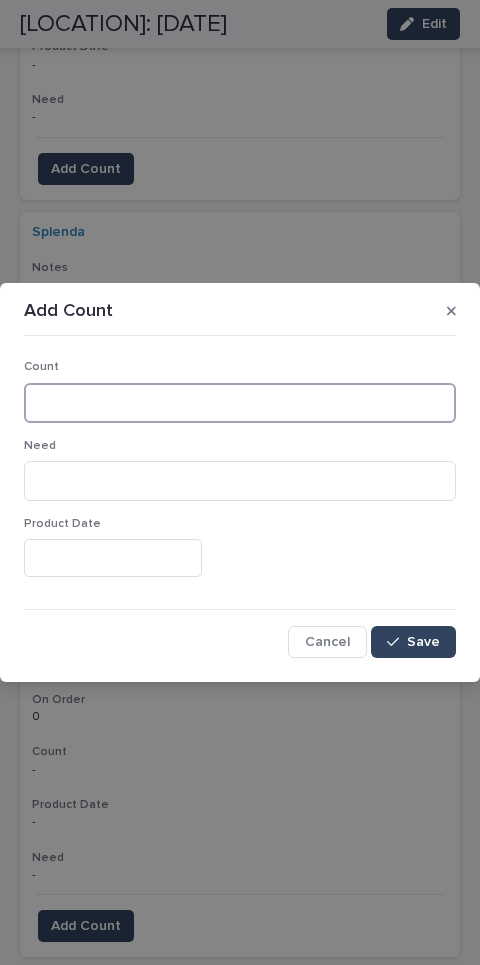 click at bounding box center [240, 403] 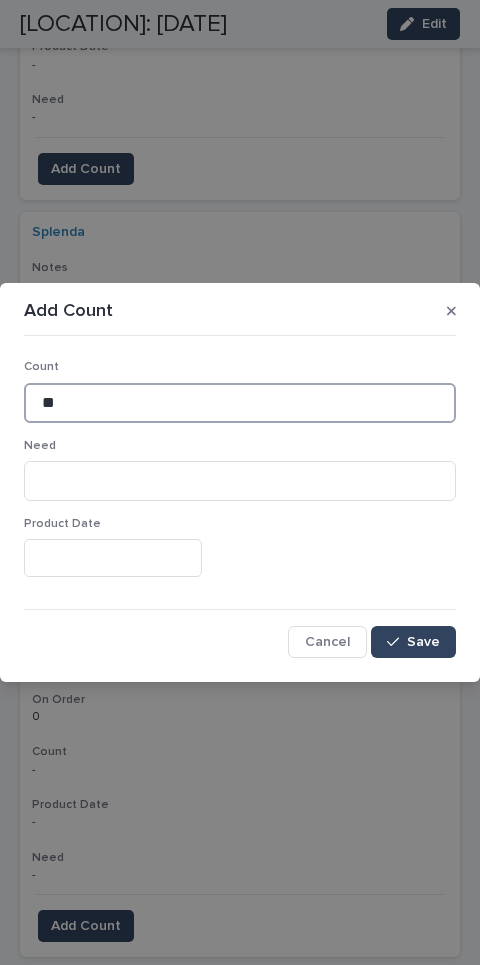 type on "**" 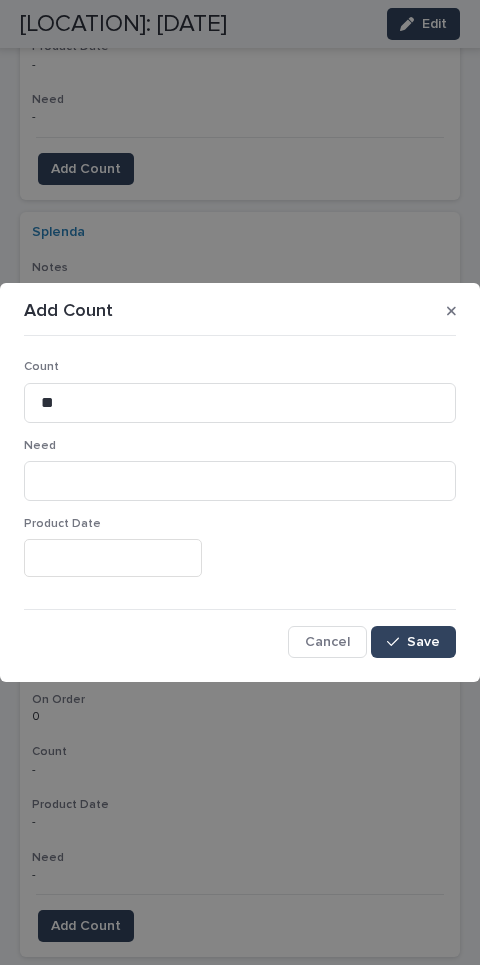 click on "Save" at bounding box center (423, 642) 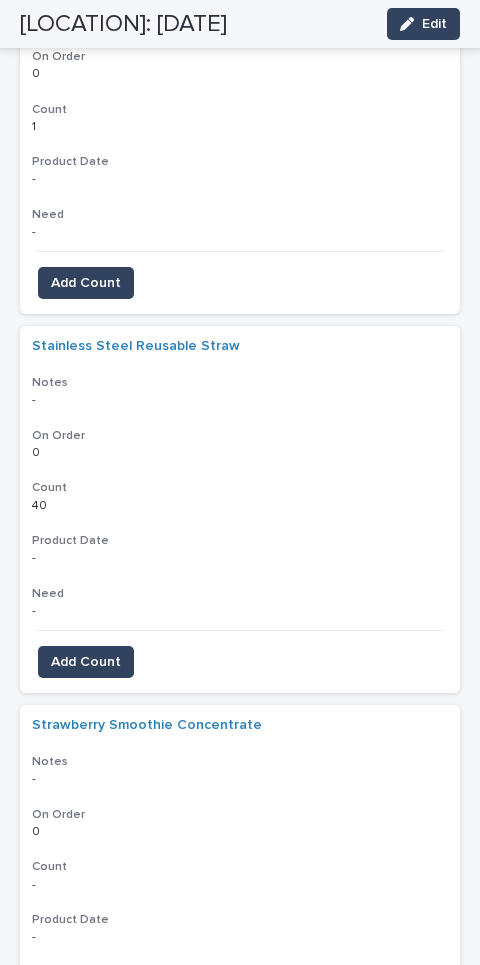 scroll, scrollTop: 7691, scrollLeft: 0, axis: vertical 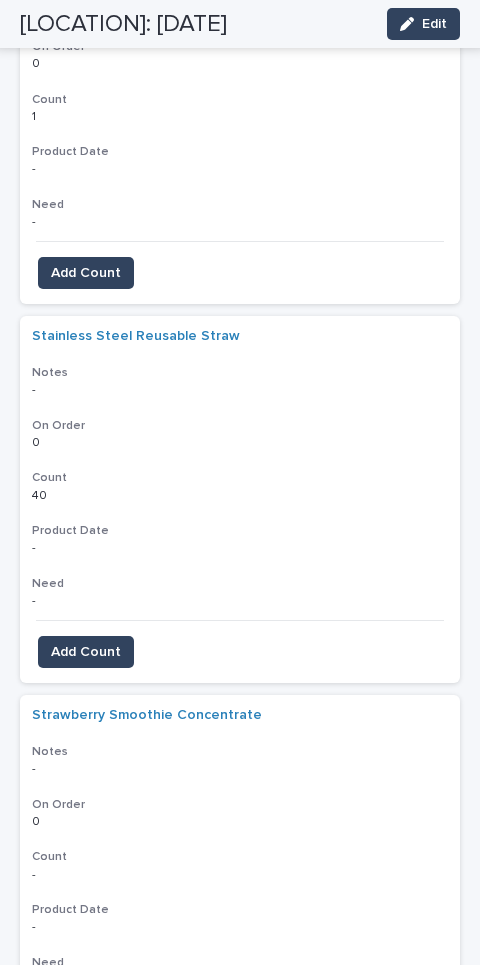 click on "Add Count" at bounding box center (86, 1031) 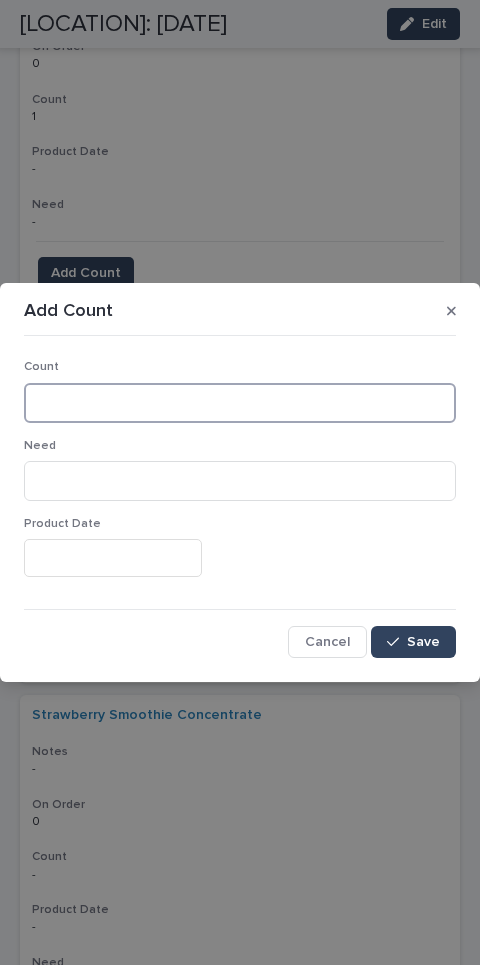 click at bounding box center [240, 403] 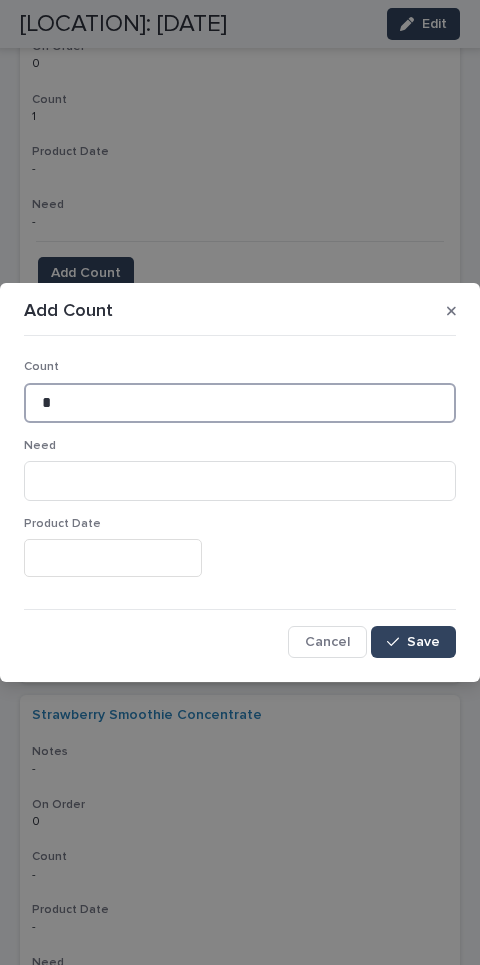 type on "*" 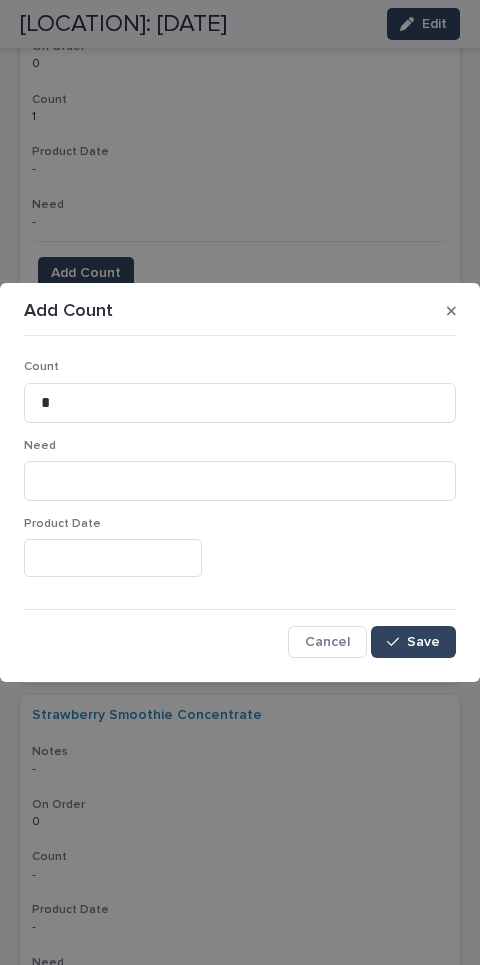 click on "Save" at bounding box center (413, 642) 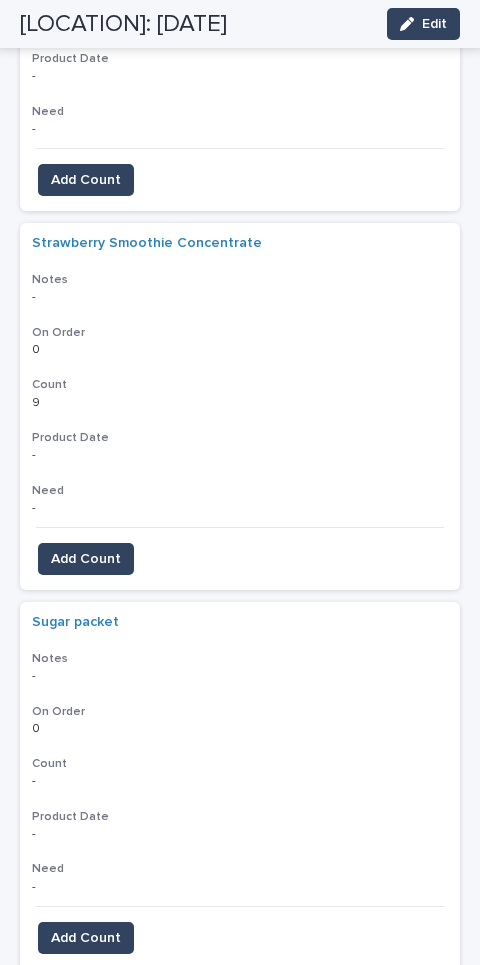 scroll, scrollTop: 8220, scrollLeft: 0, axis: vertical 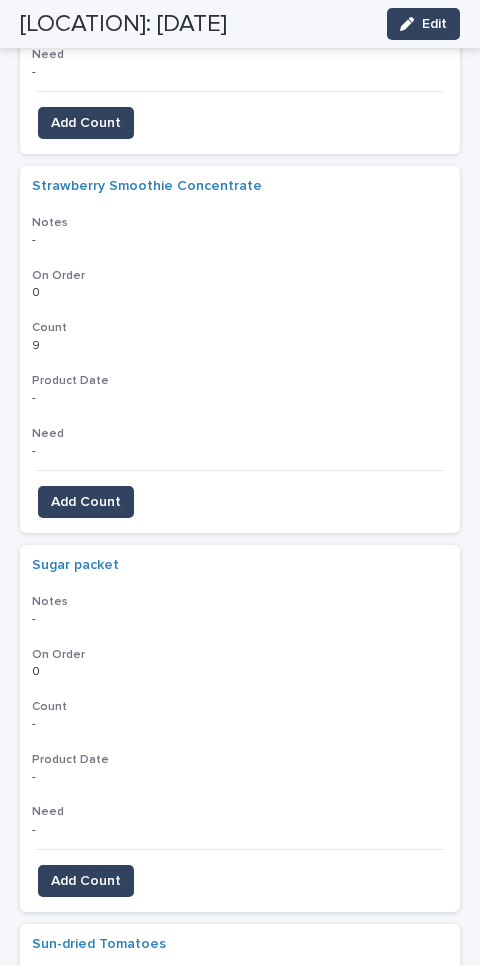 click on "Add Count" at bounding box center (86, 881) 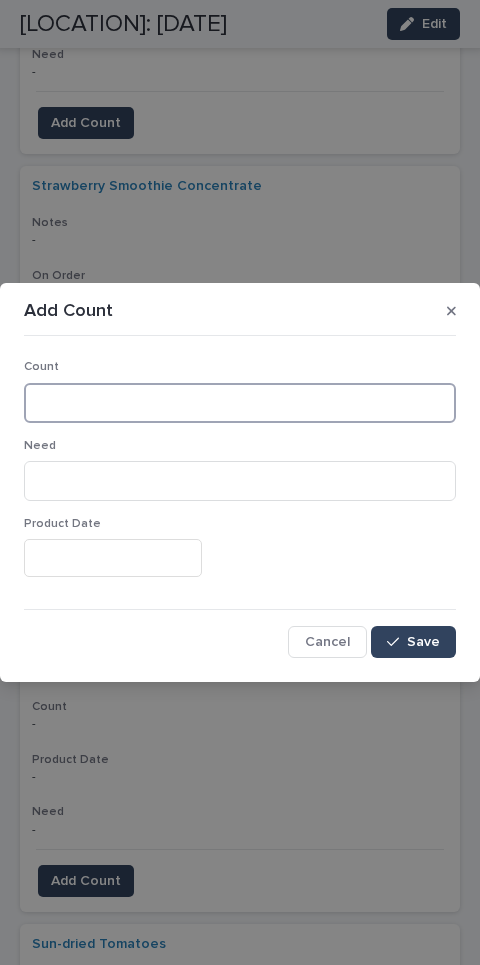 click at bounding box center [240, 403] 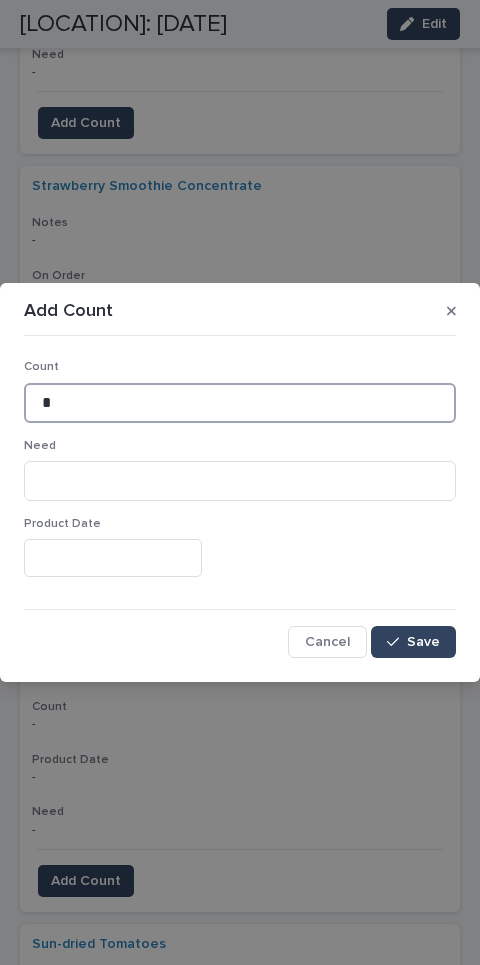 type on "*" 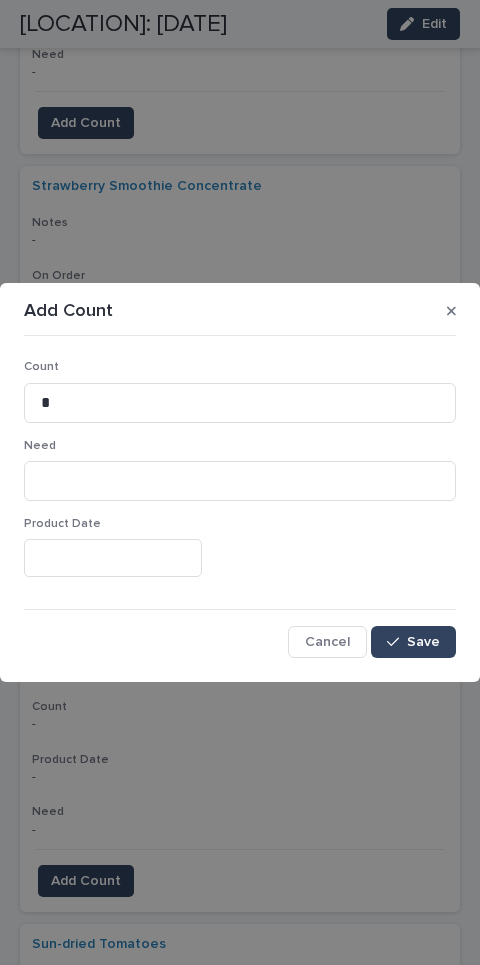 click on "Save" at bounding box center [413, 642] 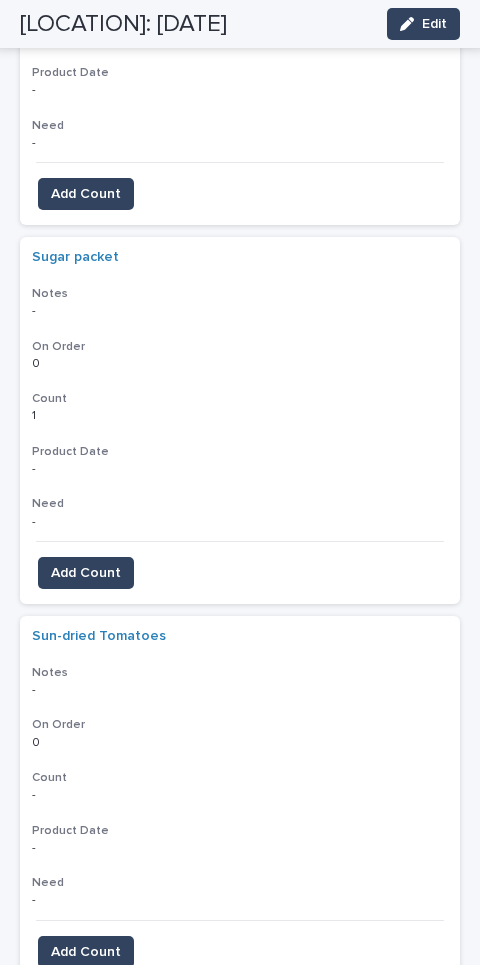 scroll, scrollTop: 8588, scrollLeft: 0, axis: vertical 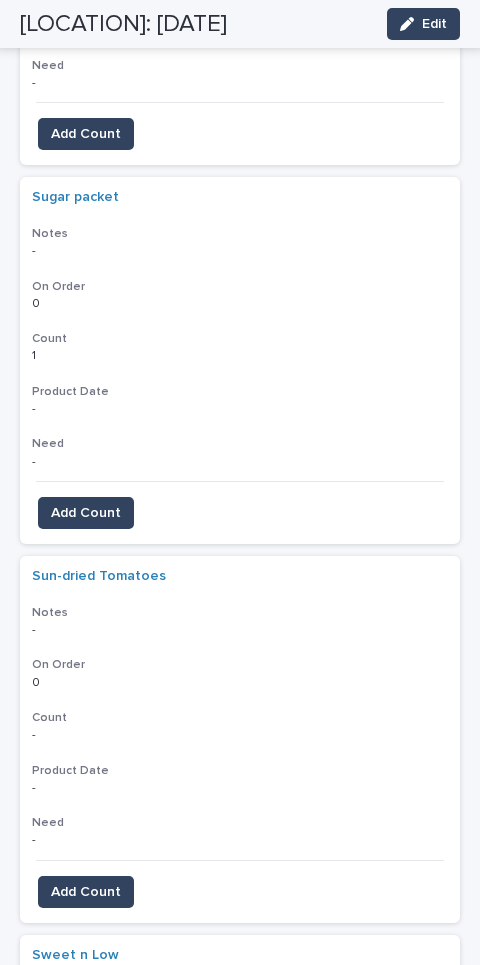 click on "Add Count" at bounding box center [86, 892] 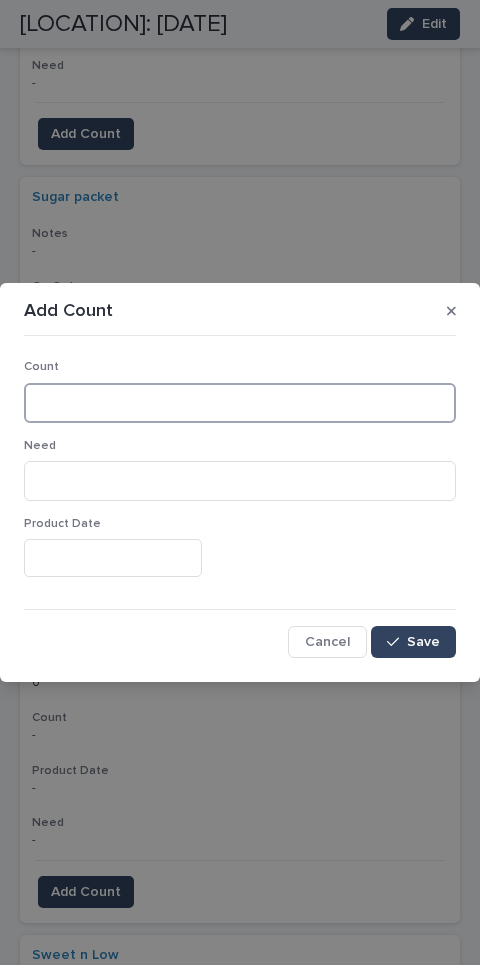 click at bounding box center (240, 403) 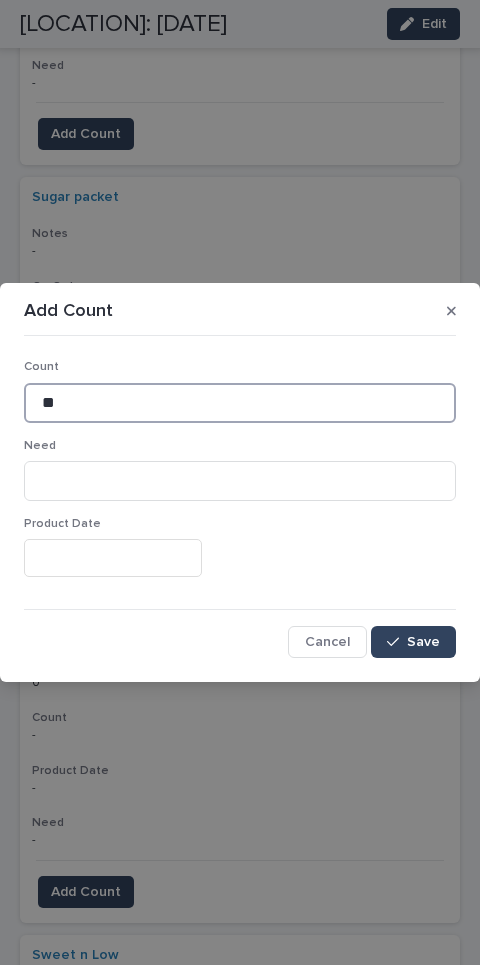 type on "**" 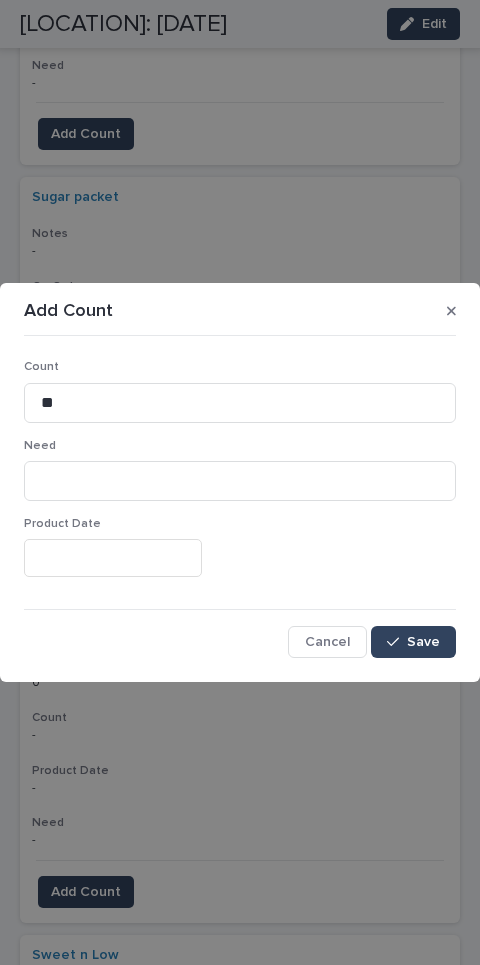 click on "Save" at bounding box center [413, 642] 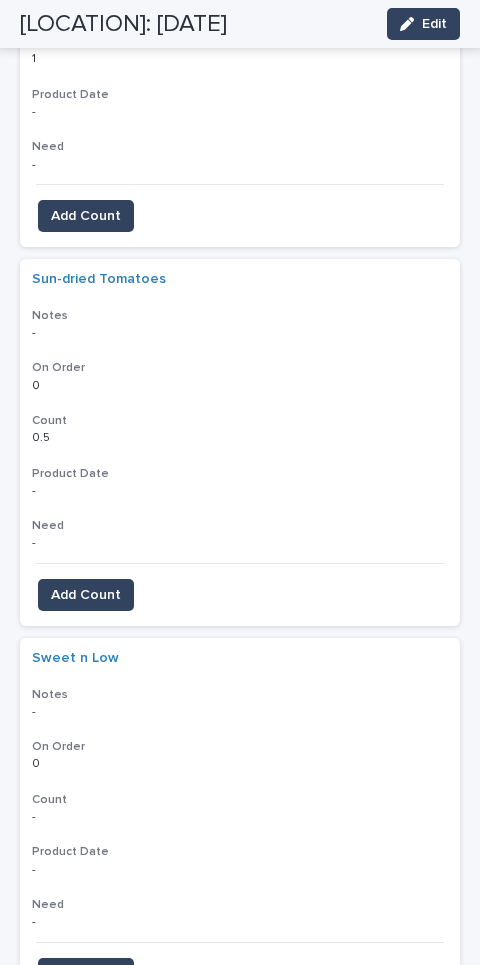 scroll, scrollTop: 8913, scrollLeft: 0, axis: vertical 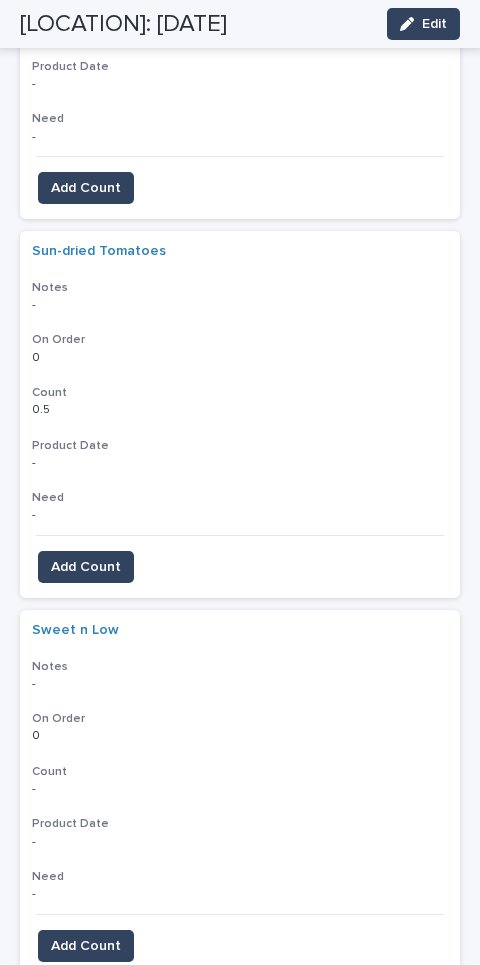 click on "Add Count" at bounding box center (86, 946) 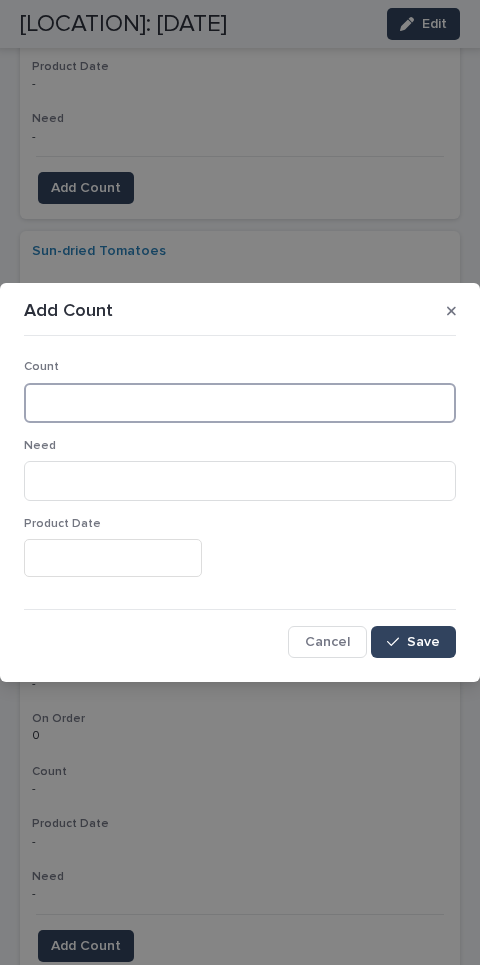 click at bounding box center (240, 403) 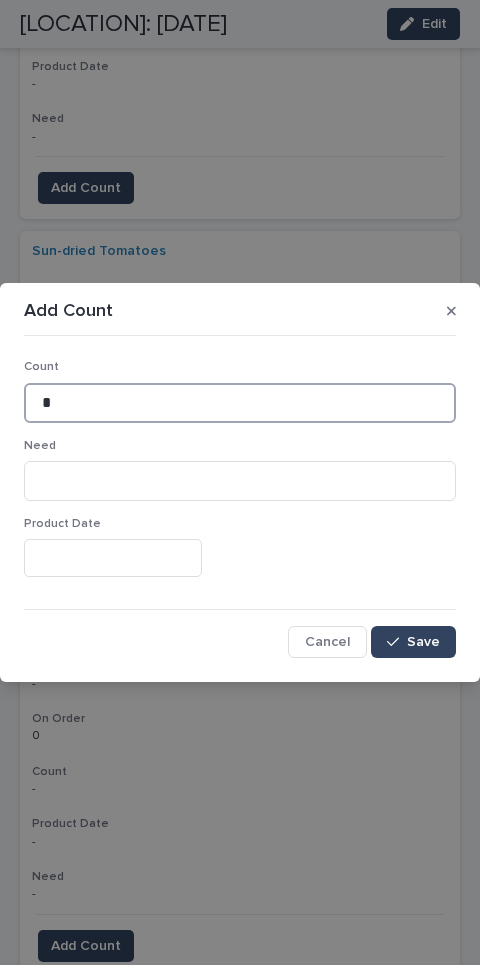 type on "*" 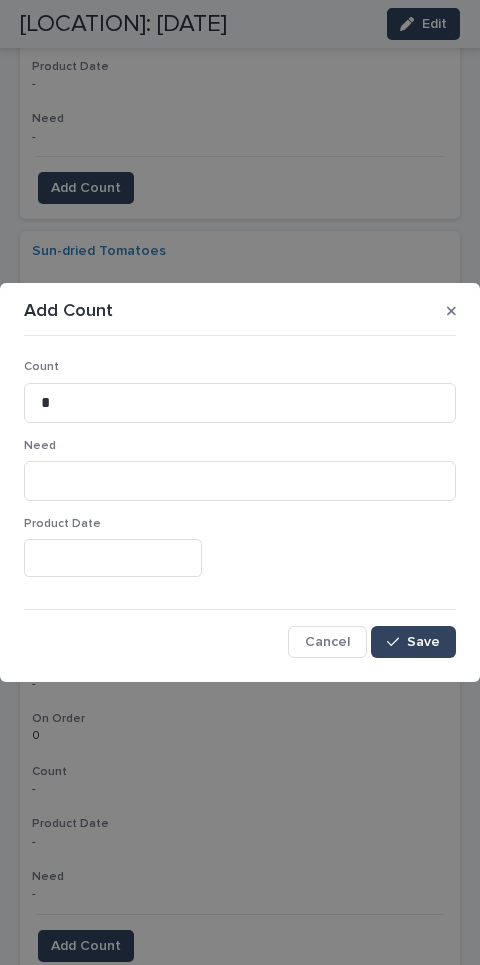 click on "Save" at bounding box center [413, 642] 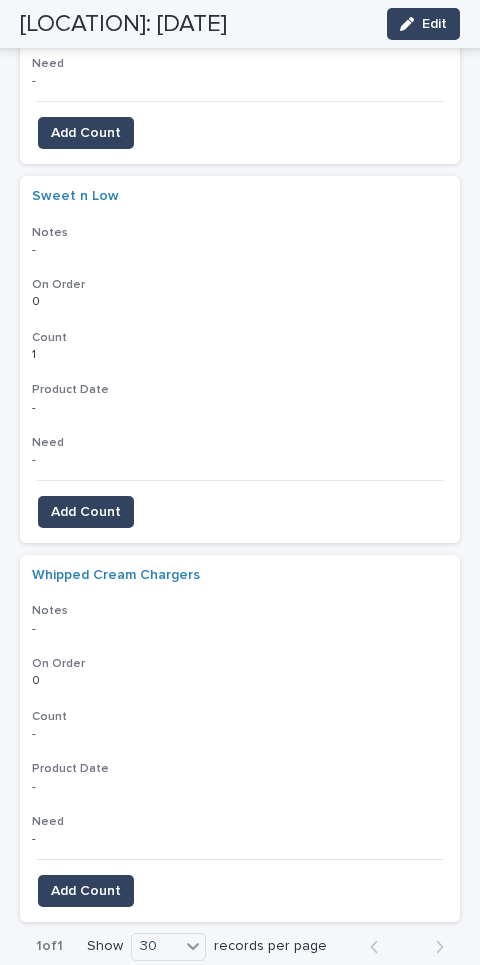 scroll, scrollTop: 9351, scrollLeft: 0, axis: vertical 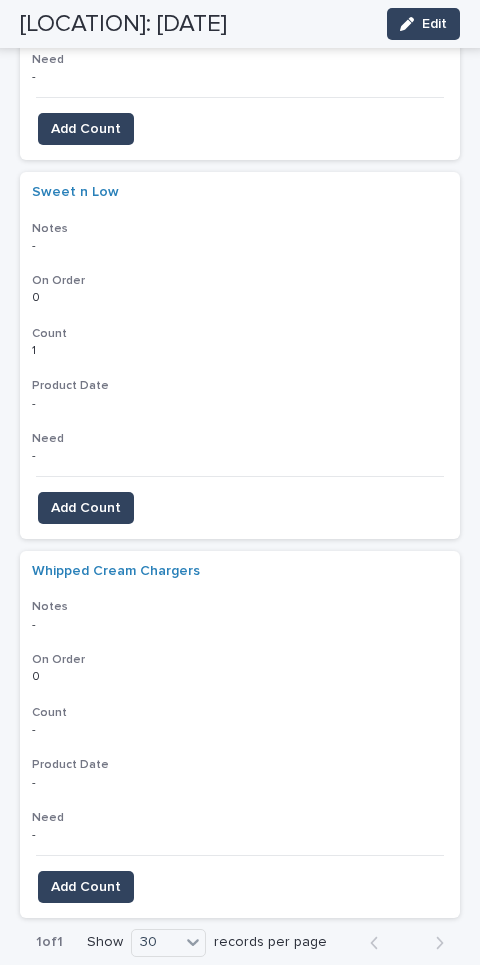 click on "Add Count" at bounding box center (86, 887) 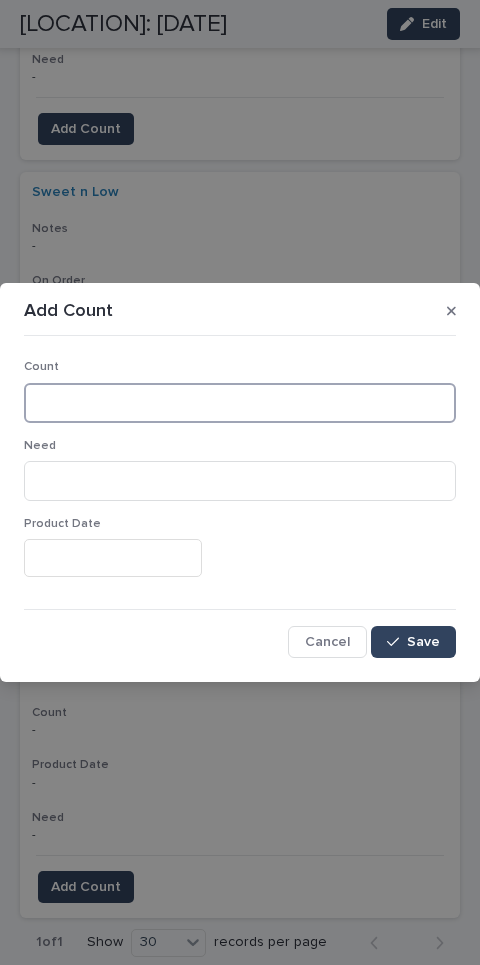 click at bounding box center (240, 403) 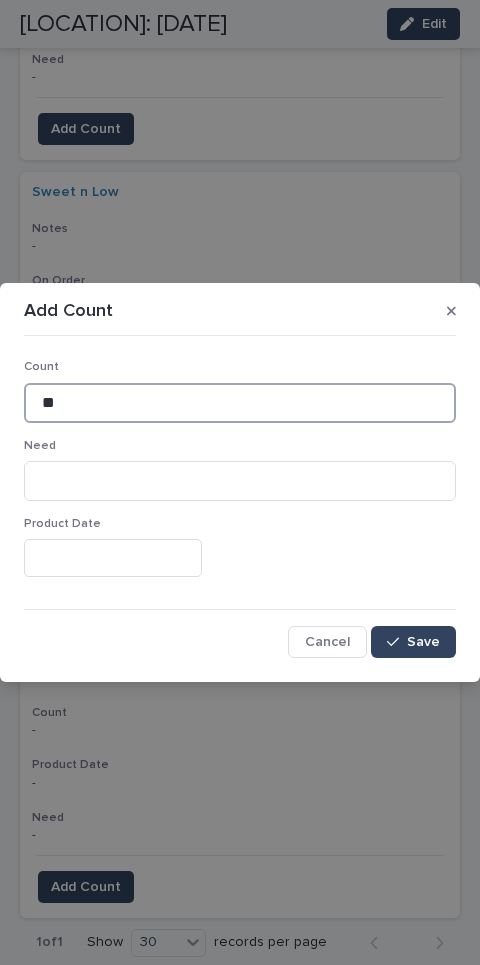 type on "**" 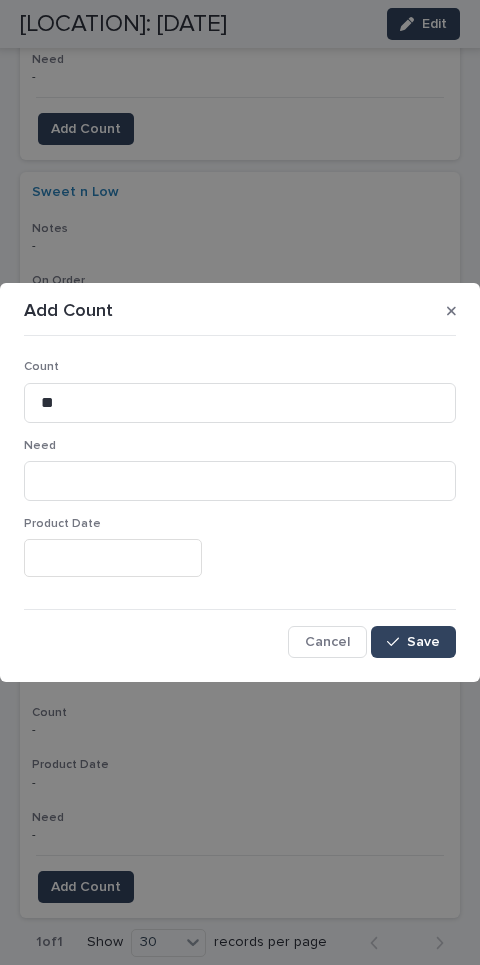 click on "Save" at bounding box center (413, 642) 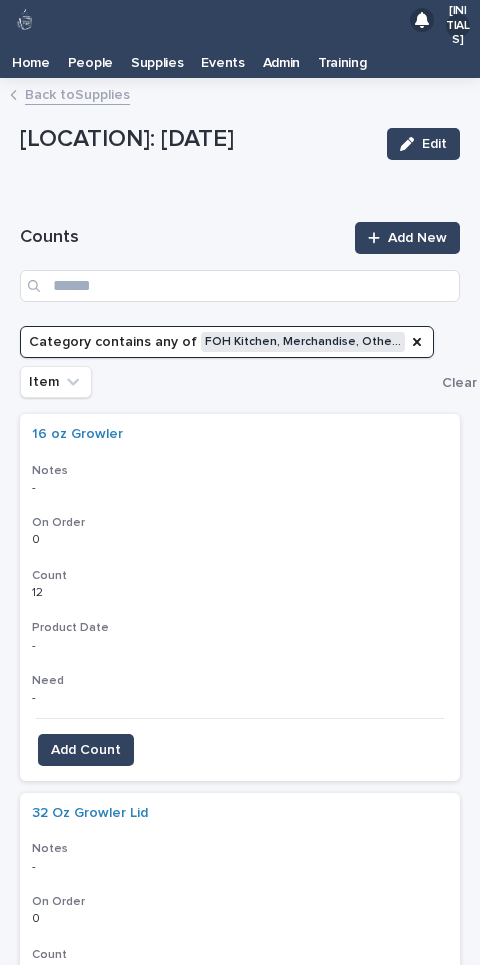 scroll, scrollTop: 0, scrollLeft: 0, axis: both 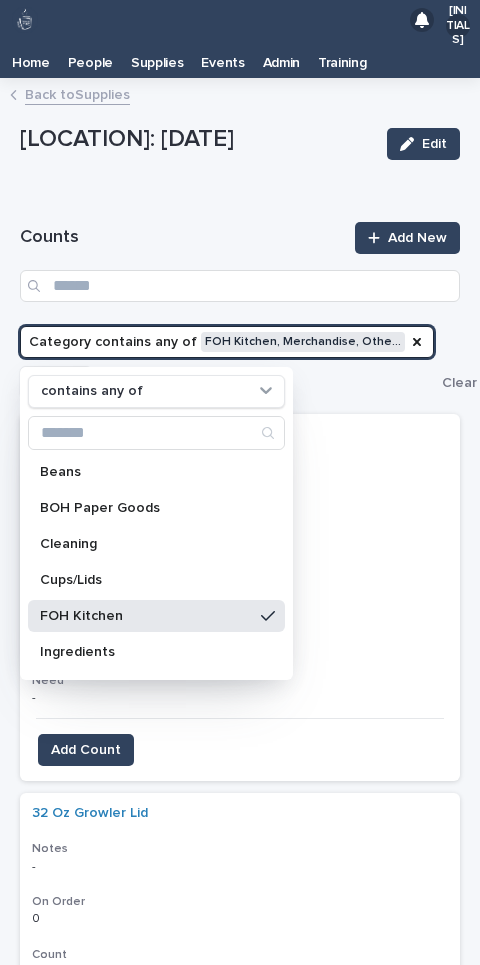 click 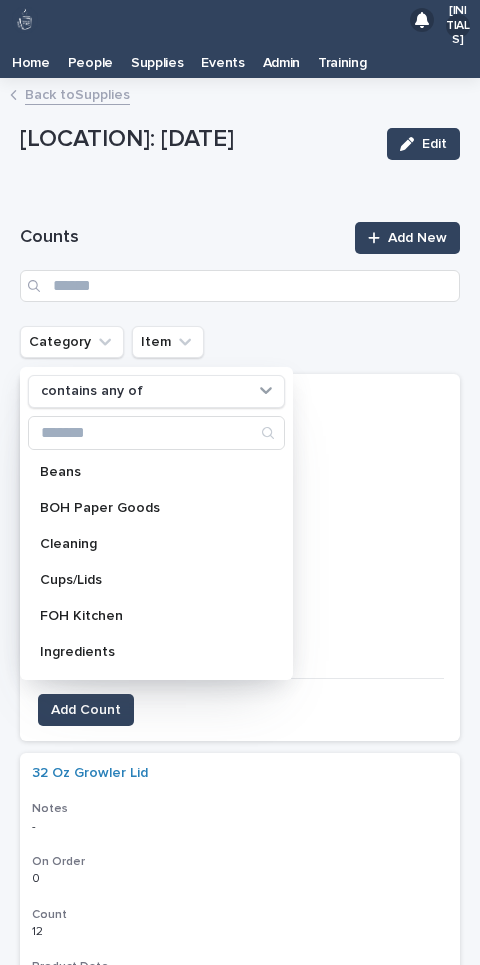 click on "Category contains any of Beans BOH Paper Goods Cleaning Cups/Lids FOH Kitchen Ingredients Merchandise Other Drinks Paper goods Parts Seasonal Spices Syrups/Sauces Karen Suzy Ingredients Katsu Item" at bounding box center [240, 342] 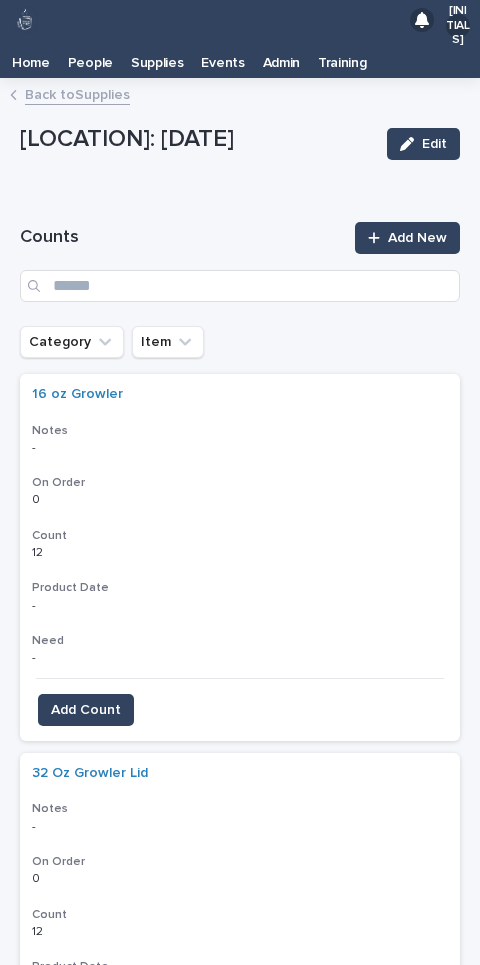 click 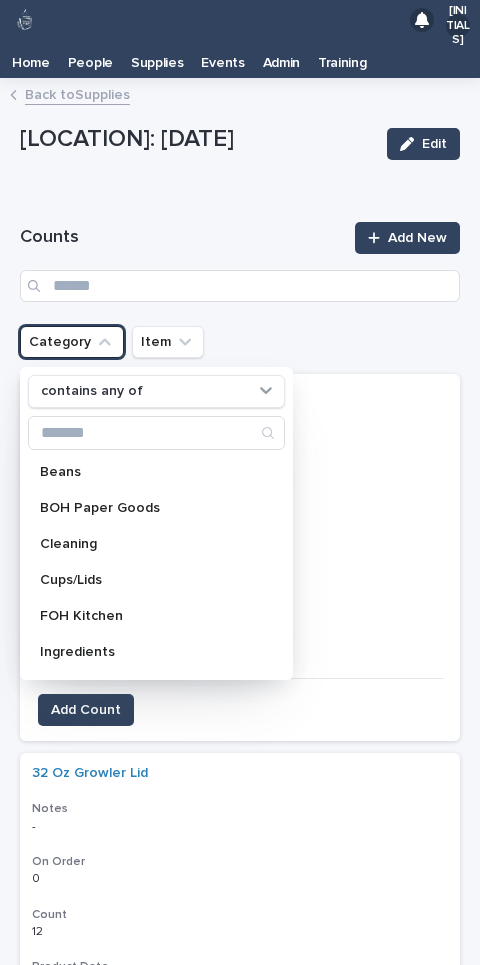 click on "Cups/Lids" at bounding box center (156, 580) 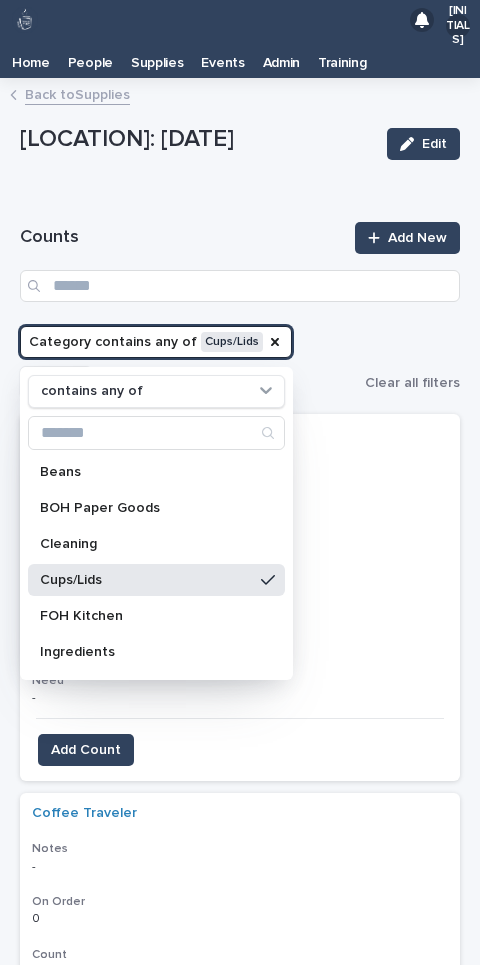 click on "Loading... Saving… Loading... Saving… Counts Add New Category contains any of Cups/Lids contains any of Beans BOH Paper Goods Cleaning Cups/Lids FOH Kitchen Ingredients Merchandise Other Drinks Paper goods Parts Seasonal Spices Syrups/Sauces Karen Suzy Ingredients Katsu Item Clear all filters 9 oz cold cup - catering use only   Notes - -   On Order 0 0   Count - -   Product Date - Need - -   Add Count Coffee Traveler   Notes - -   On Order 0 0   Count - -   Product Date - Need - -   Add Count Cold Cup - 20 oz   Notes - -   On Order 0 0   Count - -   Product Date - Need - -   Add Count Cold cup-12 oz   Notes - -   On Order 0 0   Count - -   Product Date - Need - -   Add Count Cold Strawless Lid   Notes - -   On Order 0 0   Count - -   Product Date - Need - -   Add Count Hot cup-12 oz   Notes - -   On Order 0 0   Count - -   Product Date - Need - -   Add Count Hot cup-16 oz   Notes - -   On Order 0 0   Count - -   Product Date - Need - -   Add Count Hot cup-8 oz   Notes - -   0" at bounding box center [240, 3338] 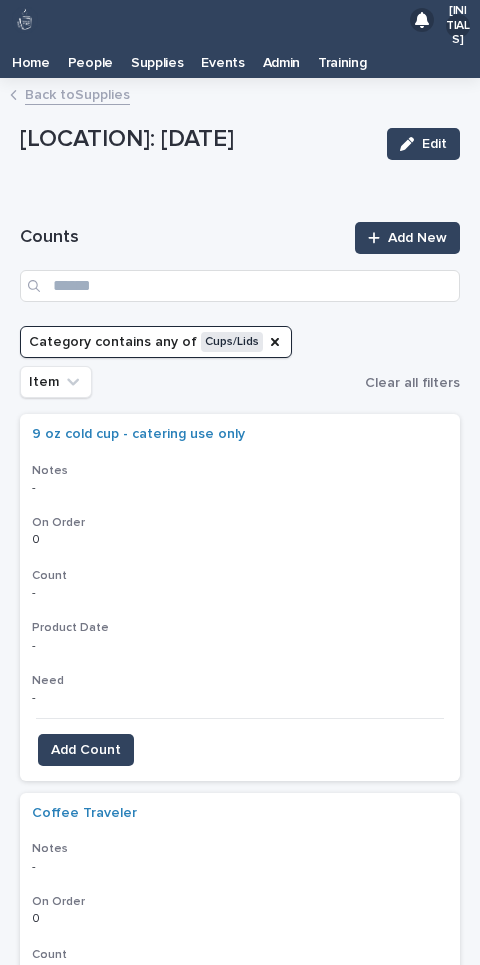click on "Add Count" at bounding box center (86, 750) 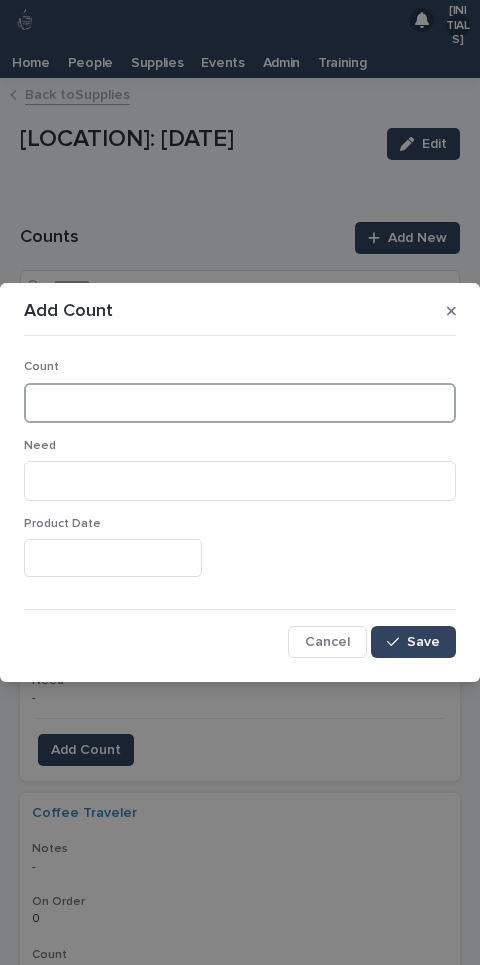 click at bounding box center [240, 403] 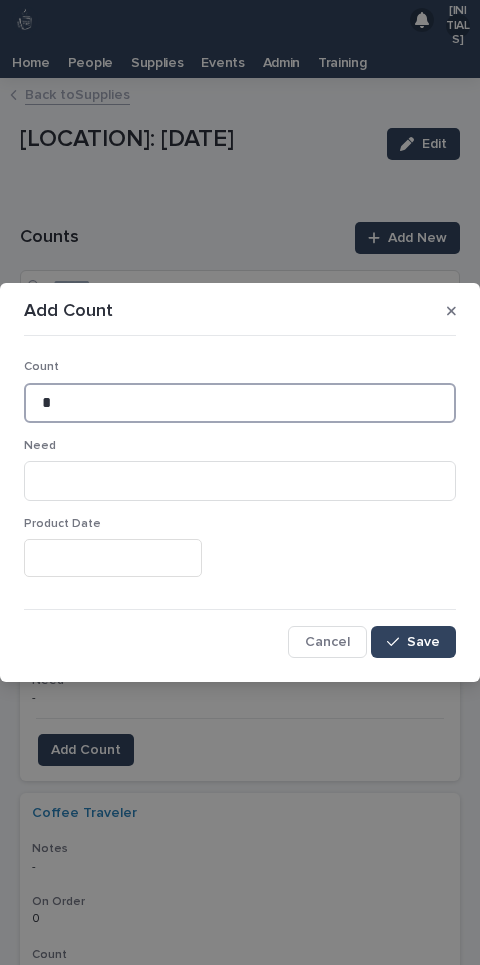 type on "*" 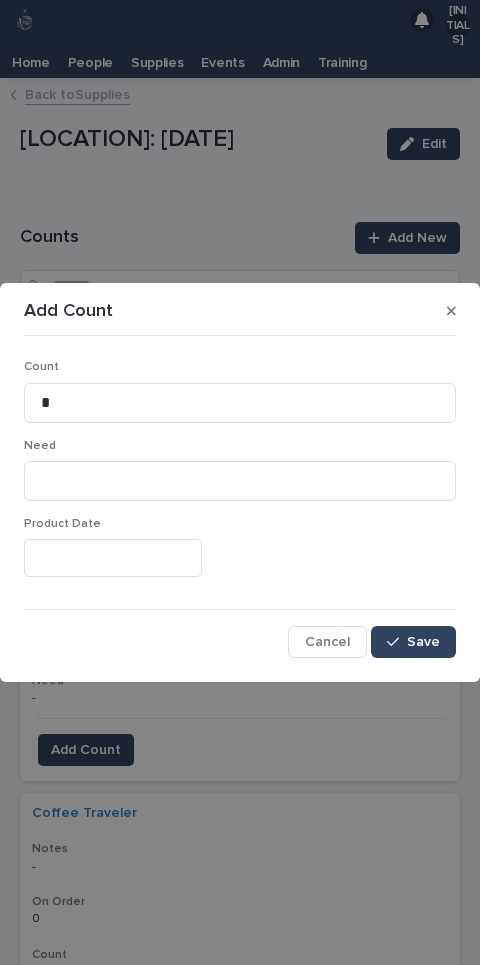 click on "Save" at bounding box center (413, 642) 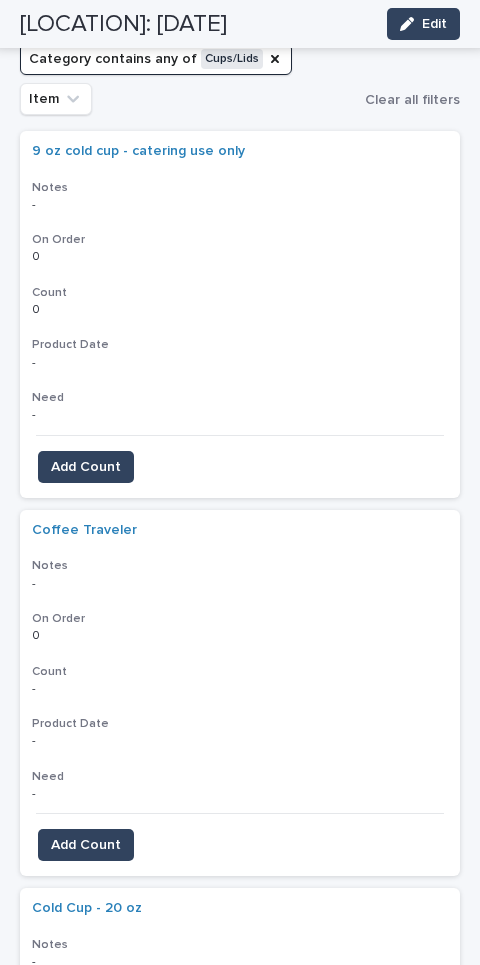 scroll, scrollTop: 317, scrollLeft: 0, axis: vertical 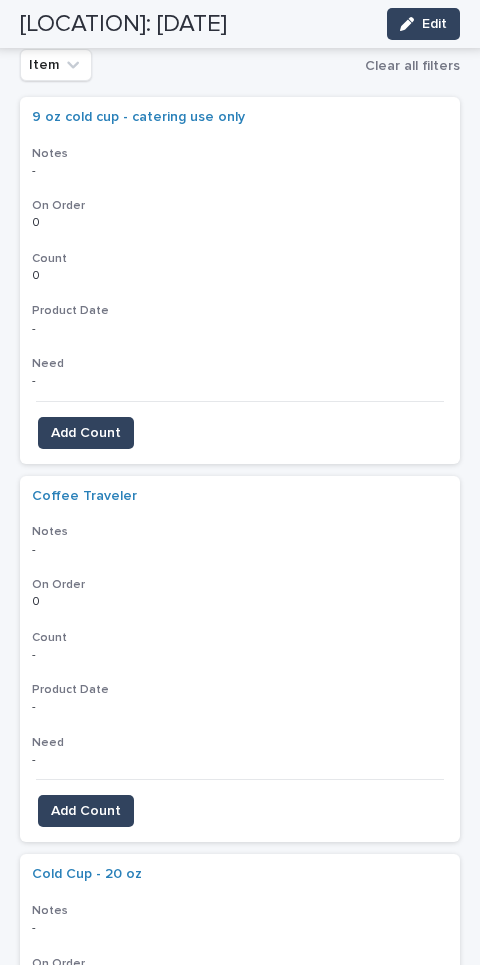 click on "Add Count" at bounding box center [86, 811] 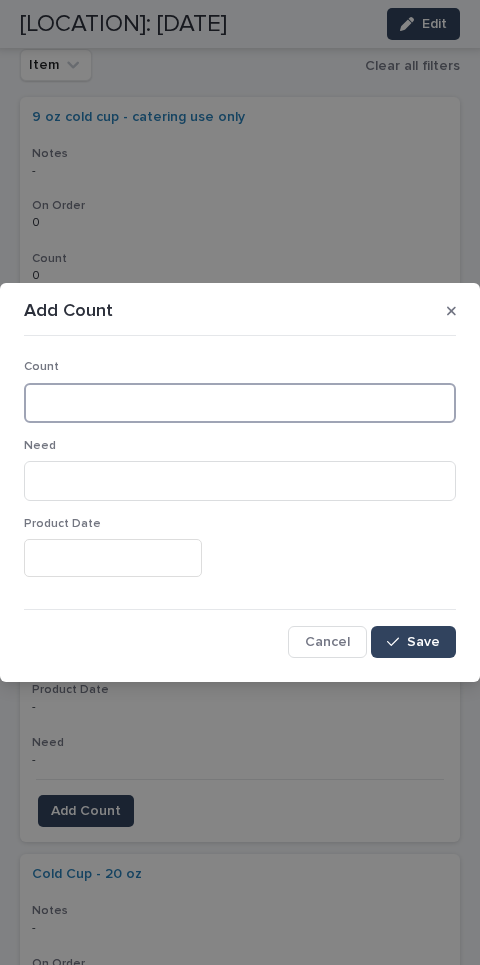 click at bounding box center [240, 403] 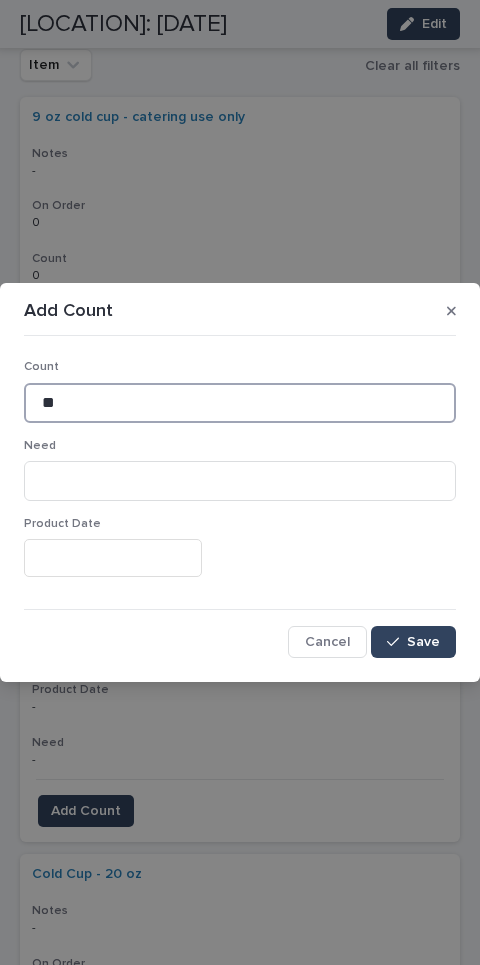 type on "**" 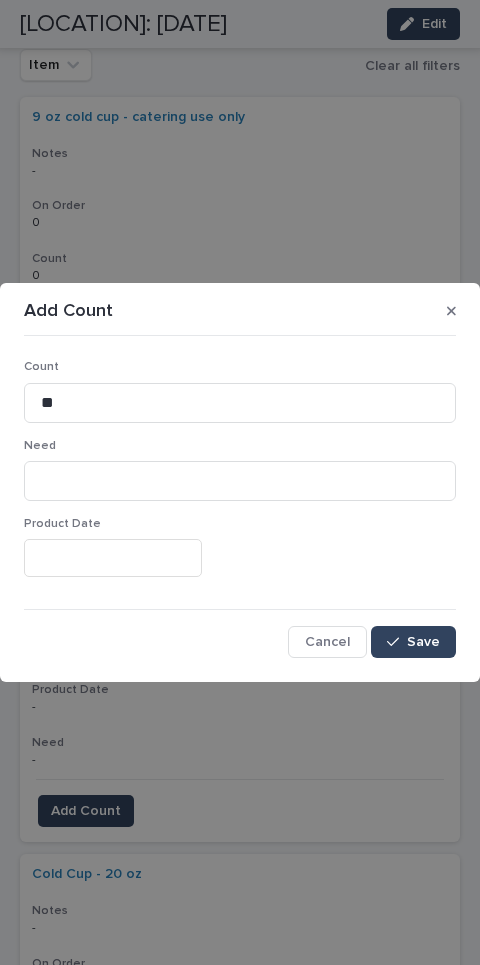 click on "Save" at bounding box center (413, 642) 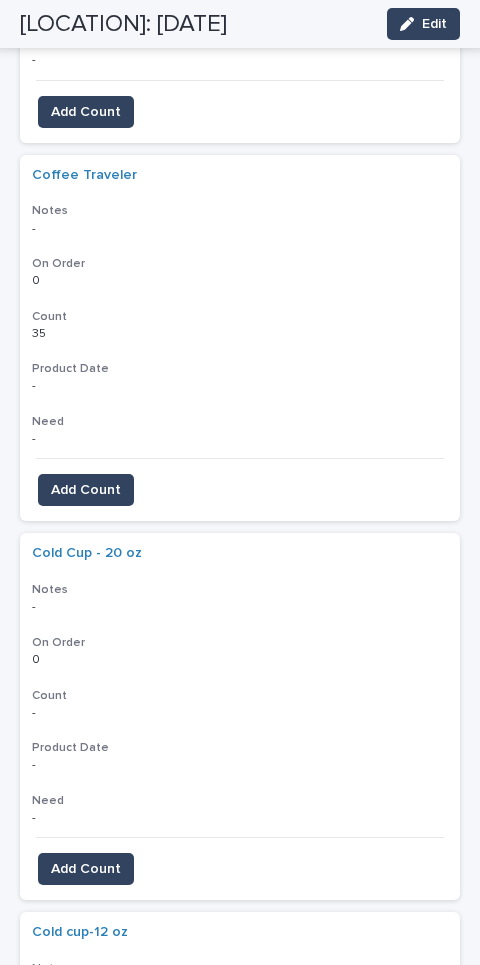 scroll, scrollTop: 639, scrollLeft: 0, axis: vertical 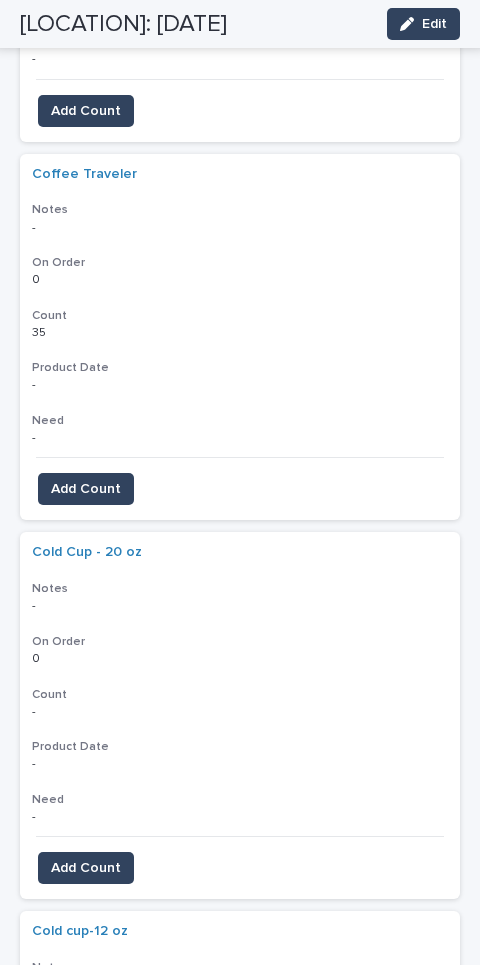 click on "Add Count" at bounding box center [86, 868] 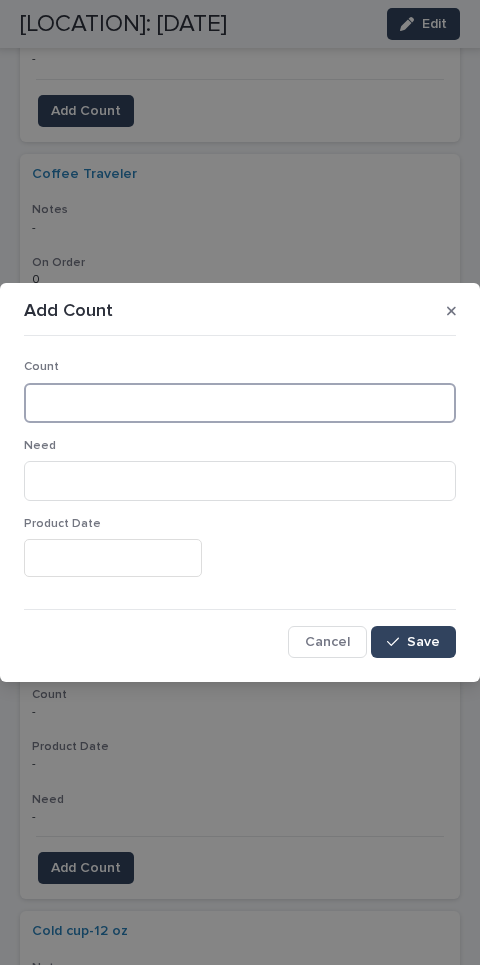 click at bounding box center (240, 403) 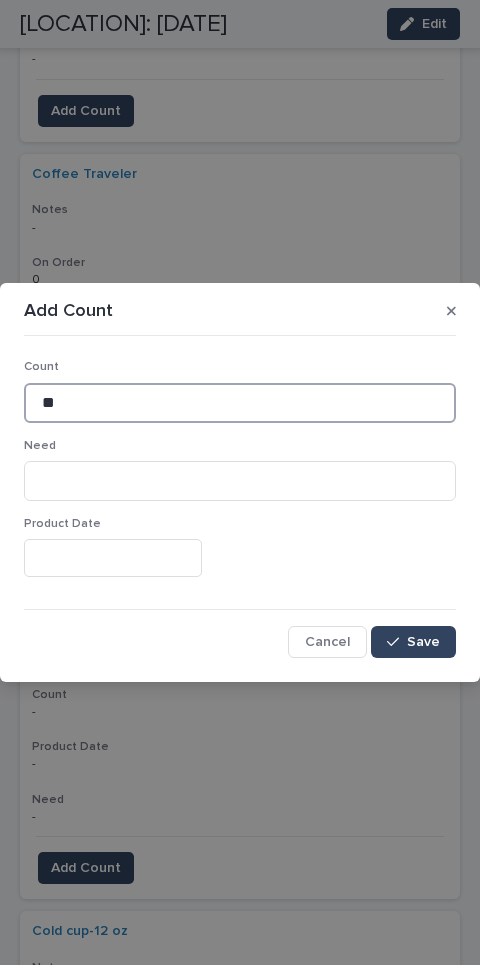 type on "**" 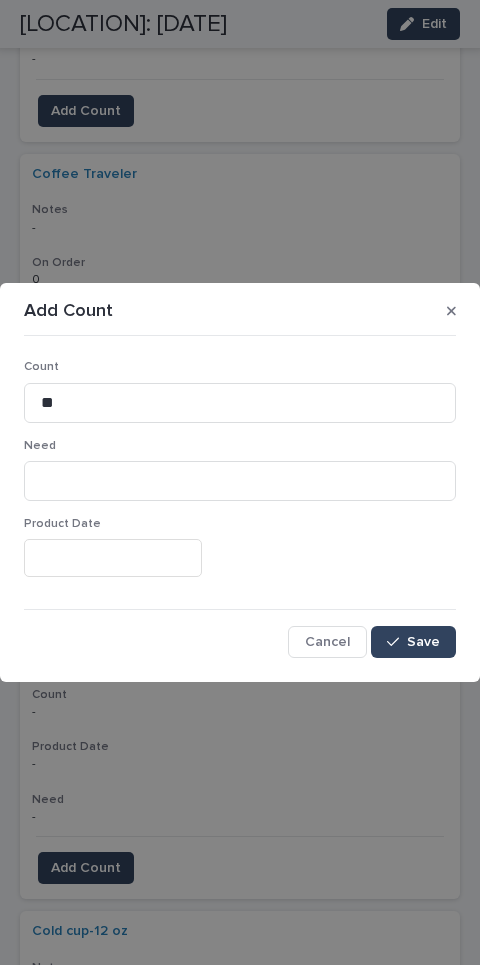 click on "Count ** Need Product Date Cancel Save" at bounding box center [240, 500] 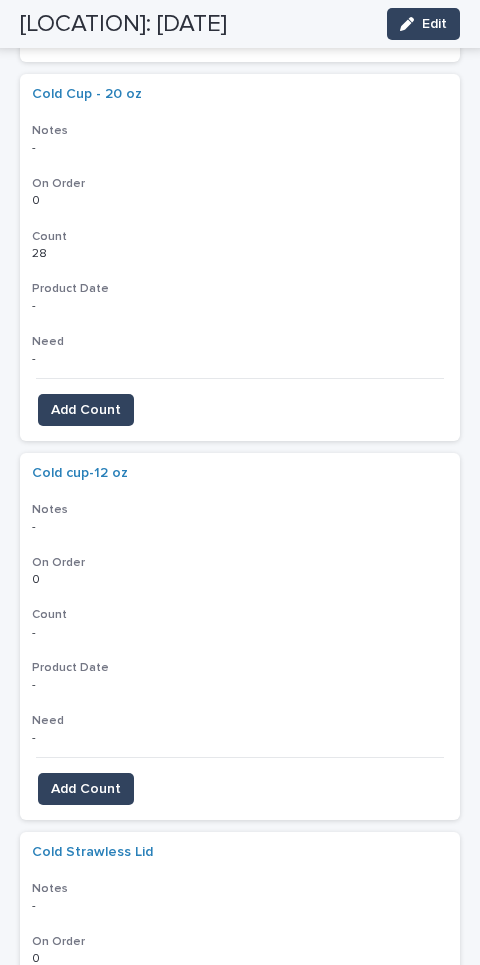 scroll, scrollTop: 1098, scrollLeft: 0, axis: vertical 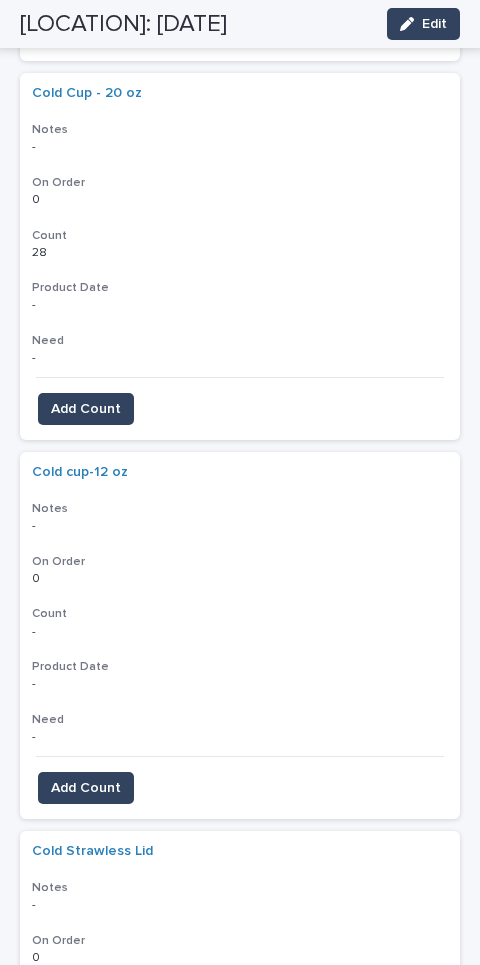 click on "Add Count" at bounding box center [86, 788] 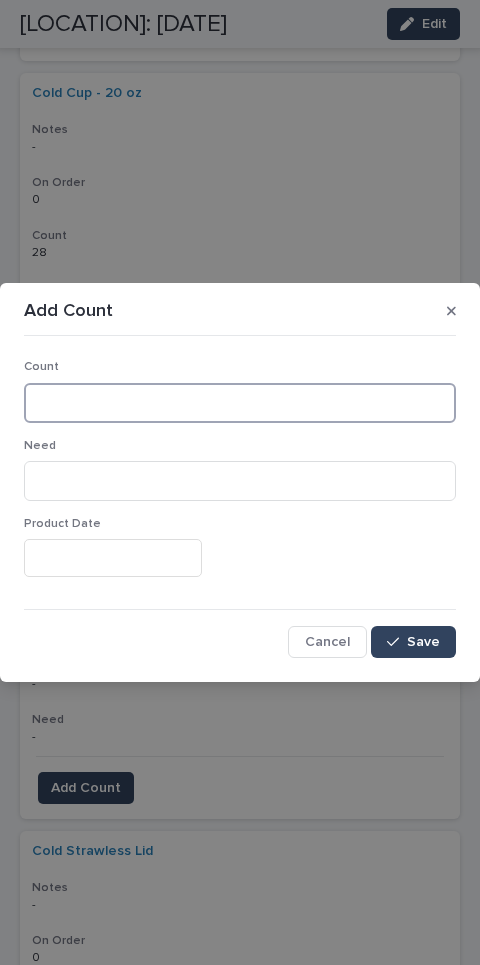 click at bounding box center (240, 403) 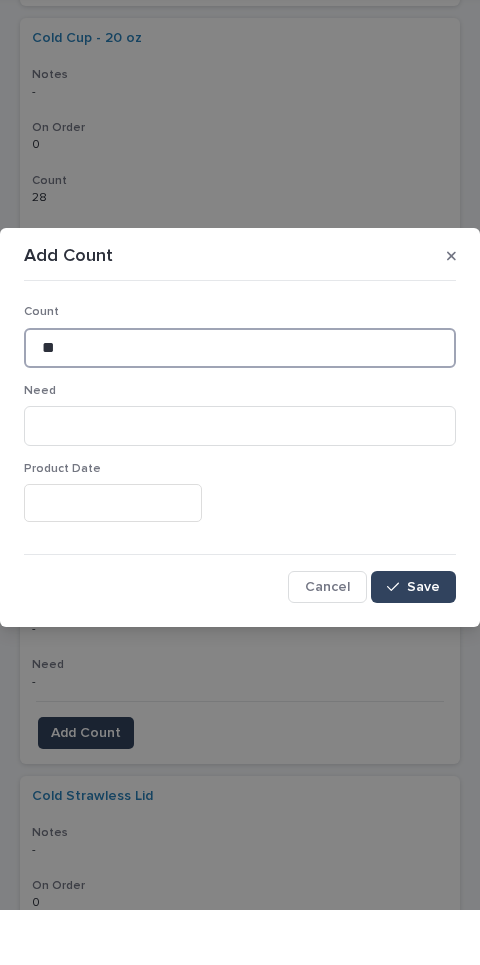 type on "**" 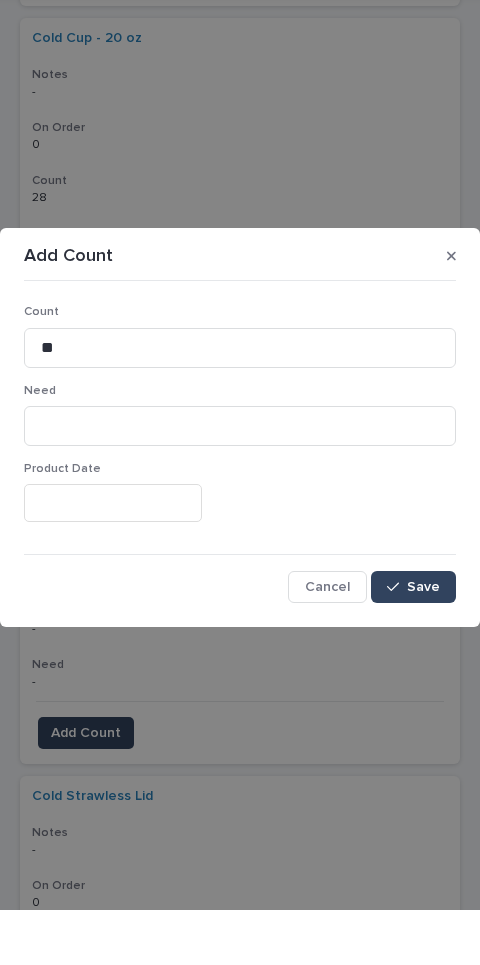 click on "Save" at bounding box center (423, 642) 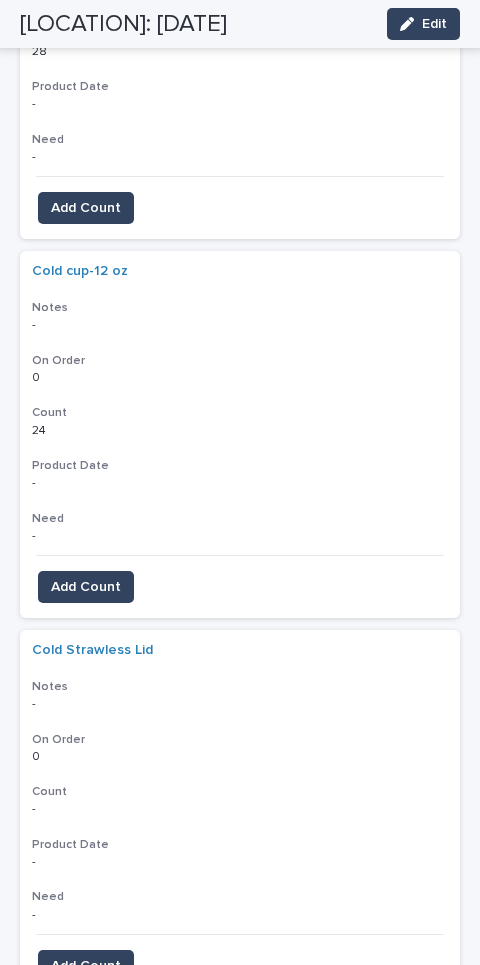 scroll, scrollTop: 1309, scrollLeft: 0, axis: vertical 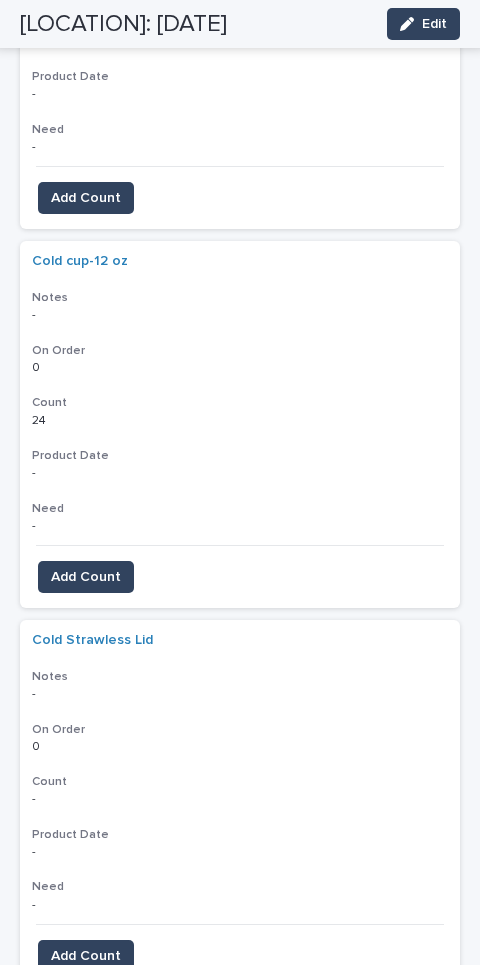 click on "Add Count" at bounding box center [86, 956] 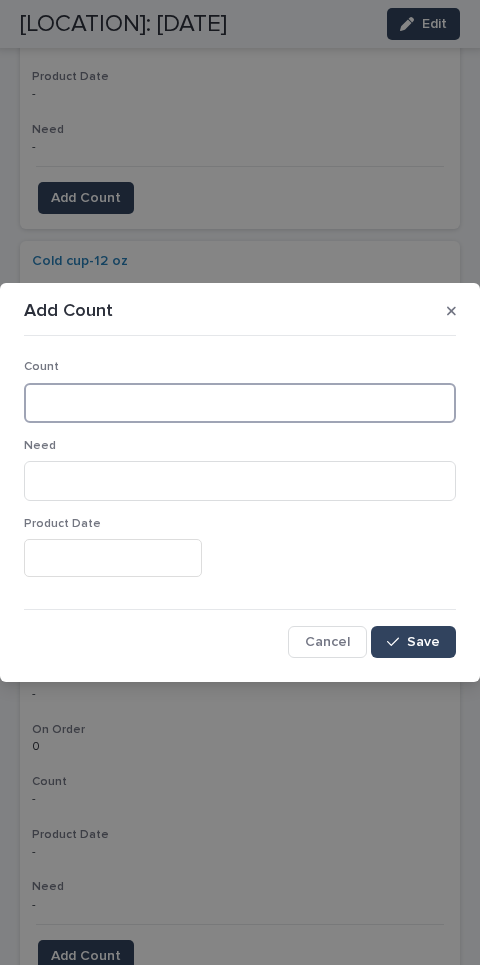 click at bounding box center (240, 403) 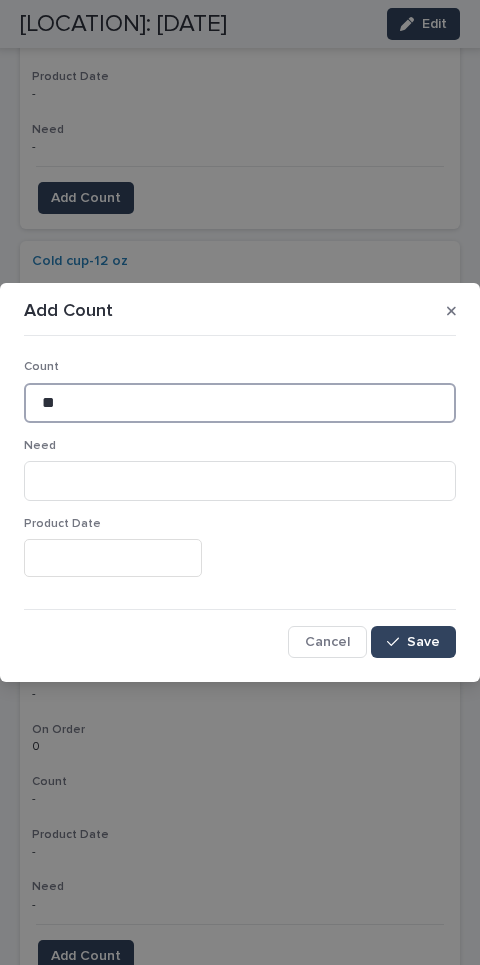 type on "**" 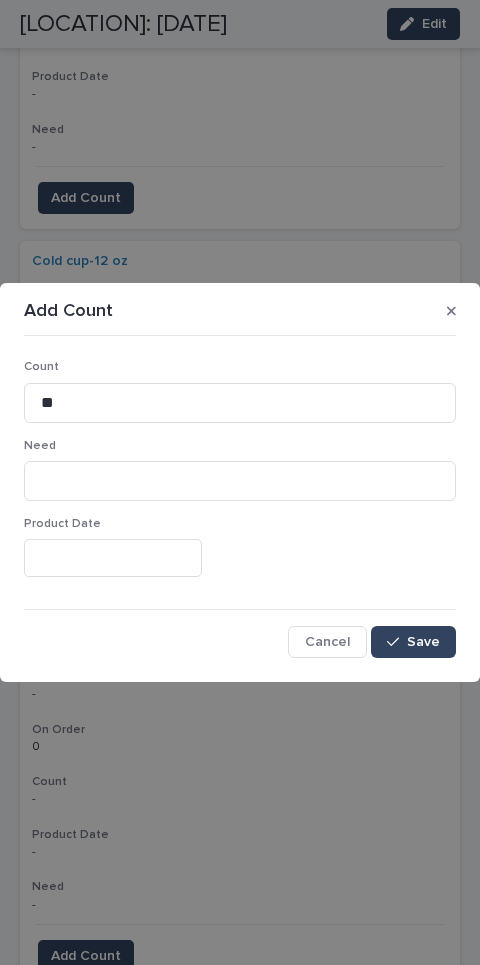 click on "Save" at bounding box center [413, 642] 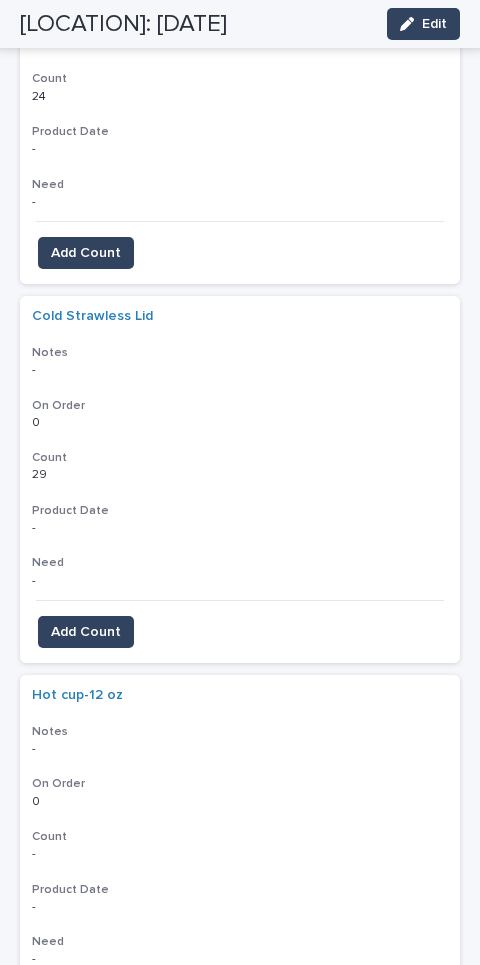 scroll, scrollTop: 1644, scrollLeft: 0, axis: vertical 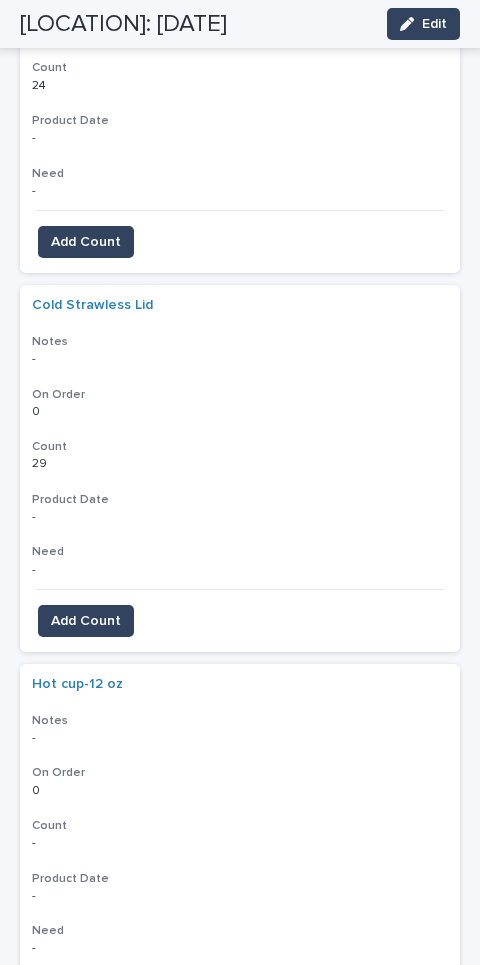 click on "Add Count" at bounding box center [86, 1000] 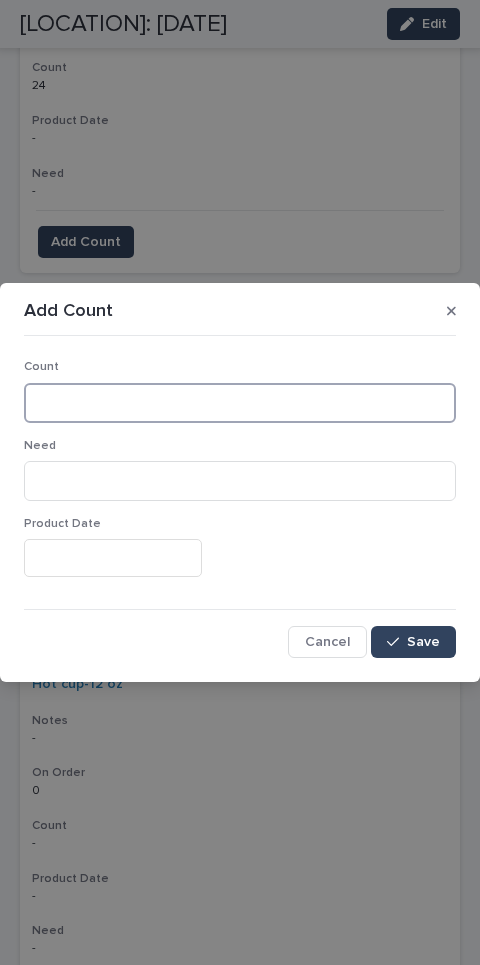 click at bounding box center [240, 403] 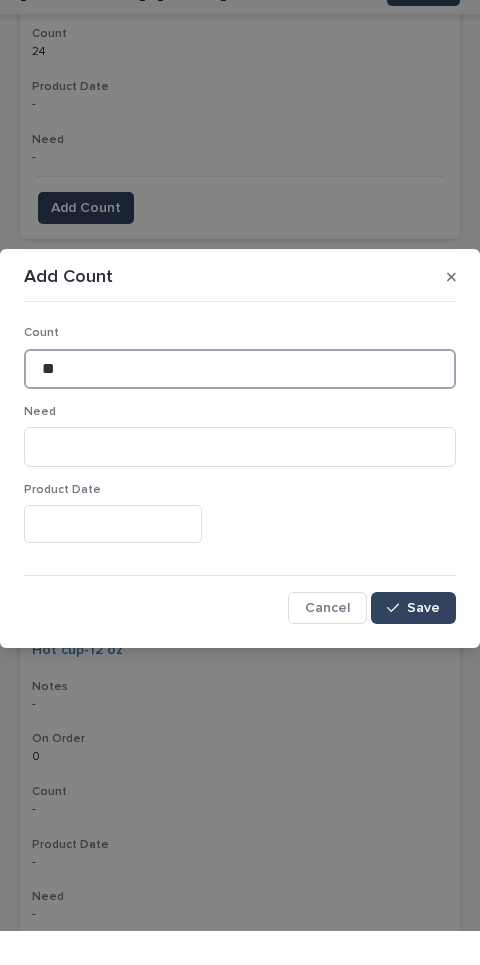 type on "**" 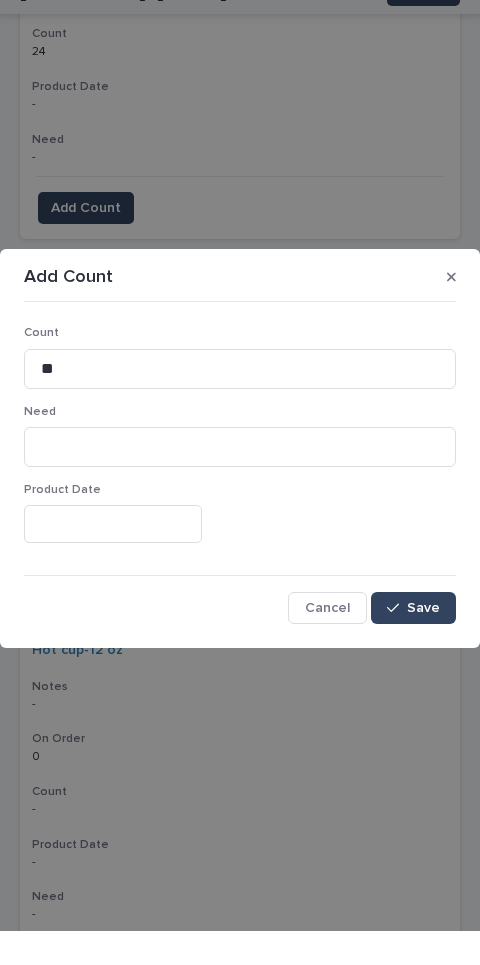click on "Save" at bounding box center [413, 642] 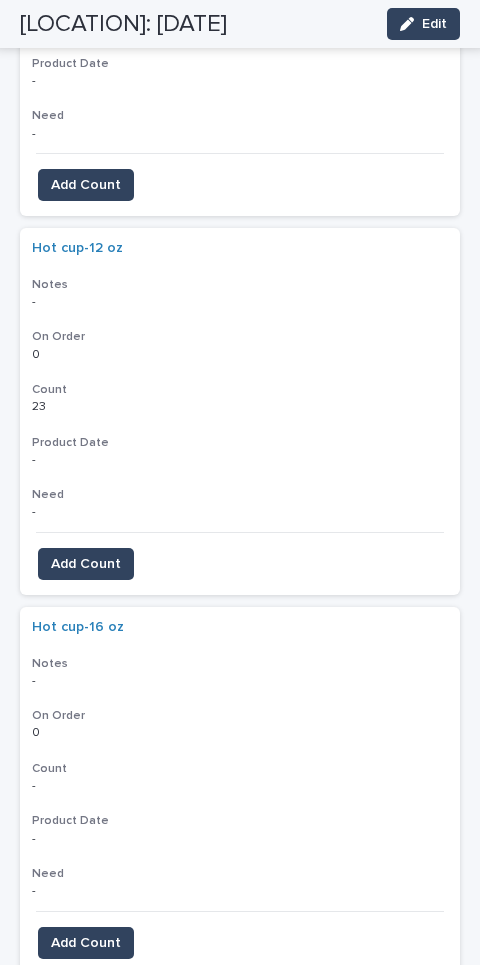 scroll, scrollTop: 2088, scrollLeft: 0, axis: vertical 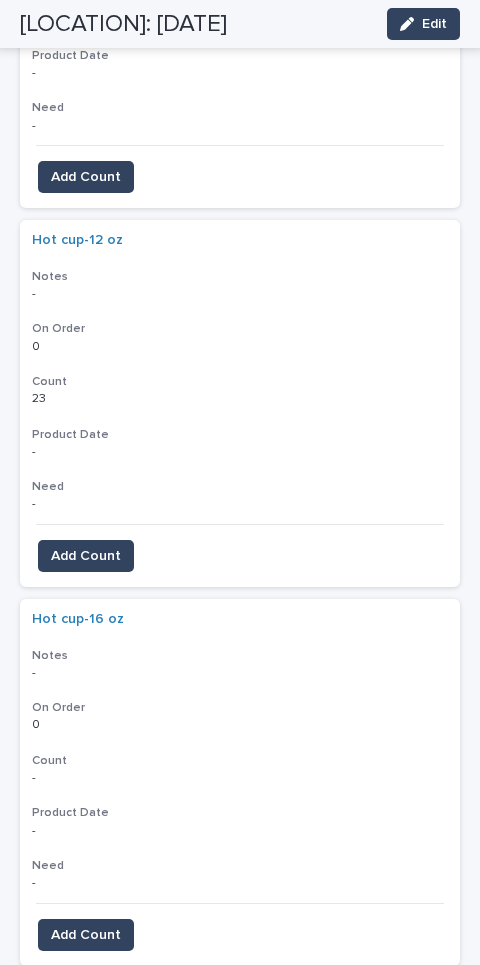 click on "Add Count" at bounding box center (86, 935) 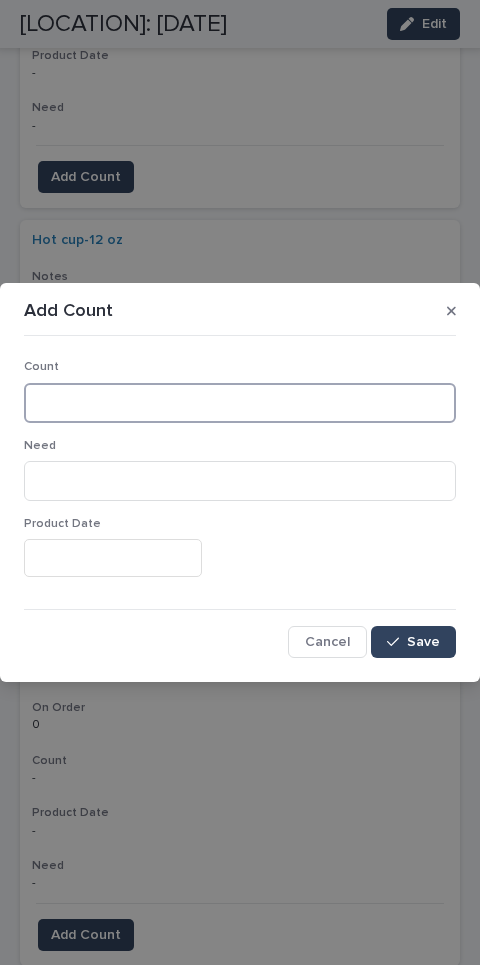 click at bounding box center [240, 403] 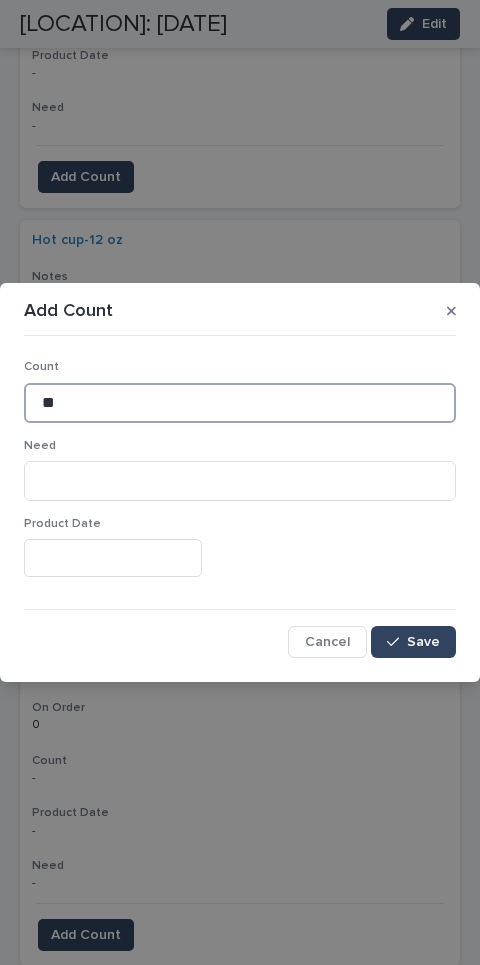 type on "**" 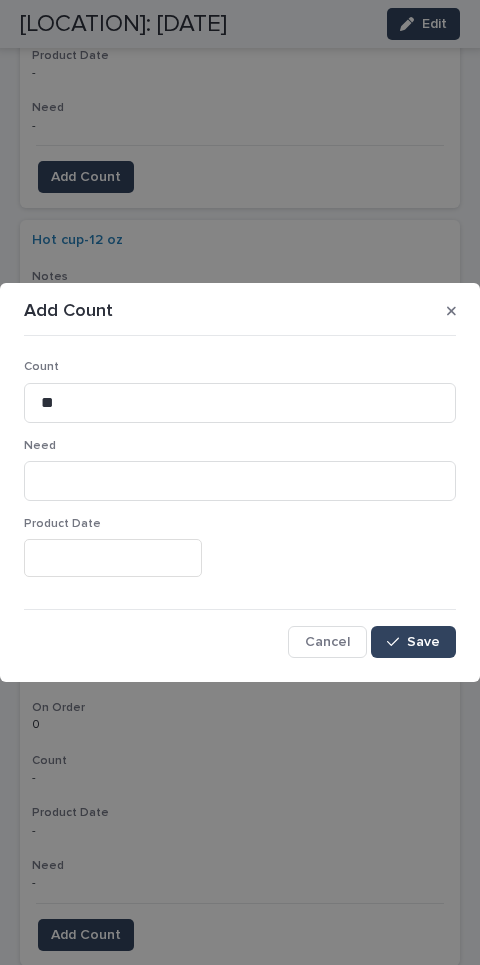 click on "Save" at bounding box center [413, 642] 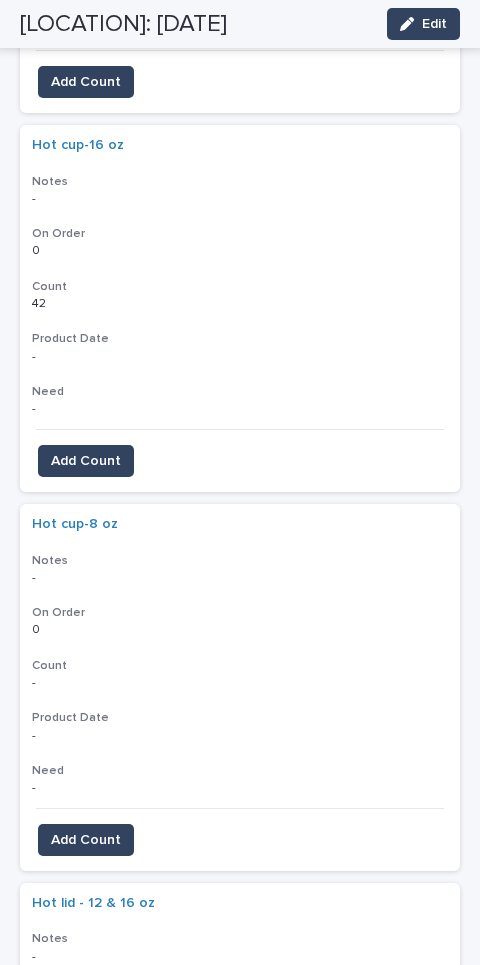 scroll, scrollTop: 2594, scrollLeft: 0, axis: vertical 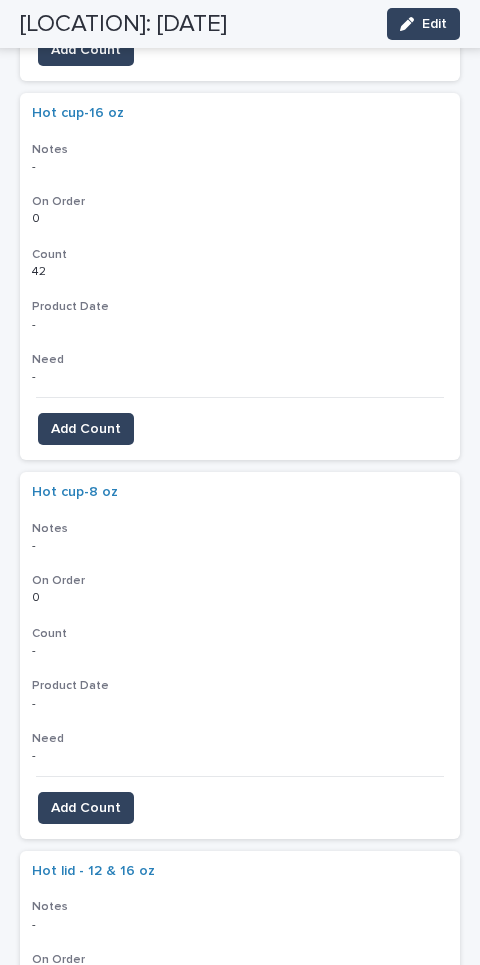 click on "Add Count" at bounding box center [86, 808] 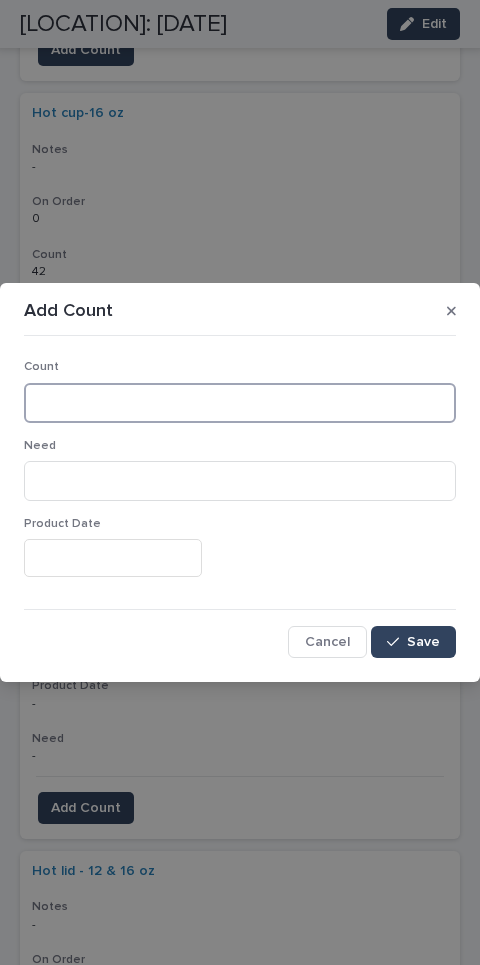 click at bounding box center (240, 403) 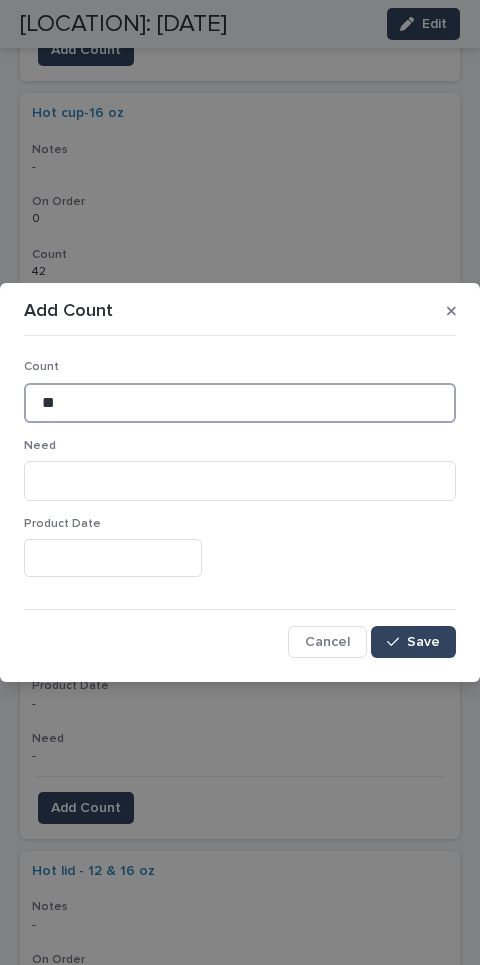 type on "**" 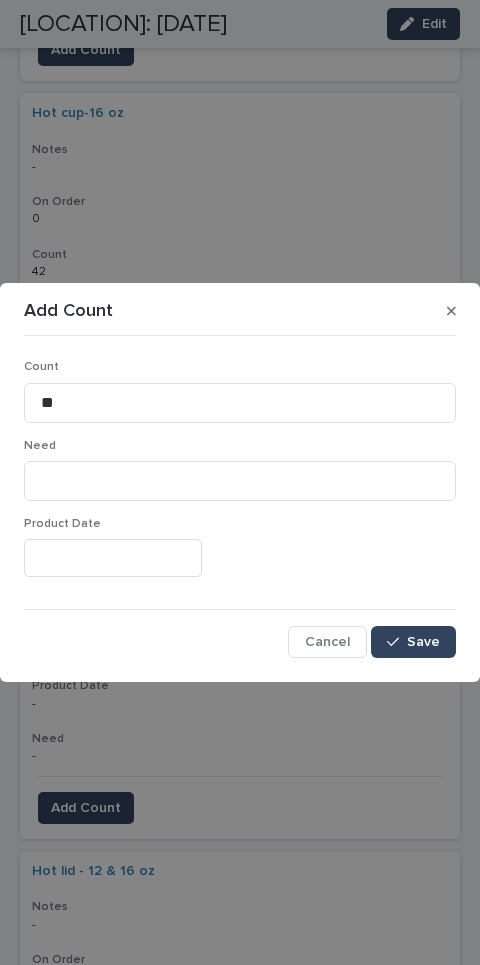 click on "Save" at bounding box center (413, 642) 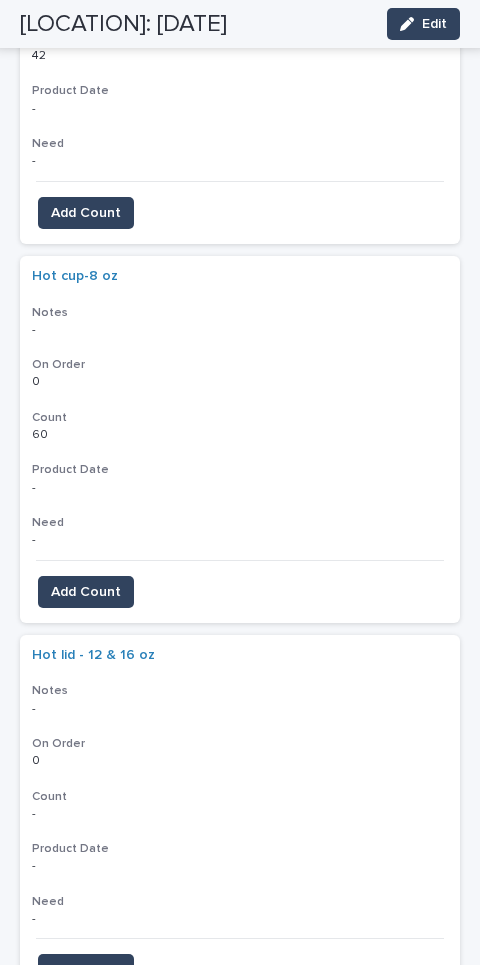 scroll, scrollTop: 2841, scrollLeft: 0, axis: vertical 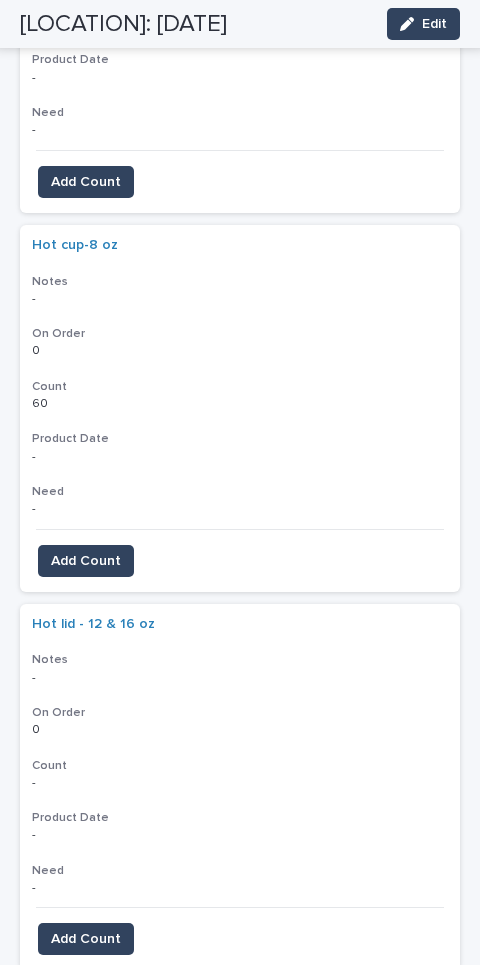 click on "Add Count" at bounding box center (86, 939) 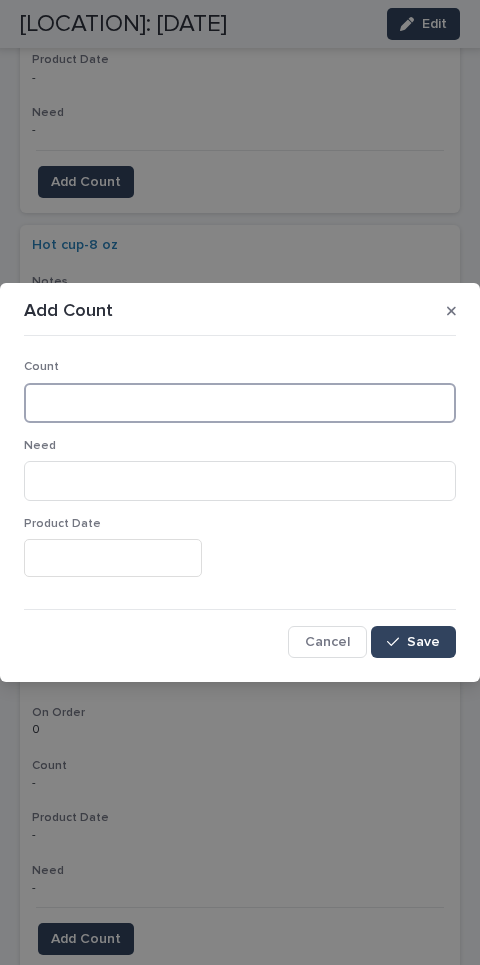 click at bounding box center [240, 403] 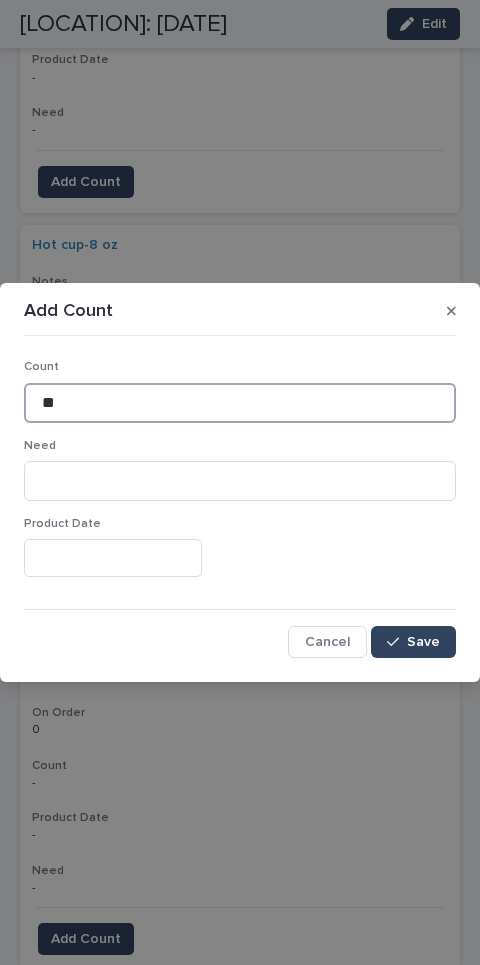 type on "**" 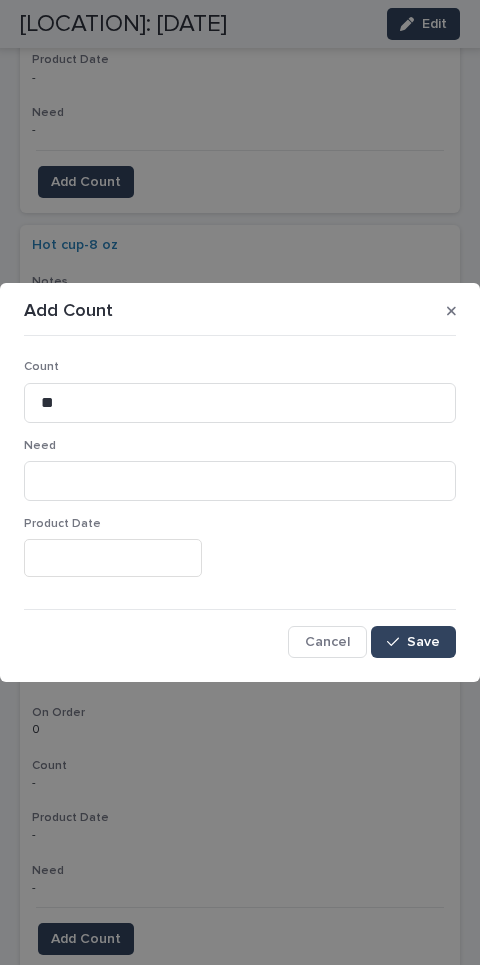 click on "Save" at bounding box center [413, 642] 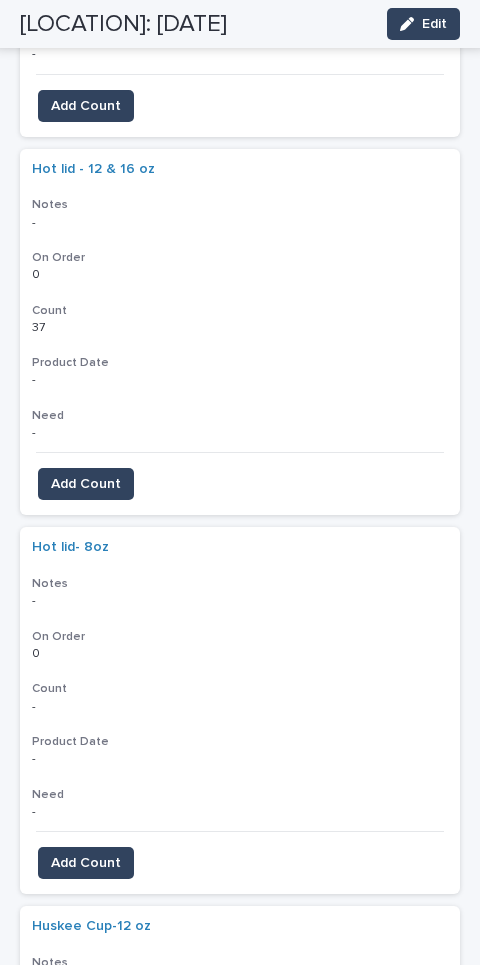 scroll, scrollTop: 3297, scrollLeft: 0, axis: vertical 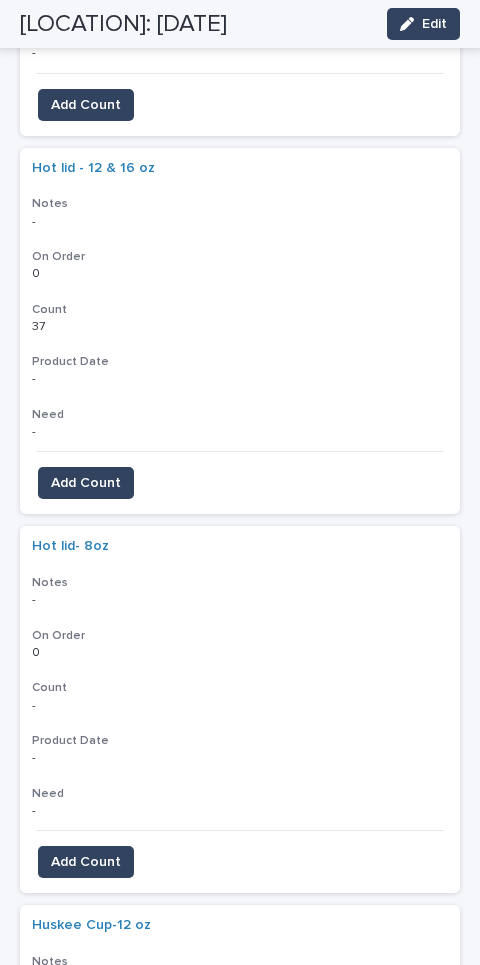 click on "Add Count" at bounding box center [86, 862] 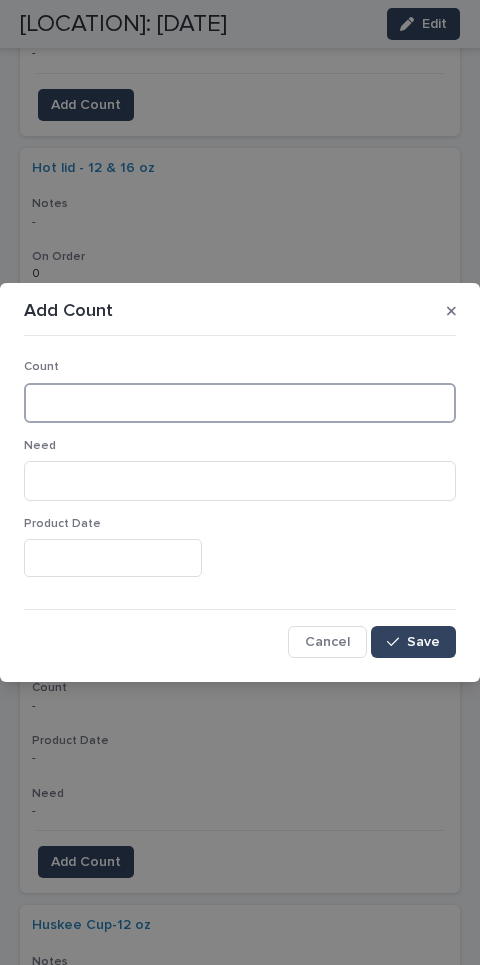 click at bounding box center (240, 403) 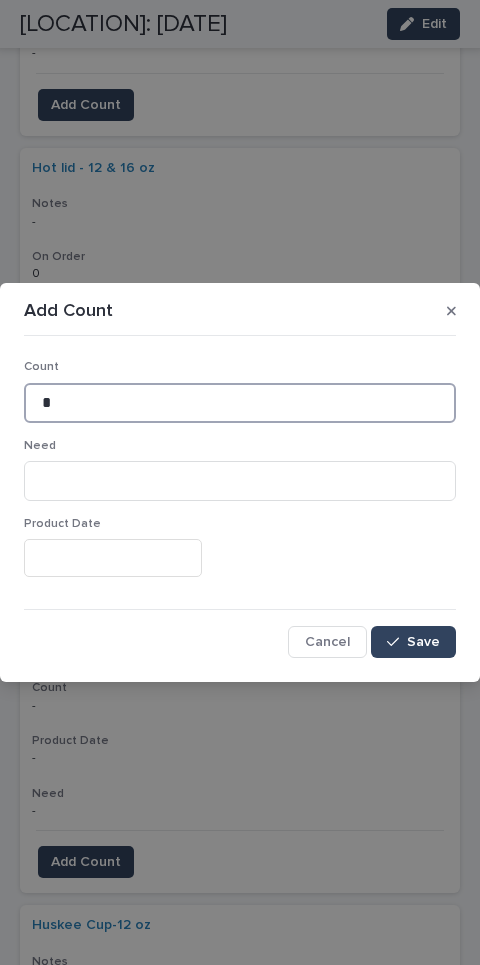 type on "*" 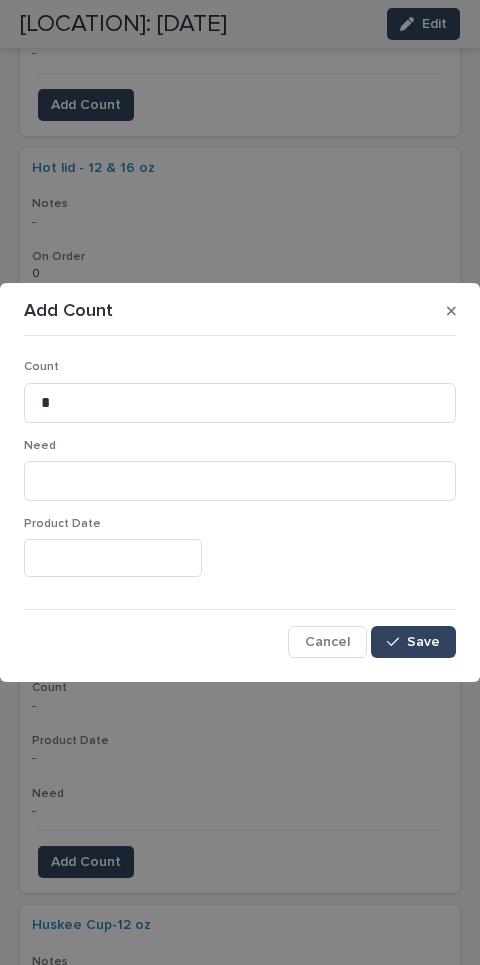 click on "Save" at bounding box center (413, 642) 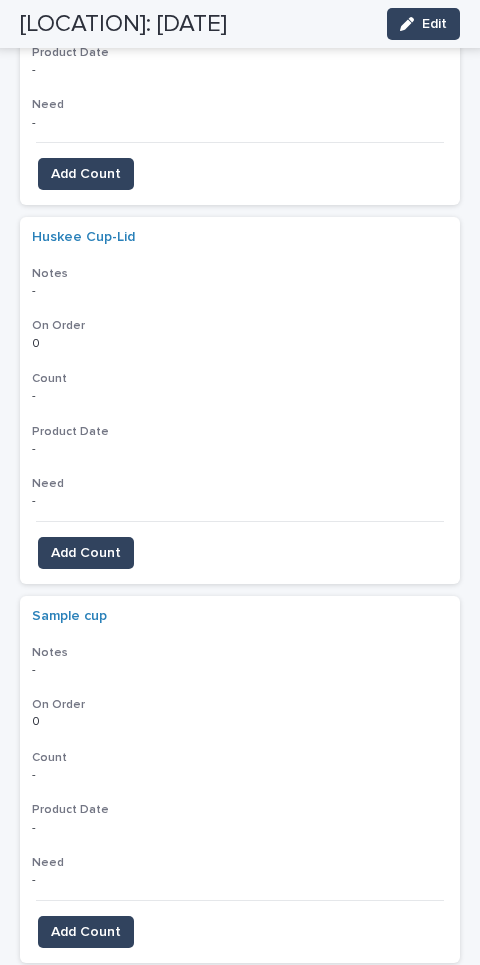 scroll, scrollTop: 4815, scrollLeft: 0, axis: vertical 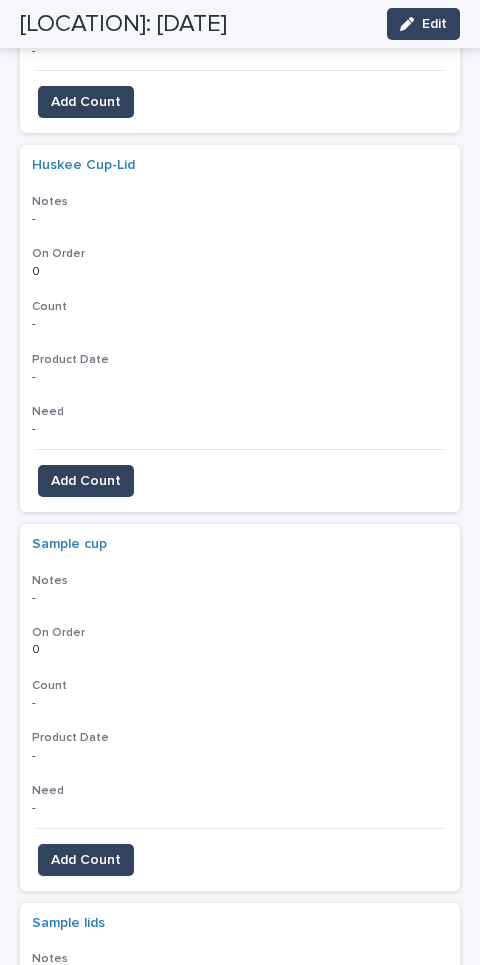 click on "Add Count" at bounding box center [86, 860] 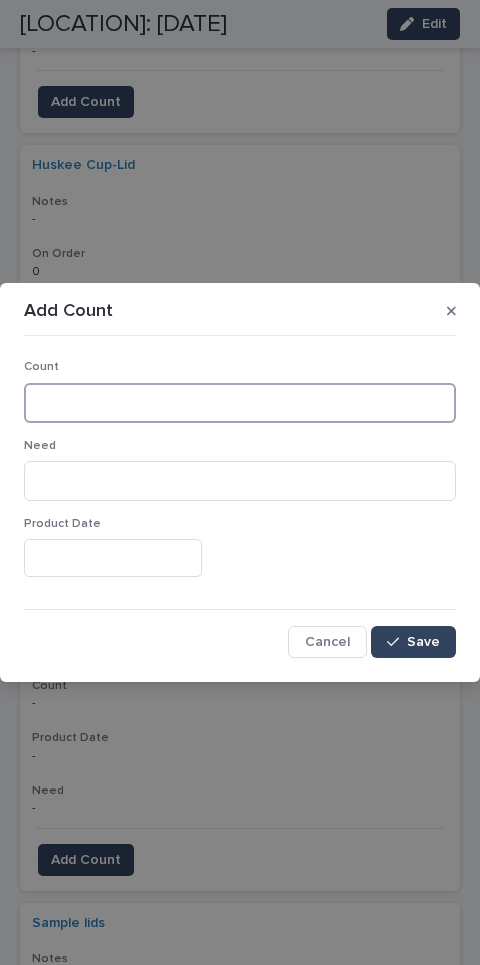 click at bounding box center [240, 403] 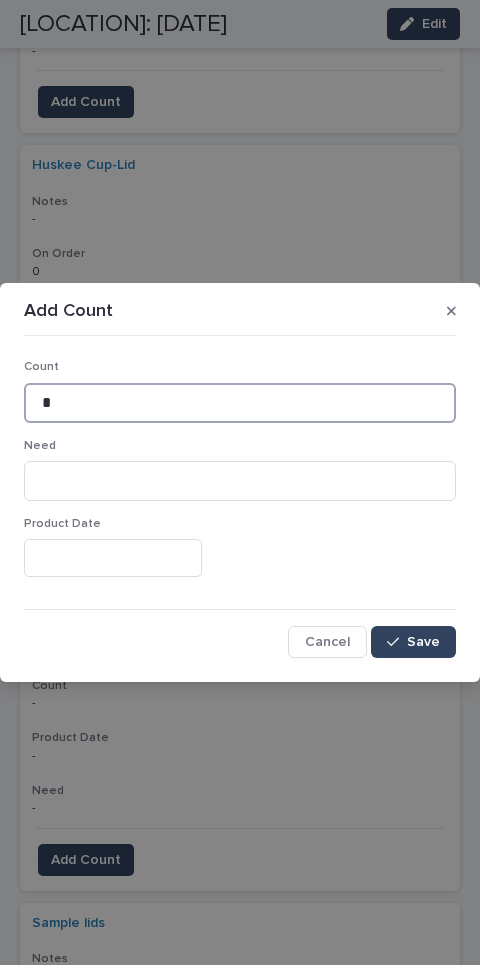 type on "*" 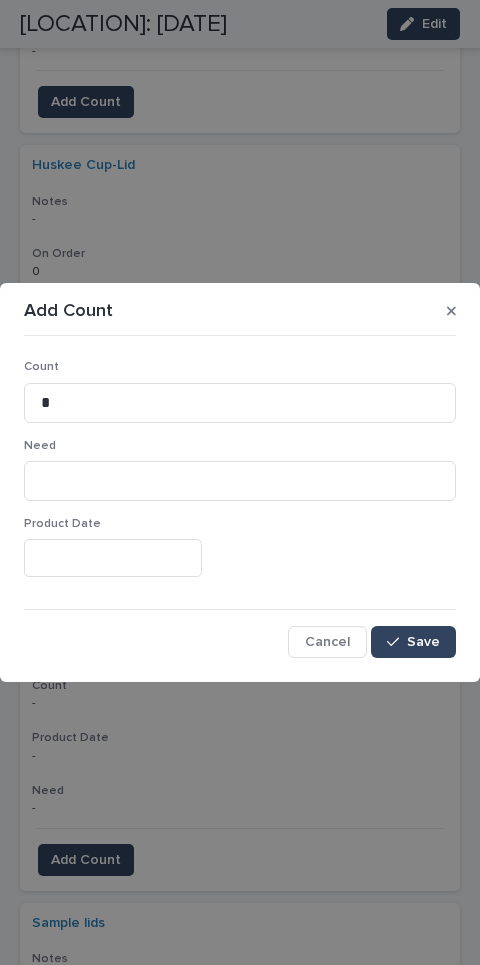 click on "Save" at bounding box center (413, 642) 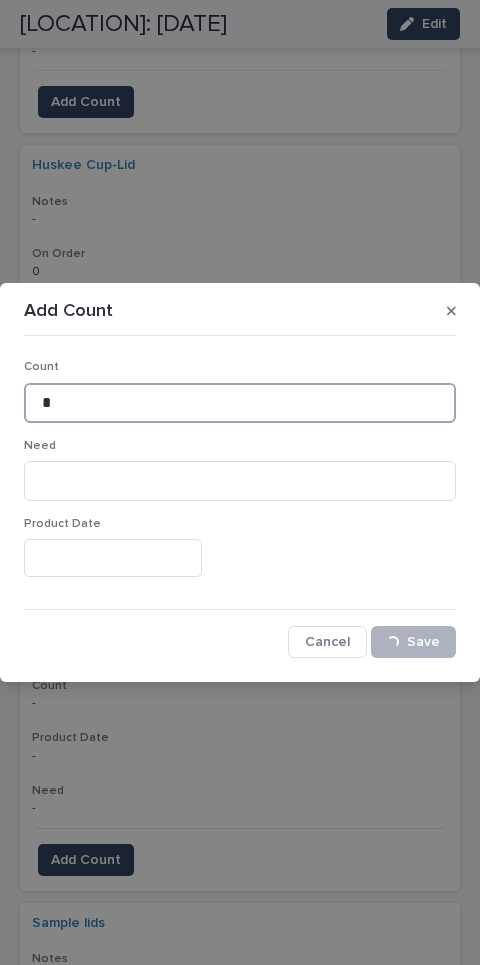 click on "*" at bounding box center (240, 403) 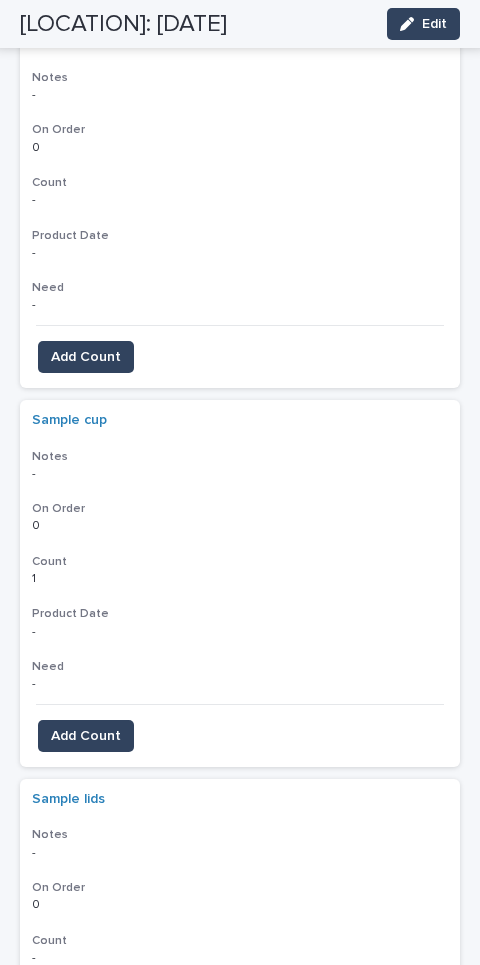 scroll, scrollTop: 4928, scrollLeft: 0, axis: vertical 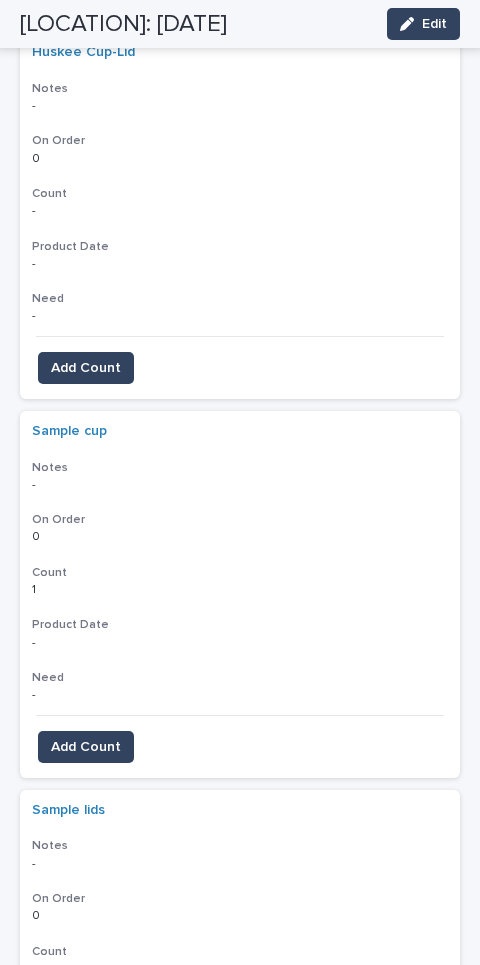 click on "Sample cup   Notes - -   On Order 0 0   Count 1 1   Product Date - Need - -   Add Count" at bounding box center (240, 594) 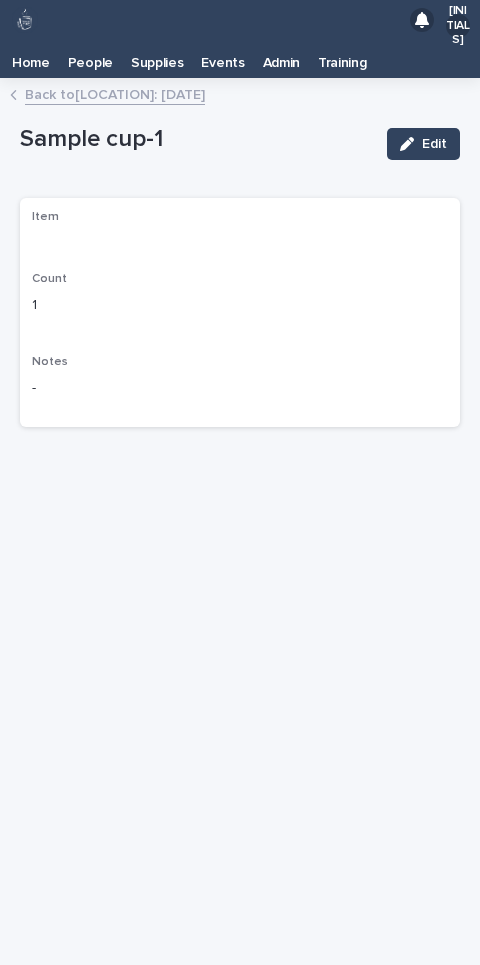 scroll, scrollTop: 0, scrollLeft: 0, axis: both 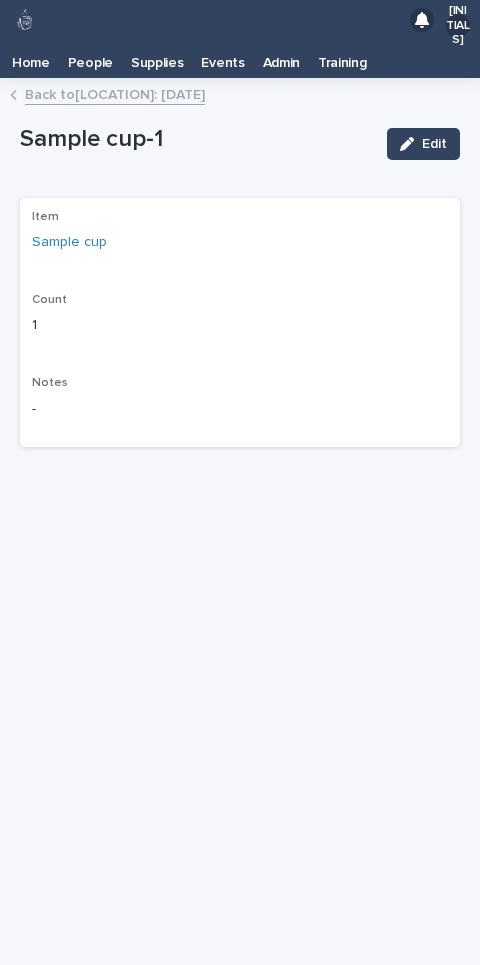 click on "Edit" at bounding box center (434, 144) 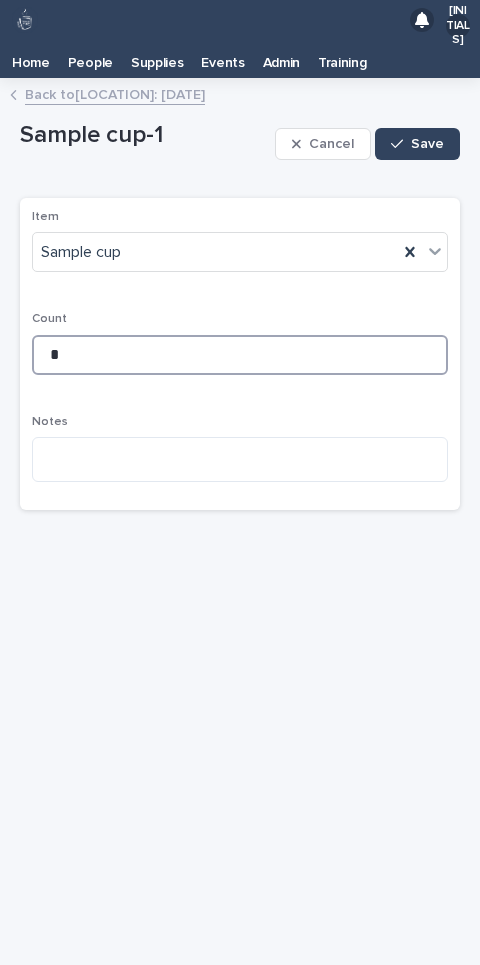 click on "*" at bounding box center (240, 355) 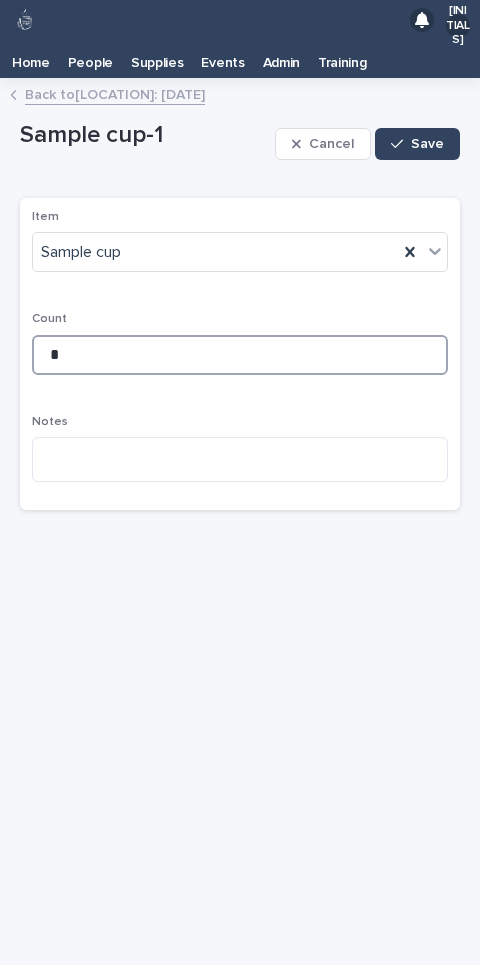 click on "*" at bounding box center (240, 355) 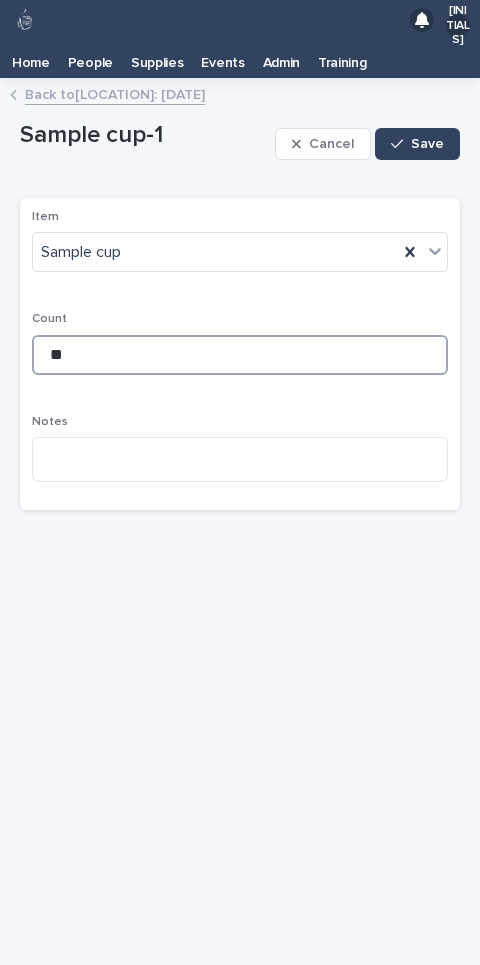 type on "**" 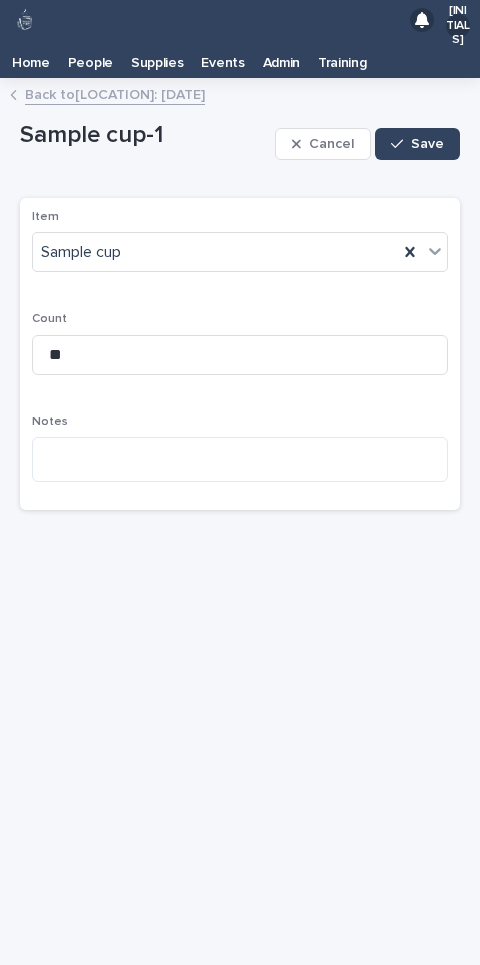 click on "Save" at bounding box center [427, 144] 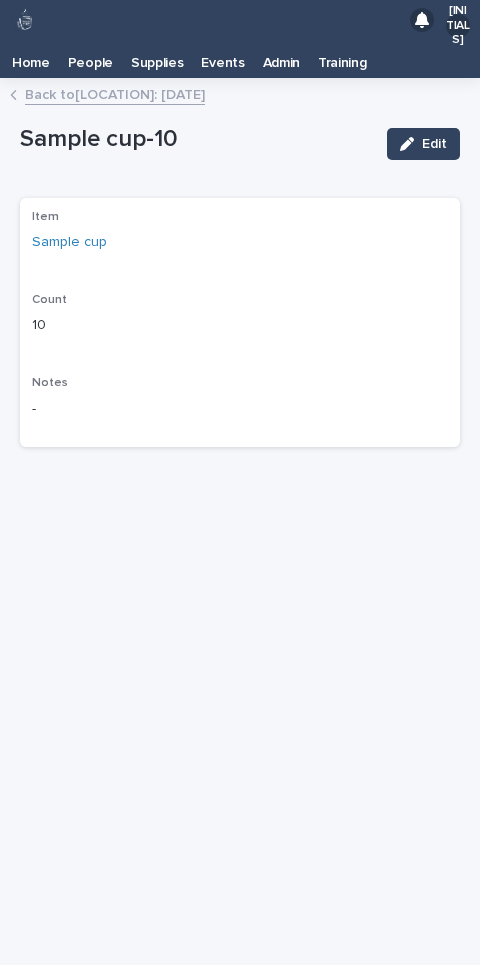 click on "Back to  Greenwood: 8-5-25" at bounding box center [115, 93] 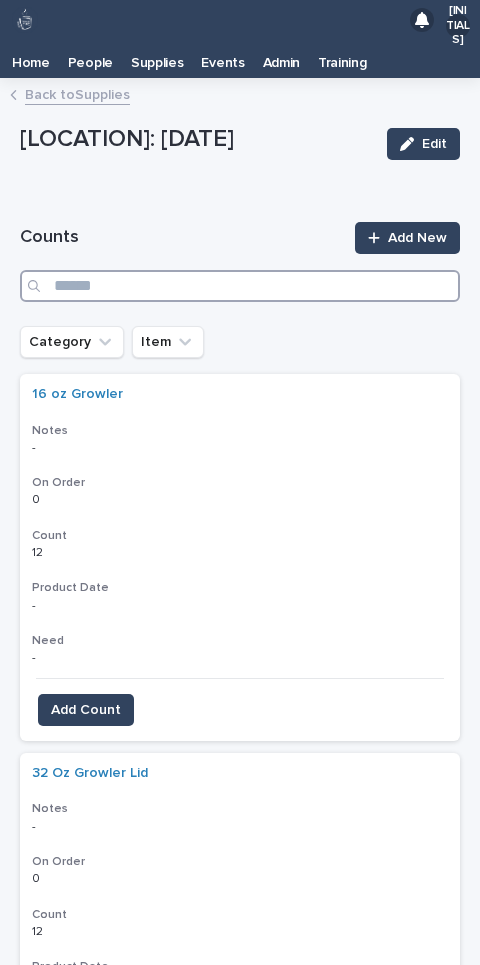 click at bounding box center [240, 286] 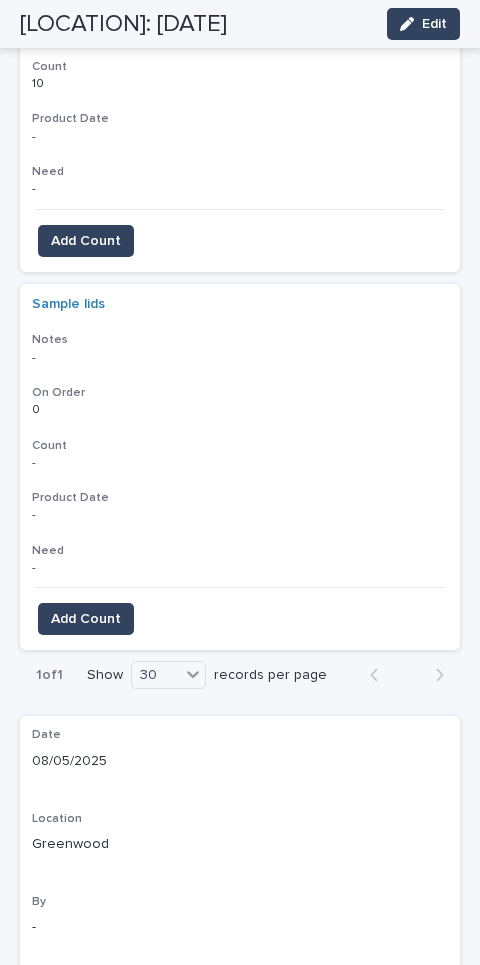 scroll, scrollTop: 479, scrollLeft: 0, axis: vertical 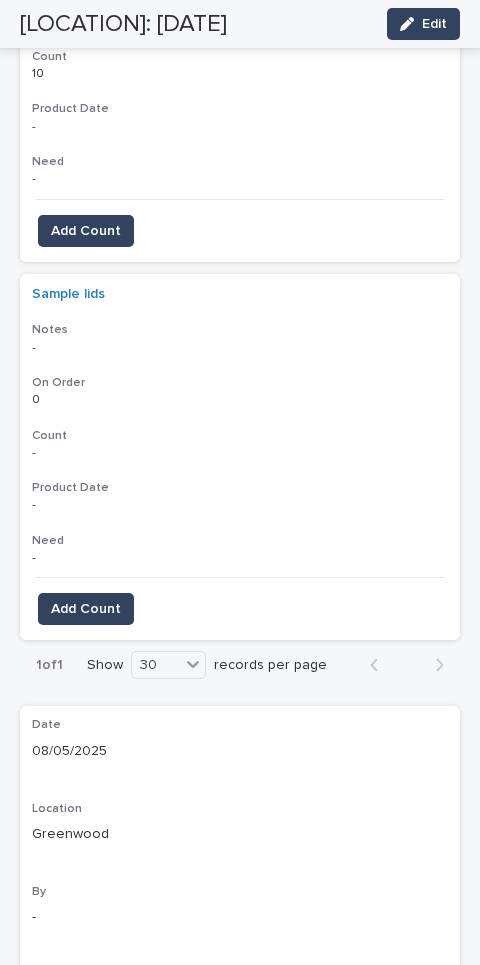 type on "***" 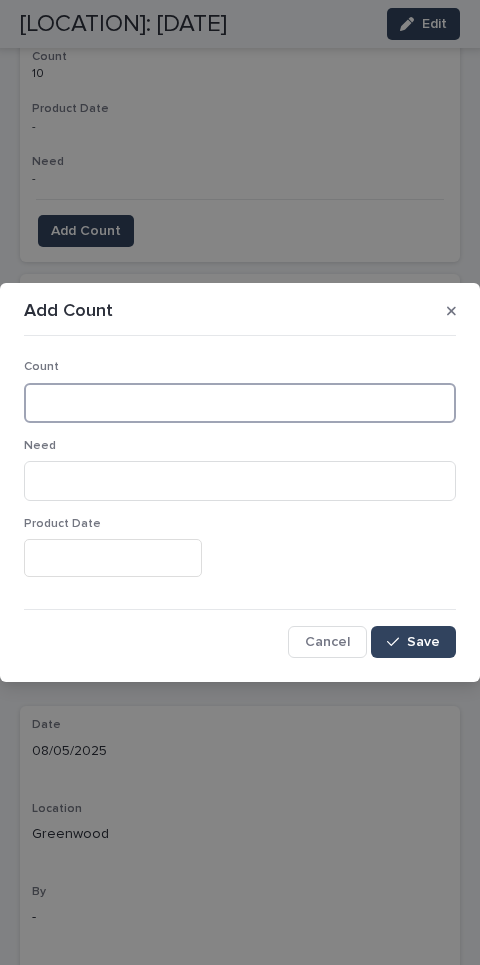 click at bounding box center [240, 403] 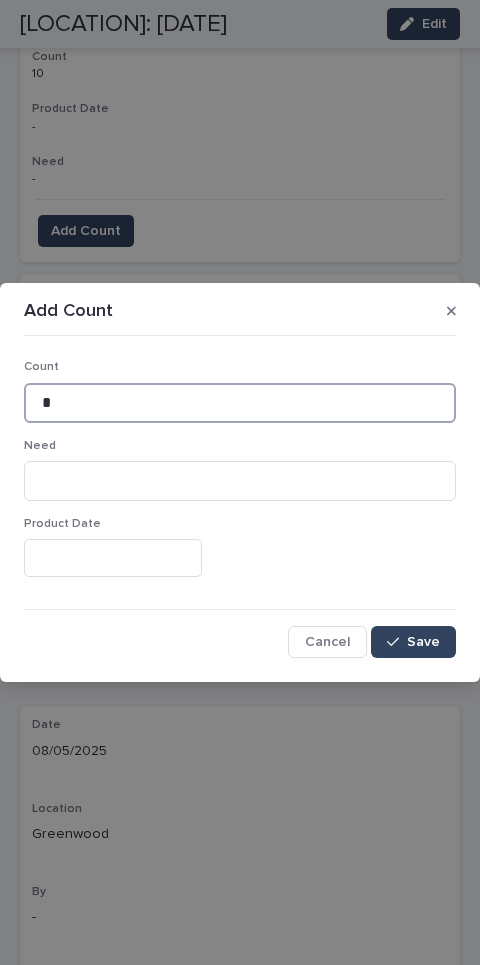 type on "*" 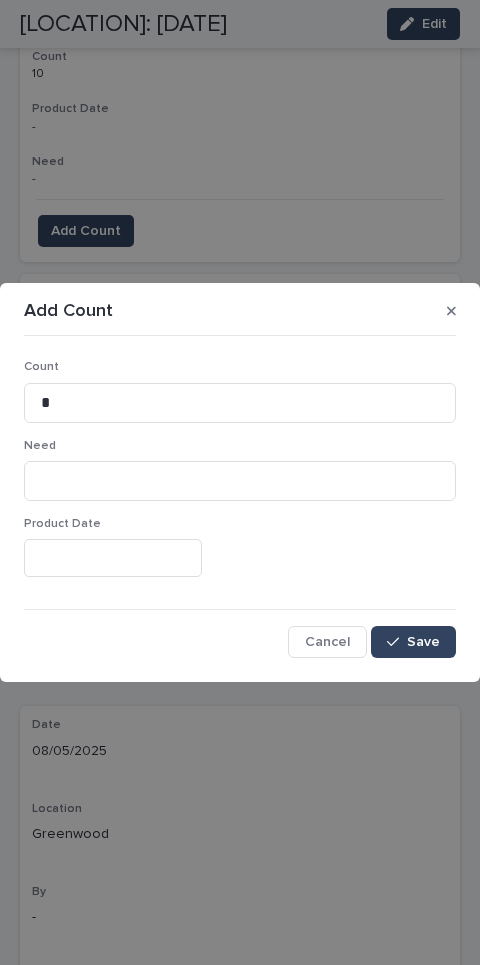click on "Save" at bounding box center (413, 642) 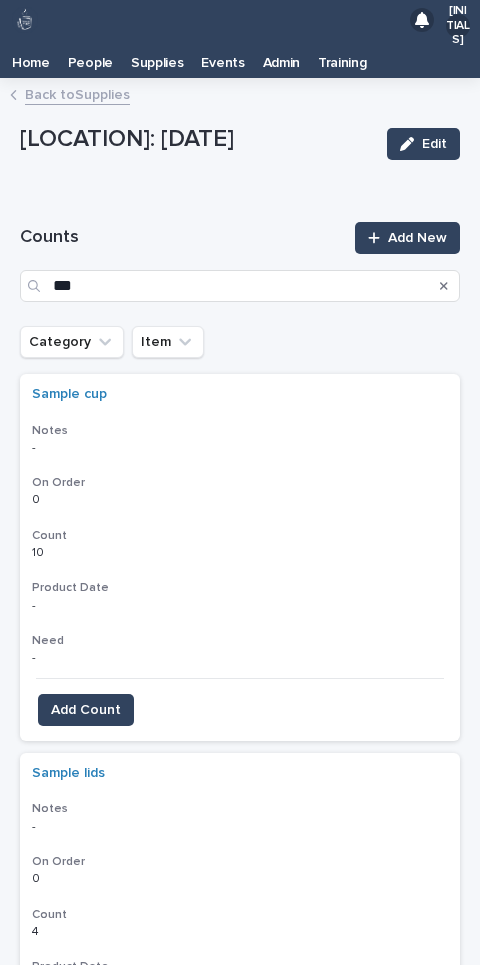 scroll, scrollTop: 0, scrollLeft: 0, axis: both 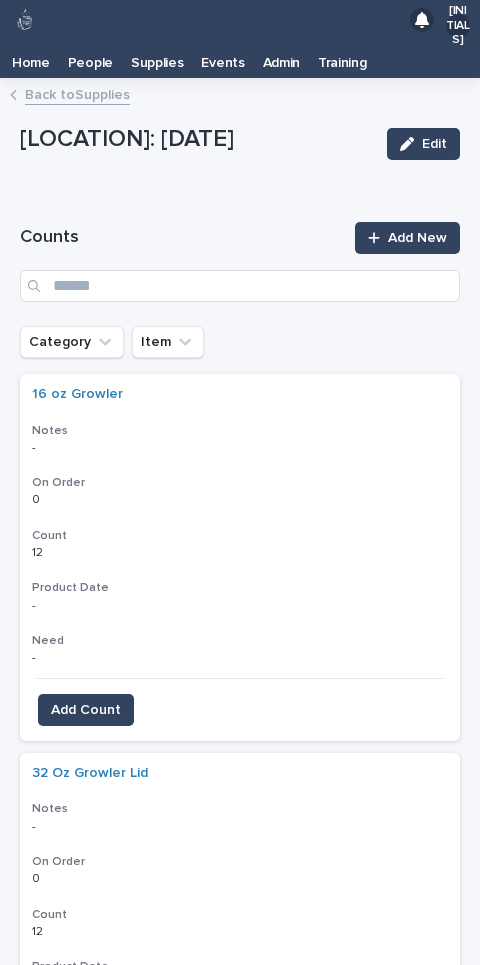 click 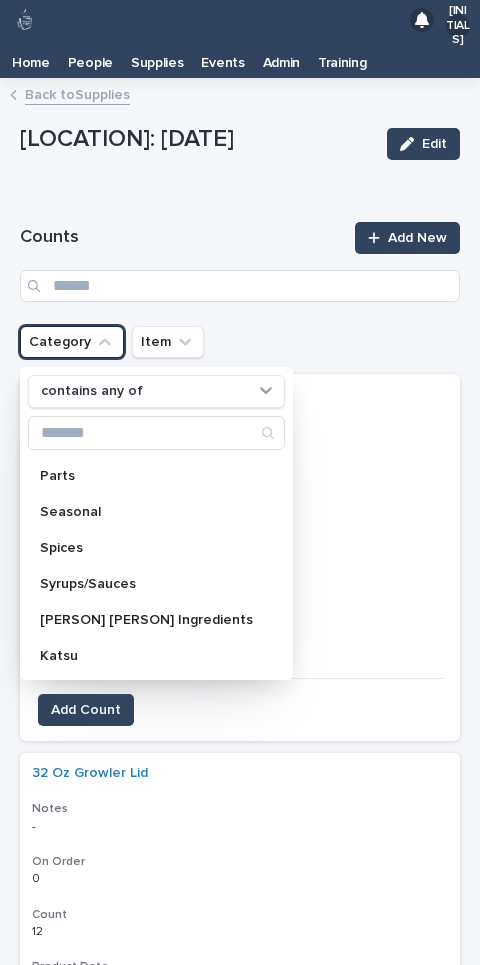 scroll, scrollTop: 320, scrollLeft: 0, axis: vertical 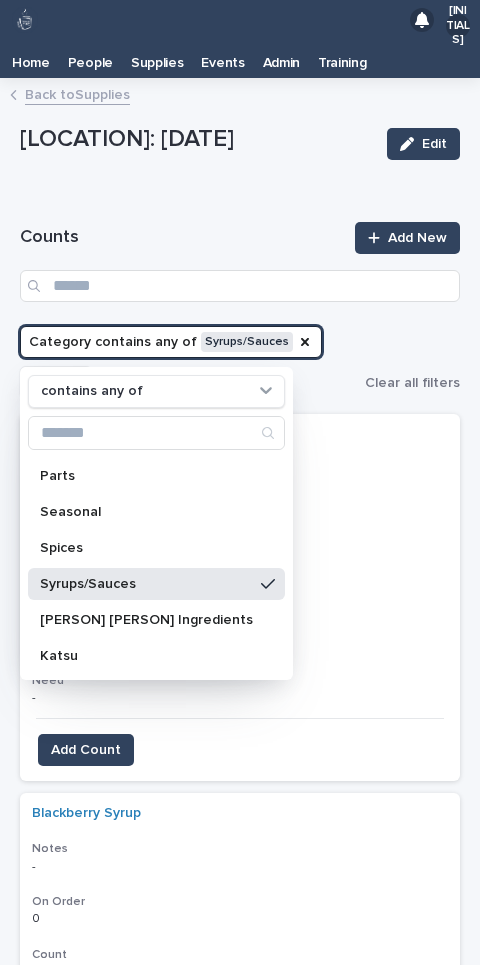 click on "Katsu" at bounding box center (146, 656) 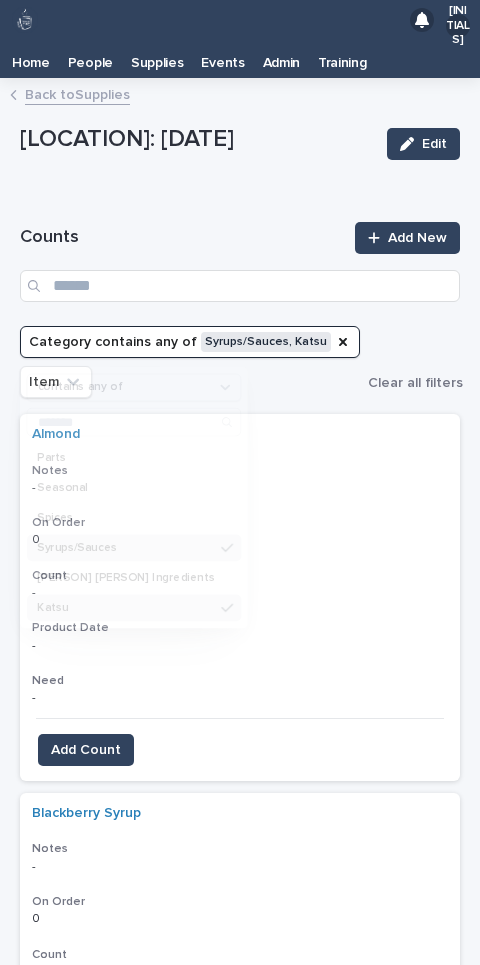 click on "Loading... Saving… Counts Add New Category contains any of Syrups/Sauces, Katsu contains any of Beans BOH Paper Goods Cleaning Cups/Lids FOH Kitchen Ingredients Merchandise Other Drinks Paper goods Parts Seasonal Spices Syrups/Sauces Karen Suzy Ingredients Katsu Item Clear all filters Almond   Notes - -   On Order 0 0   Count - -   Product Date - Need - -   Add Count Blackberry Syrup   Notes - -   On Order 0 0   Count - -   Product Date - Need - -   Add Count Brown Sugar Cinnamon   Notes - -   On Order 0 0   Count - -   Product Date - Need - -   Add Count Butterscotch   Notes - -   On Order 0 0   Count - -   Product Date - Need - -   Add Count Cane Sugar   Notes - -   On Order 0 0   Count - -   Product Date - Need - -   Add Count Carmel Sauce   Notes - -   On Order 0 0   Count - -   Product Date - Need - -   Add Count Cherry   Notes - -   On Order 0 0   Count - -   Product Date - Need - -   Add Count Coconut   Notes - -   On Order 0 0   Count - -   Product Date - Need - -" at bounding box center (240, 4689) 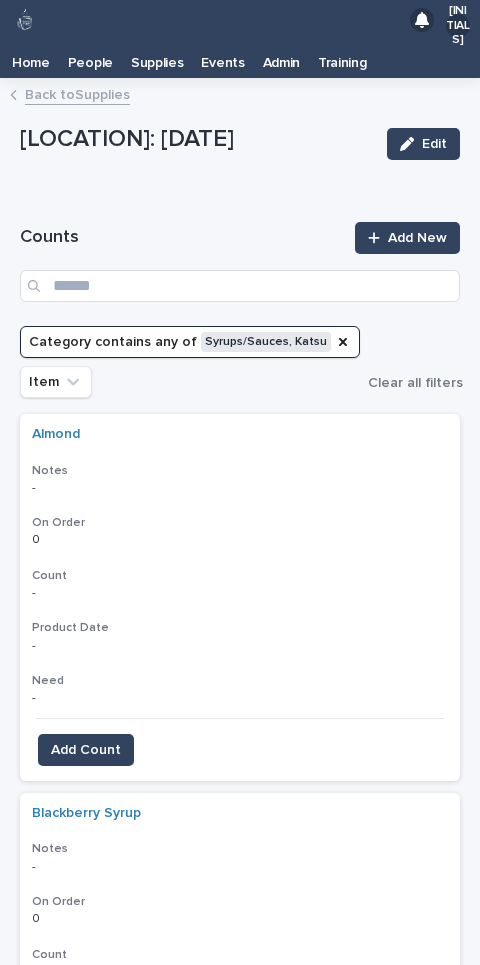 click on "Add Count" at bounding box center [86, 750] 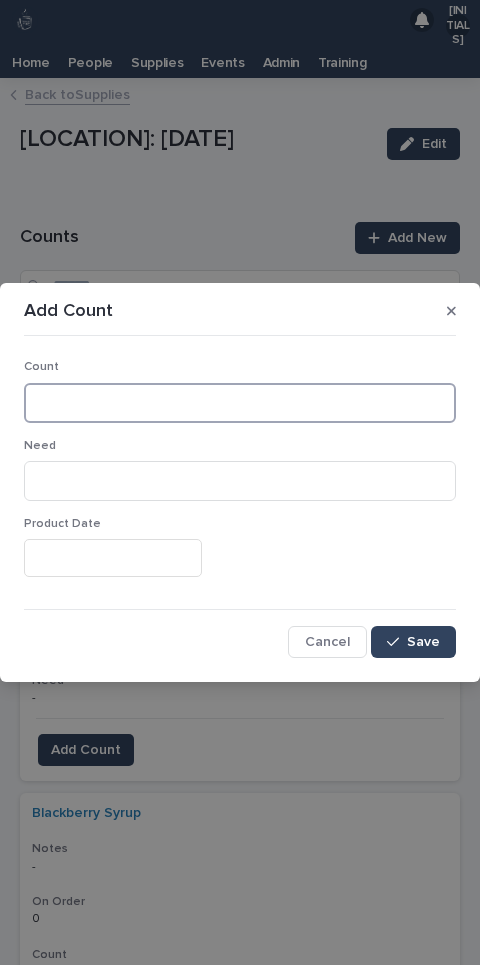 click at bounding box center [240, 403] 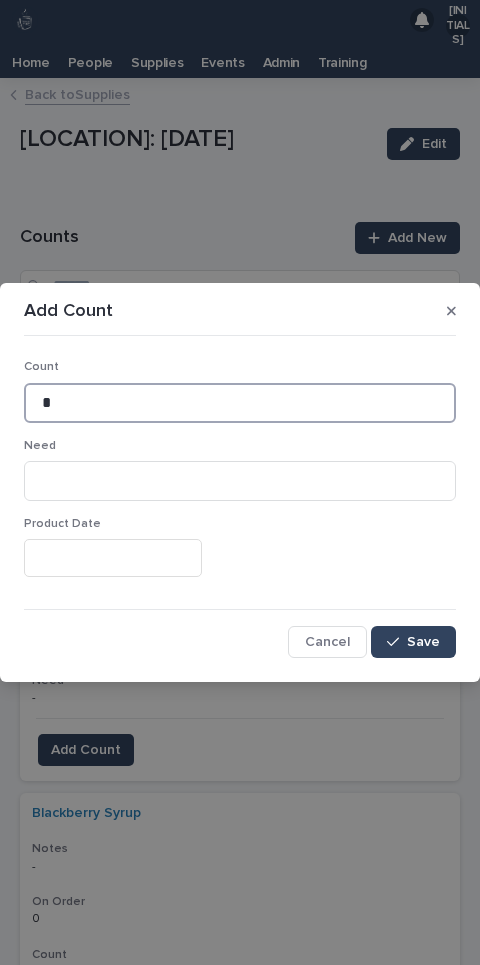 type on "*" 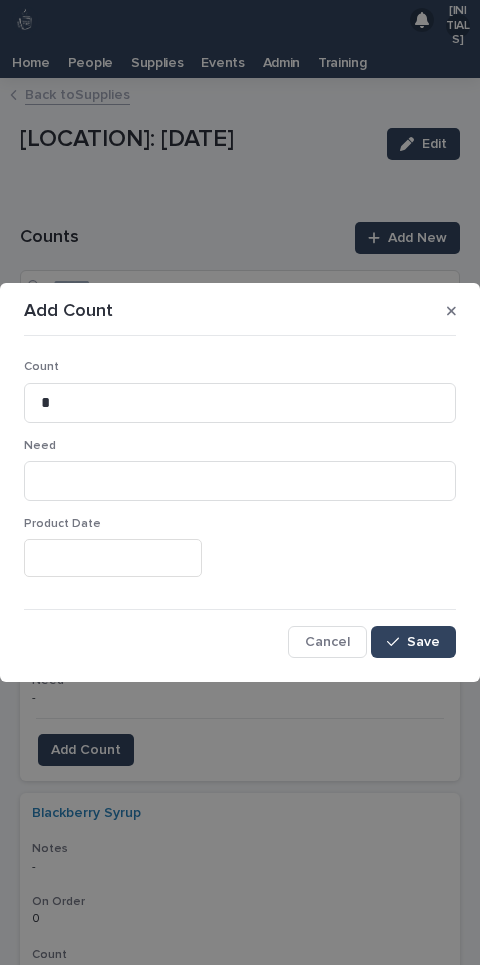 click on "Save" at bounding box center [413, 642] 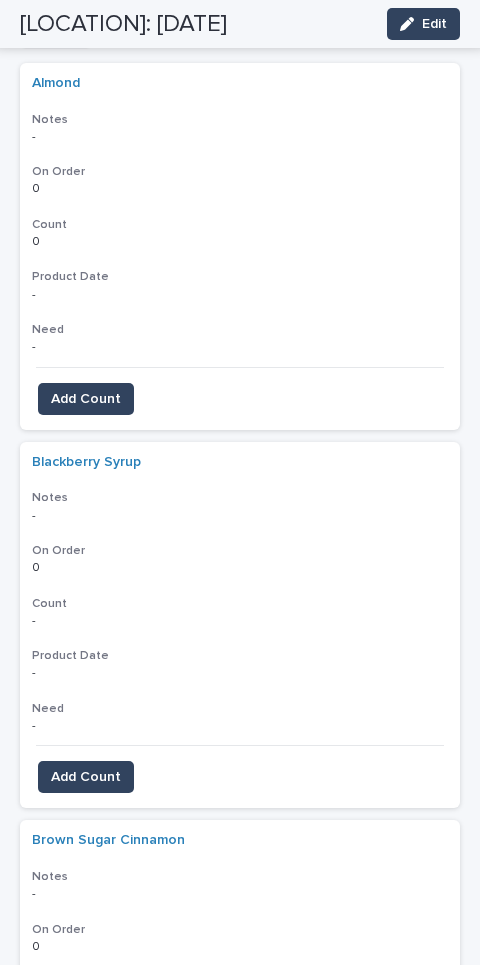 scroll, scrollTop: 355, scrollLeft: 0, axis: vertical 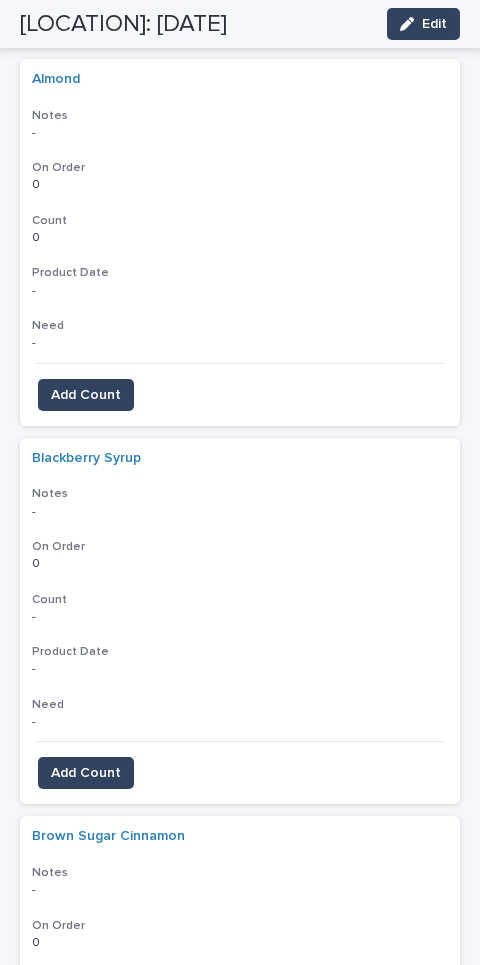 click on "Add Count" at bounding box center [86, 773] 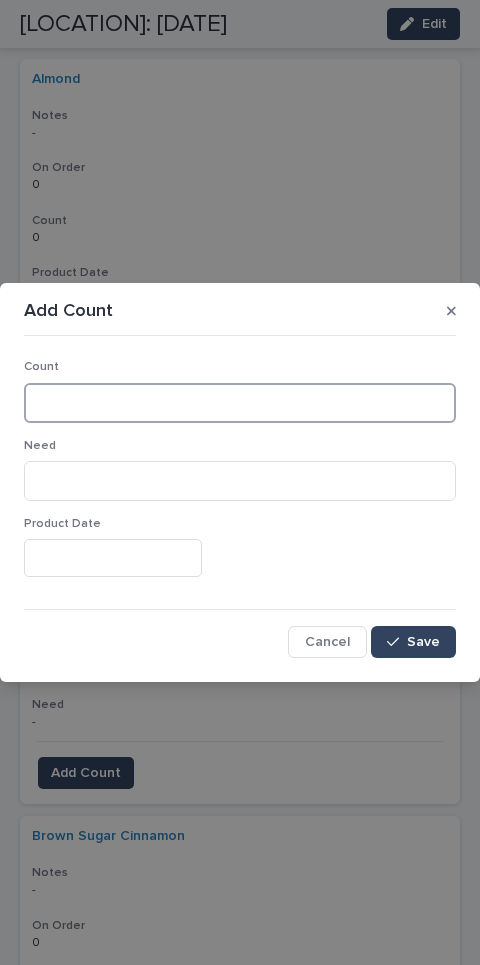 click at bounding box center [240, 403] 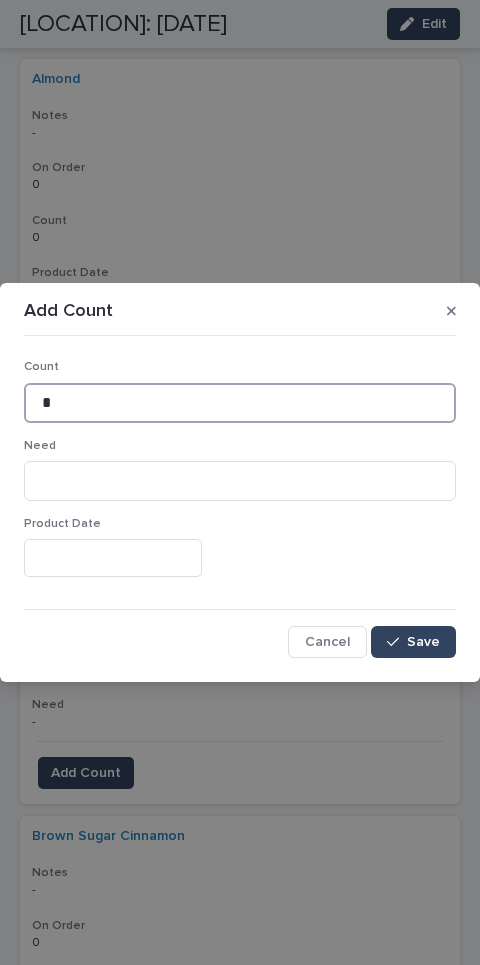 type on "*" 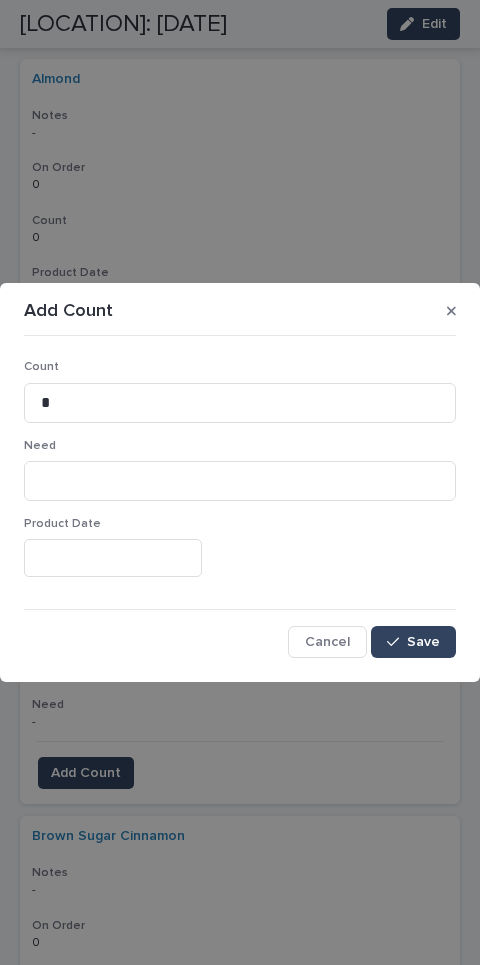 click on "Save" at bounding box center [423, 642] 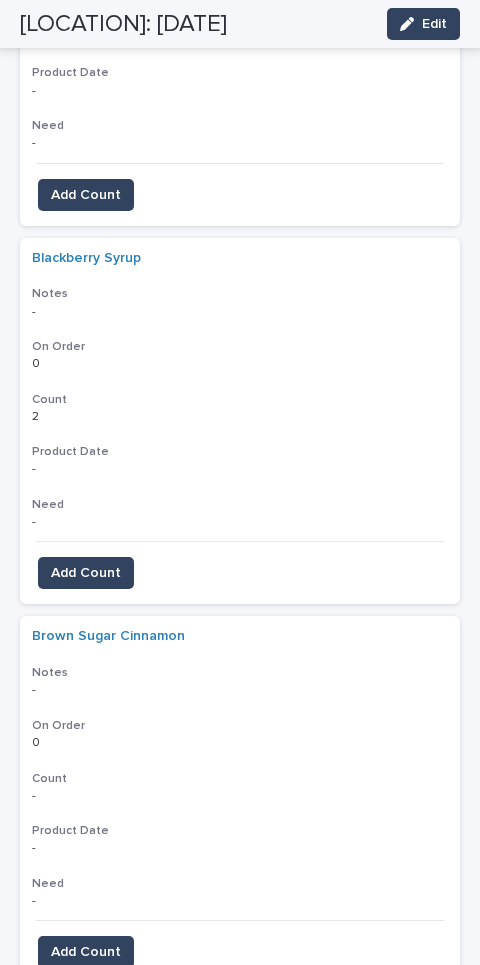 scroll, scrollTop: 567, scrollLeft: 0, axis: vertical 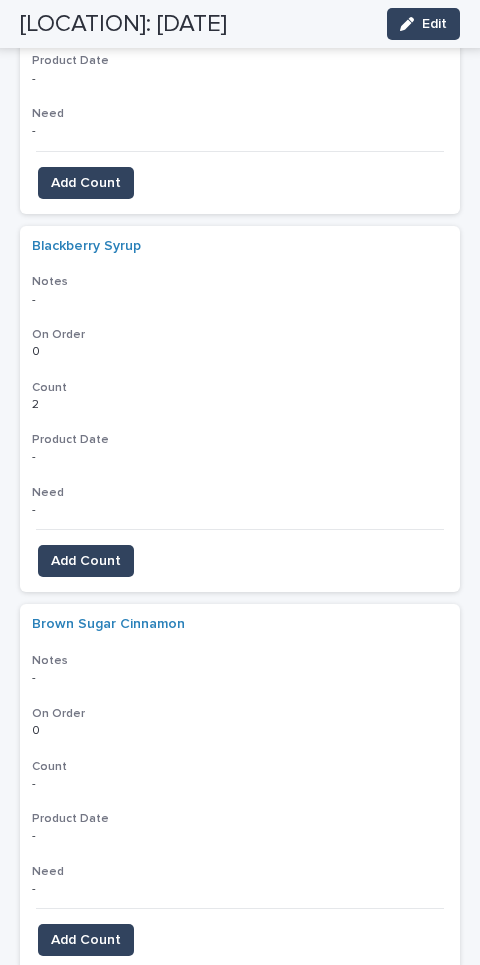 click on "Add Count" at bounding box center [86, 940] 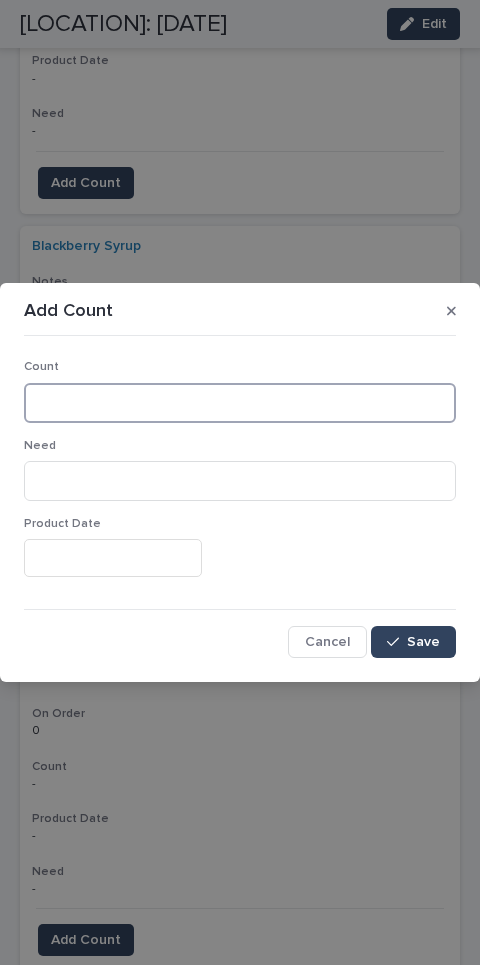 click at bounding box center [240, 403] 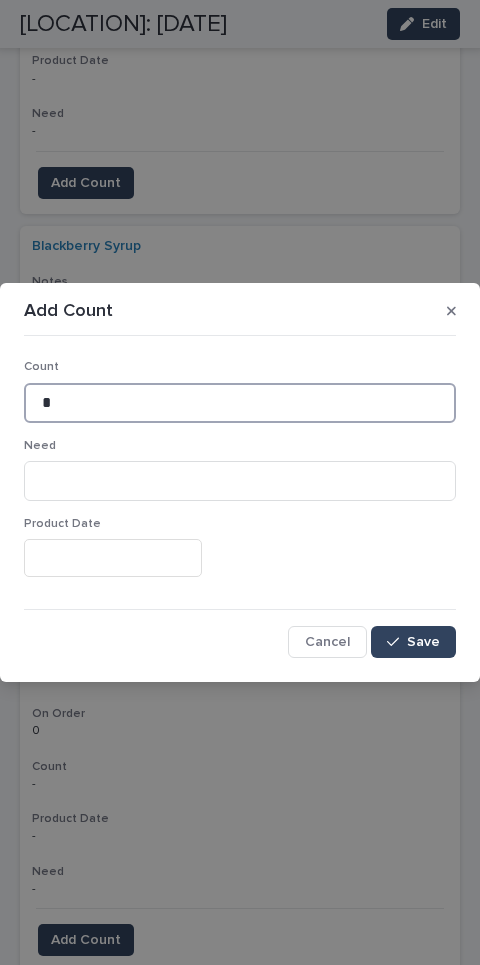 type on "*" 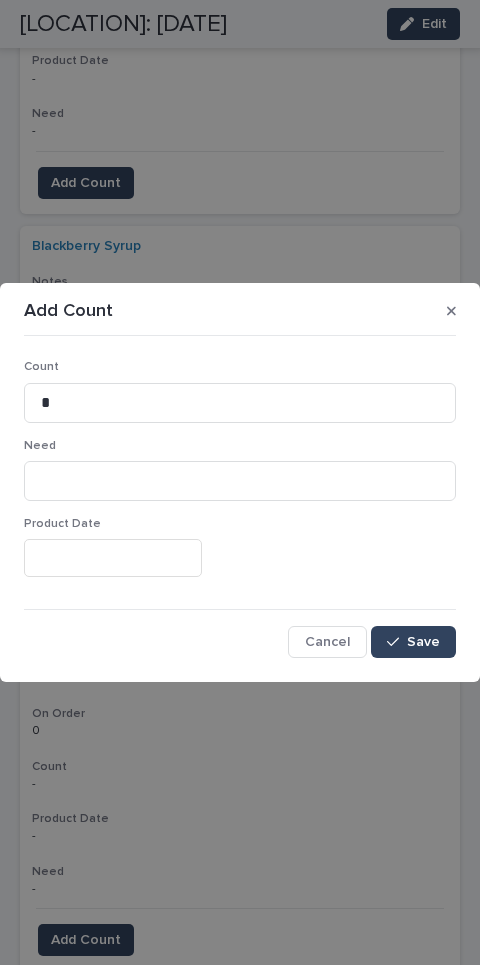 click on "Save" at bounding box center (413, 642) 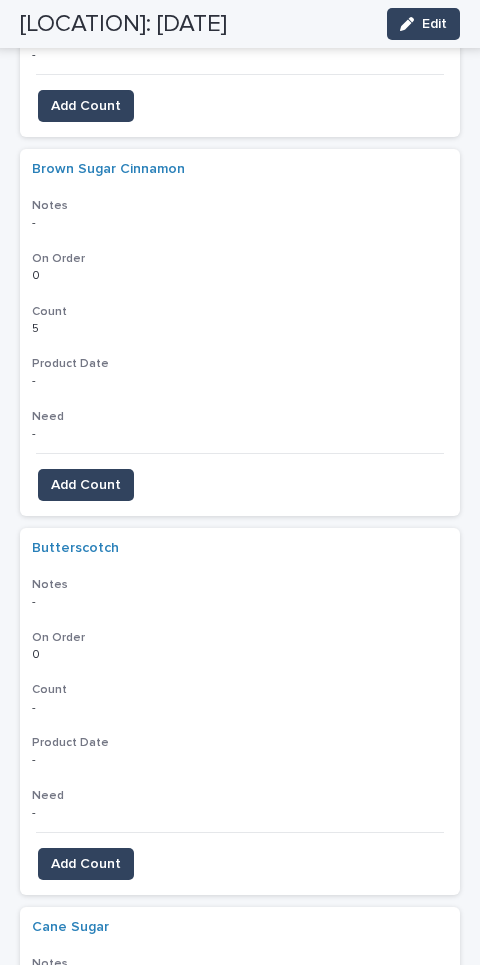 scroll, scrollTop: 1040, scrollLeft: 0, axis: vertical 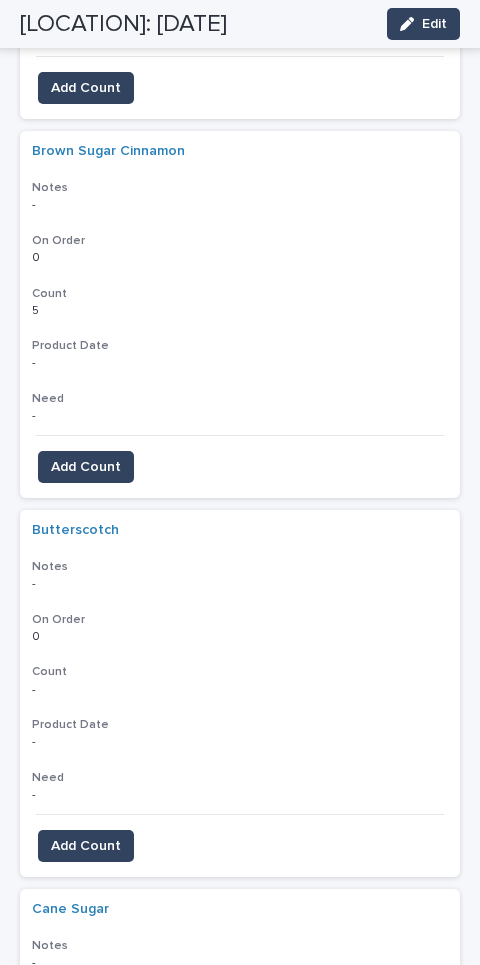 click on "Add Count" at bounding box center [86, 846] 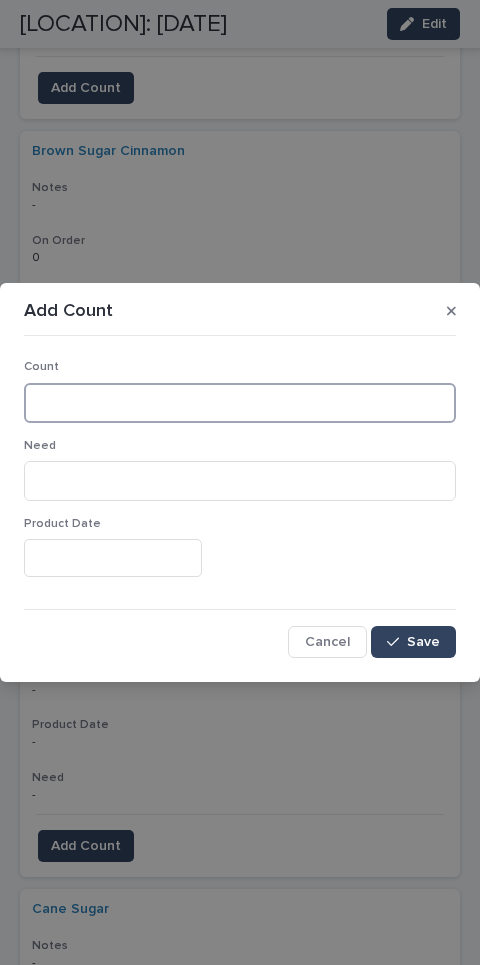 click at bounding box center (240, 403) 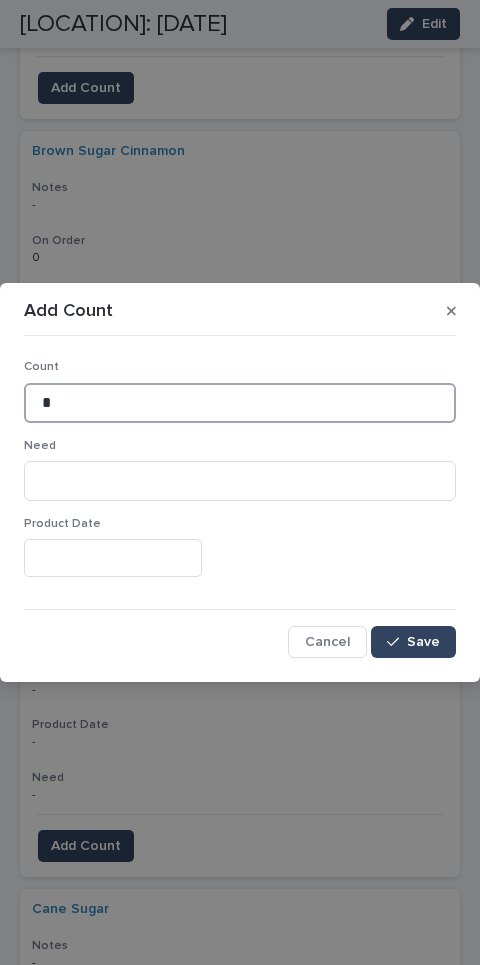 type on "*" 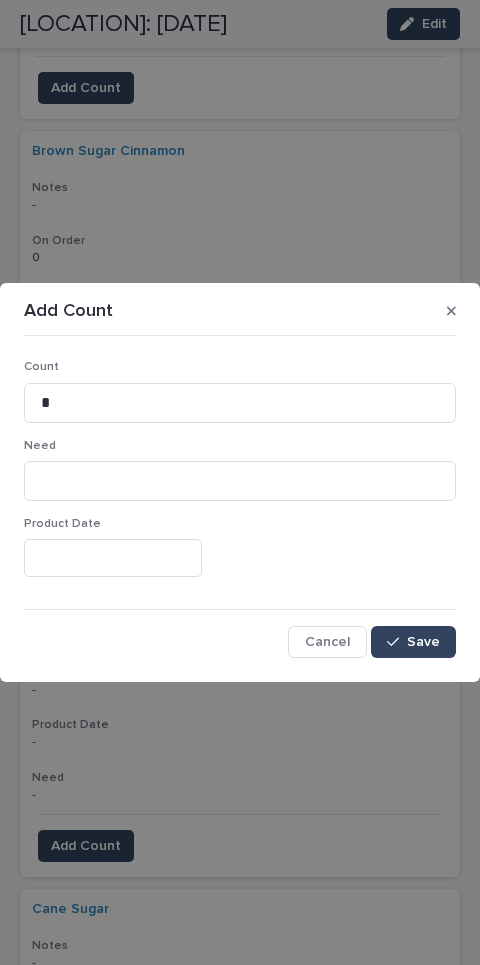 click on "Save" at bounding box center (413, 642) 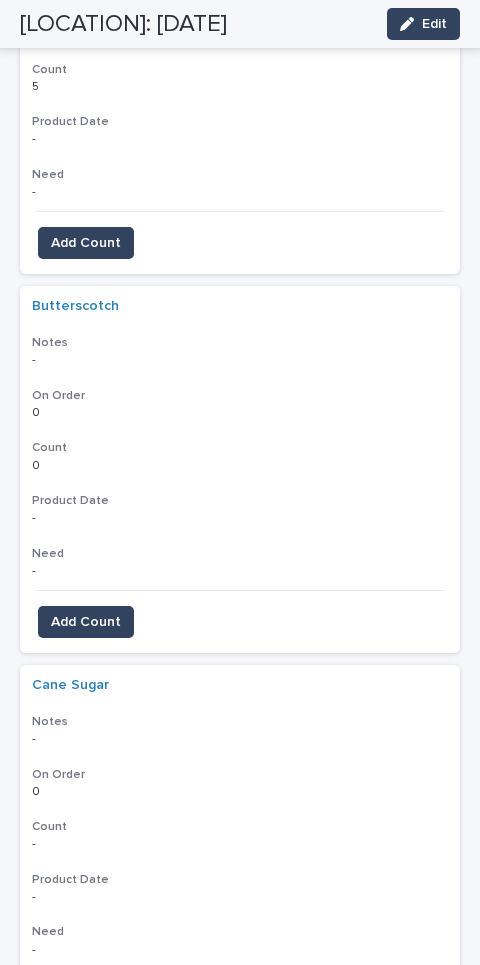scroll, scrollTop: 1336, scrollLeft: 0, axis: vertical 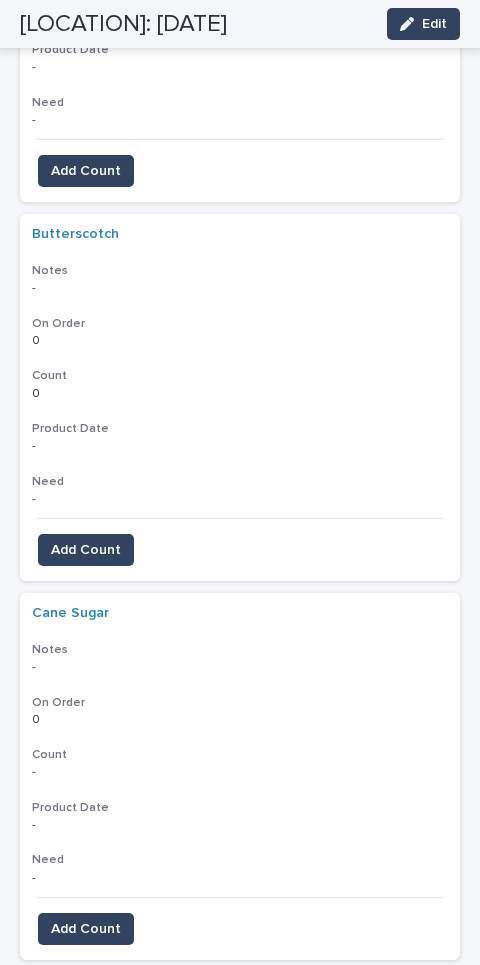 click on "Add Count" at bounding box center (86, 929) 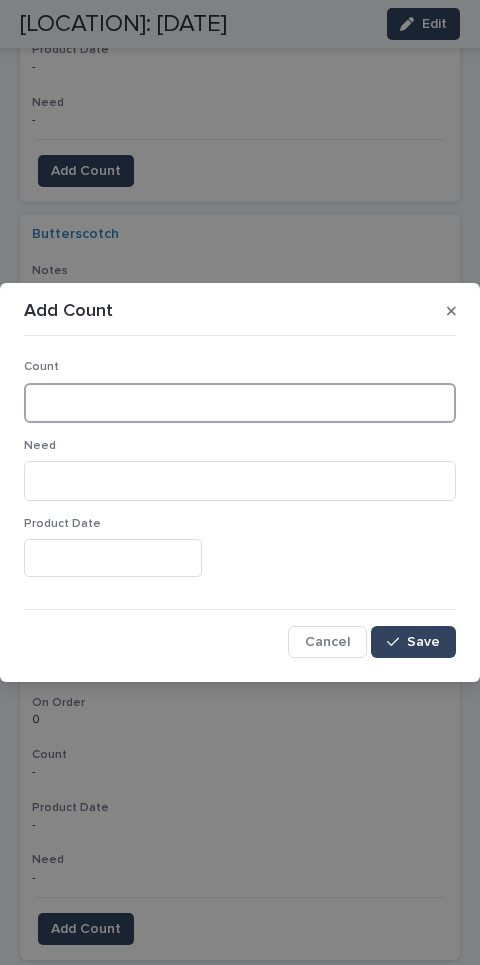 click at bounding box center (240, 403) 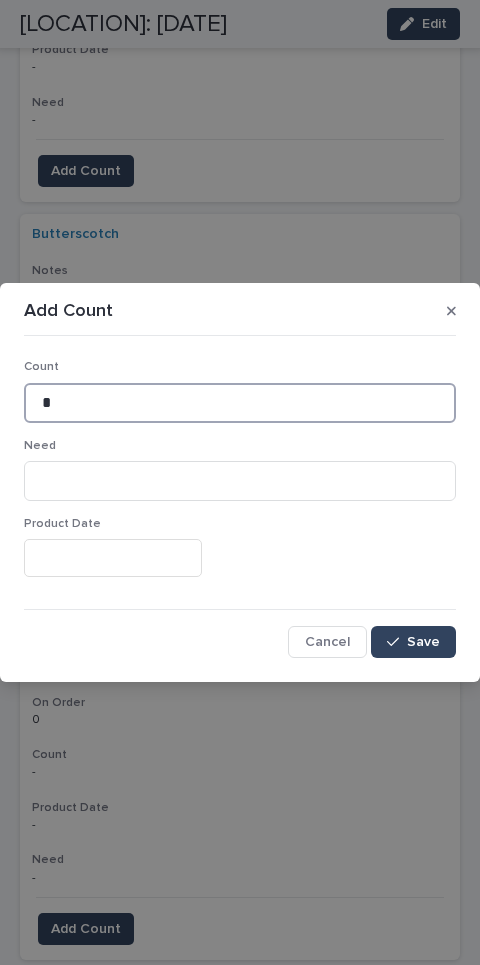 type on "*" 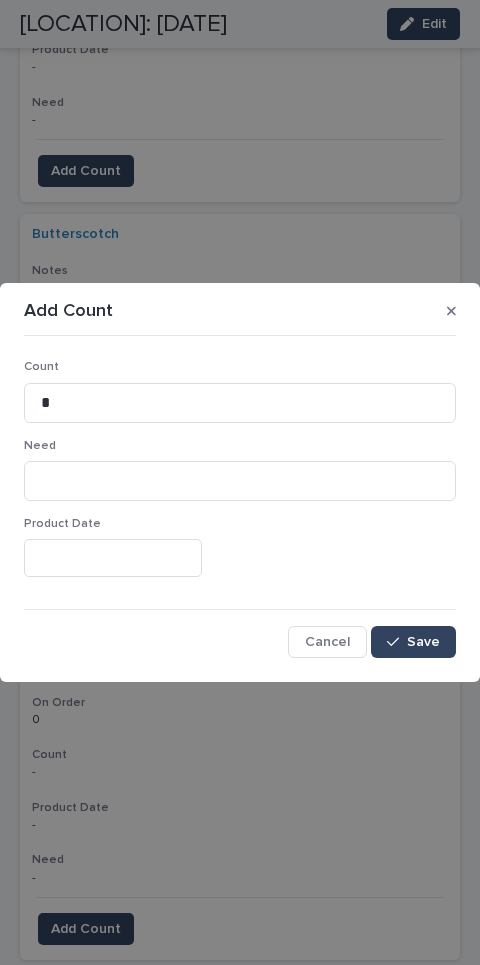 click on "Save" at bounding box center (413, 642) 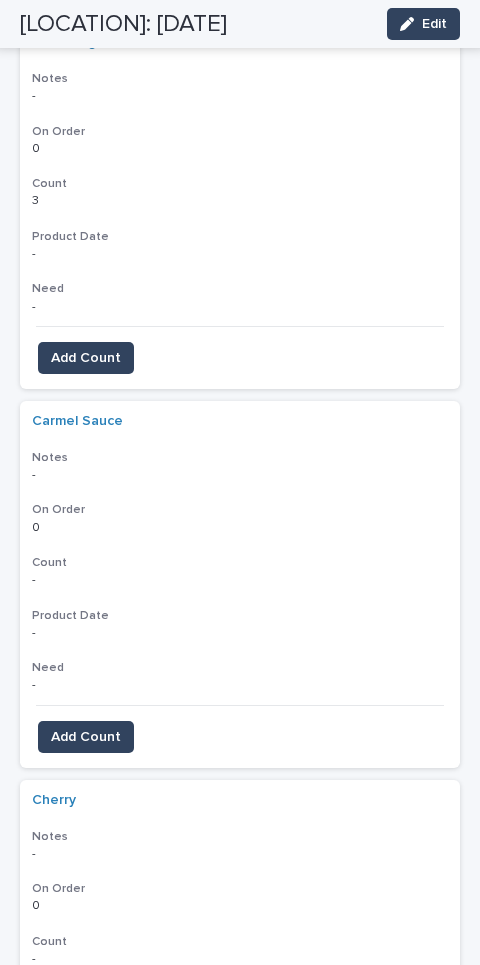 scroll, scrollTop: 1923, scrollLeft: 0, axis: vertical 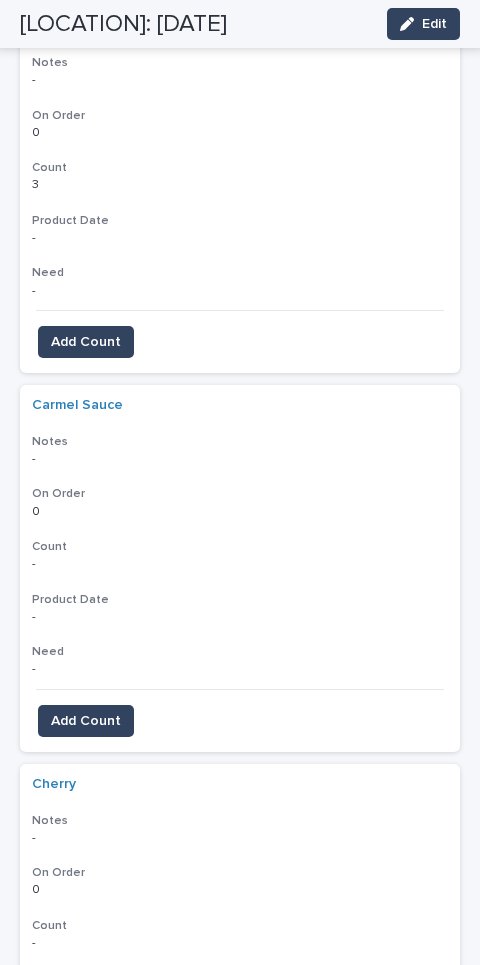 click on "Add Count" at bounding box center [86, 721] 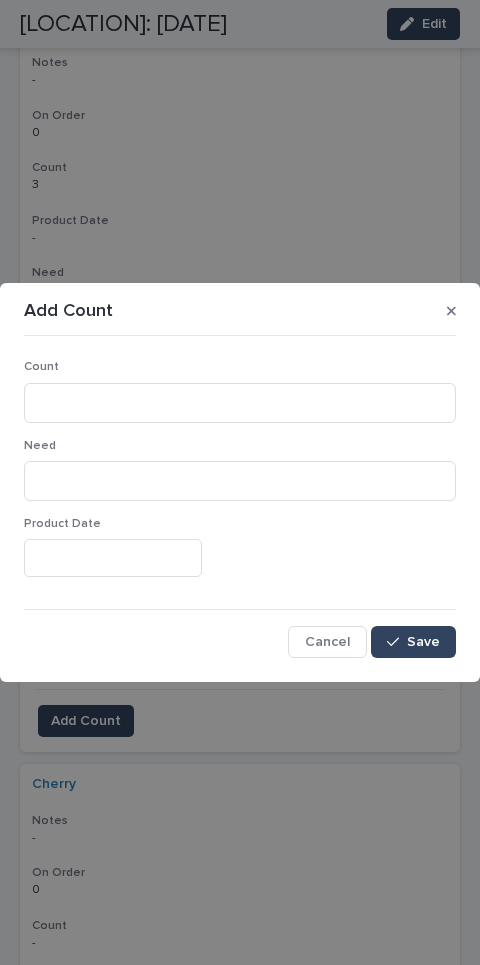 click on "Count" at bounding box center (240, 367) 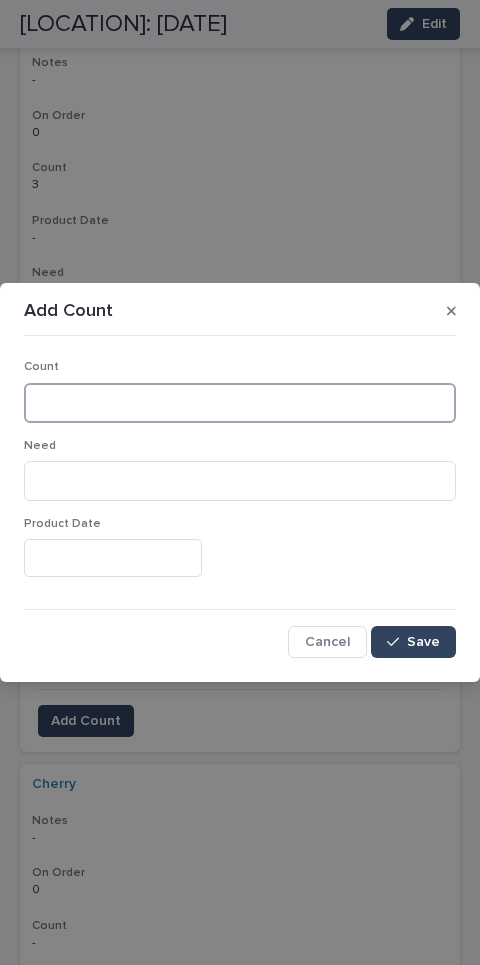click at bounding box center [240, 403] 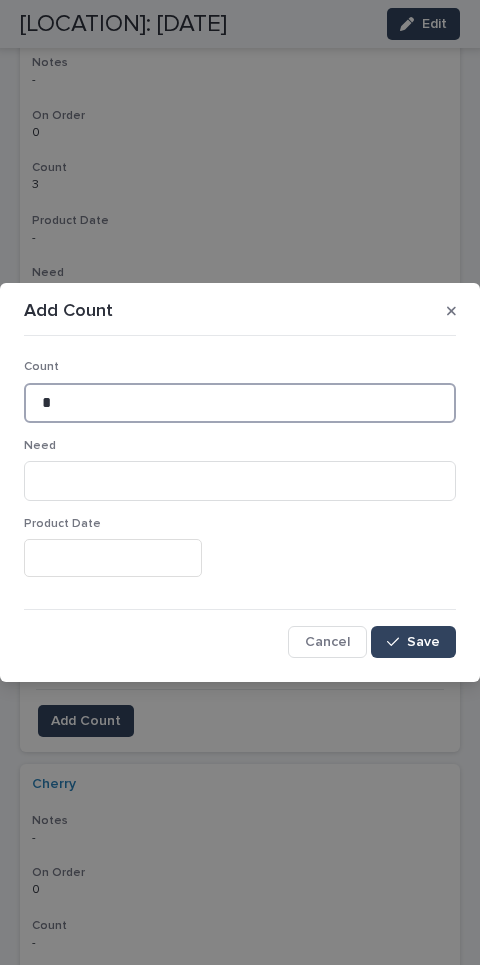 type on "*" 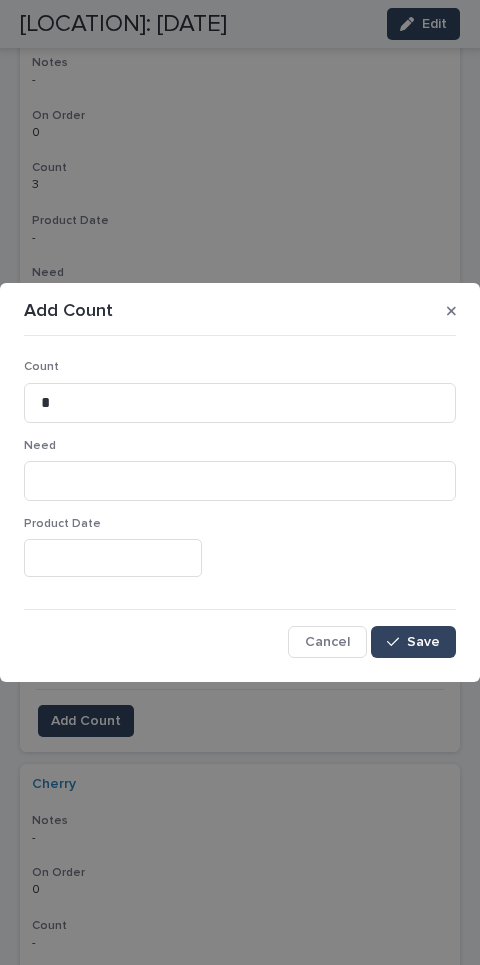 click on "Save" at bounding box center (413, 642) 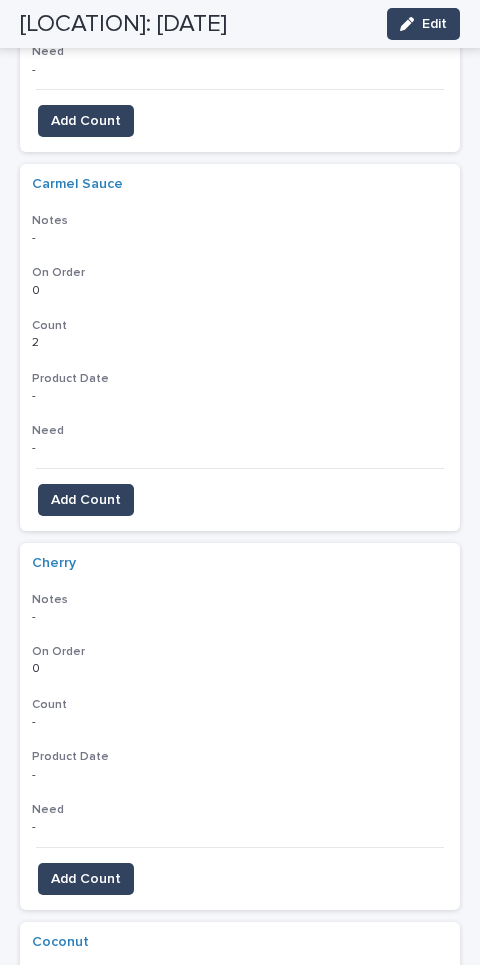 scroll, scrollTop: 2241, scrollLeft: 0, axis: vertical 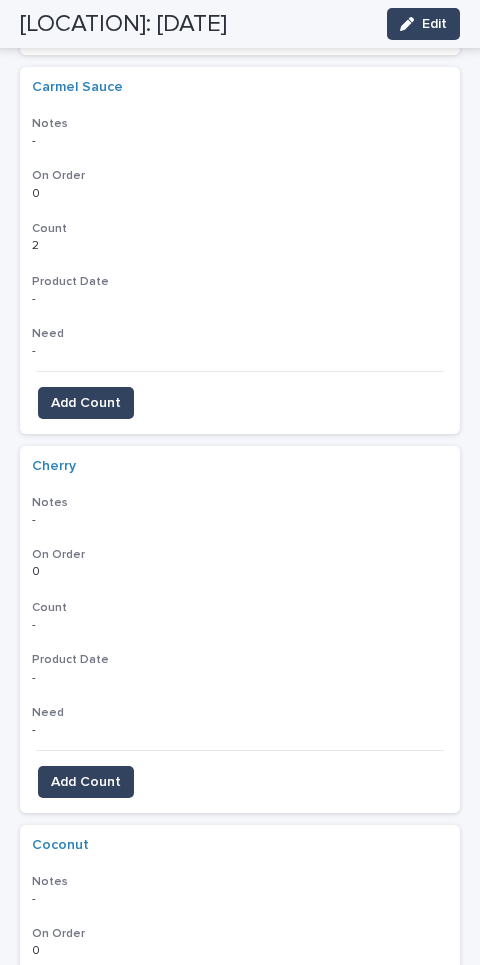 click on "Add Count" at bounding box center (86, 782) 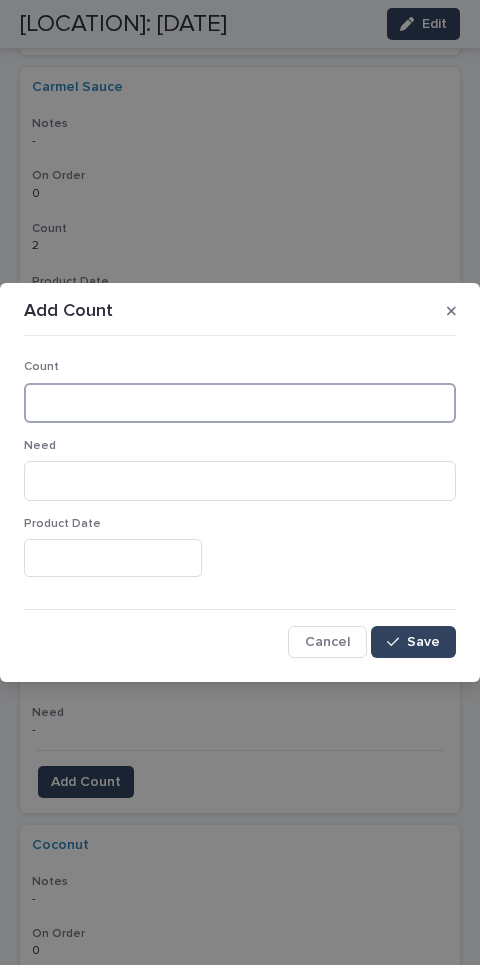 click at bounding box center [240, 403] 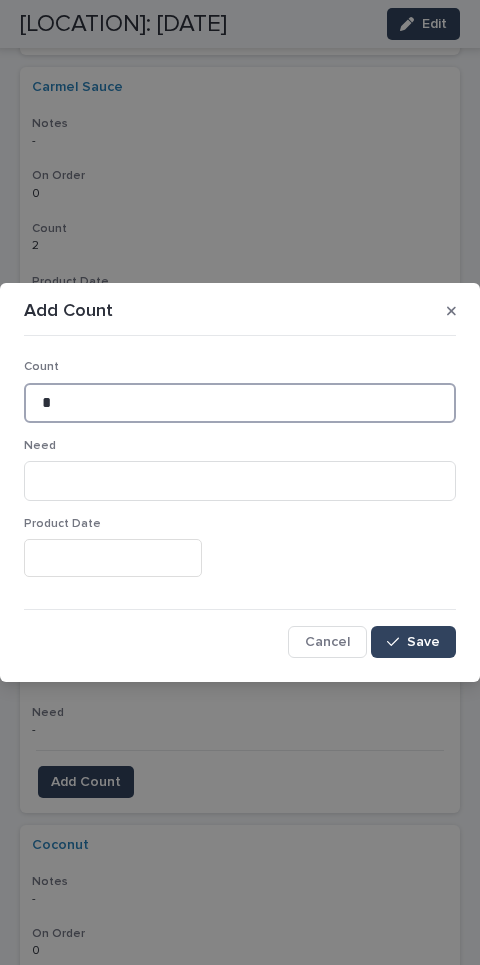 type on "*" 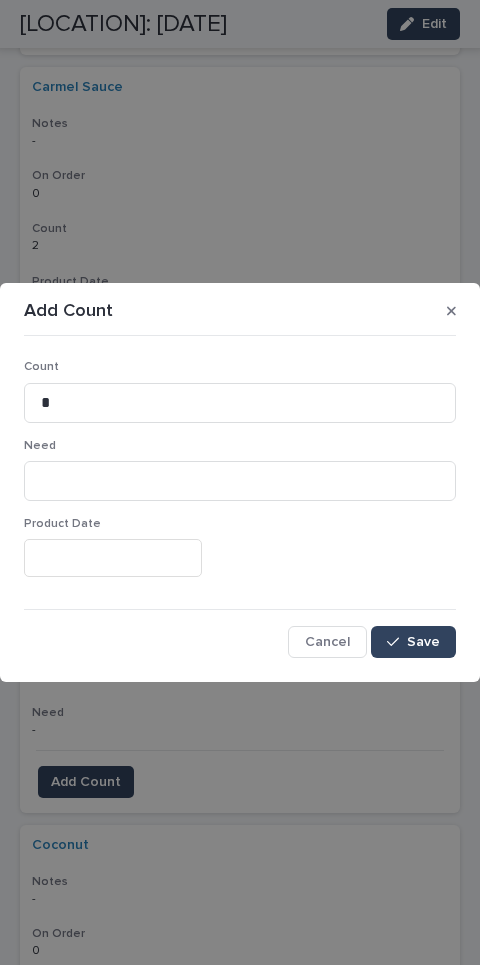 click on "Save" at bounding box center (413, 642) 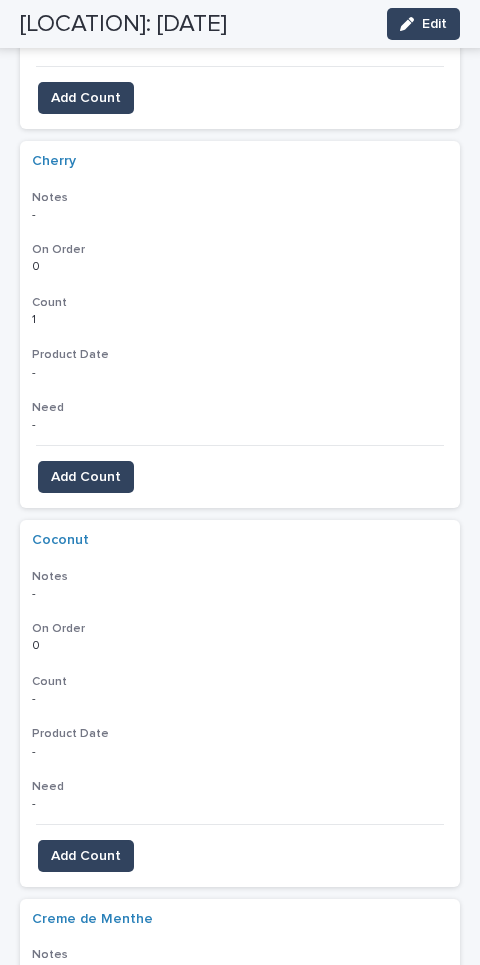 scroll, scrollTop: 2550, scrollLeft: 0, axis: vertical 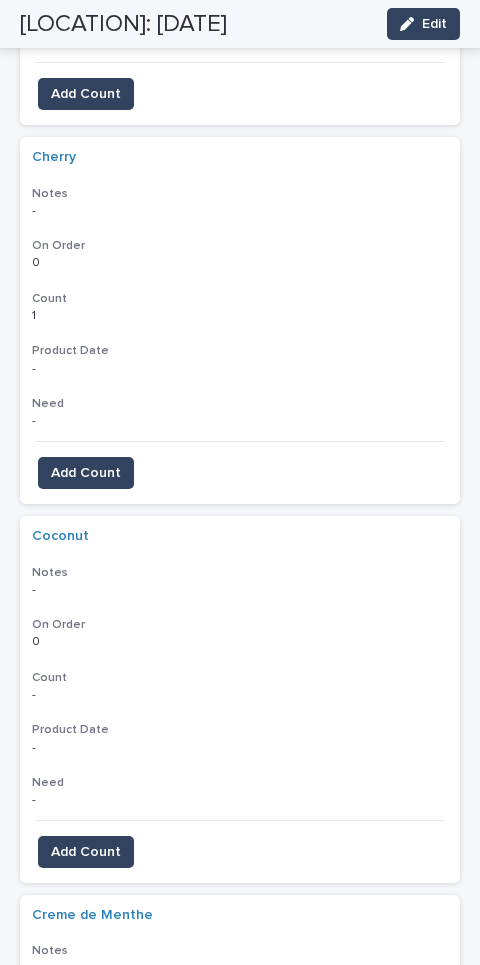 click on "Add Count" at bounding box center (86, 852) 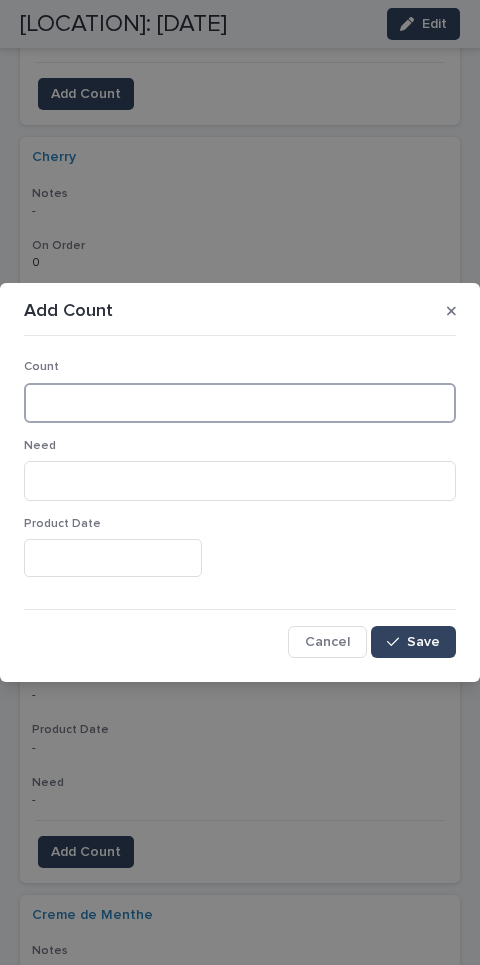 click at bounding box center [240, 403] 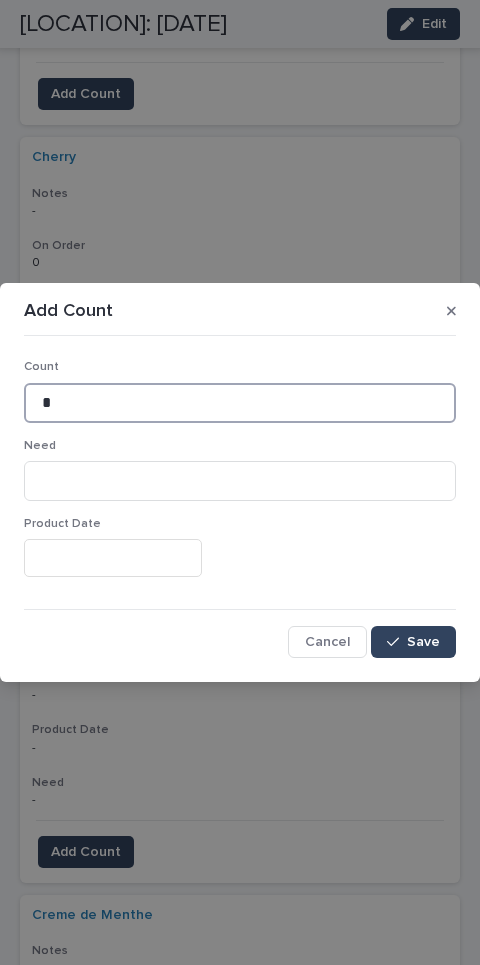 type on "*" 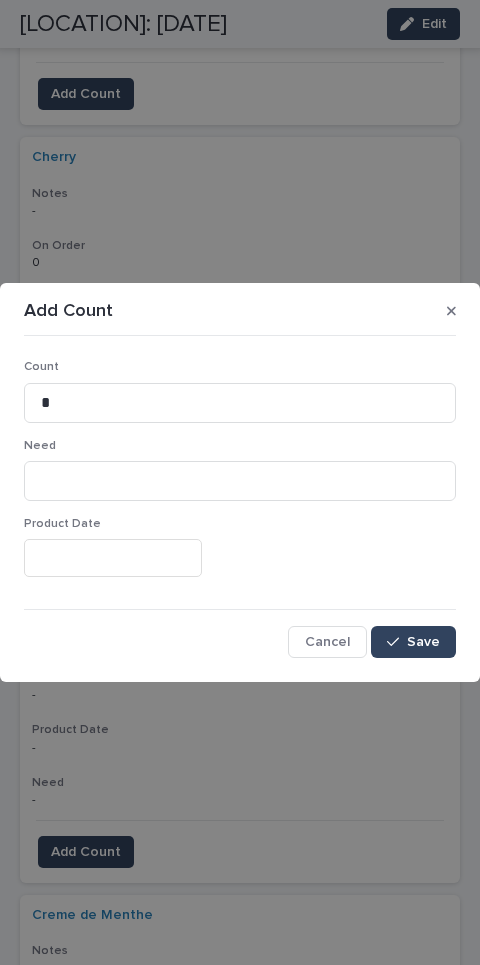 click on "Save" at bounding box center [413, 642] 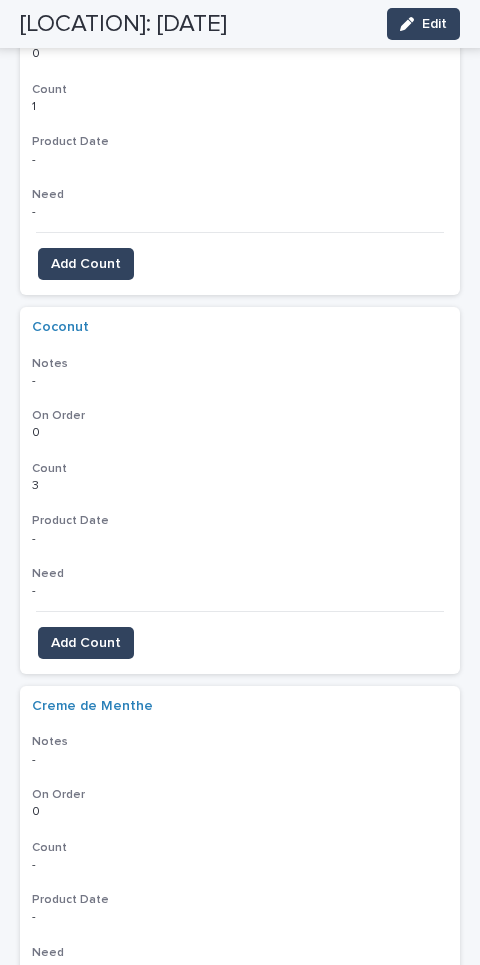 scroll, scrollTop: 2764, scrollLeft: 0, axis: vertical 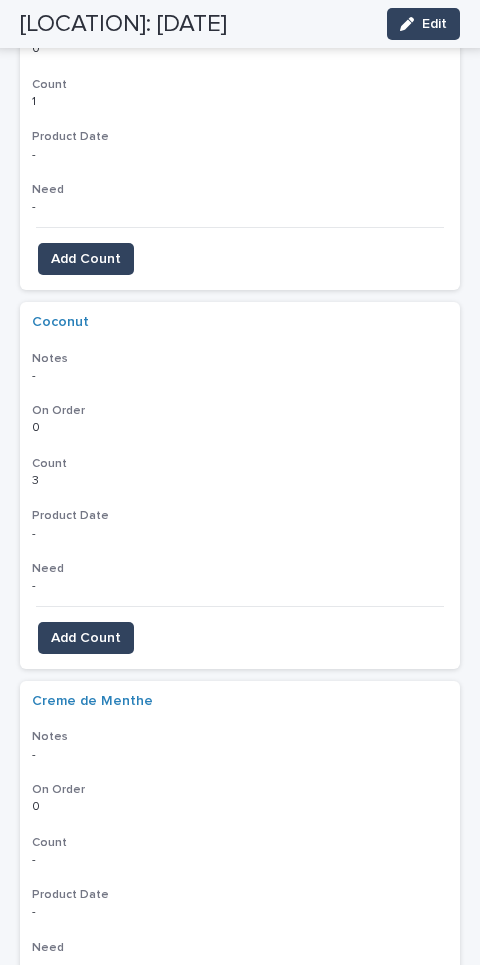 click on "Add Count" at bounding box center (86, 1016) 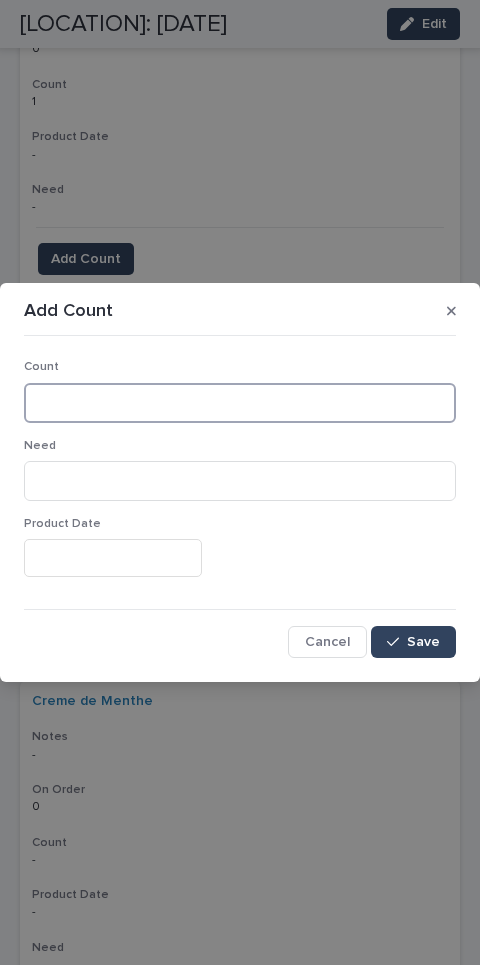 click at bounding box center (240, 403) 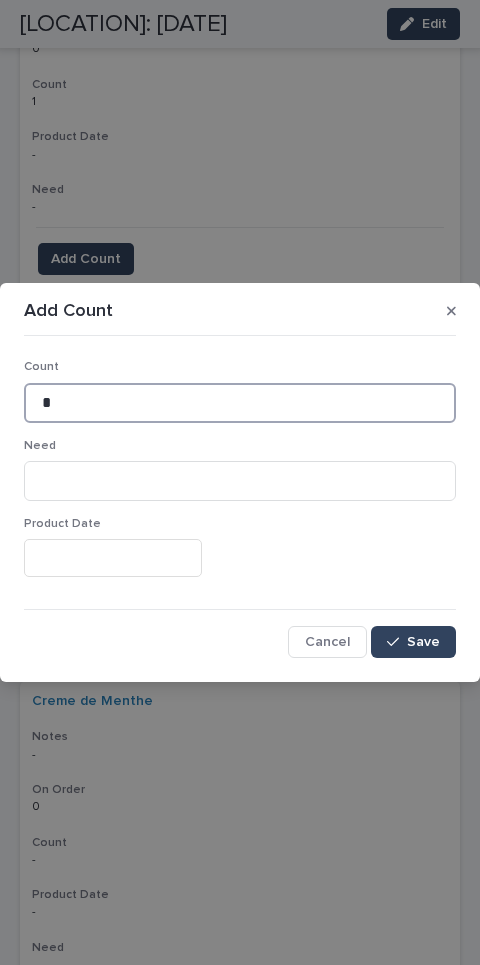type on "*" 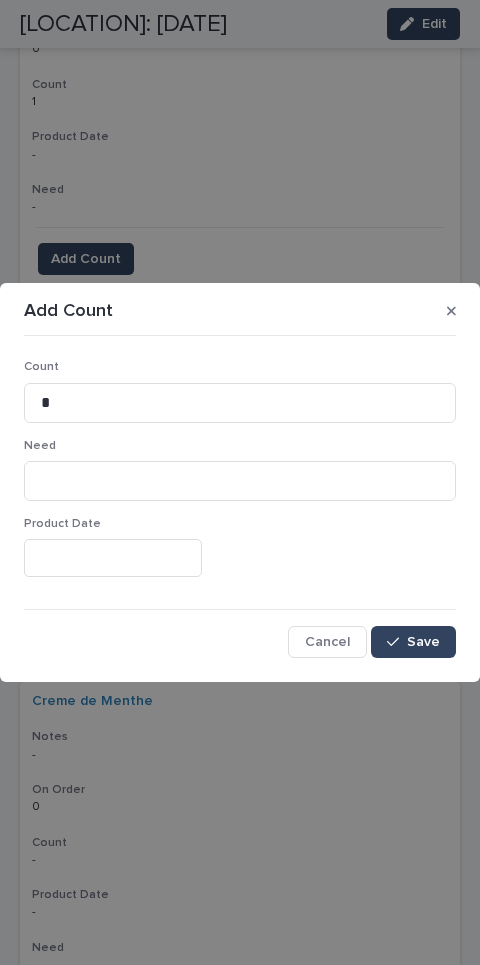 click on "Save" at bounding box center (413, 642) 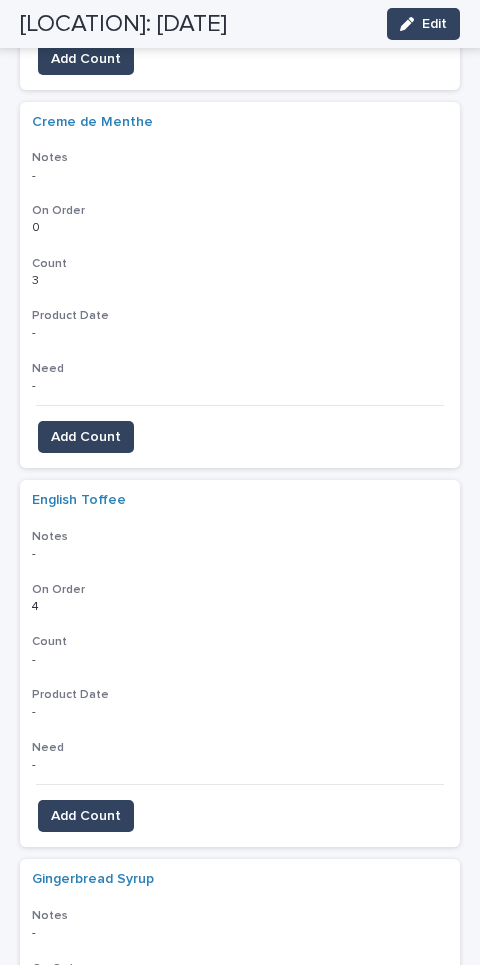 scroll, scrollTop: 3342, scrollLeft: 0, axis: vertical 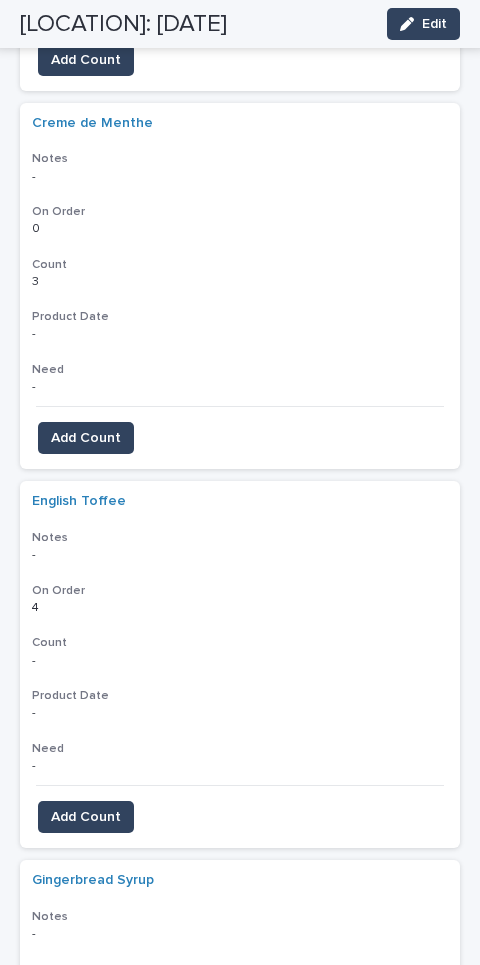 click on "Add Count" at bounding box center (86, 817) 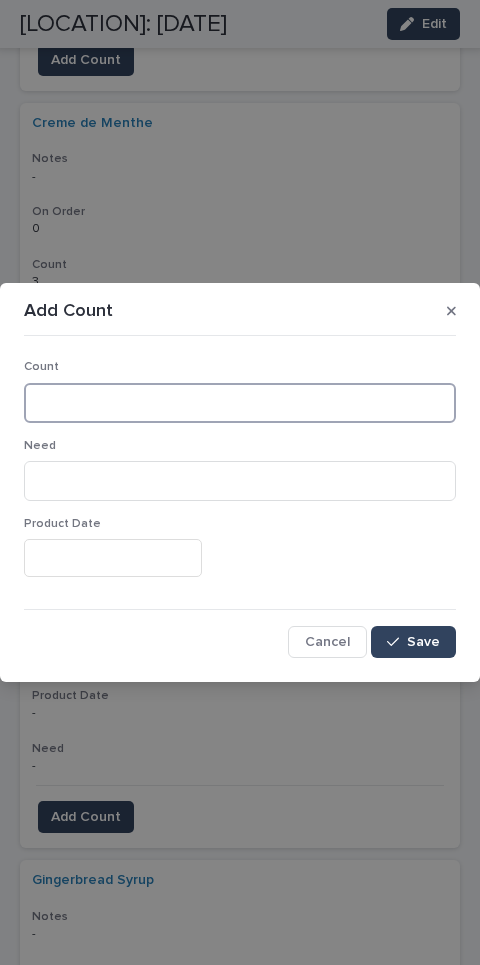 click at bounding box center [240, 403] 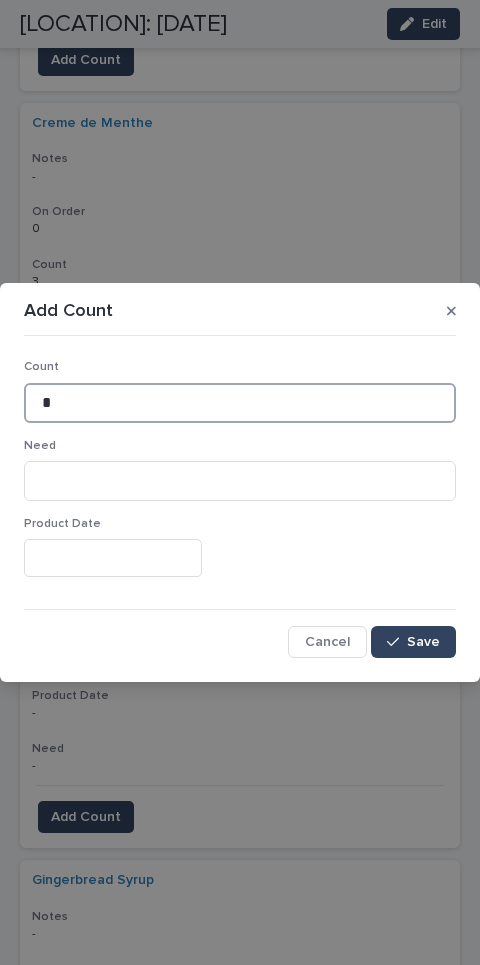 type on "*" 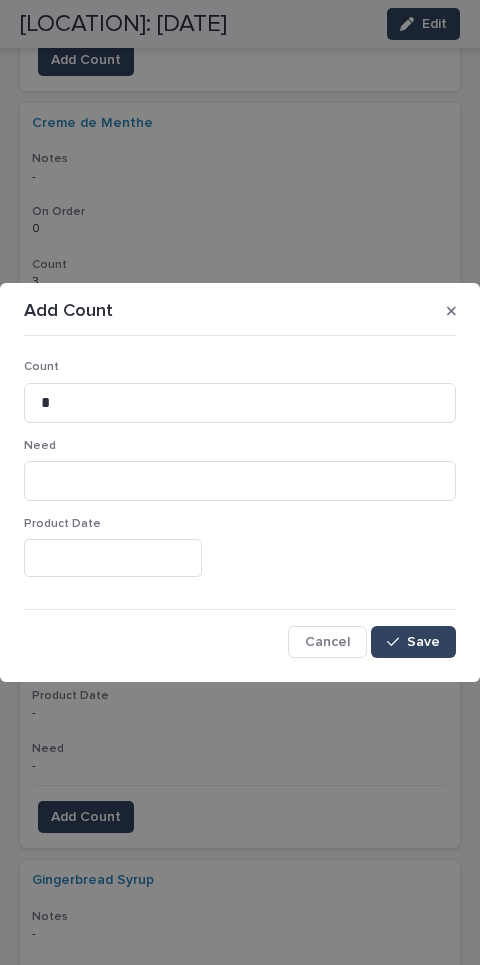 click on "Save" at bounding box center [423, 642] 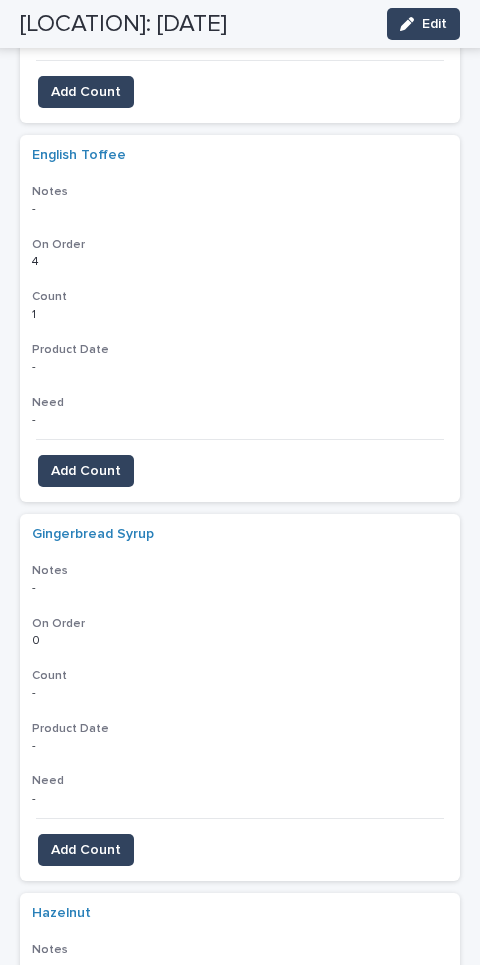 scroll, scrollTop: 3705, scrollLeft: 0, axis: vertical 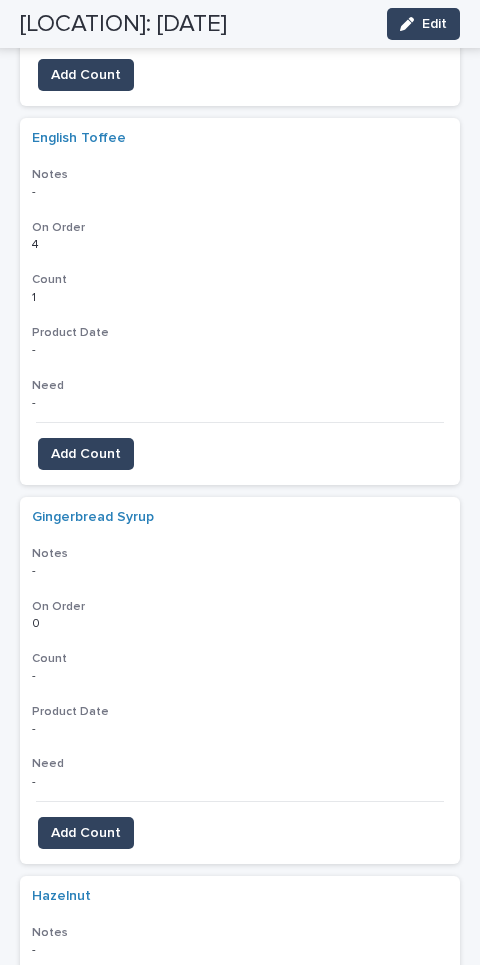 click on "Add Count" at bounding box center (86, 833) 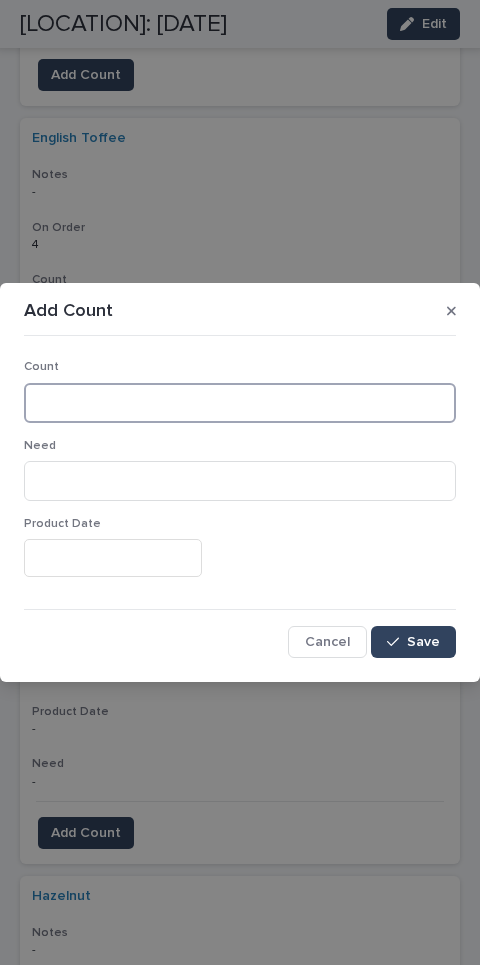click at bounding box center (240, 403) 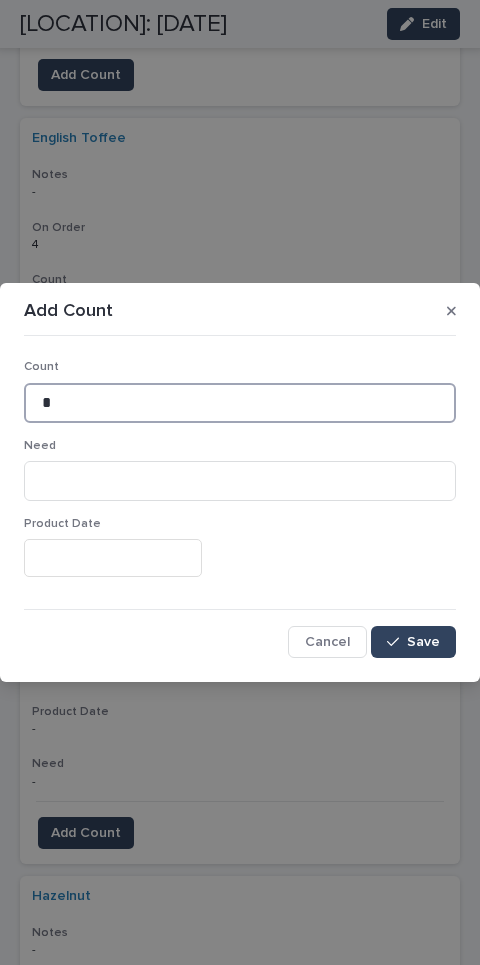 type on "*" 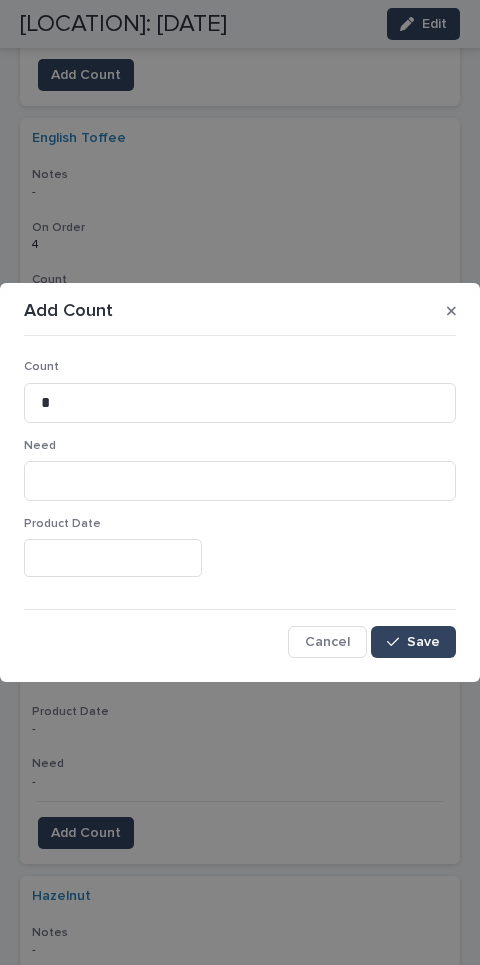 click on "Save" at bounding box center (423, 642) 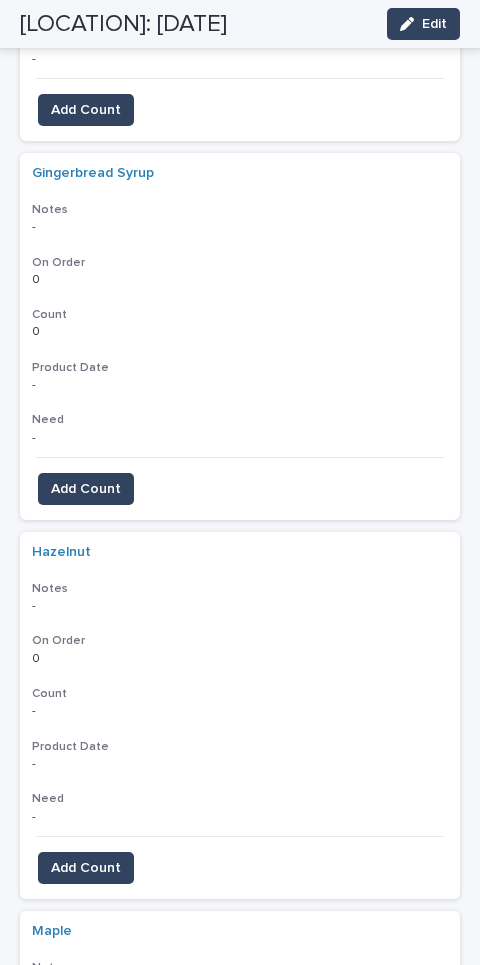 scroll, scrollTop: 4090, scrollLeft: 0, axis: vertical 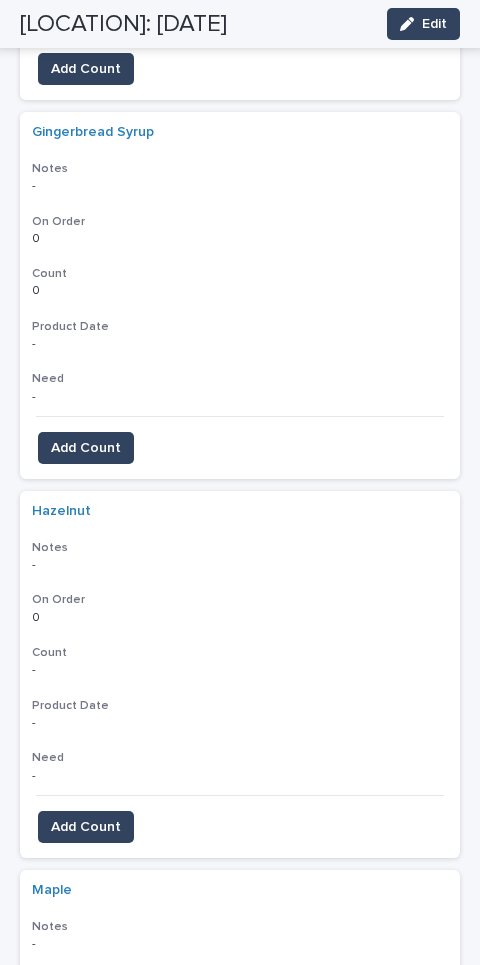 click on "Add Count" at bounding box center [86, 827] 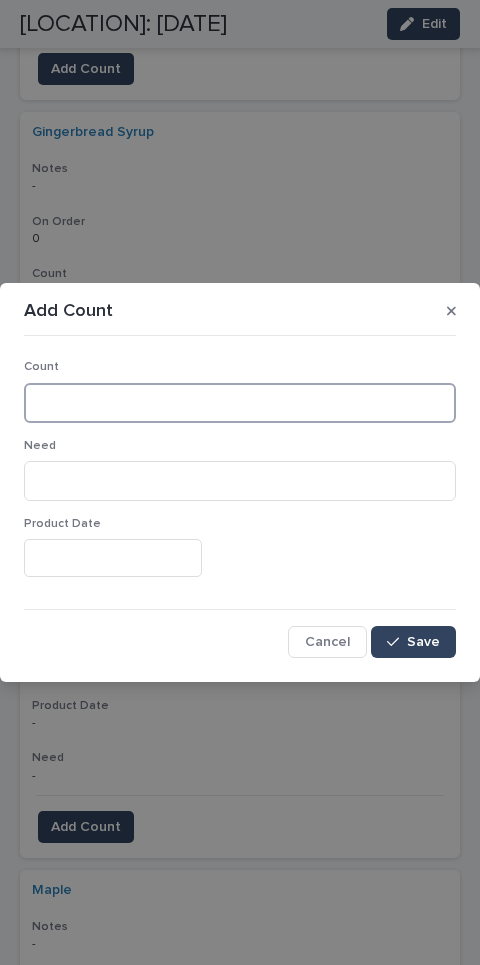 click at bounding box center (240, 403) 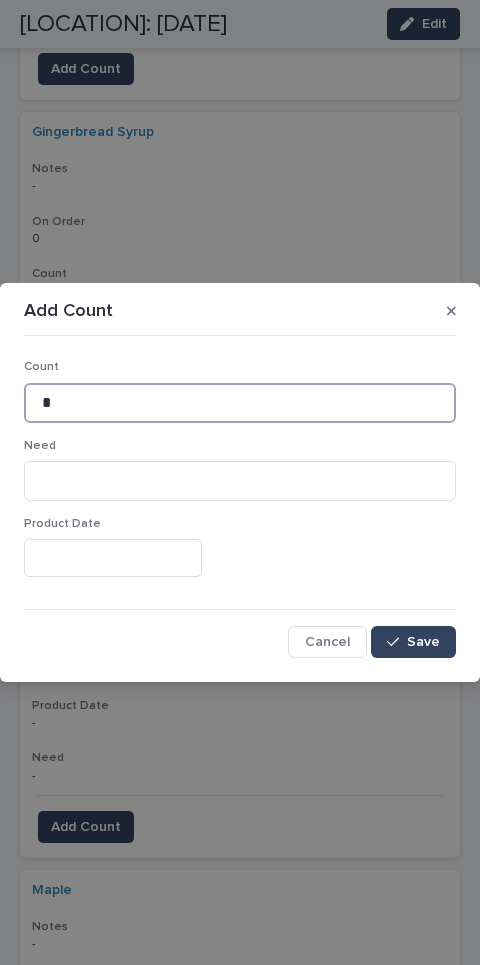 type on "*" 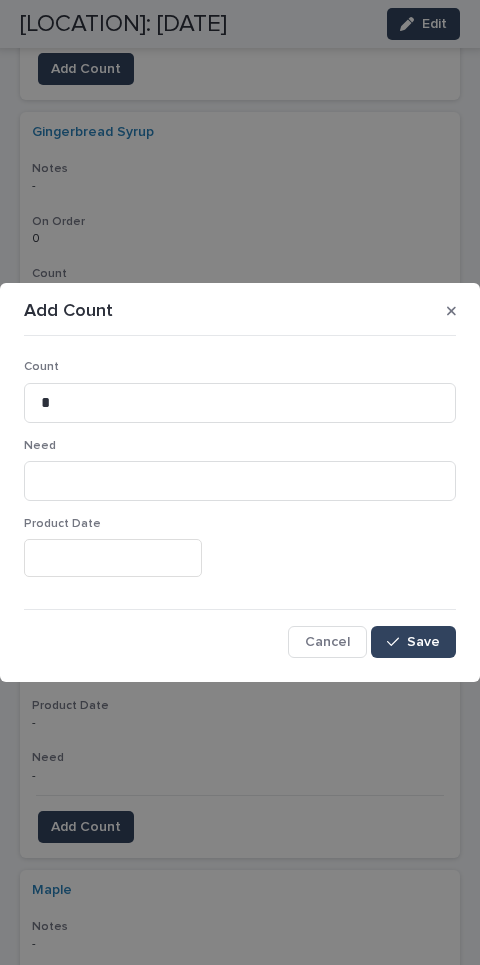 click on "Save" at bounding box center (413, 642) 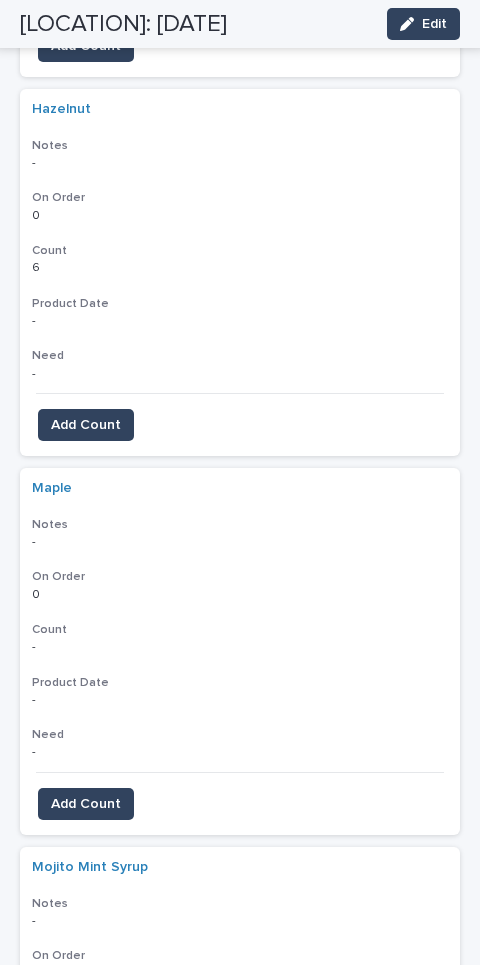 scroll, scrollTop: 4553, scrollLeft: 0, axis: vertical 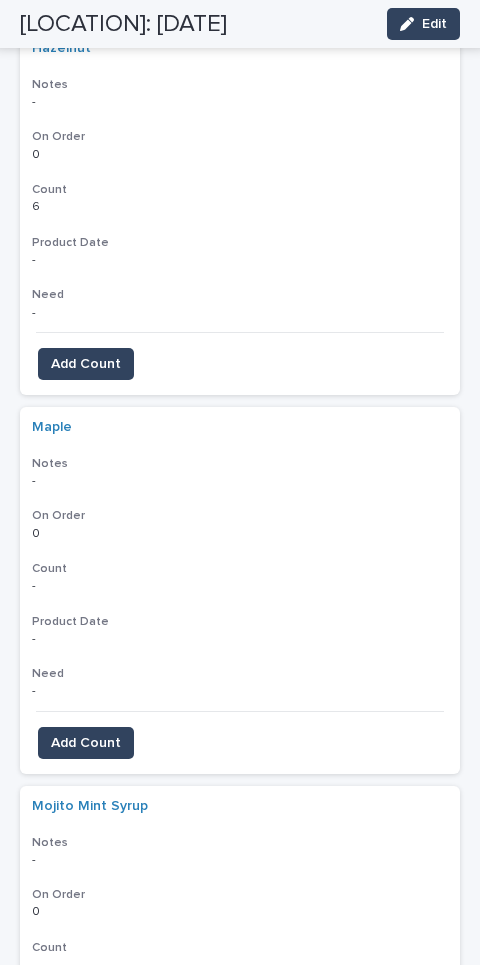 click on "Add Count" at bounding box center (86, 743) 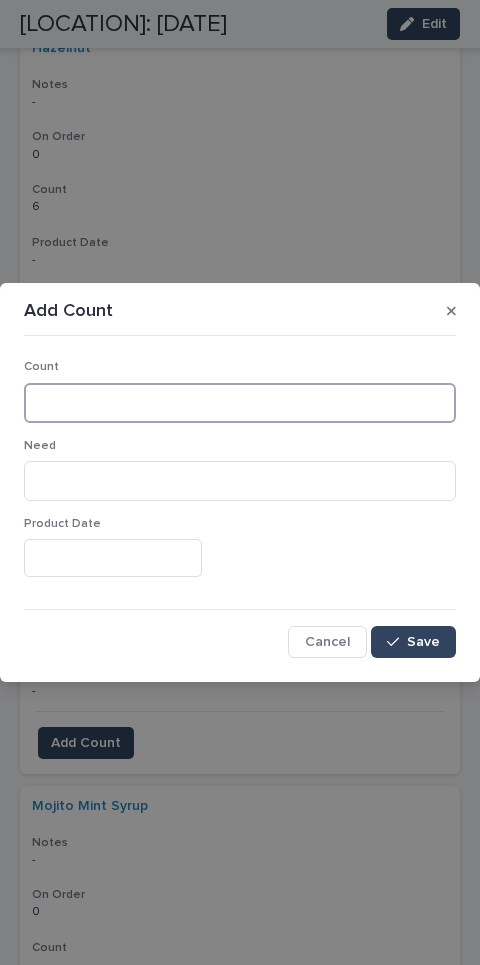 click at bounding box center [240, 403] 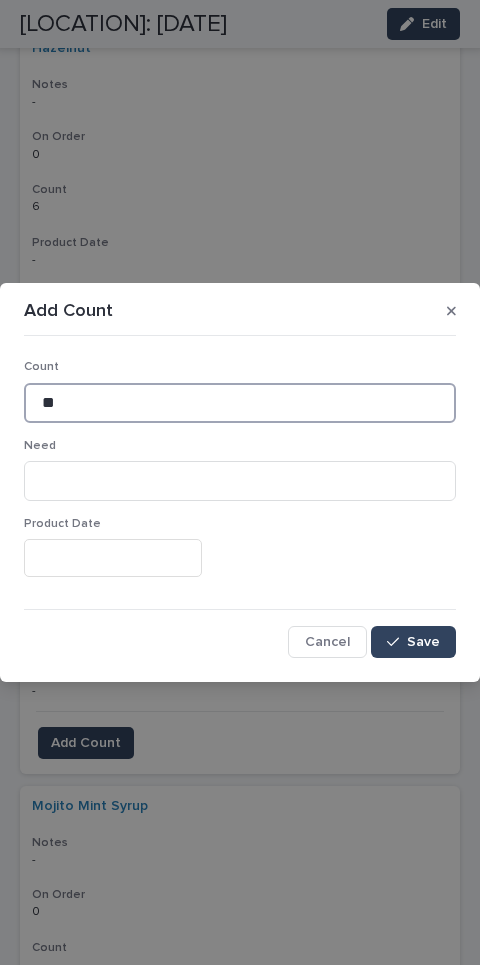 type on "**" 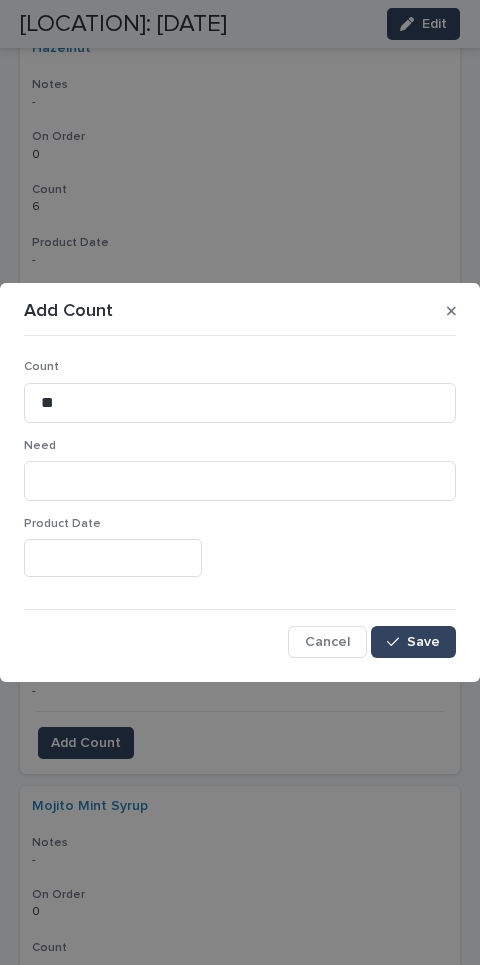 click on "Save" at bounding box center [413, 642] 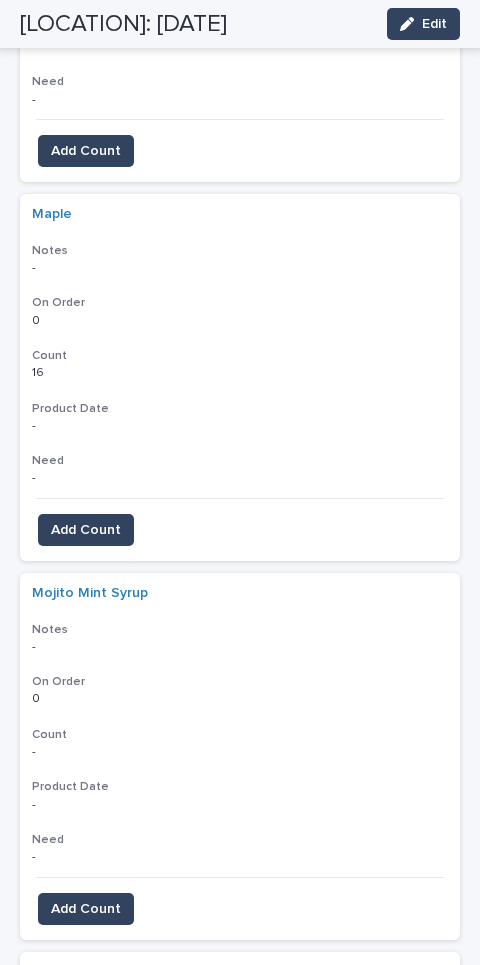 scroll, scrollTop: 4811, scrollLeft: 0, axis: vertical 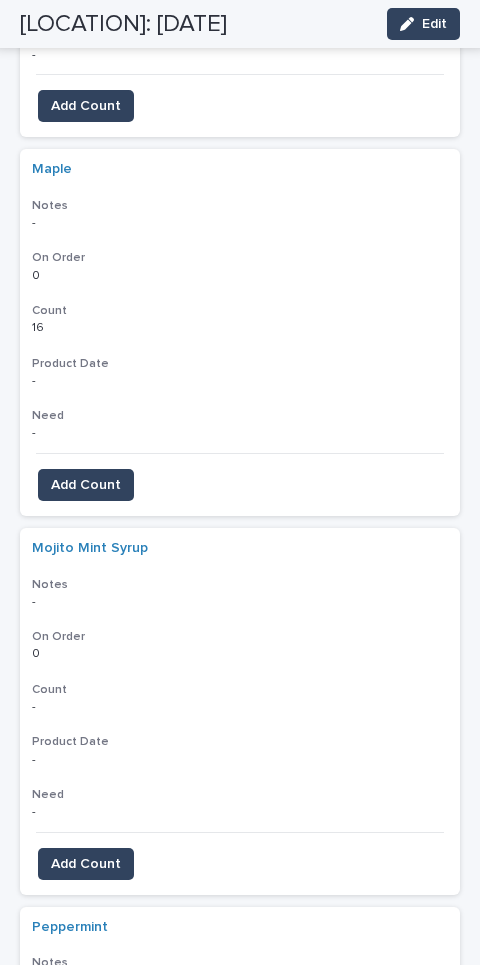 click on "Add Count" at bounding box center (86, 864) 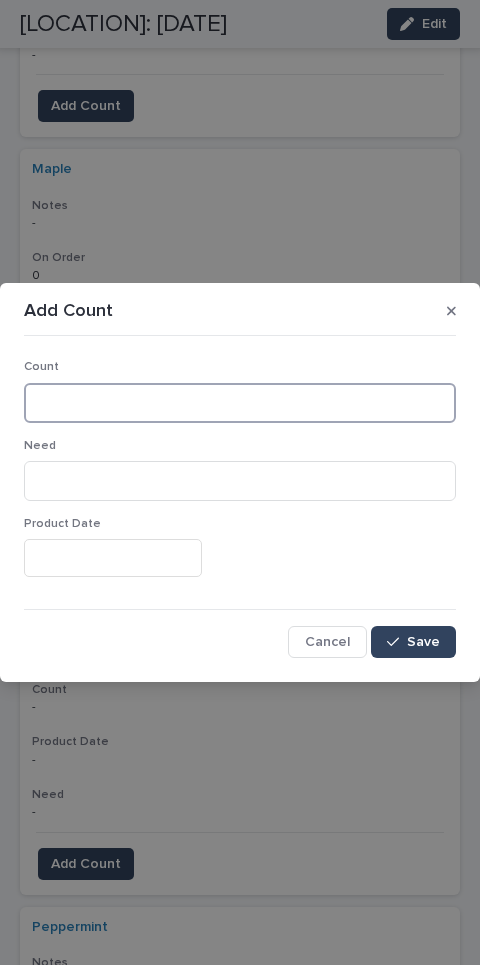 click at bounding box center (240, 403) 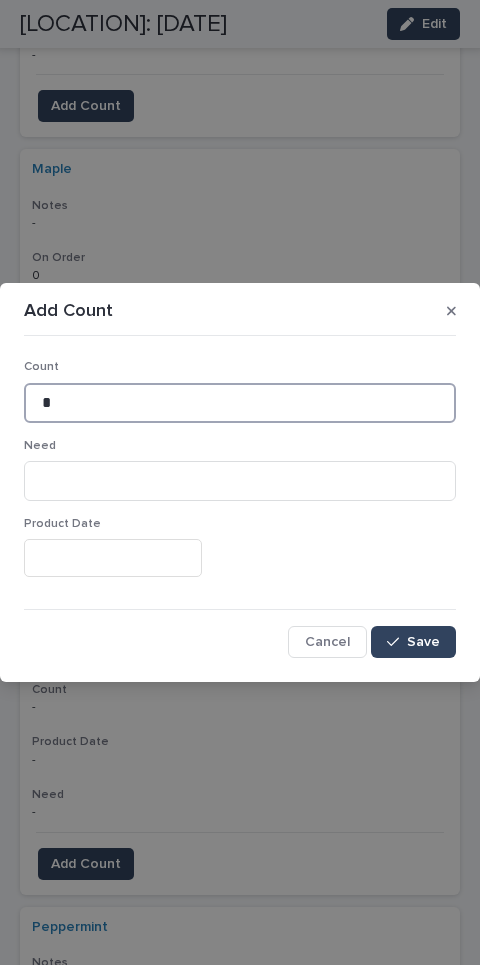 type on "*" 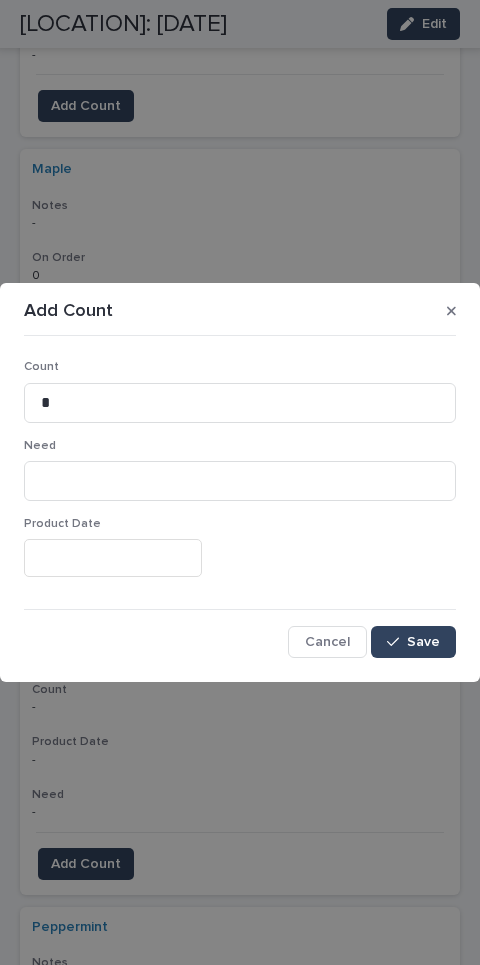 click on "Count * Need Product Date Cancel Save" at bounding box center [240, 500] 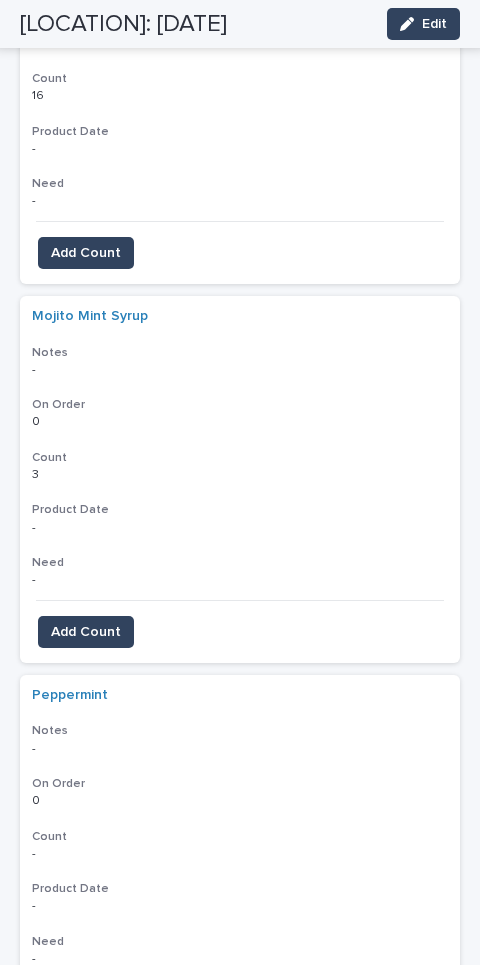scroll, scrollTop: 5114, scrollLeft: 0, axis: vertical 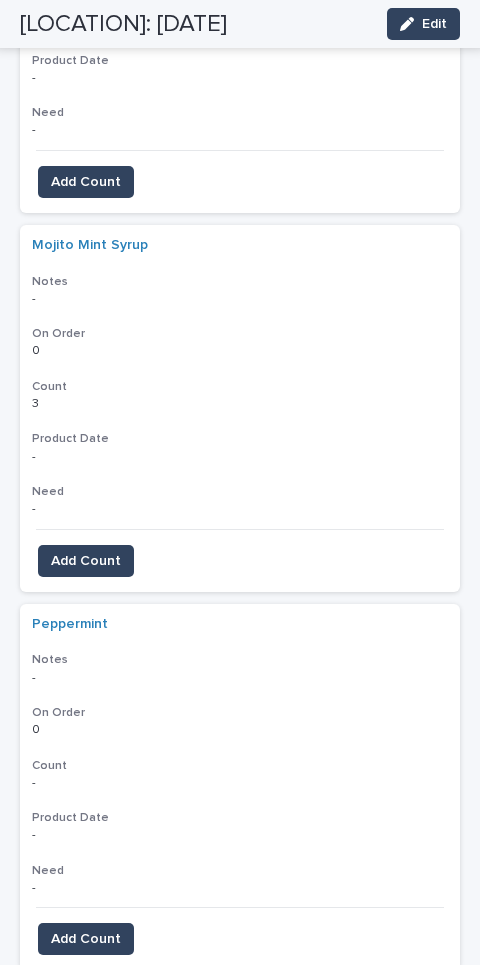 click on "Add Count" at bounding box center (86, 939) 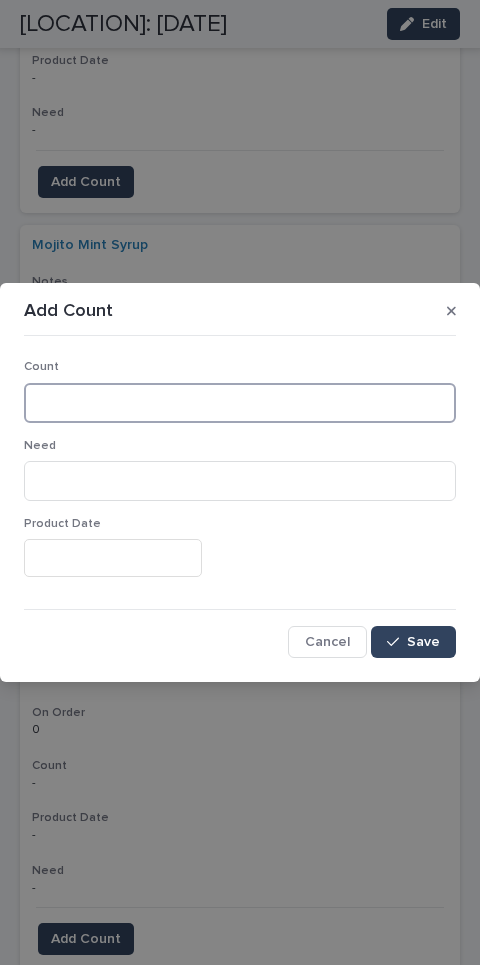 click at bounding box center [240, 403] 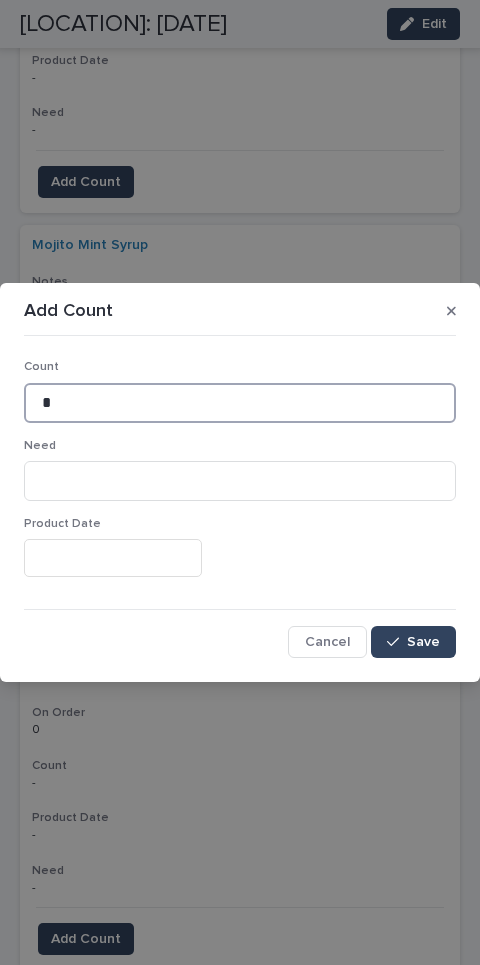 type on "*" 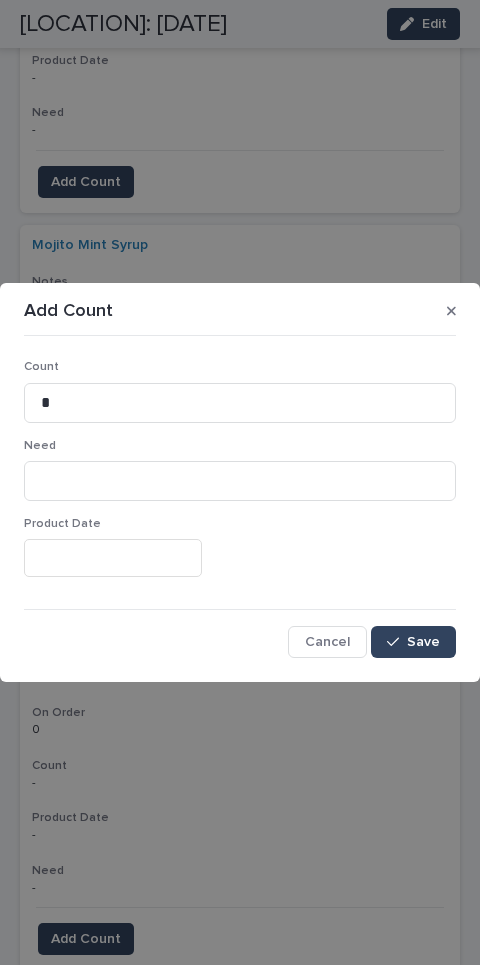 click on "Save" at bounding box center [413, 642] 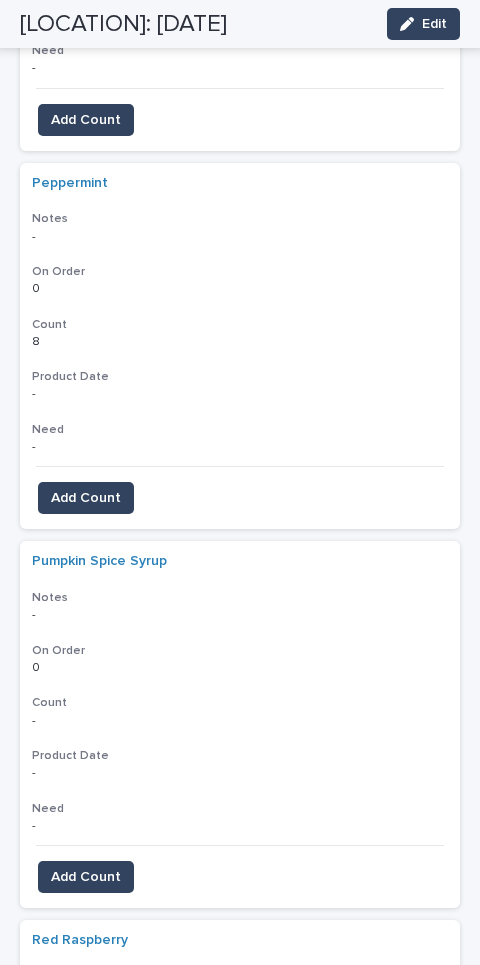 scroll, scrollTop: 5572, scrollLeft: 0, axis: vertical 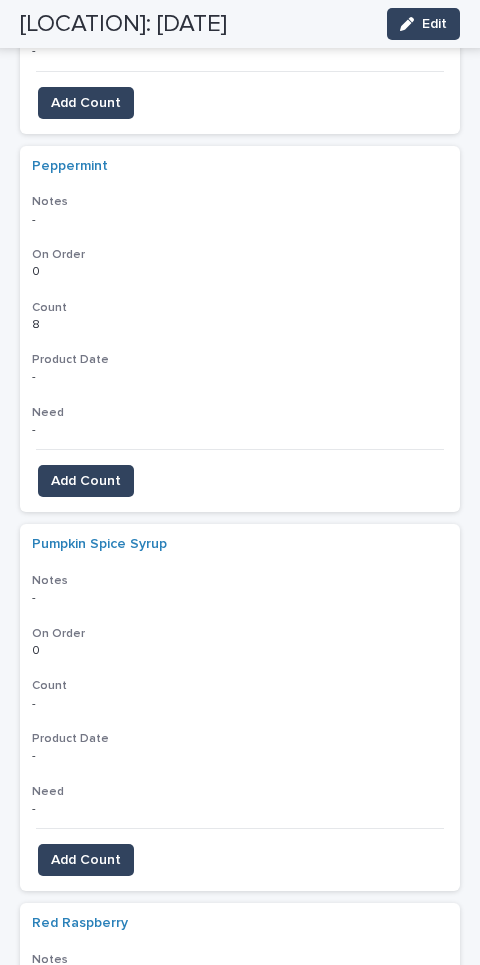 click on "Add Count" at bounding box center (86, 860) 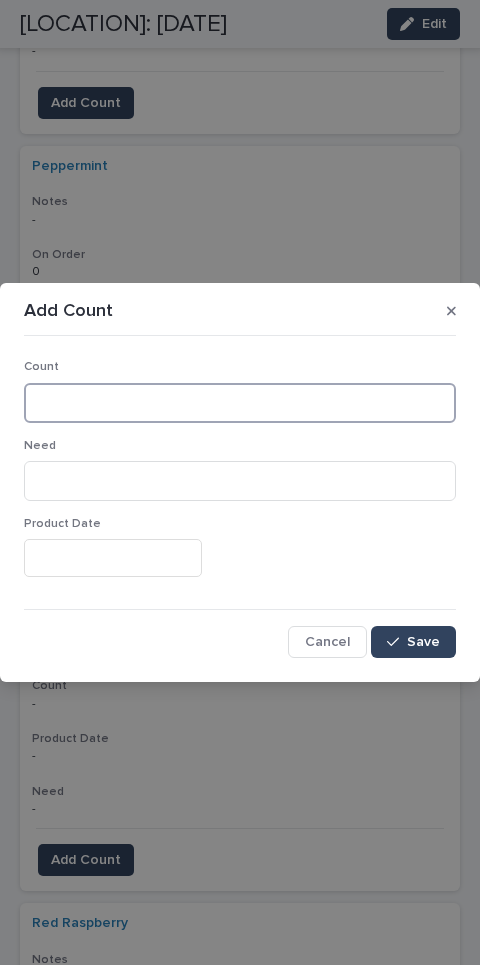 click at bounding box center [240, 403] 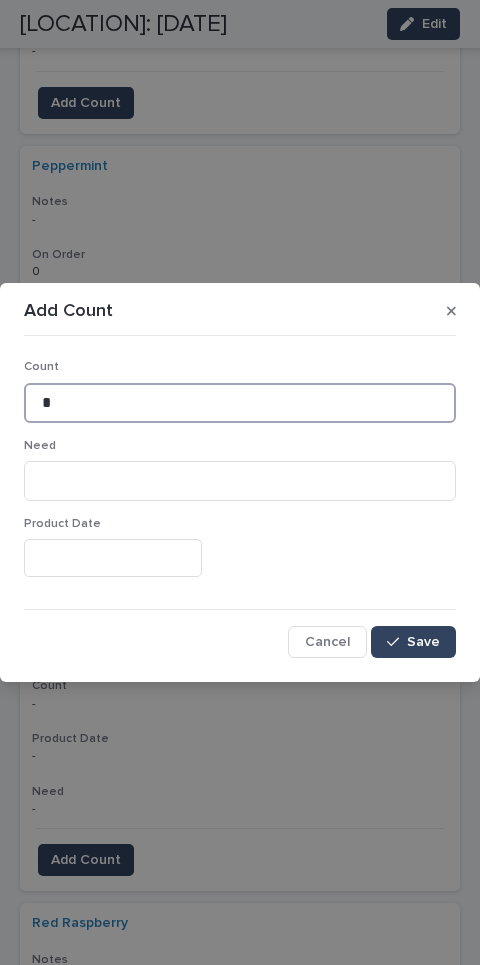 type on "*" 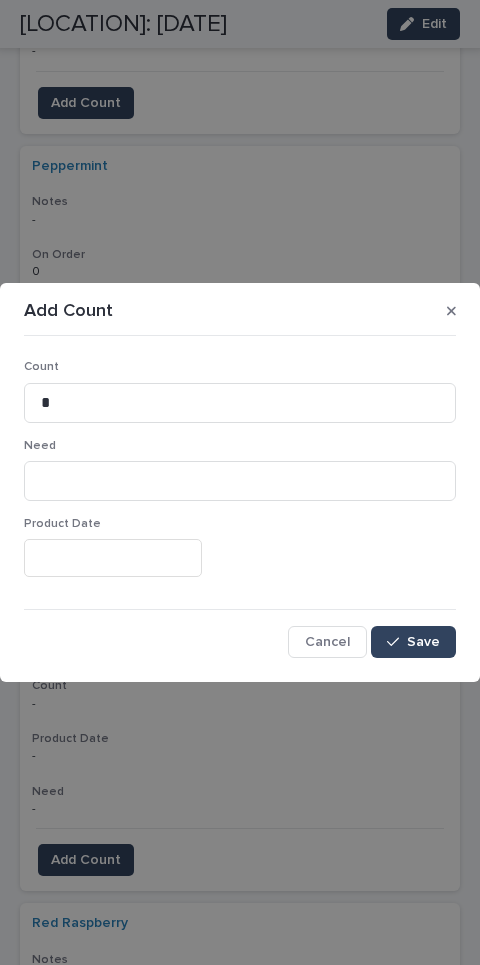 click on "Save" at bounding box center (413, 642) 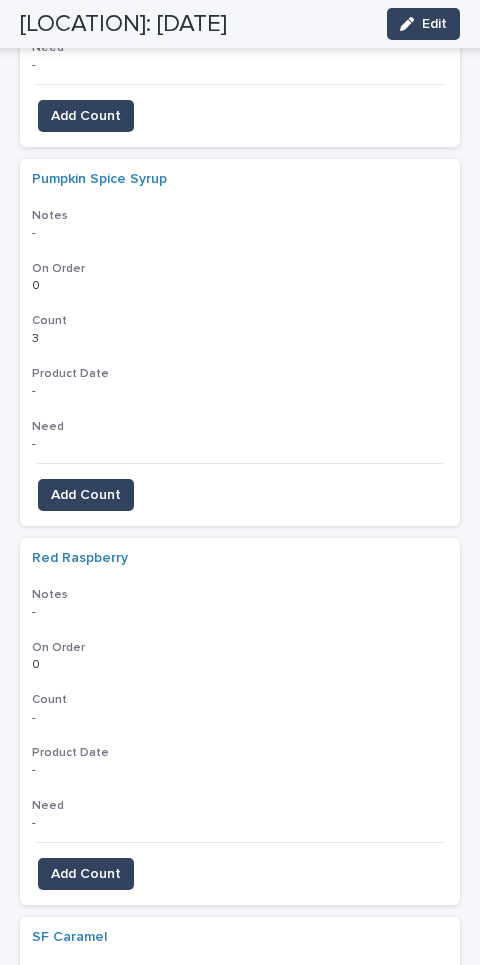 scroll, scrollTop: 5945, scrollLeft: 0, axis: vertical 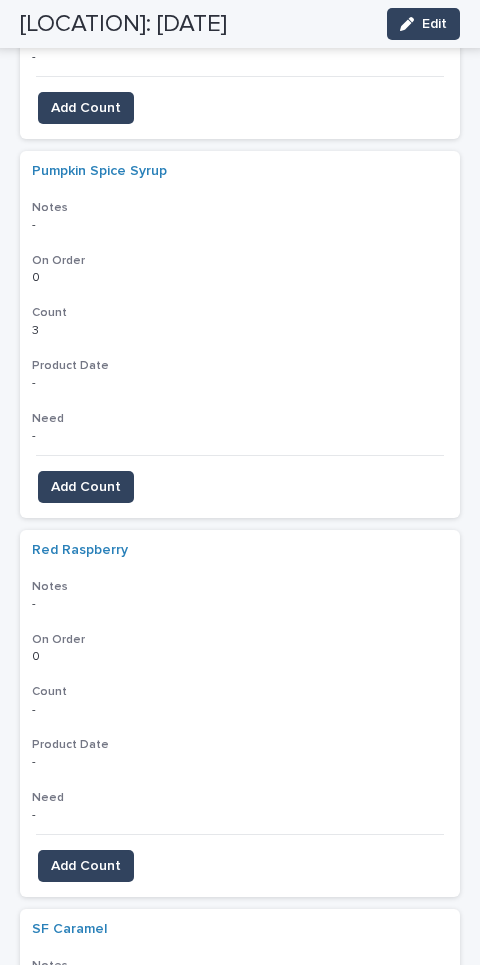 click on "Add Count" at bounding box center [86, 866] 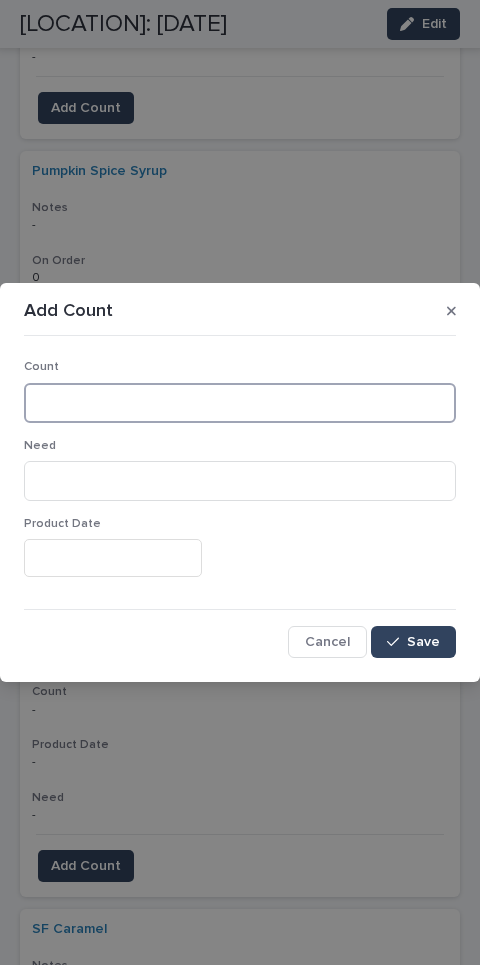 click at bounding box center (240, 403) 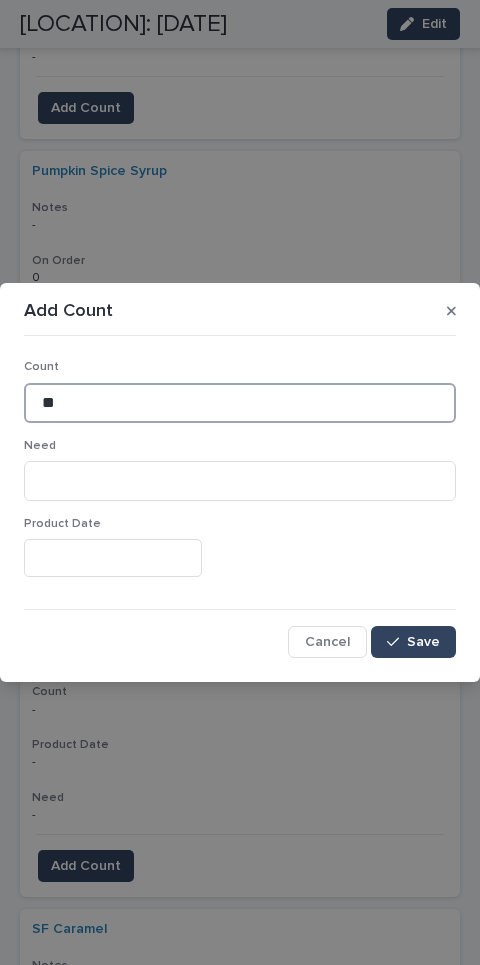 type on "**" 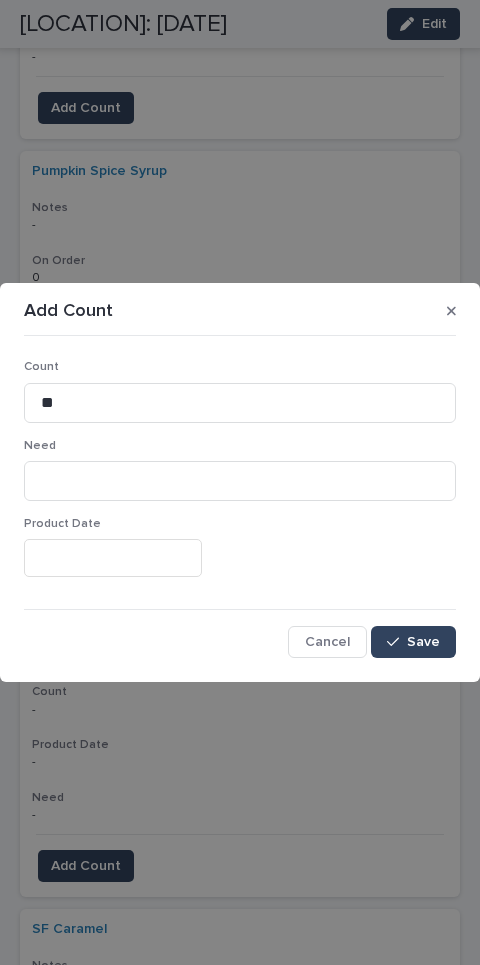 click on "Save" at bounding box center [423, 642] 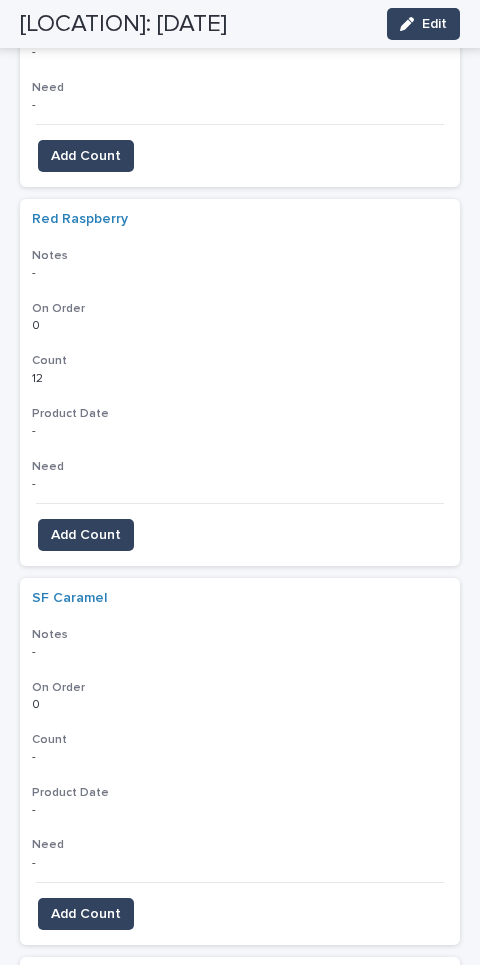 scroll, scrollTop: 6287, scrollLeft: 0, axis: vertical 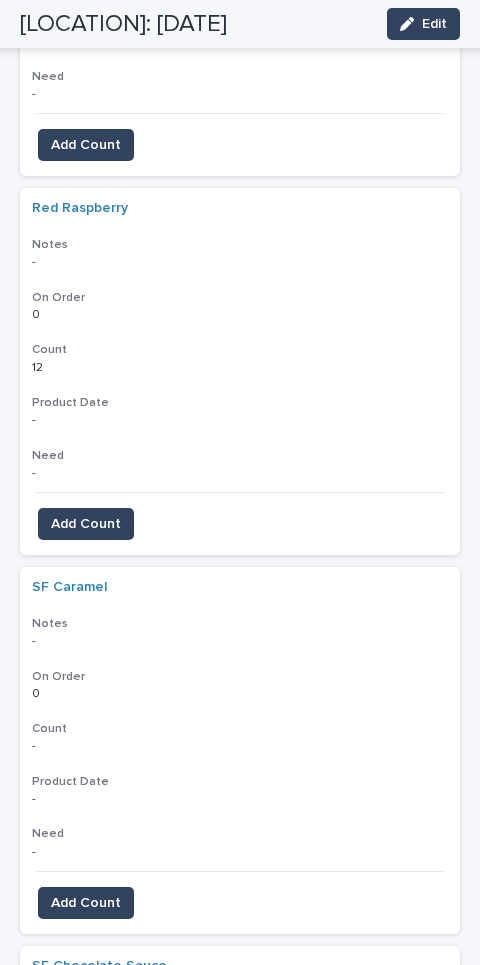 click on "Add Count" at bounding box center (86, 903) 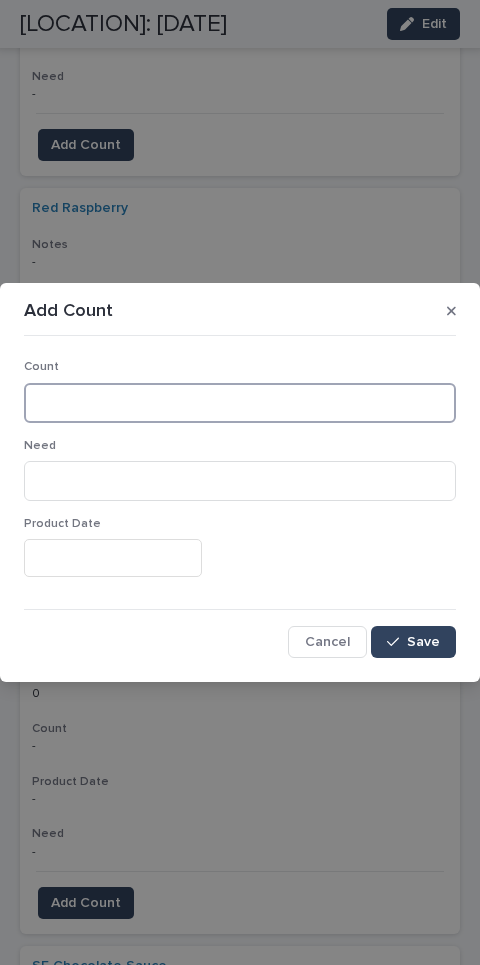 click at bounding box center [240, 403] 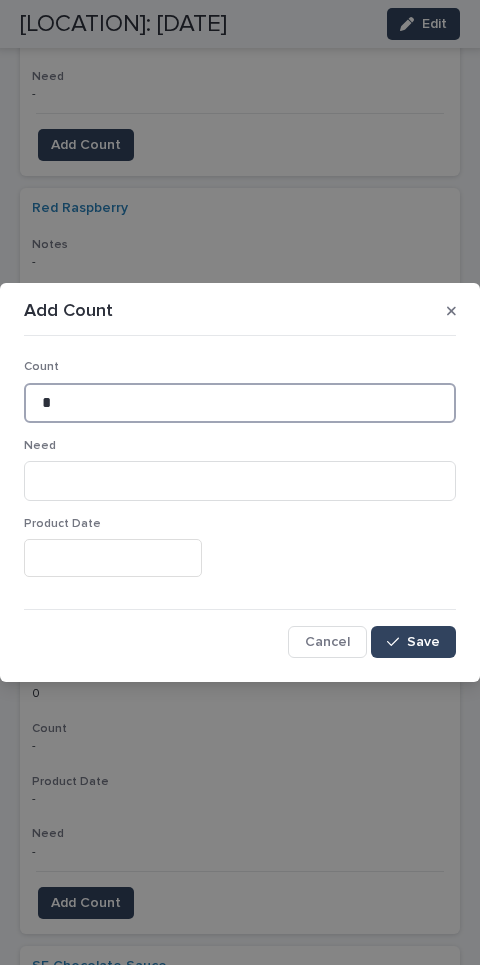 type on "*" 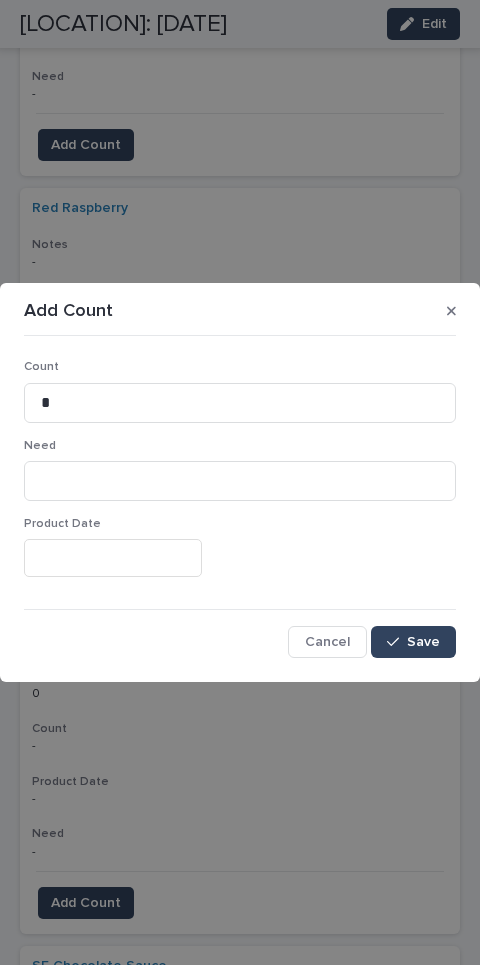 click on "Save" at bounding box center (413, 642) 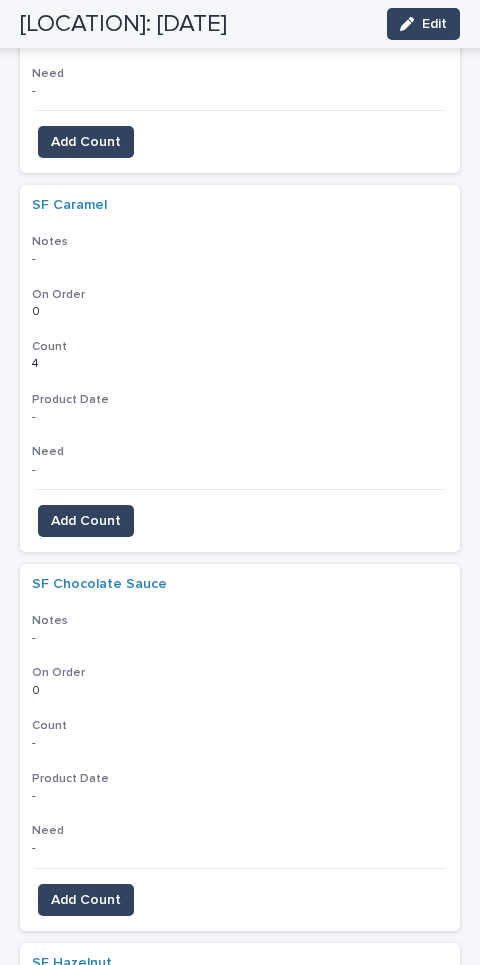 scroll, scrollTop: 6736, scrollLeft: 0, axis: vertical 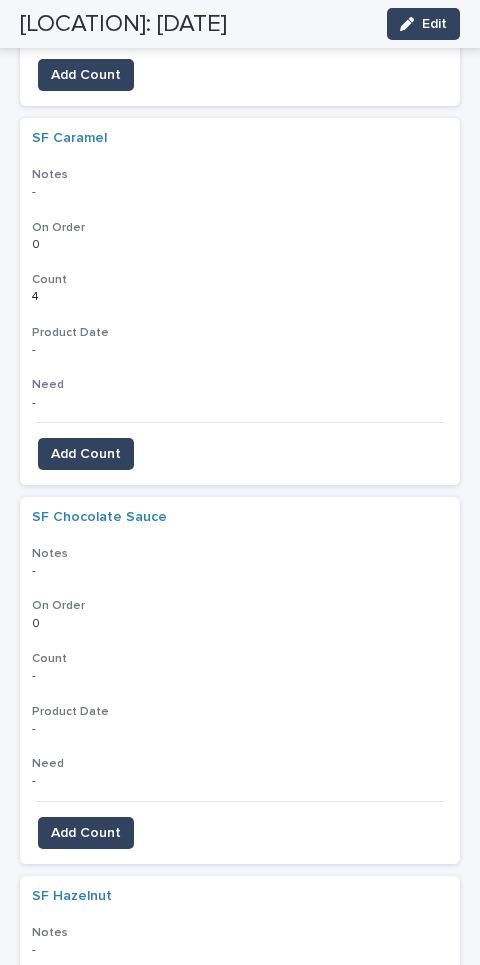 click on "Add Count" at bounding box center [86, 833] 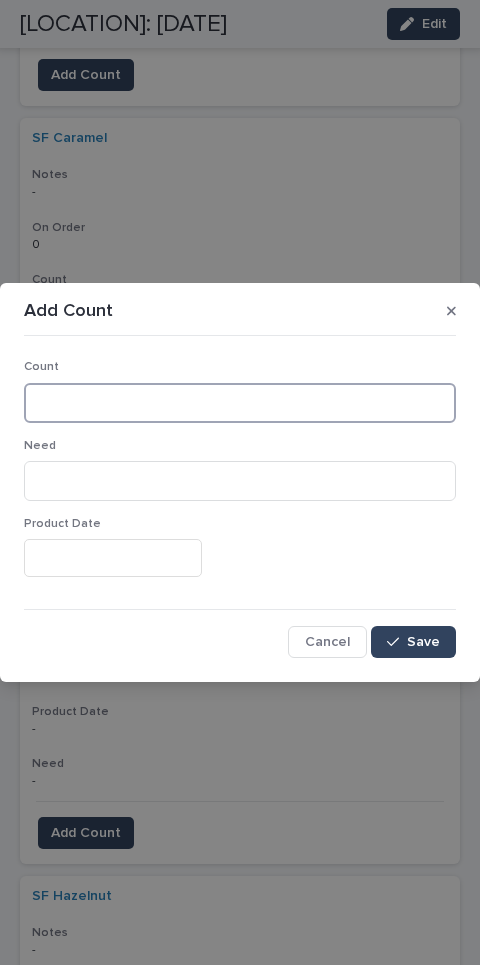 click at bounding box center [240, 403] 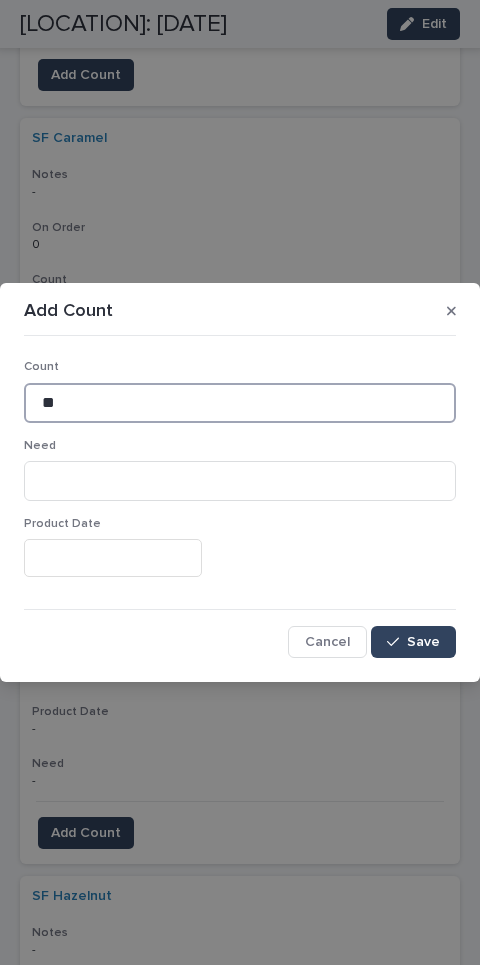 type on "**" 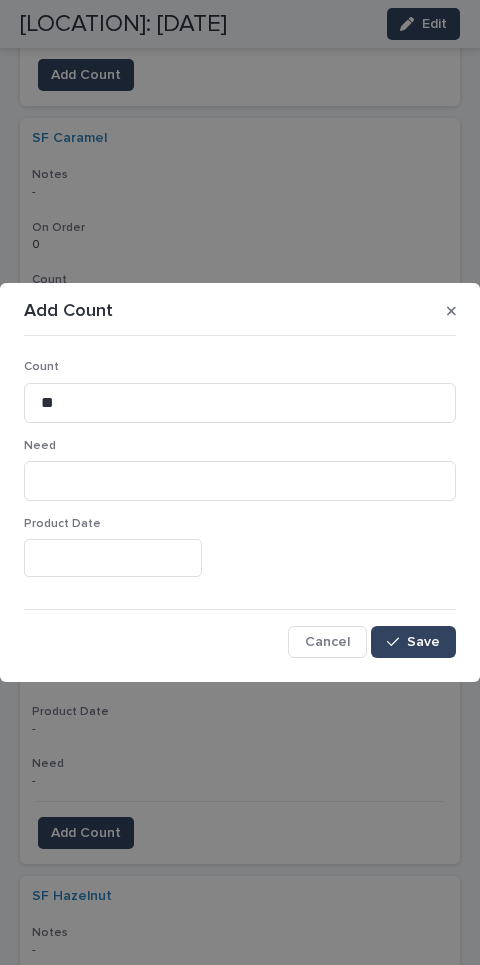 click on "Save" at bounding box center [413, 642] 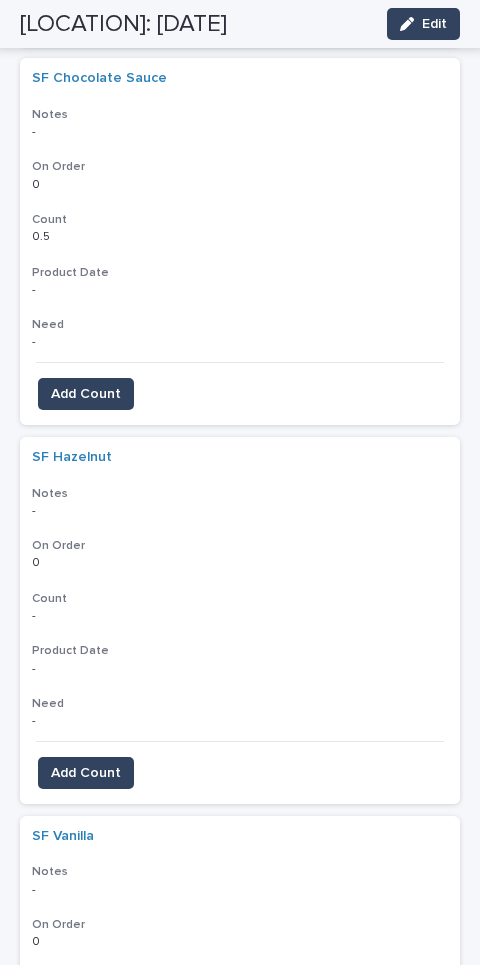 scroll, scrollTop: 7183, scrollLeft: 0, axis: vertical 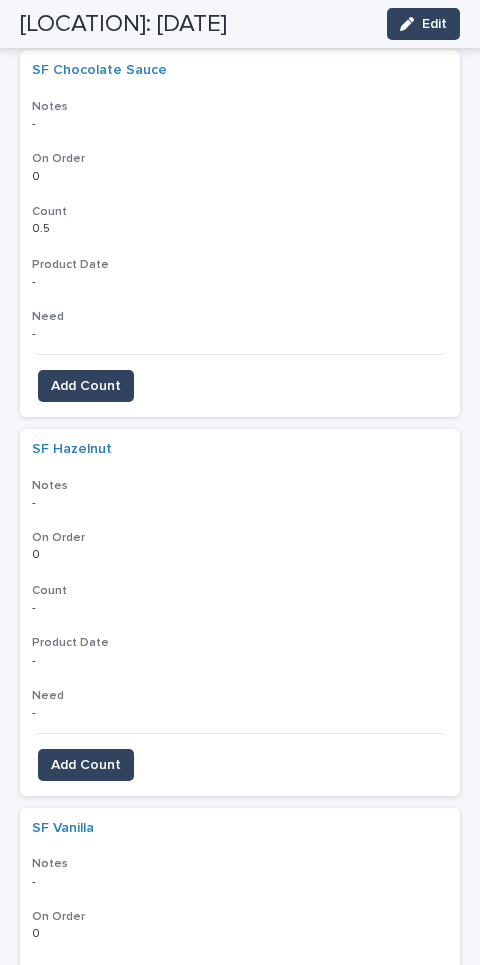 click on "Add Count" at bounding box center (86, 765) 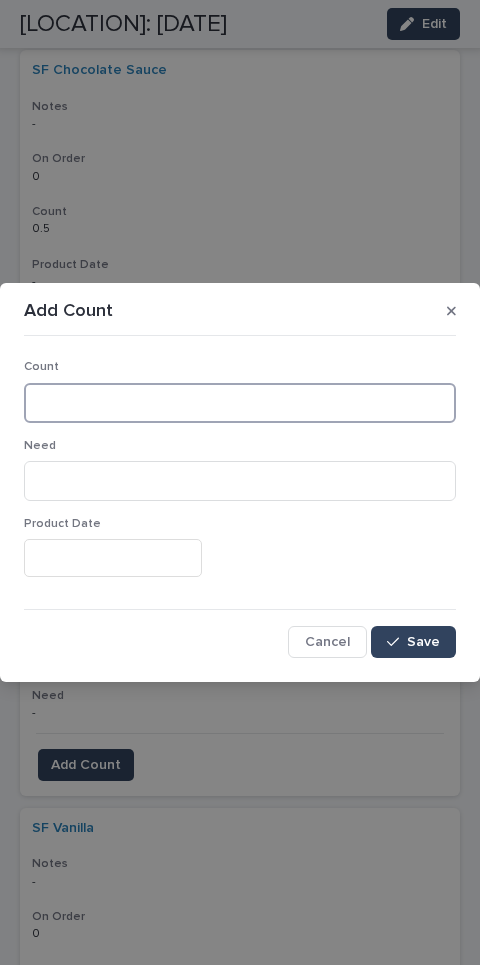 click at bounding box center (240, 403) 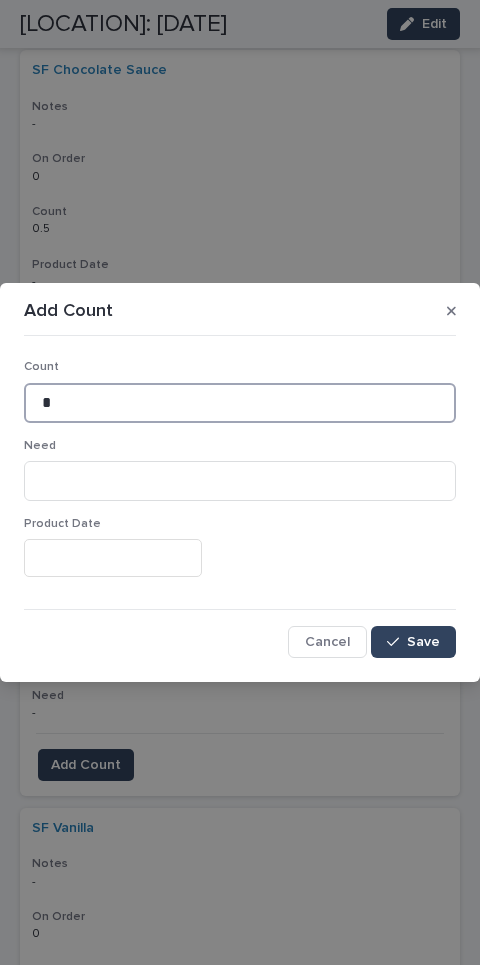 type on "*" 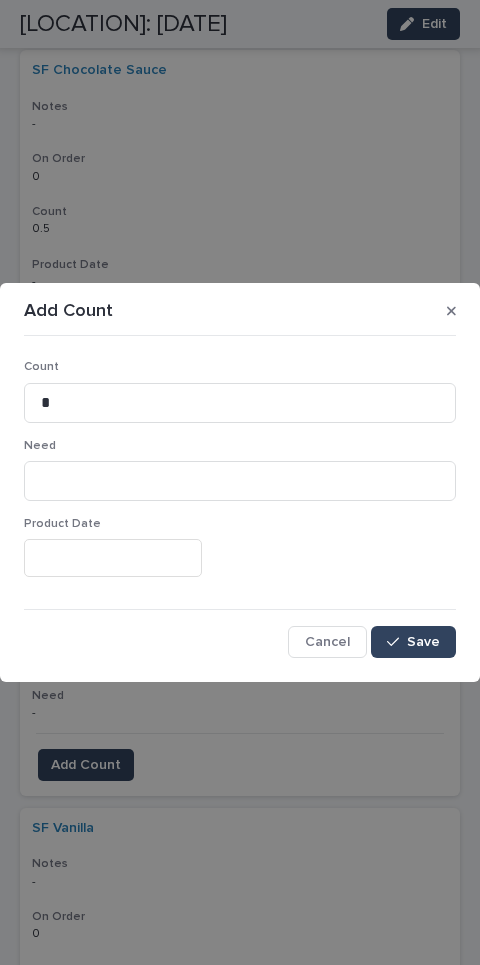 click on "Save" at bounding box center [423, 642] 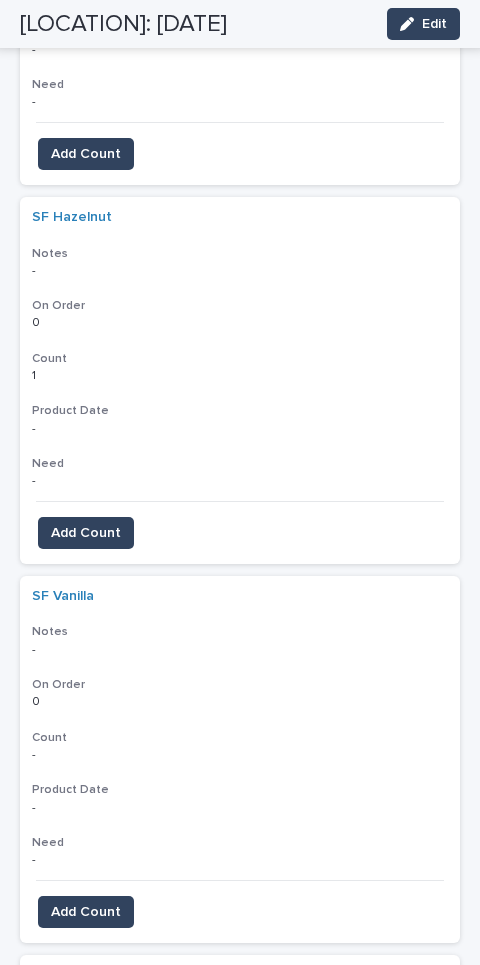 scroll, scrollTop: 7459, scrollLeft: 0, axis: vertical 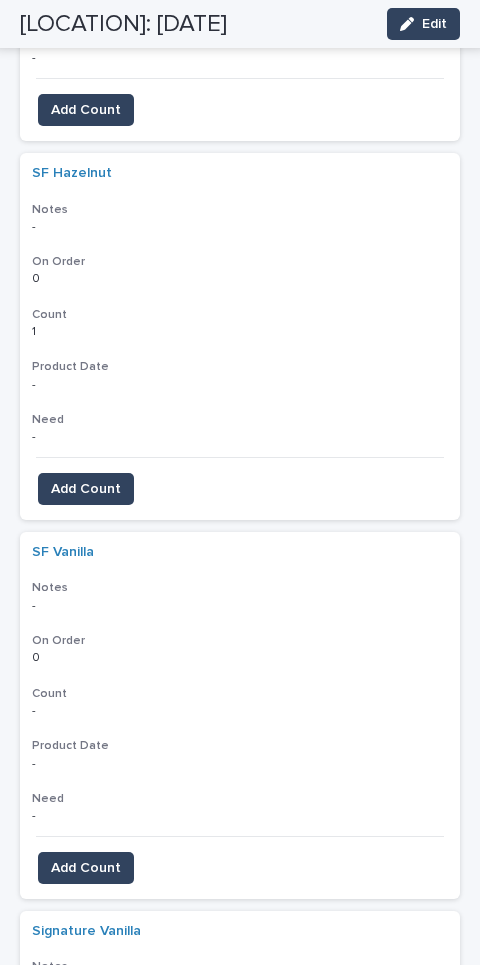 click on "Add Count" at bounding box center (86, 868) 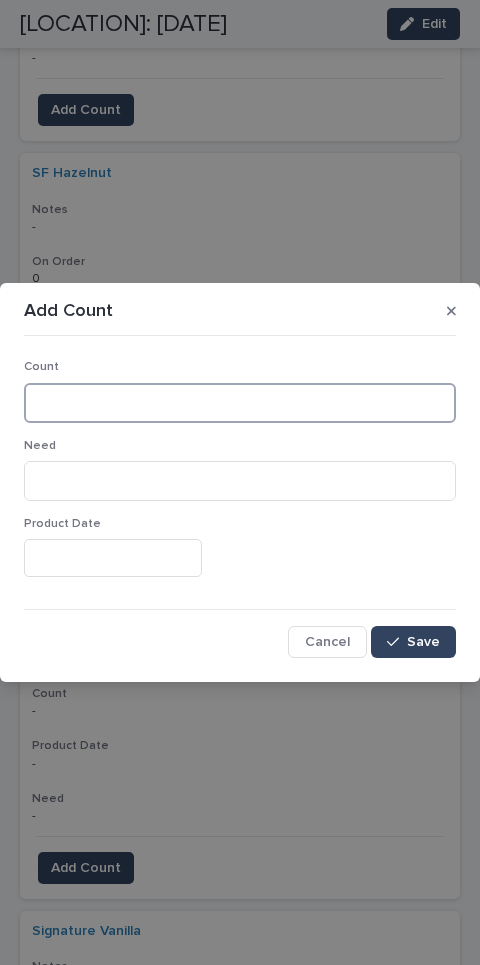 click at bounding box center (240, 403) 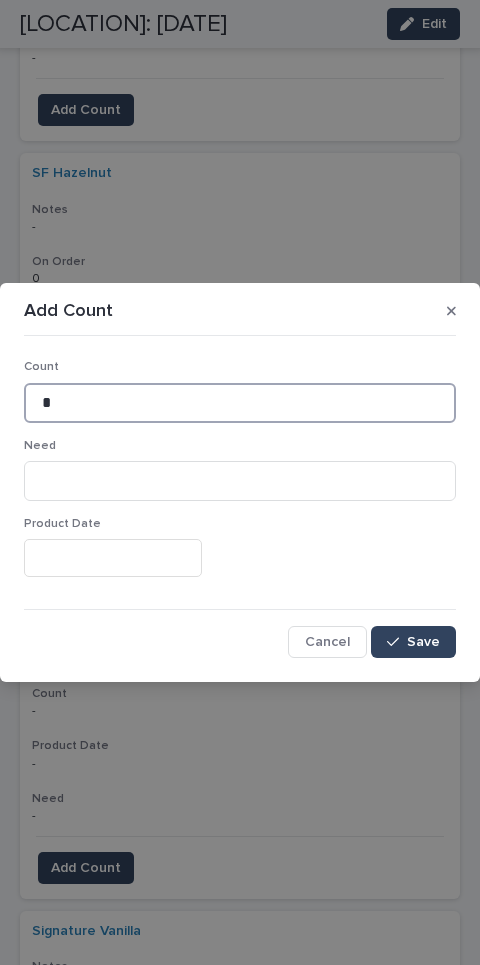 type on "*" 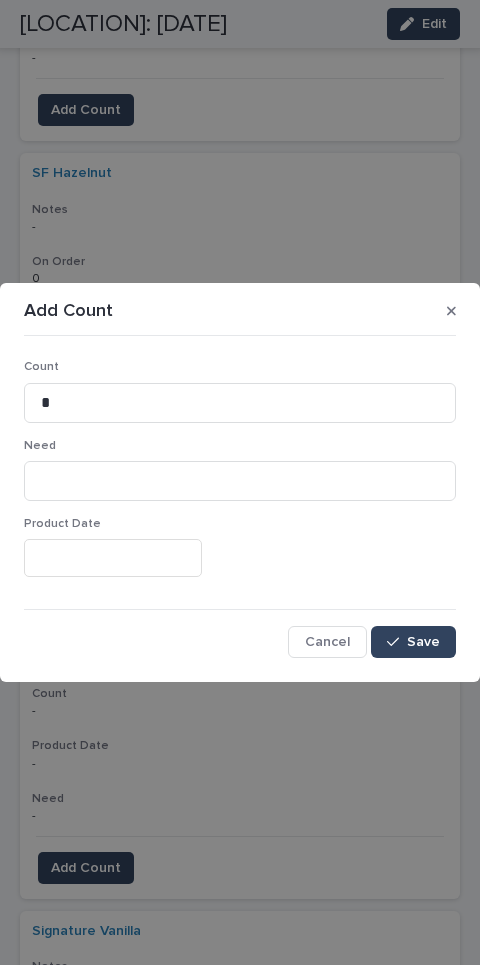 click on "Save" at bounding box center (423, 642) 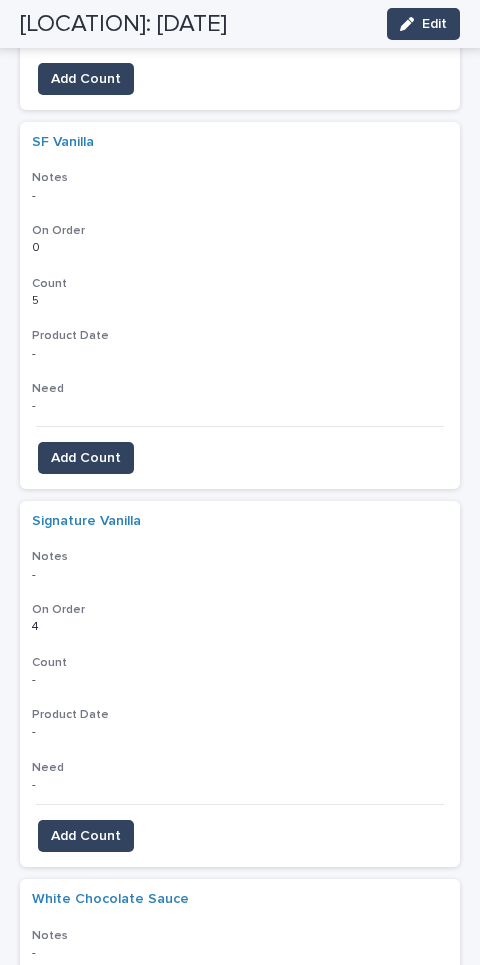 scroll, scrollTop: 7871, scrollLeft: 0, axis: vertical 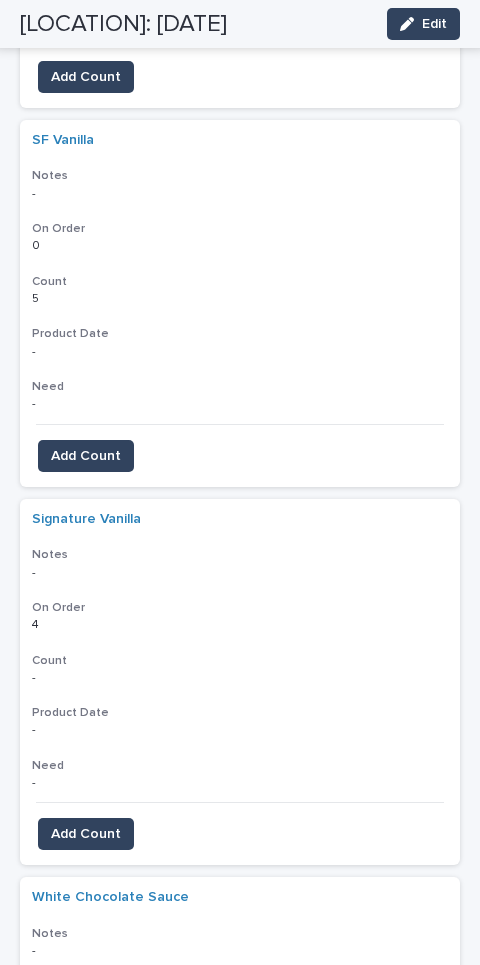 click on "Add Count" at bounding box center [86, 834] 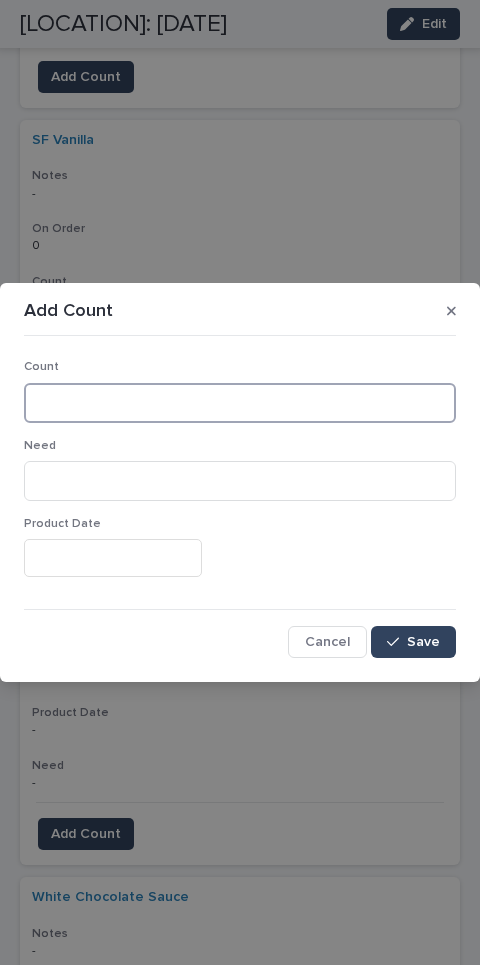 click at bounding box center [240, 403] 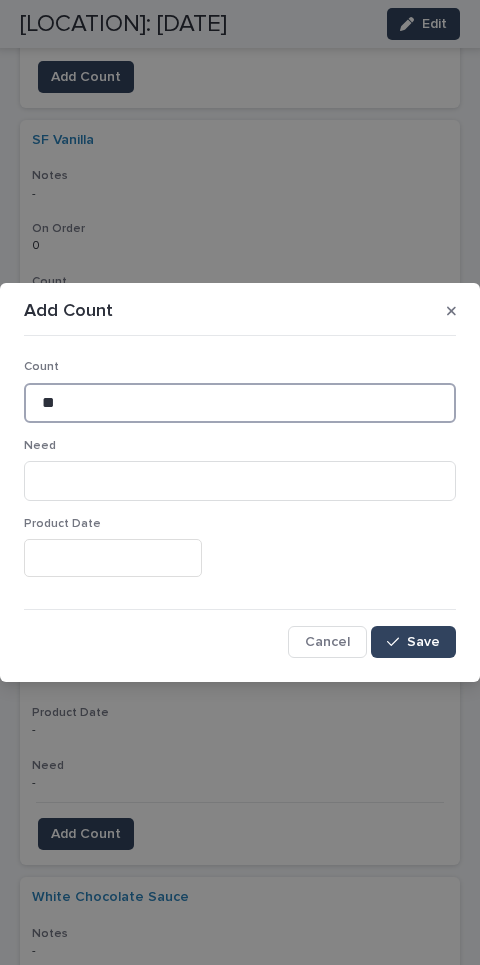 type on "**" 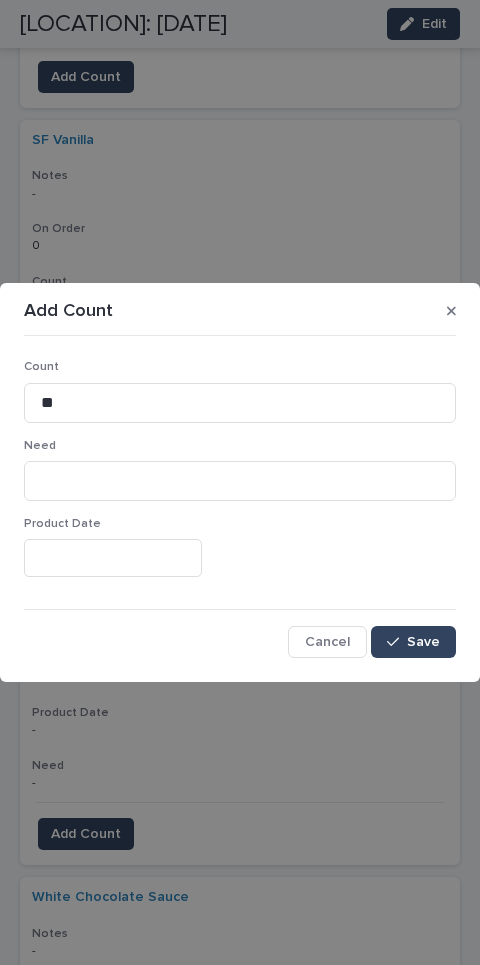click on "Save" at bounding box center [413, 642] 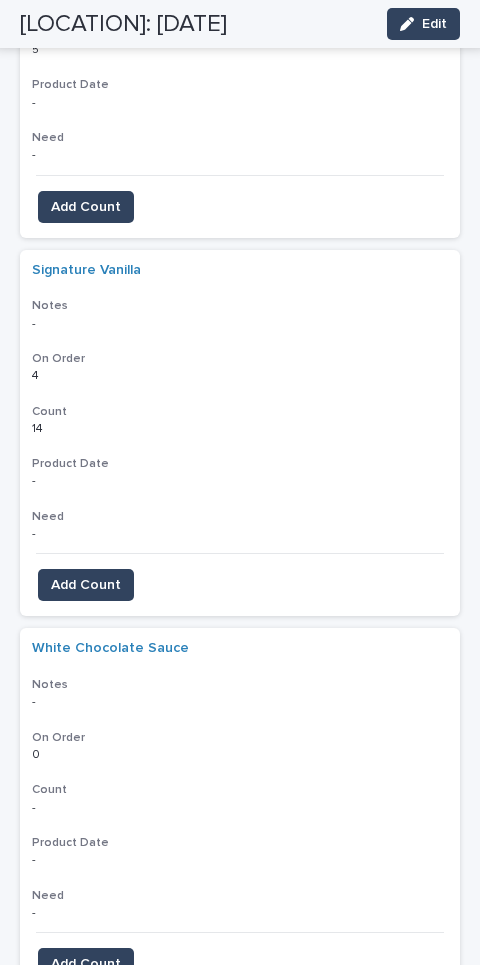 scroll, scrollTop: 8213, scrollLeft: 0, axis: vertical 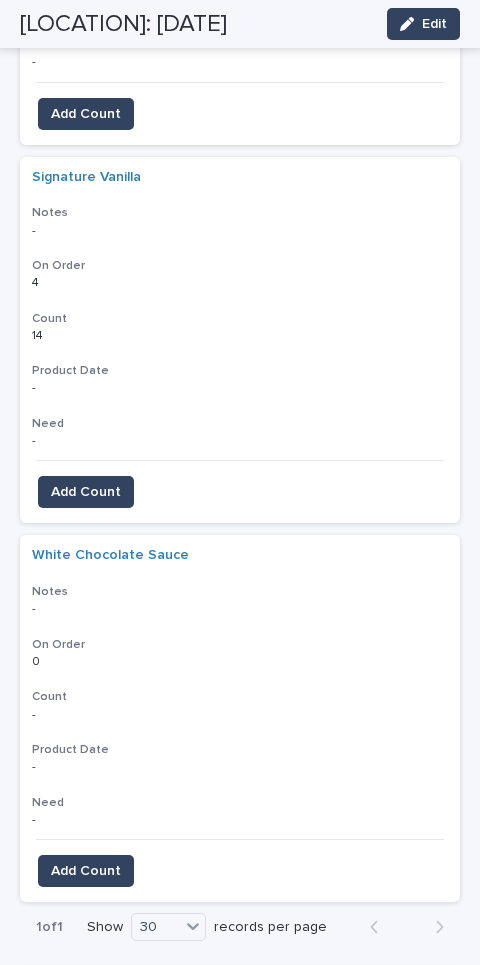 click on "Add Count" at bounding box center (86, 871) 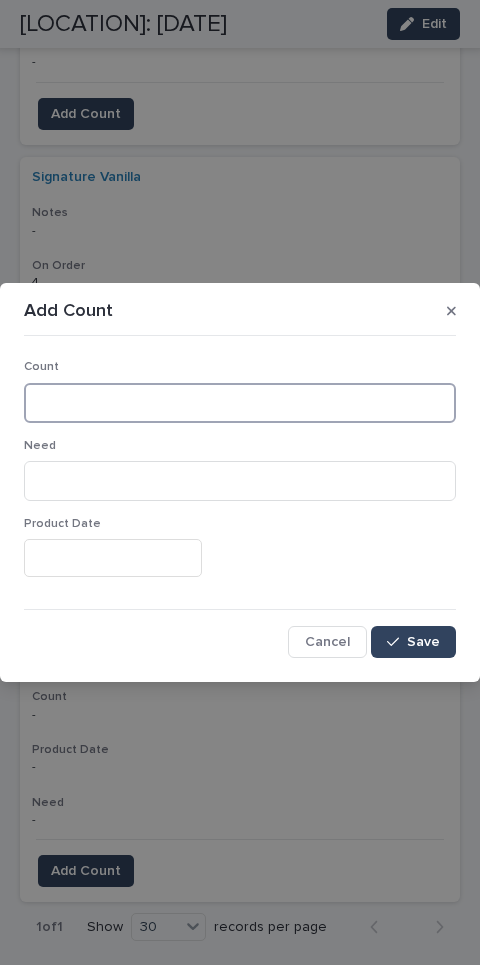 click at bounding box center (240, 403) 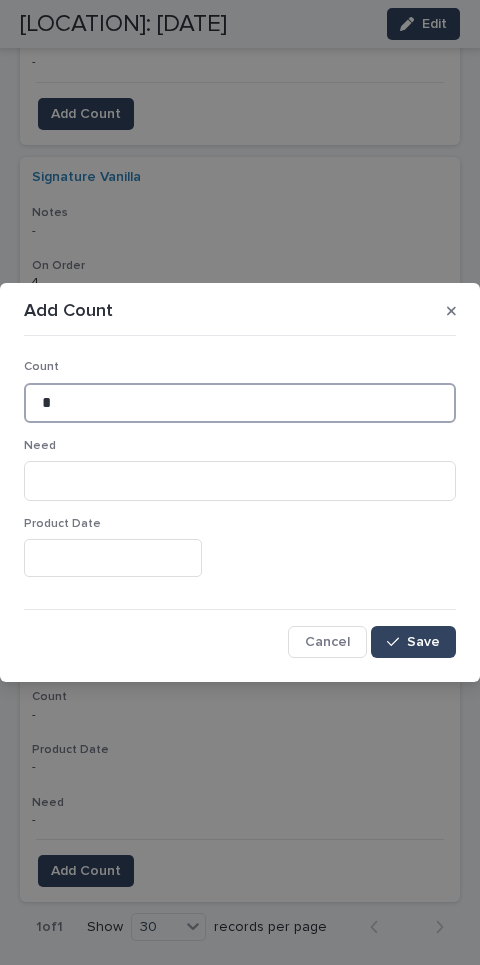 type on "*" 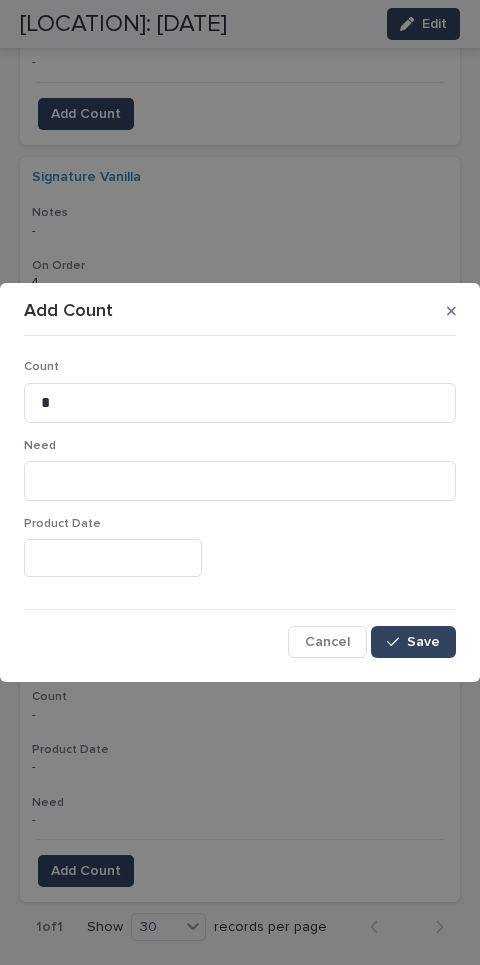 click on "Save" at bounding box center [413, 642] 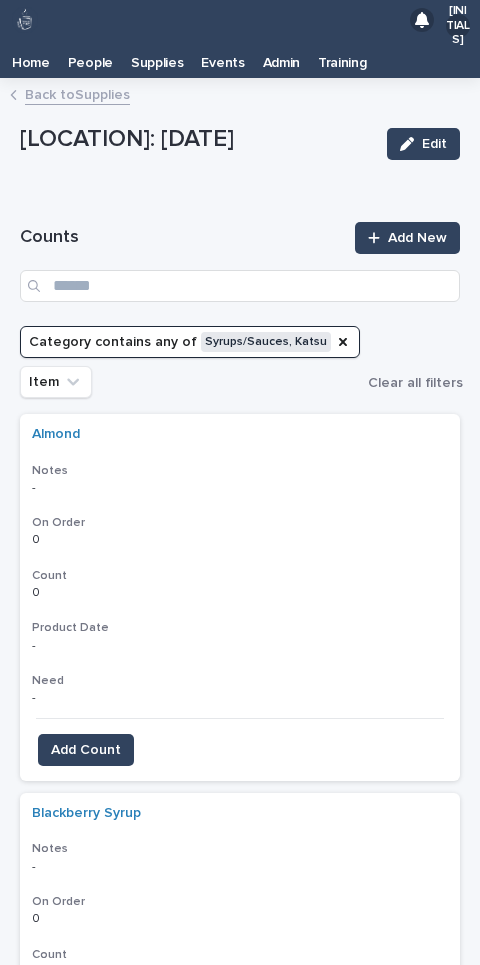 scroll, scrollTop: 0, scrollLeft: 0, axis: both 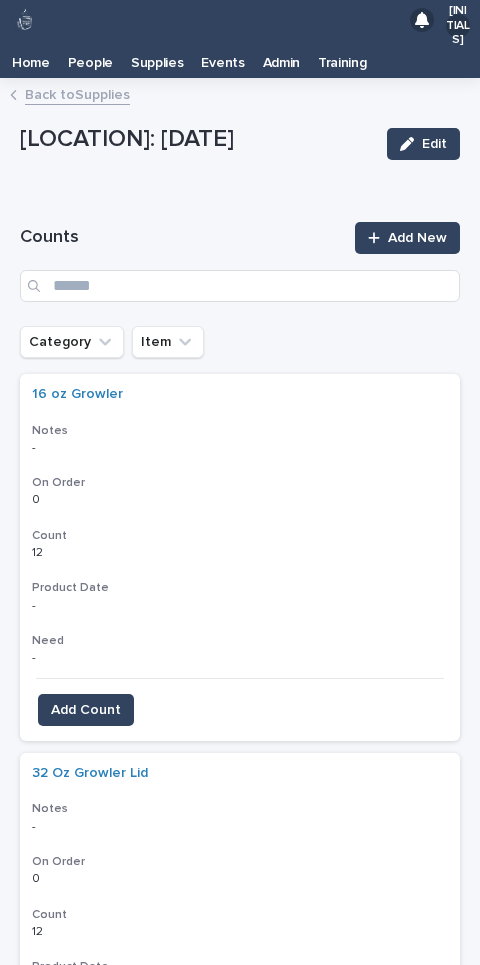 click 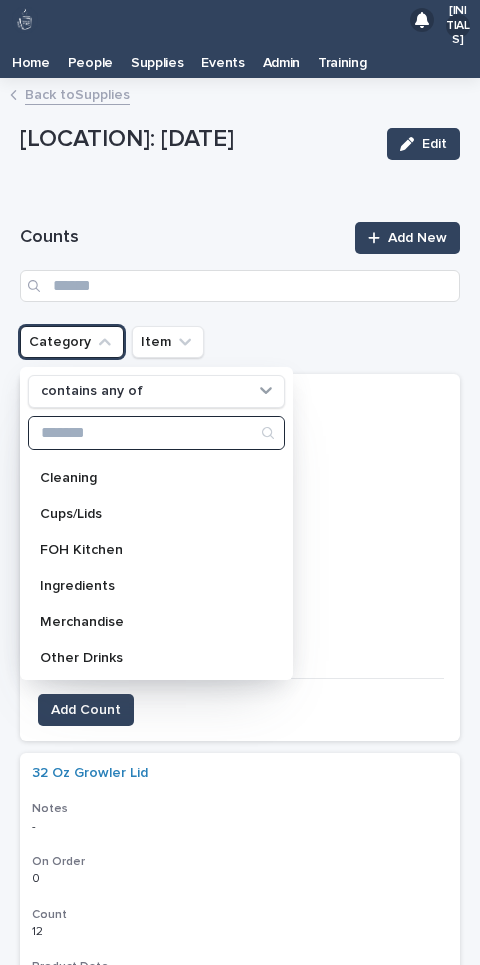 scroll, scrollTop: 68, scrollLeft: 0, axis: vertical 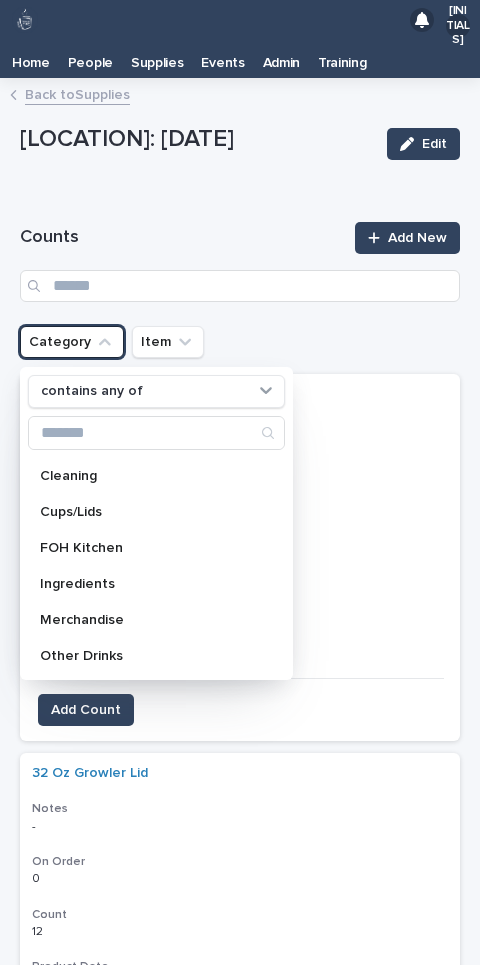click on "Ingredients" at bounding box center [156, 584] 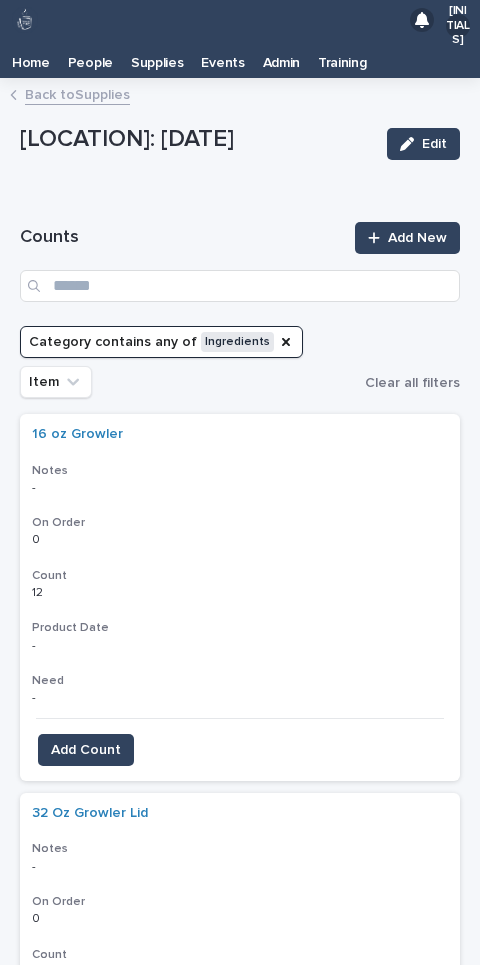 click on "Loading... Saving… Loading... Saving… Counts Add New Category contains any of Ingredients Item Clear all filters 16 oz Growler   Notes - -   On Order 0 0   Count 12 12   Product Date - Need - -   Add Count 32 Oz Growler Lid   Notes - -   On Order 0 0   Count 12 12   Product Date - Need - -   Add Count 32 Oz Growler   Notes - -   On Order 0 0   Count 12 12   Product Date - Need - -   Add Count 9 oz cold cup - catering use only   Notes - -   On Order 0 0   Count 0 0   Product Date - Need - -   Add Count Almond Milk   Notes - -   On Order 0 0   Count 5 5   Product Date - Need - -   Add Count Almond   Notes - -   On Order 0 0   Count 0 0   Product Date - Need - -   Add Count Apple Juice   Notes - -   On Order 0 0   Count 1 1   Product Date - Need - -   Add Count Bag-small   Notes - -   On Order 0 0   Count 1.25 1.25   Product Date - Need - -   Add Count Bags-Large   Notes - -   On Order 0 0   Count 1.75 1.75   Product Date - Need - -   Add Count Bags-pastry   Notes - -   0" at bounding box center [240, 6180] 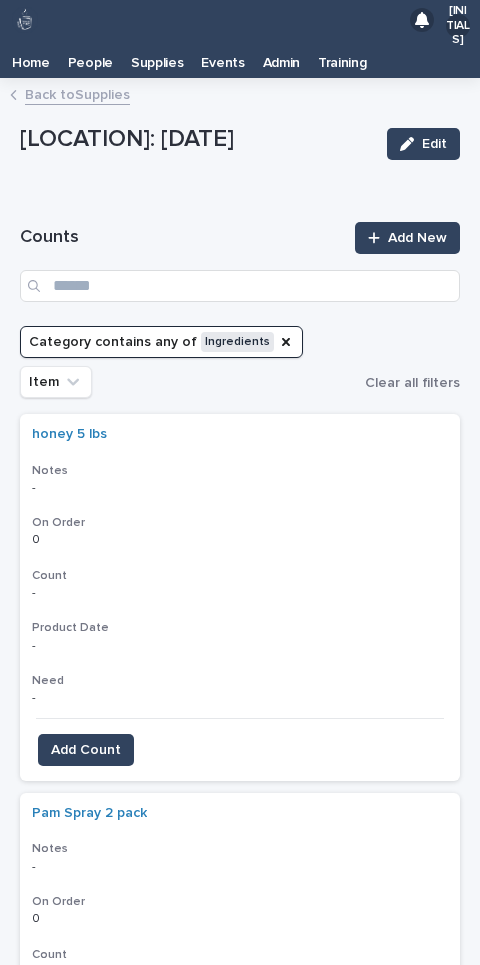 click on "Add Count" at bounding box center [86, 750] 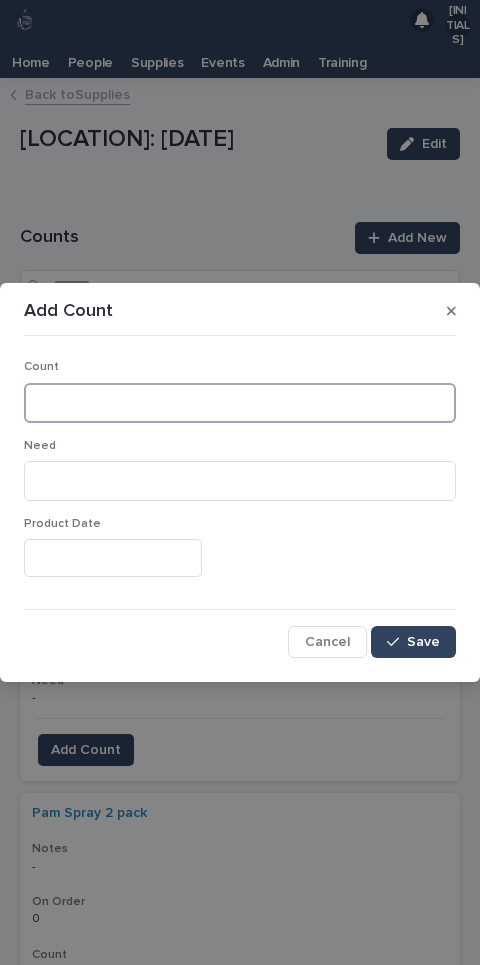 click at bounding box center (240, 403) 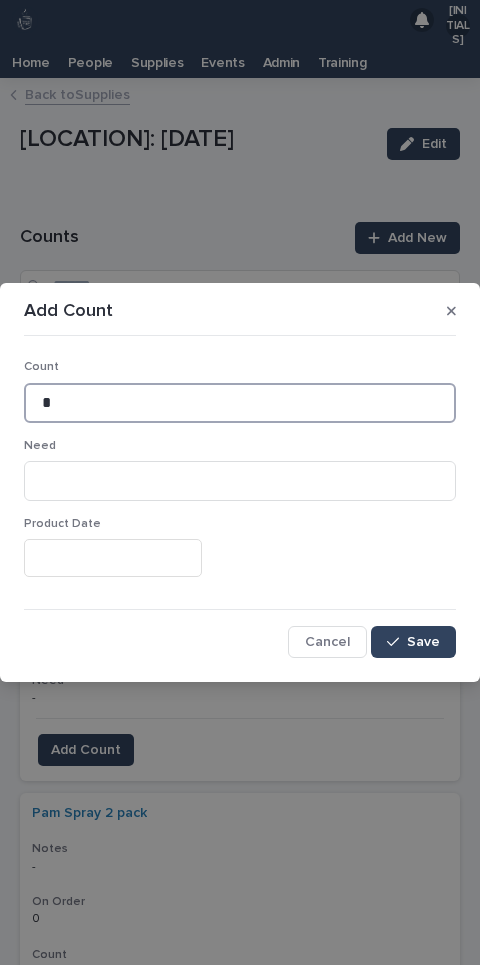 type on "*" 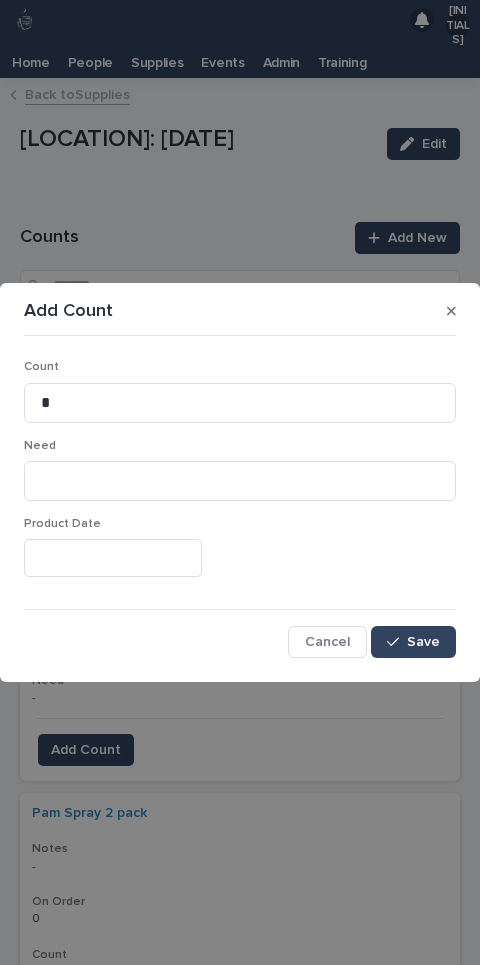 click on "Save" at bounding box center (413, 642) 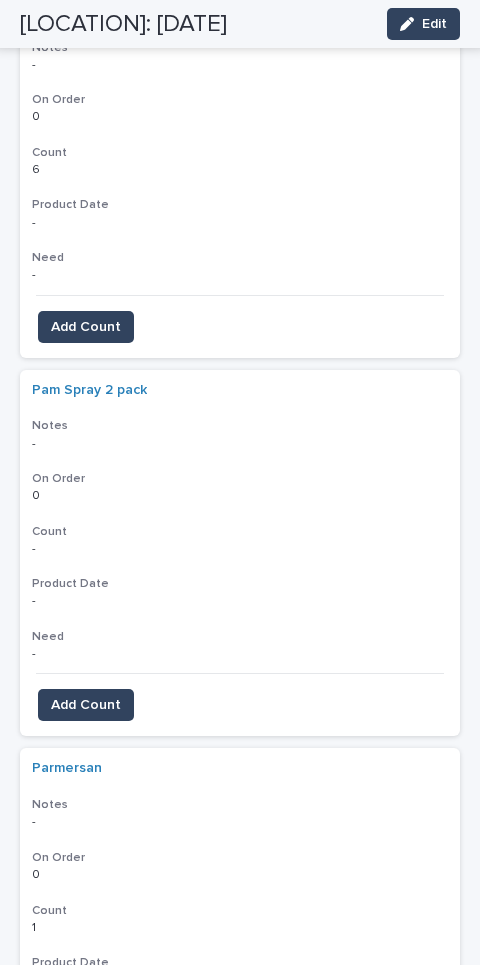 scroll, scrollTop: 467, scrollLeft: 0, axis: vertical 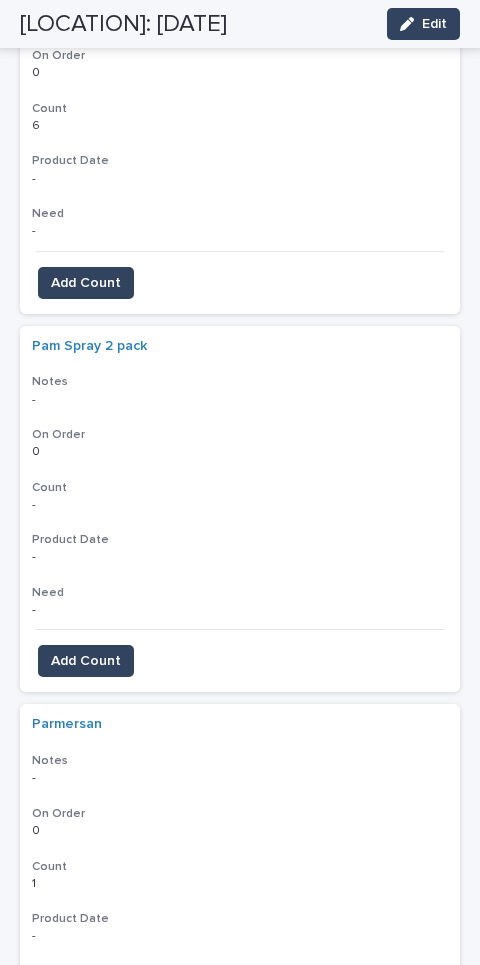 click on "Add Count" at bounding box center [86, 661] 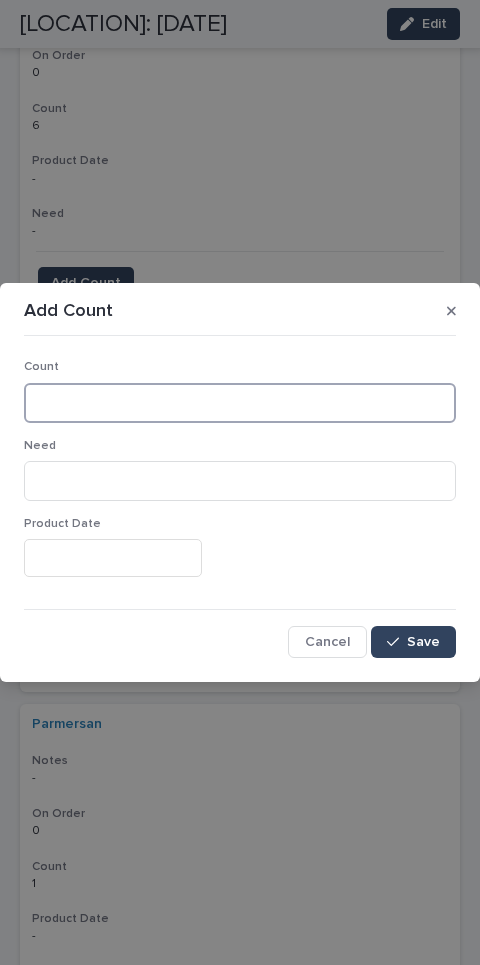 click at bounding box center (240, 403) 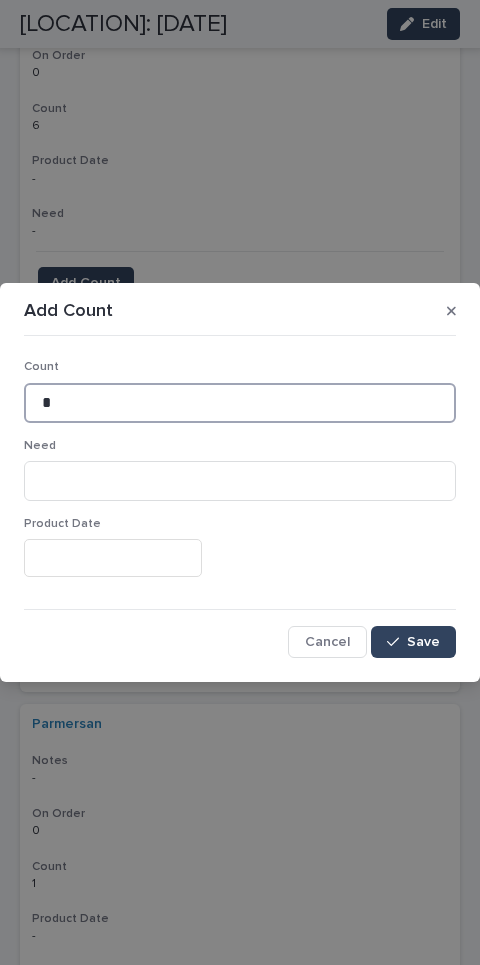 type on "*" 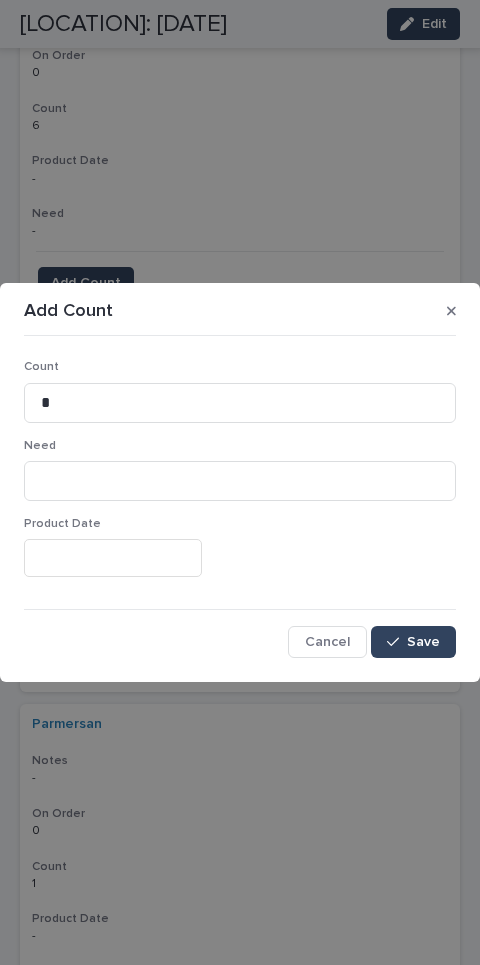 click on "Save" at bounding box center [413, 642] 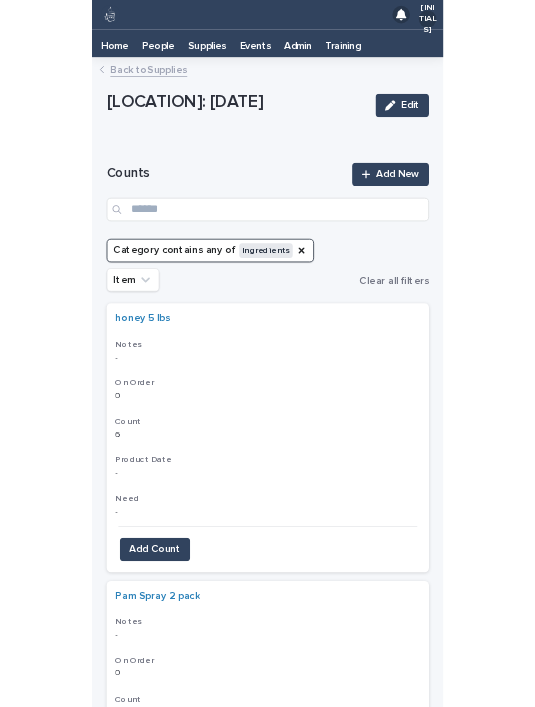 scroll, scrollTop: 0, scrollLeft: 0, axis: both 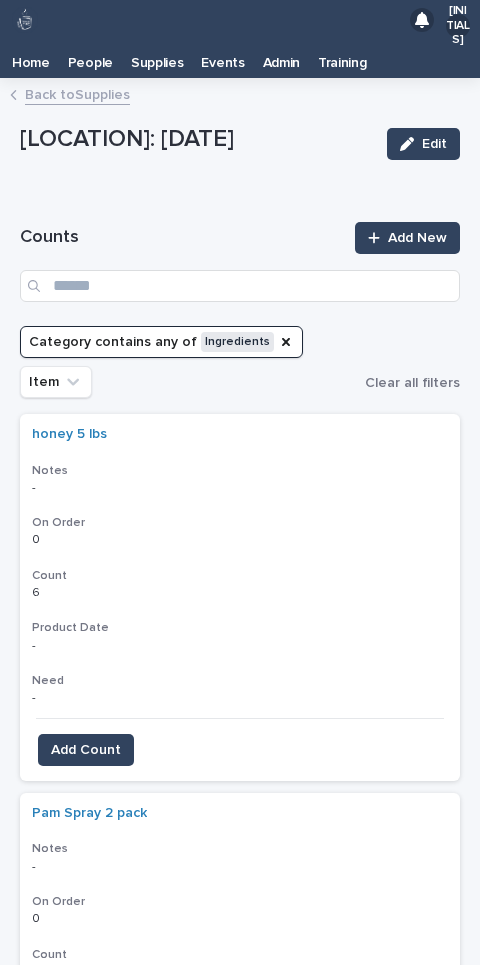 click 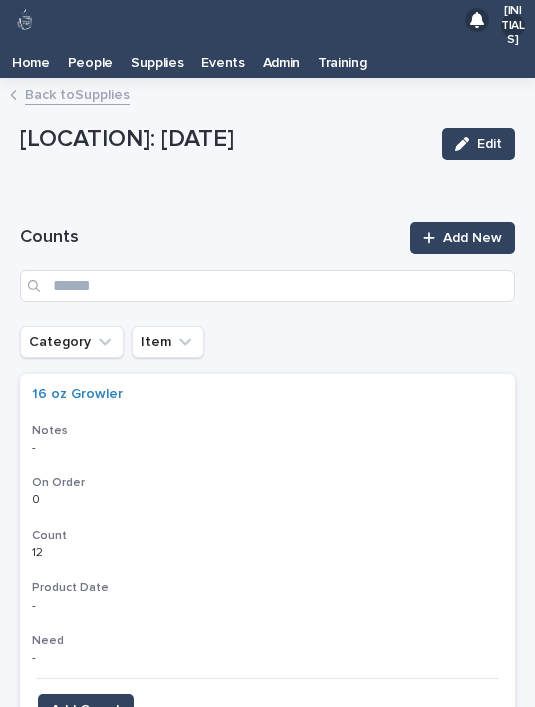 click on "Supplies" at bounding box center [157, 56] 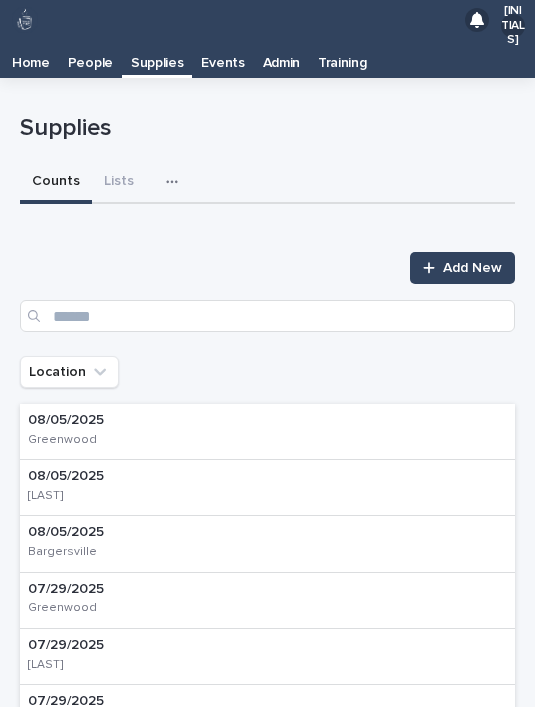 click at bounding box center (176, 182) 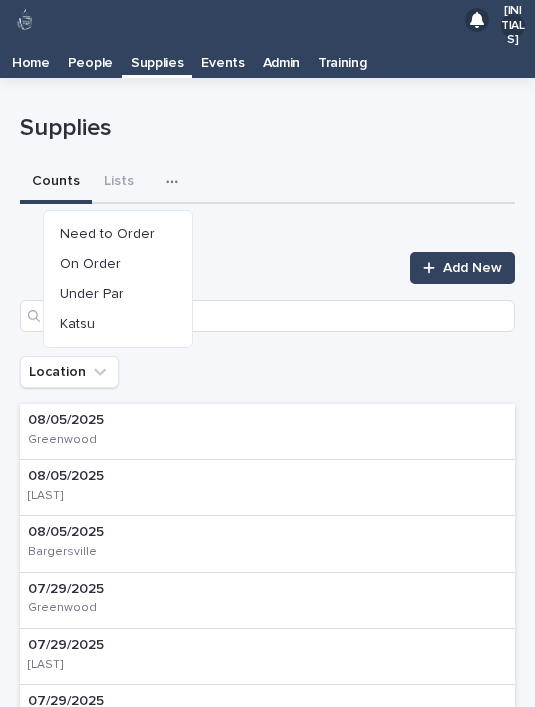 click on "Under Par" at bounding box center (92, 294) 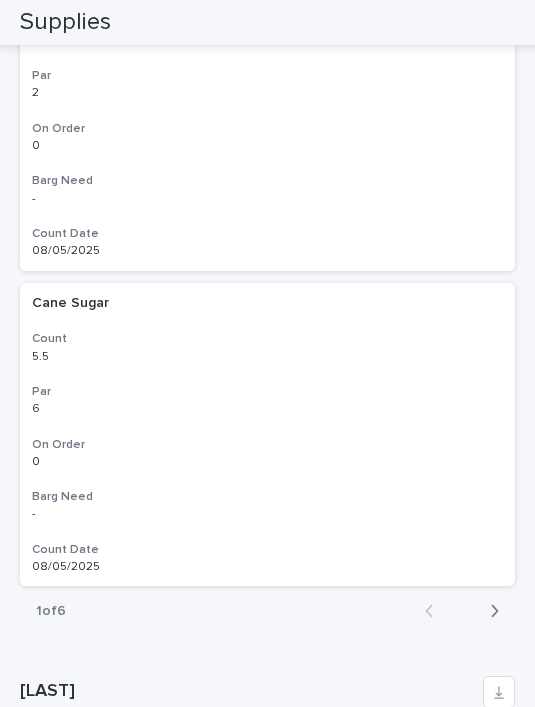 scroll, scrollTop: 2954, scrollLeft: 0, axis: vertical 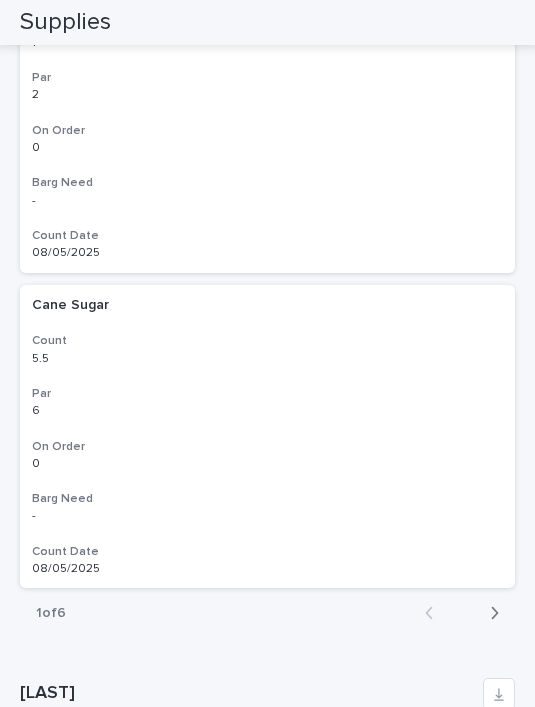 click on "Next" at bounding box center [488, 613] 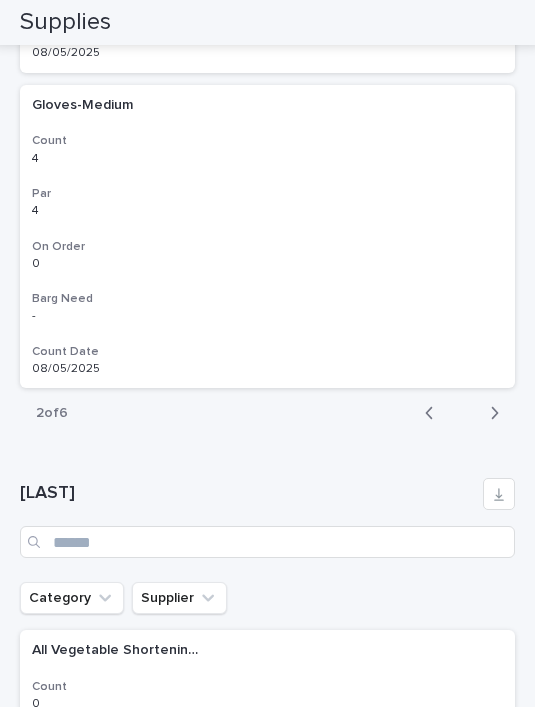 scroll, scrollTop: 3112, scrollLeft: 0, axis: vertical 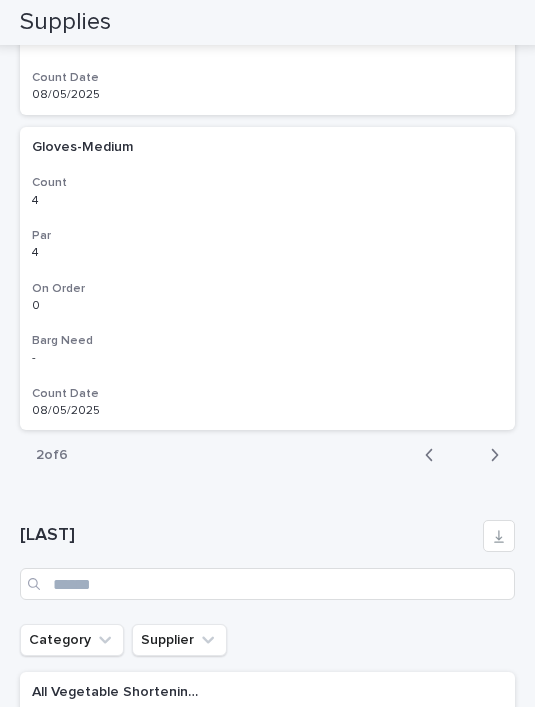 click 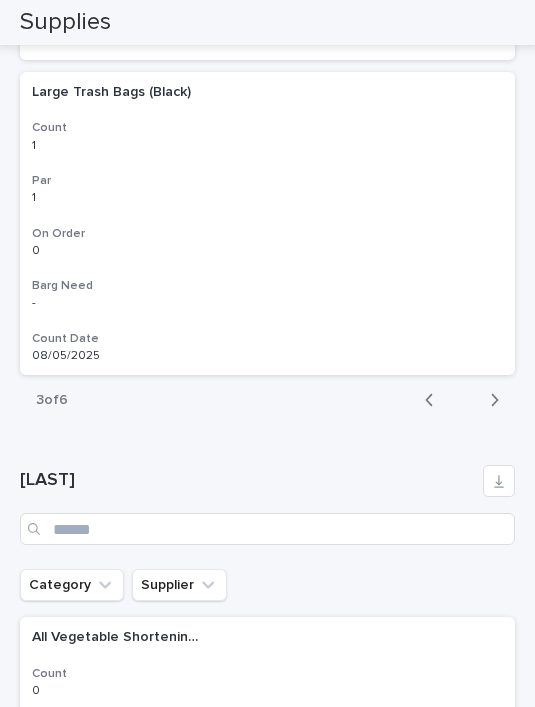 scroll, scrollTop: 3075, scrollLeft: 0, axis: vertical 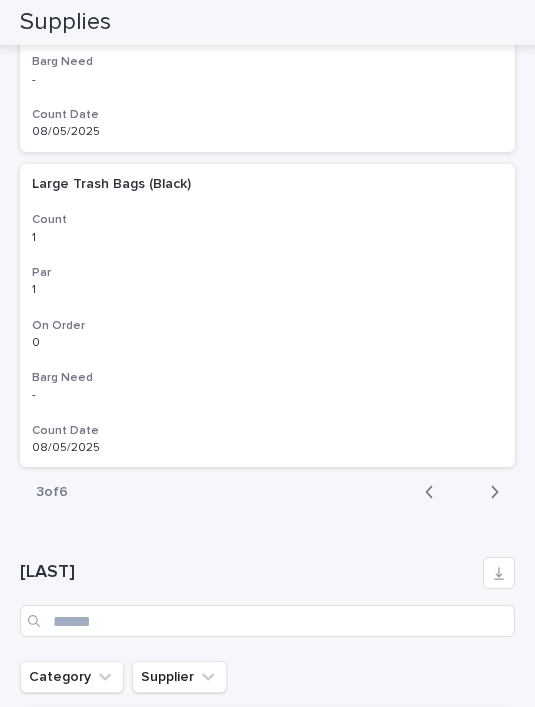 click on "Next" at bounding box center (488, 492) 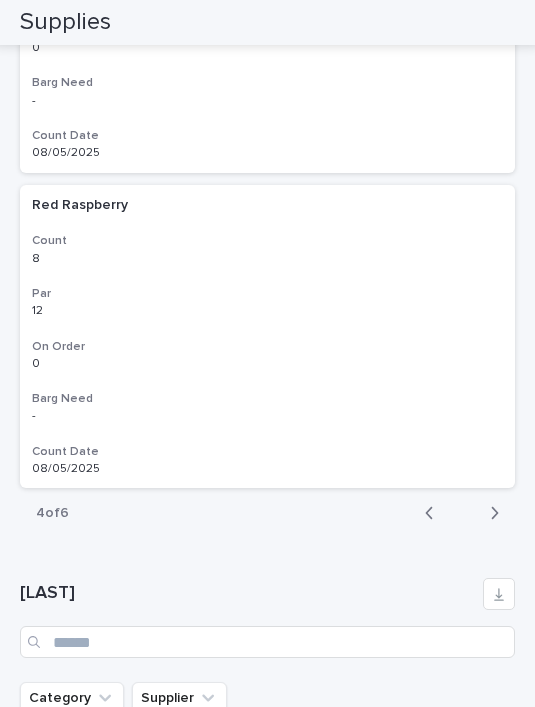 scroll, scrollTop: 3050, scrollLeft: 0, axis: vertical 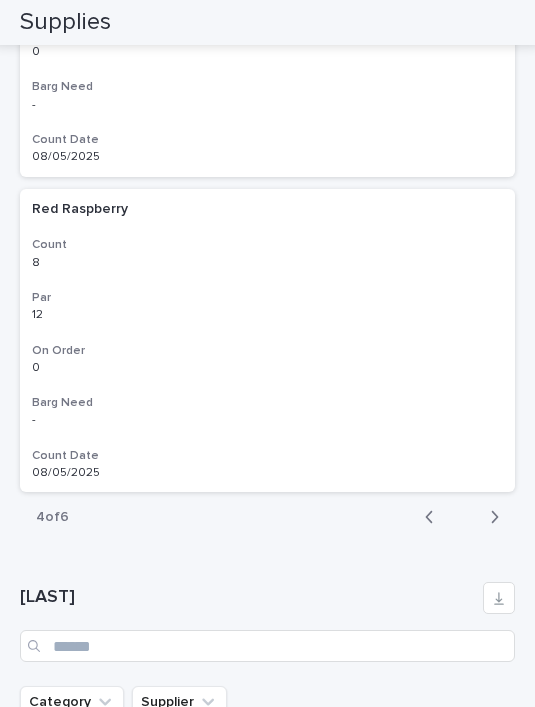 click 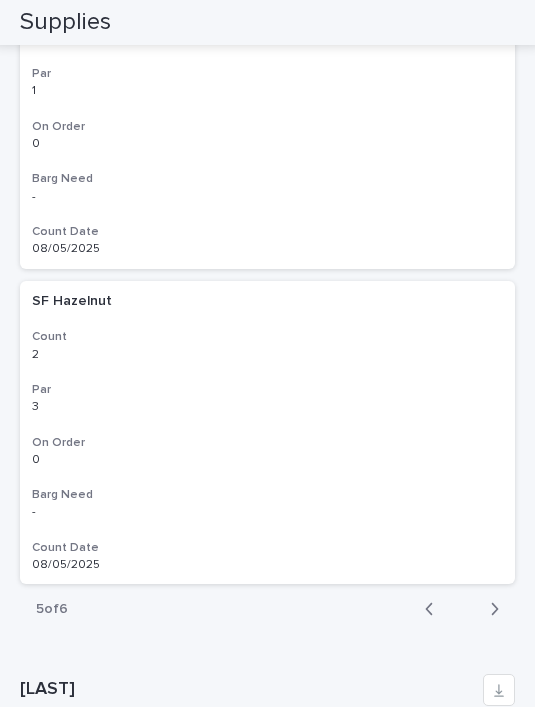 scroll, scrollTop: 2971, scrollLeft: 0, axis: vertical 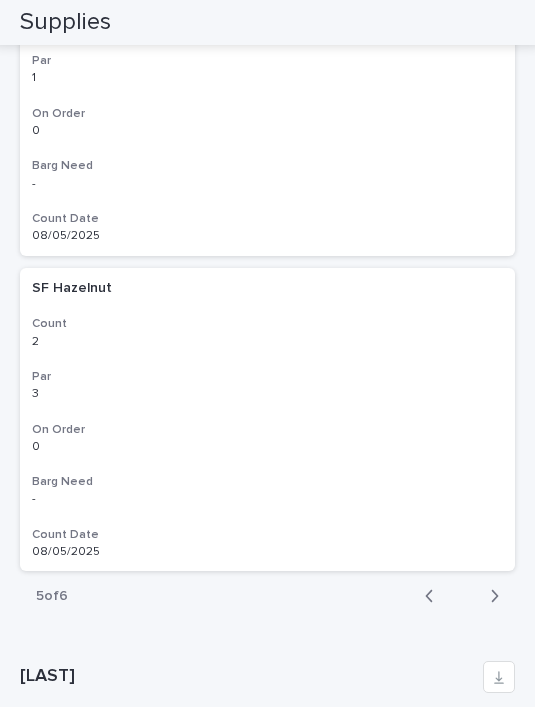 click on "Next" at bounding box center [488, 596] 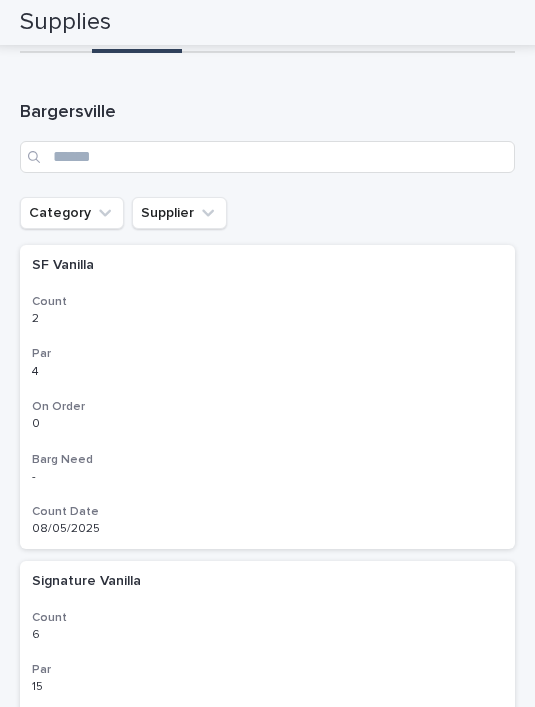 scroll, scrollTop: 160, scrollLeft: 0, axis: vertical 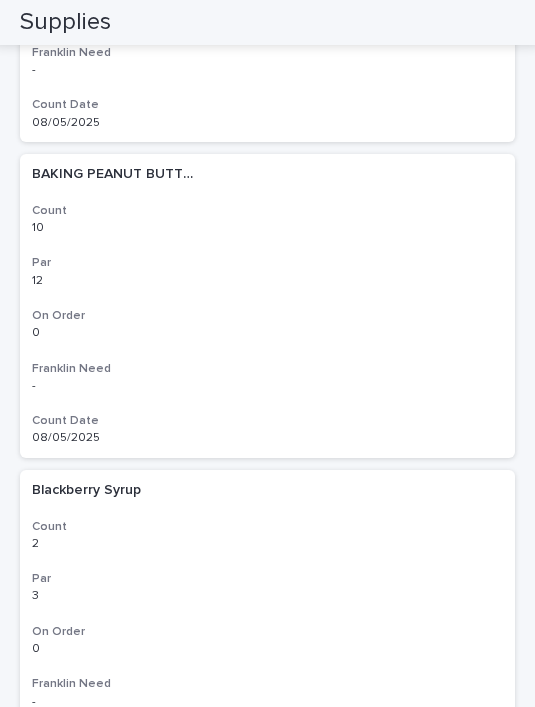 click on "- -" at bounding box center [267, 386] 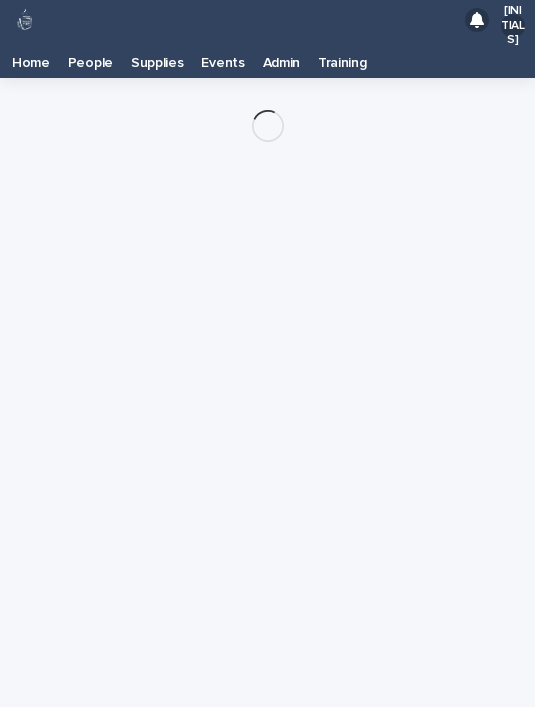 scroll, scrollTop: 0, scrollLeft: 0, axis: both 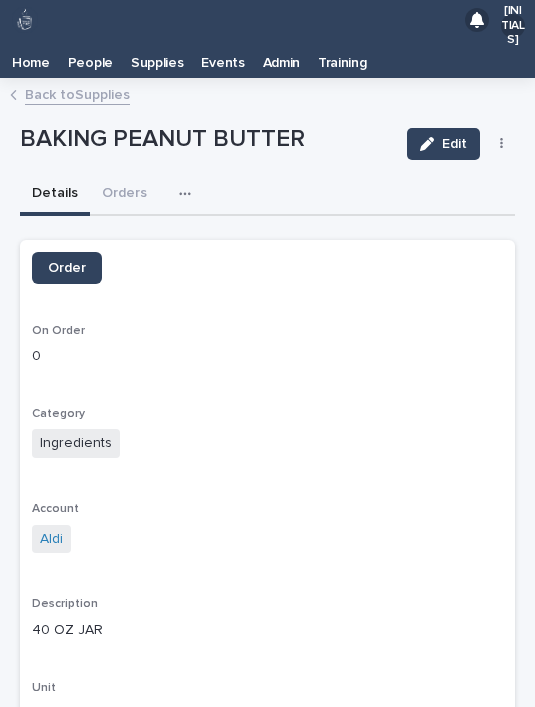 click on "Back to  Supplies" at bounding box center [77, 93] 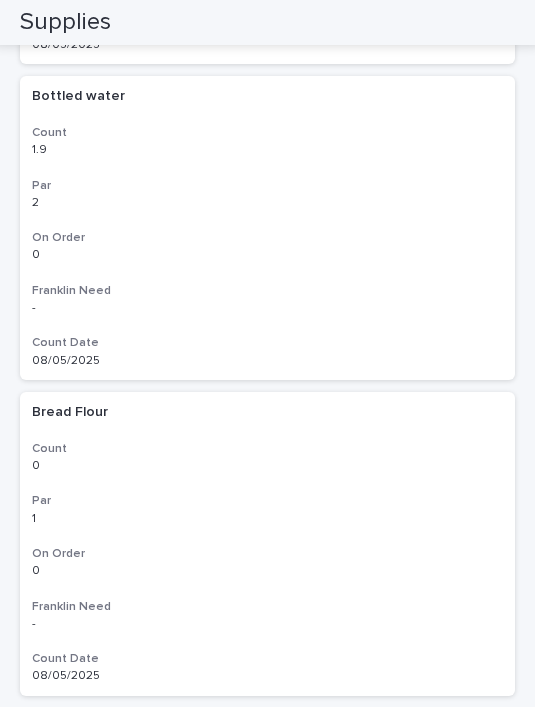 scroll, scrollTop: 6234, scrollLeft: 0, axis: vertical 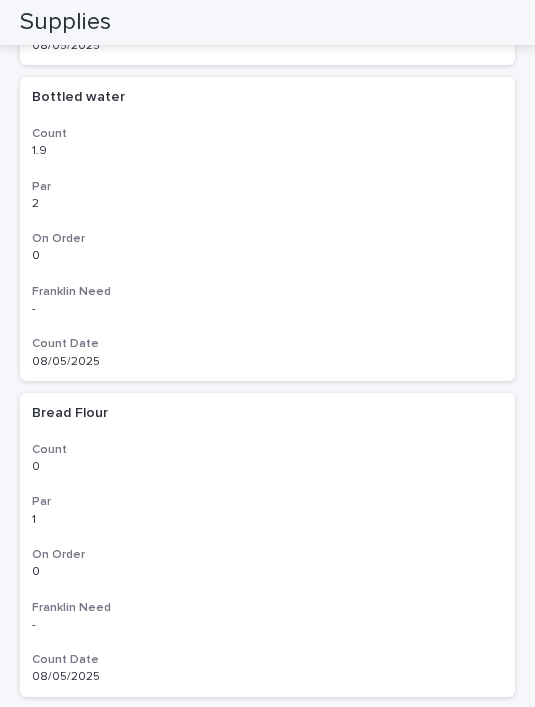 click on "Next" at bounding box center (488, 722) 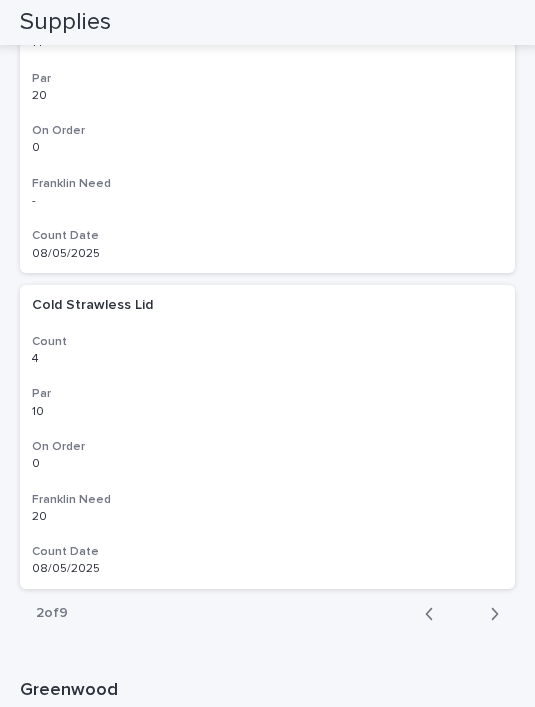 scroll, scrollTop: 6339, scrollLeft: 0, axis: vertical 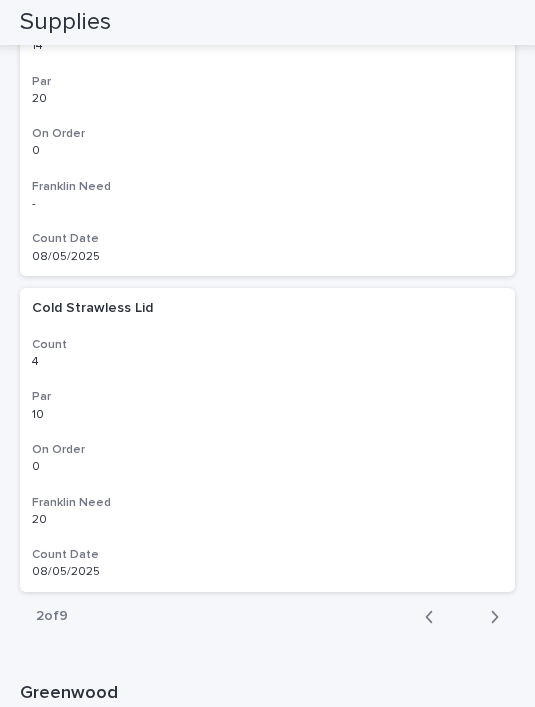 click on "Next" at bounding box center [488, 617] 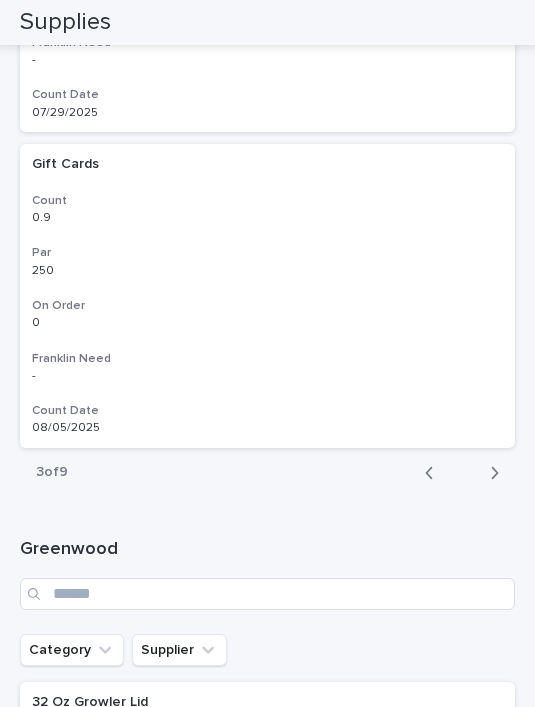 scroll, scrollTop: 6480, scrollLeft: 0, axis: vertical 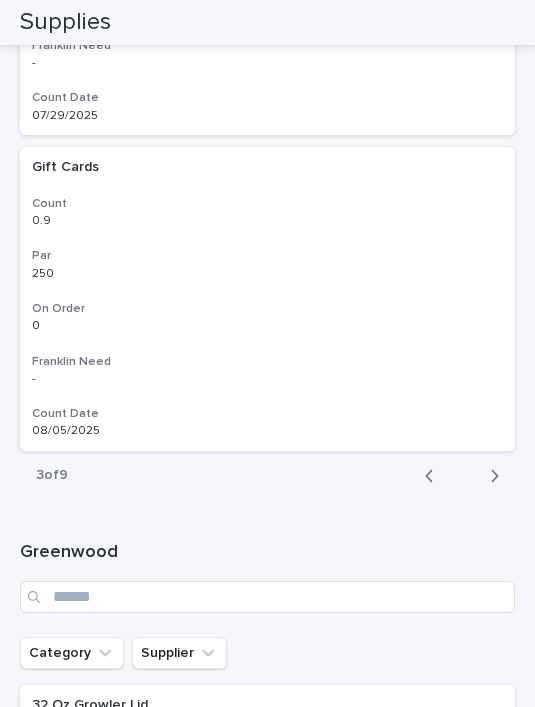 click on "Next" at bounding box center [488, 476] 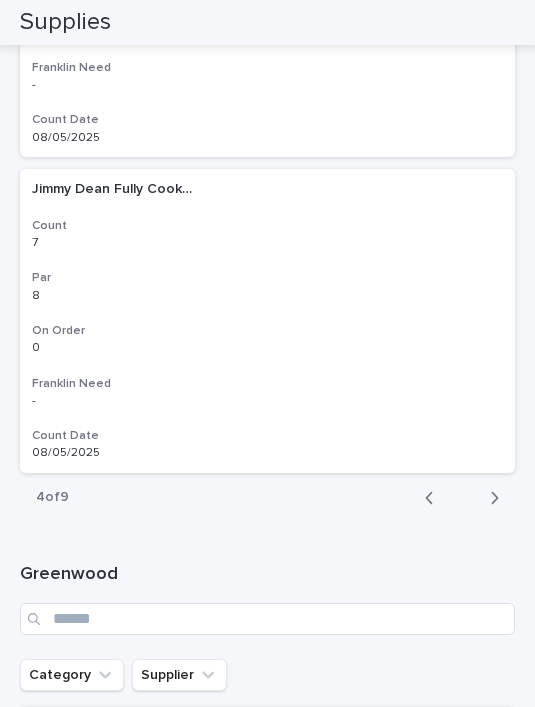 scroll, scrollTop: 6460, scrollLeft: 0, axis: vertical 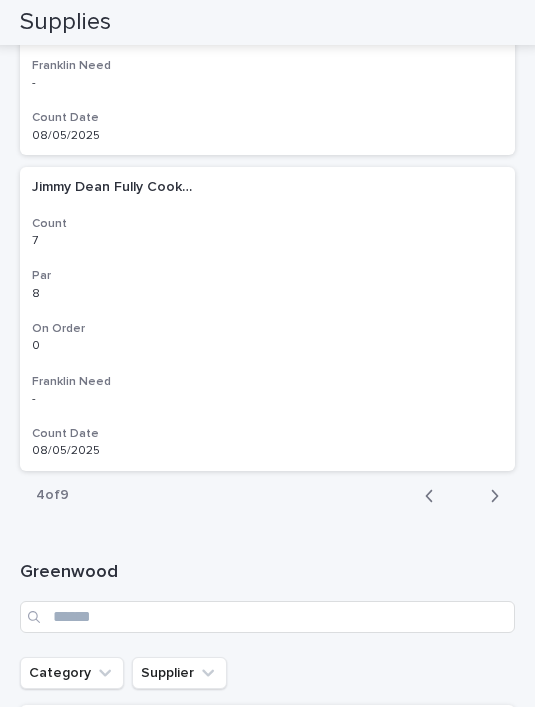 click on "Next" at bounding box center (488, 496) 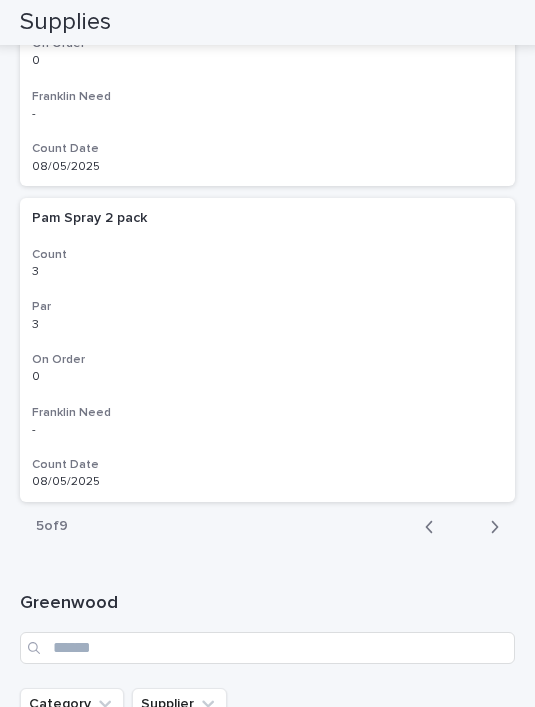 scroll, scrollTop: 6363, scrollLeft: 0, axis: vertical 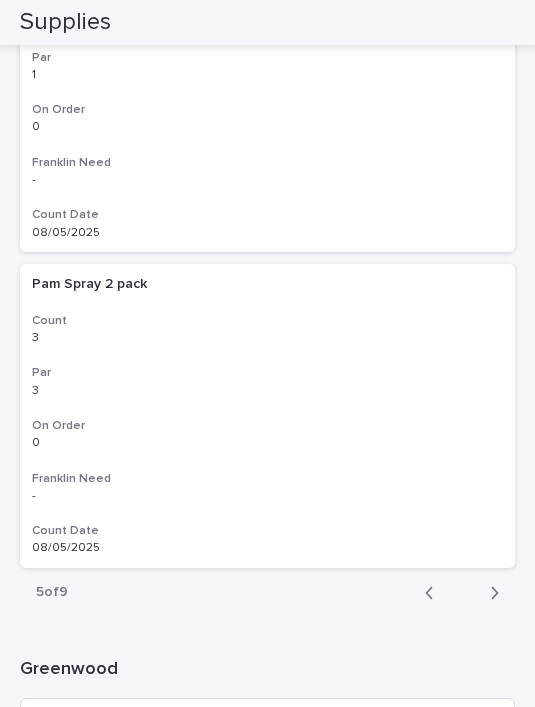 click on "Next" at bounding box center (488, 593) 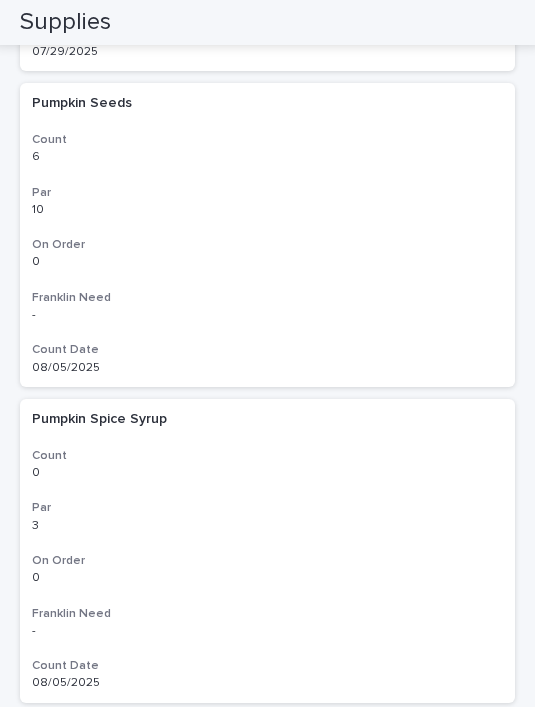 scroll, scrollTop: 6228, scrollLeft: 0, axis: vertical 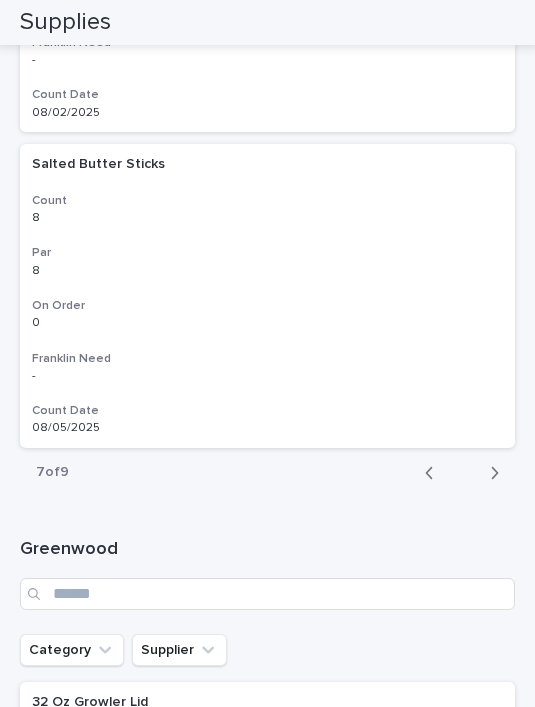 click 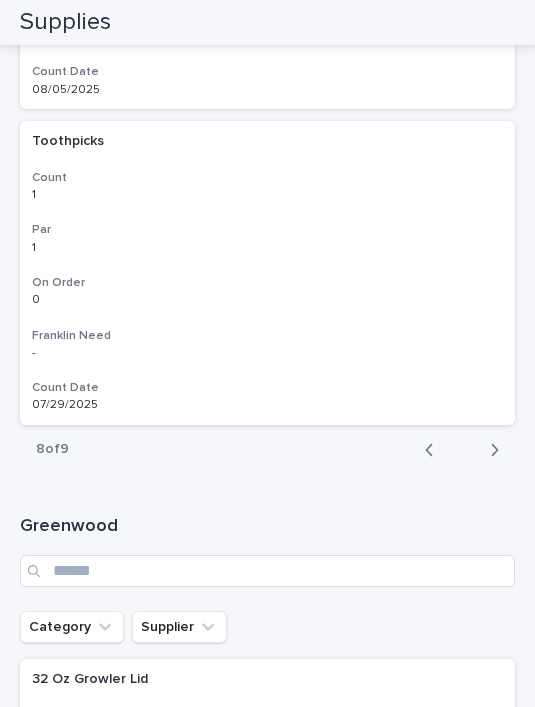scroll, scrollTop: 6472, scrollLeft: 0, axis: vertical 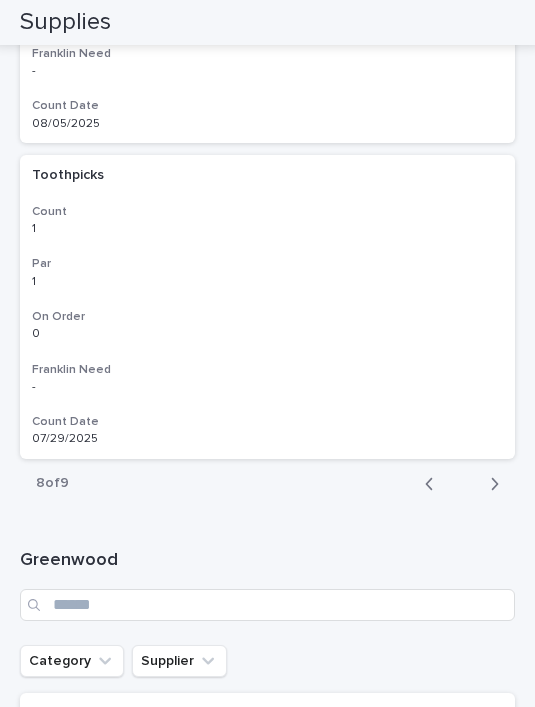 click on "Next" at bounding box center (488, 484) 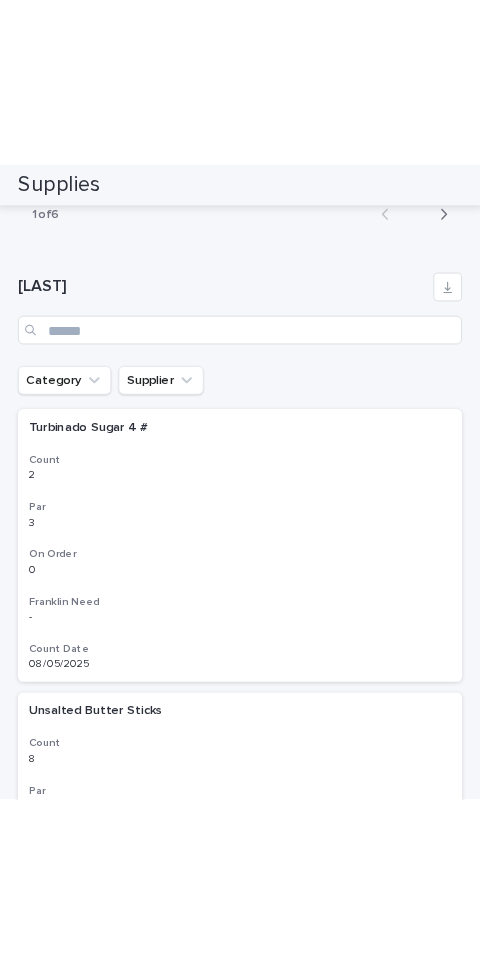 scroll, scrollTop: 3486, scrollLeft: 0, axis: vertical 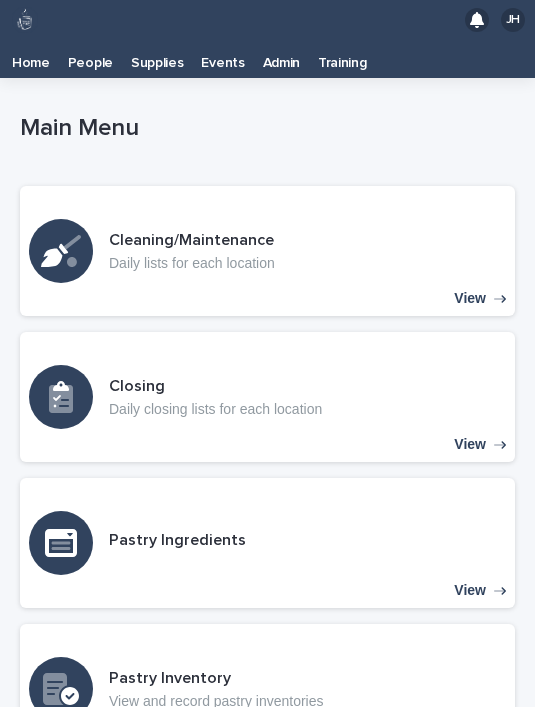 click on "Supplies" at bounding box center (157, 56) 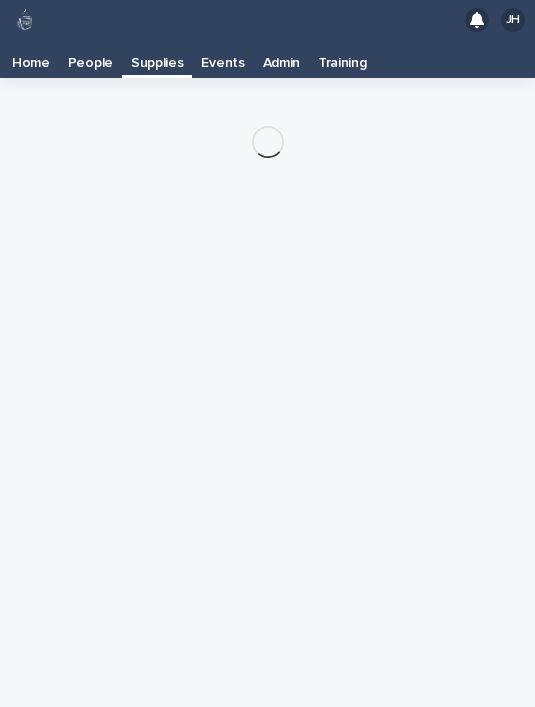 scroll, scrollTop: 40, scrollLeft: 0, axis: vertical 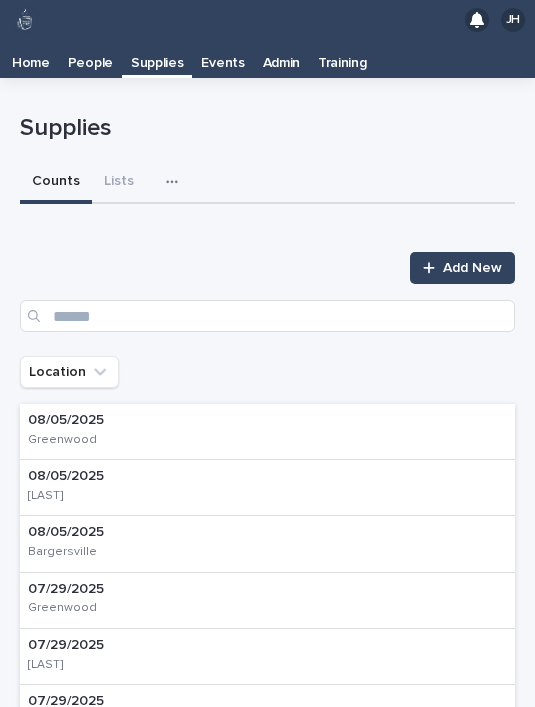 click at bounding box center (176, 182) 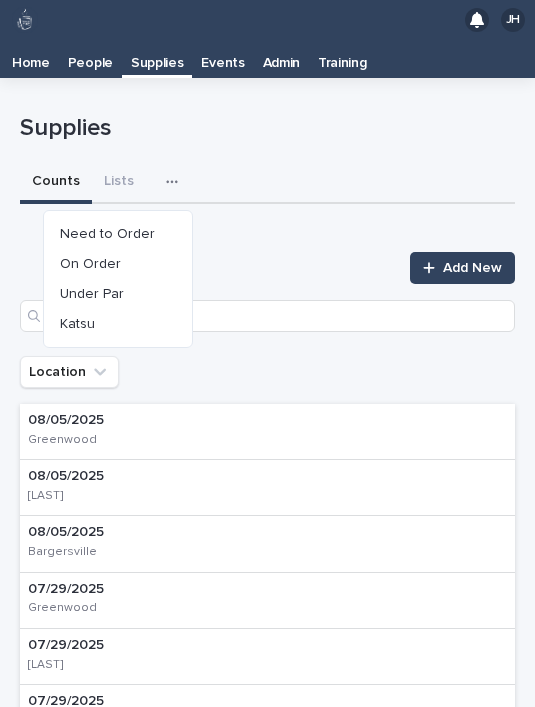 click on "Need to Order" at bounding box center [118, 234] 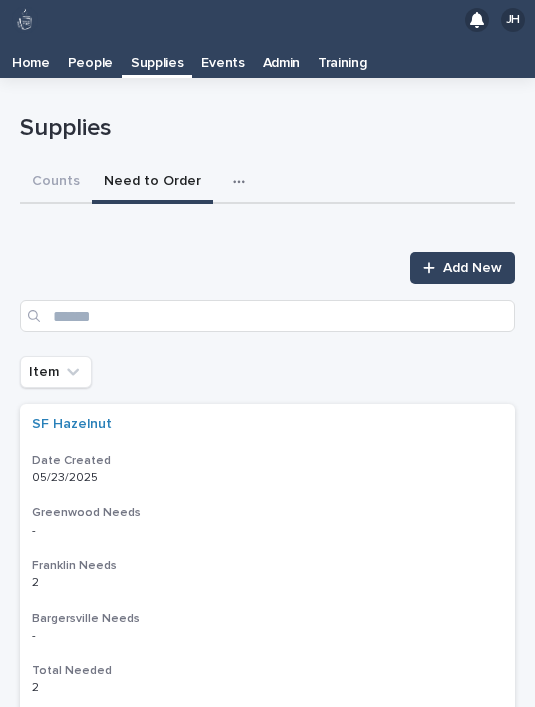 click at bounding box center [243, 182] 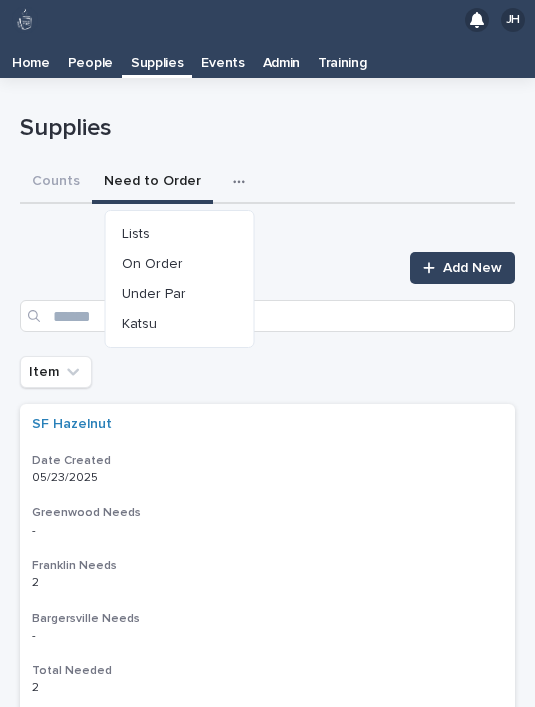 click on "Lists" at bounding box center (180, 234) 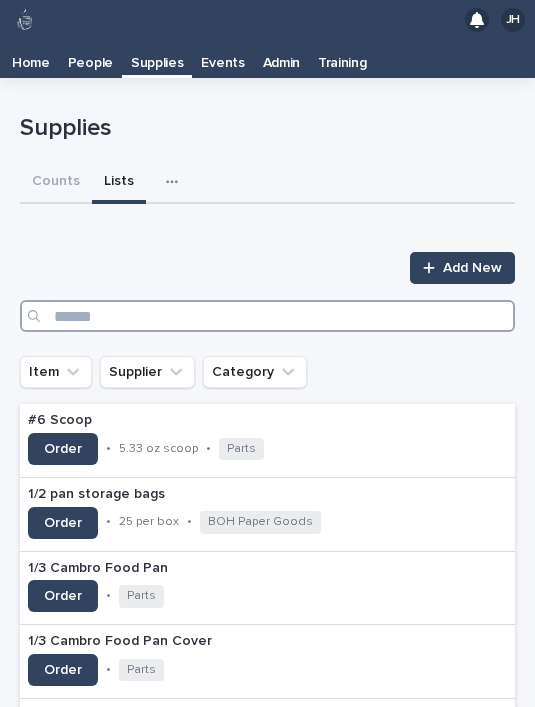click at bounding box center (267, 316) 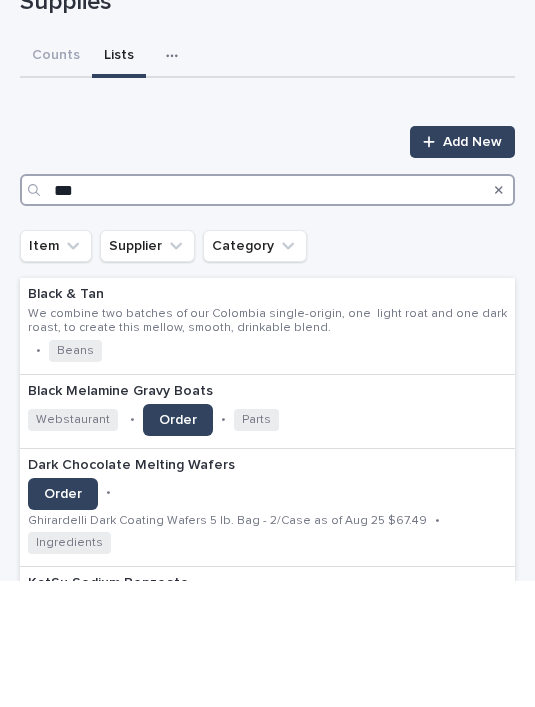 type on "***" 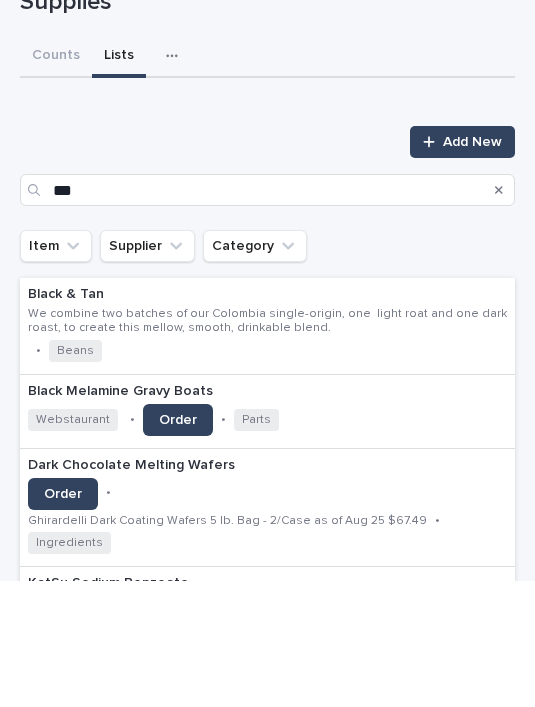 click on "Loading... Saving…   *** Add New Item Supplier Category Black & Tan We combine two batches of our Colombia single-origin, one  light roat and one dark roast, to create this mellow, smooth, drinkable blend. • Beans Black Melamine Gravy Boats Webstaurant • Order • Parts Dark Chocolate Melting Wafers Order • Ghirardelli Dark Coating Wafers 5 lb. Bag - 2/Case as of Aug 25 $67.49 • Ingredients KatSu Sodium Benzoate Order • Karen Suzy Ingredients Oat Milk Barista Underground • Order • Count by Cases - each case has 12 cartons • Other Drinks Oats 5 # Order • $11.24 12/28 • Ingredients Parchment Liners 12" x 16" Half Size Quilon Order • 1/2 sheet parchment liners • BOH Paper Goods Parchment liners 16. 3/8 X 24. 3/8 Order • Liners for  big sheets 1 • BOH Paper Goods White Chocolate Melting Wafers Order • Seasonal 1  of  1 Show 30 records per page Back Next" at bounding box center [267, 736] 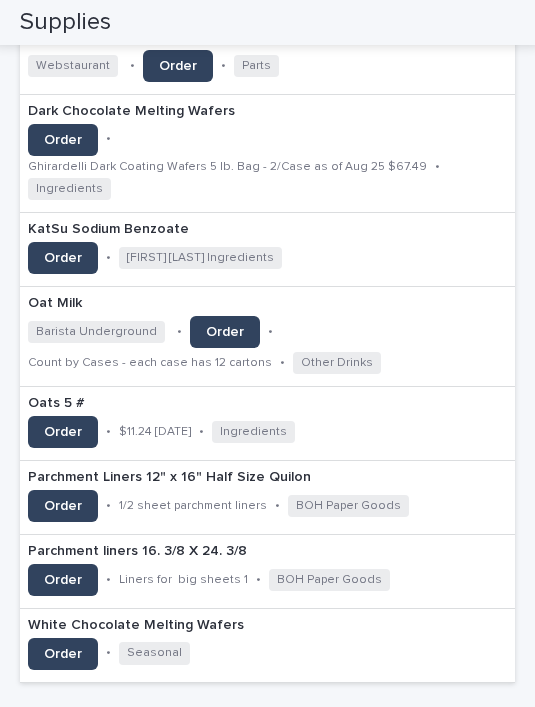 scroll, scrollTop: 490, scrollLeft: 0, axis: vertical 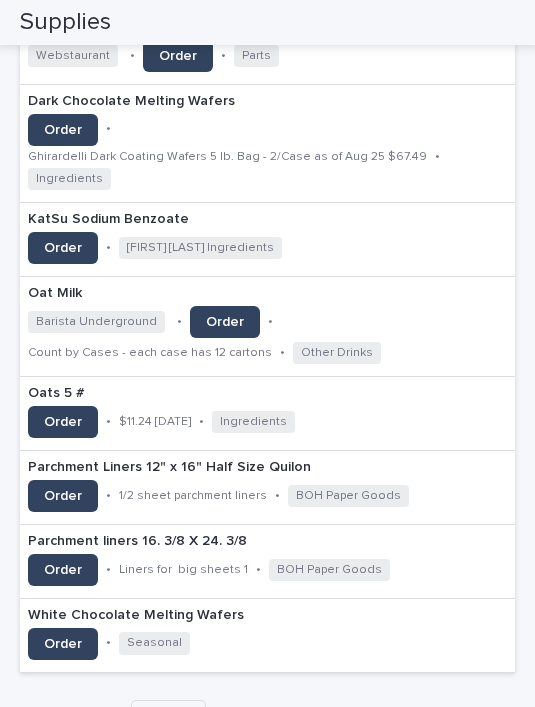 click on "Oat Milk Barista Underground • Order • Count by Cases - each case has 12 cartons • Other Drinks" at bounding box center [267, 326] 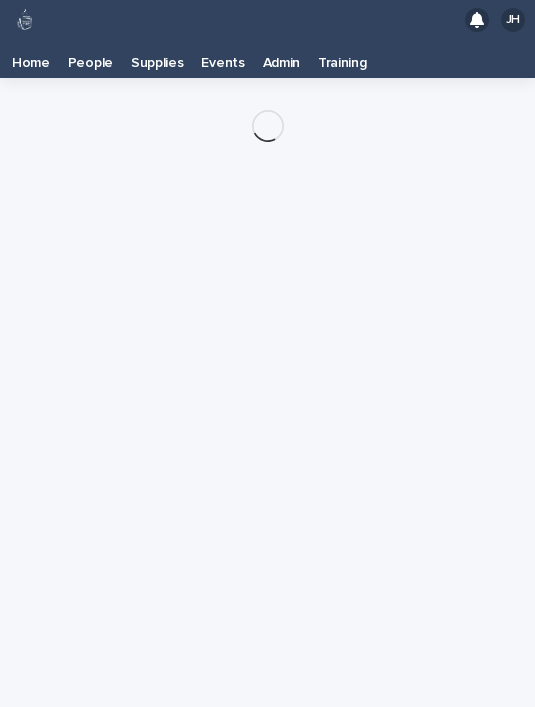 scroll, scrollTop: 0, scrollLeft: 0, axis: both 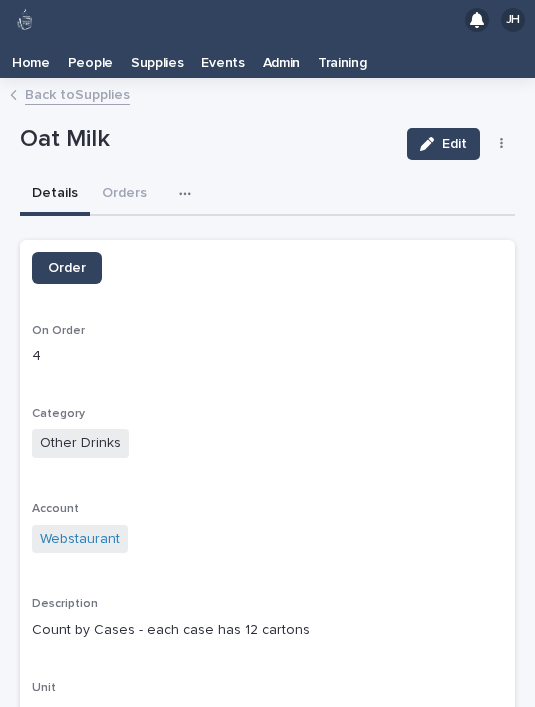 click 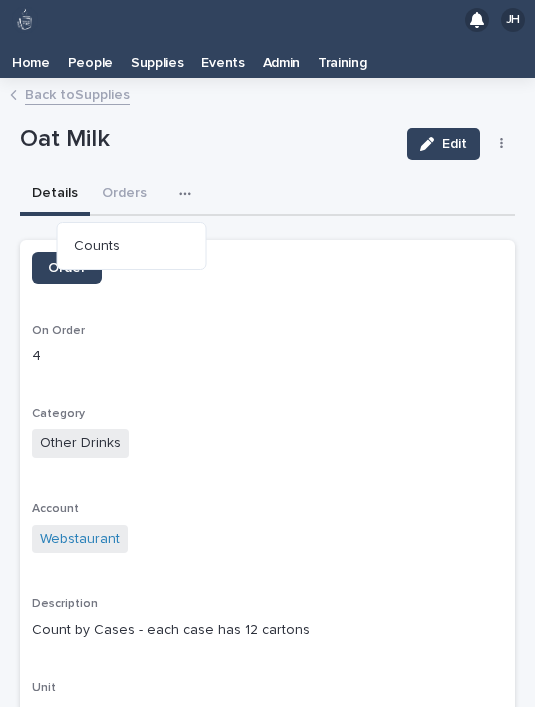 click on "Counts" at bounding box center [132, 246] 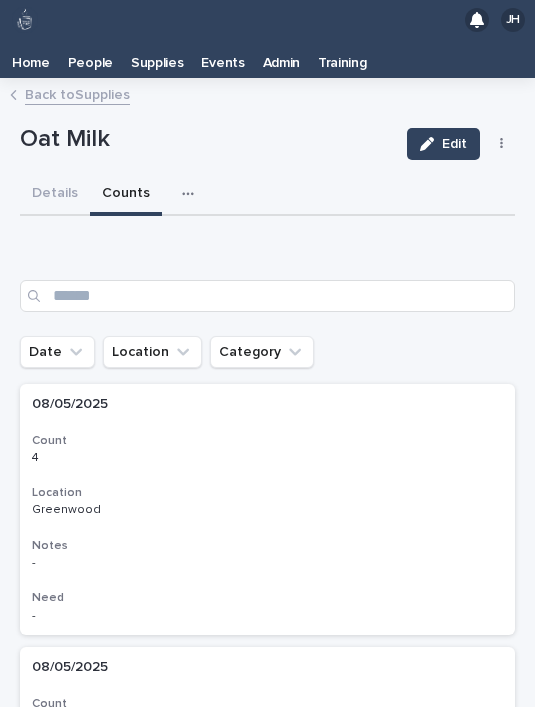 scroll, scrollTop: 0, scrollLeft: 0, axis: both 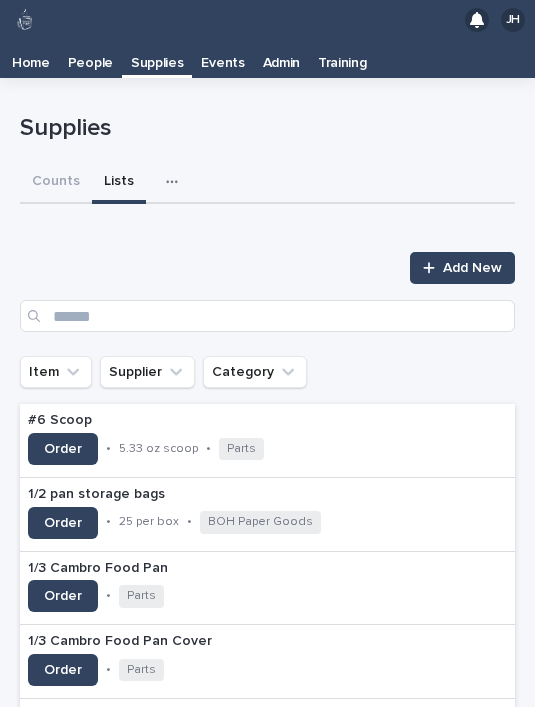 click 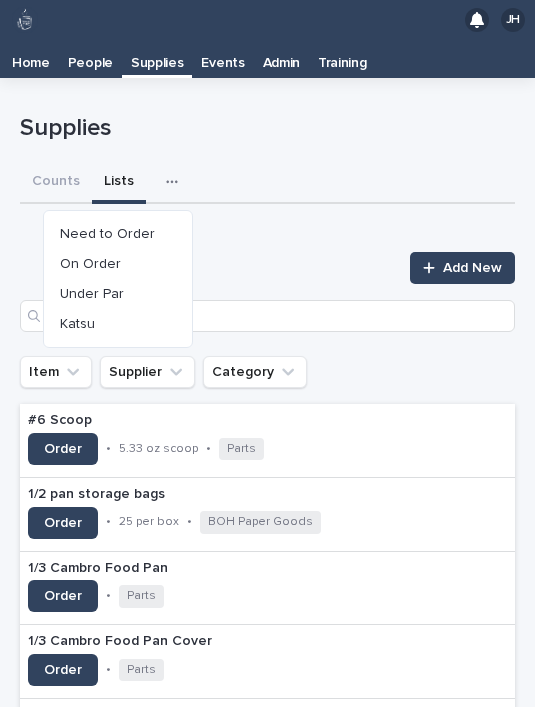 click on "Need to Order" at bounding box center [118, 234] 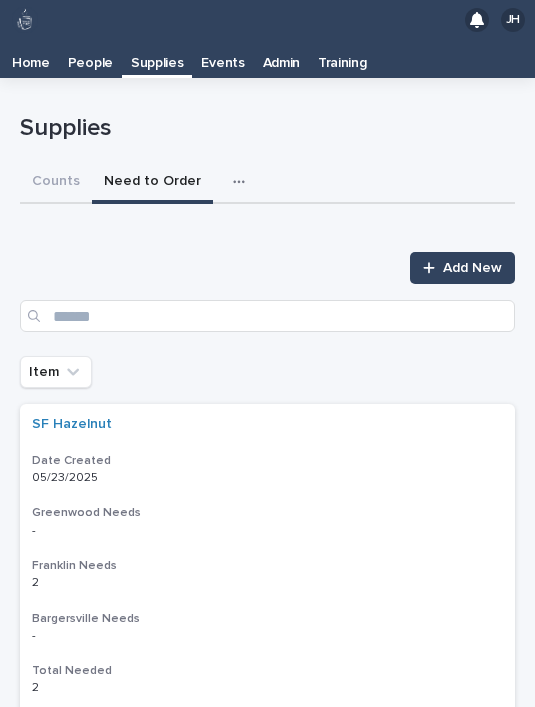 click on "Add New" at bounding box center (472, 268) 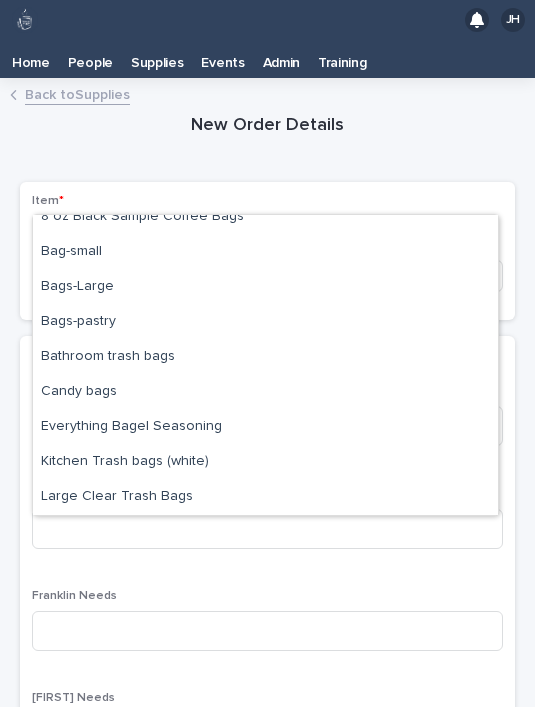 scroll, scrollTop: 117, scrollLeft: 0, axis: vertical 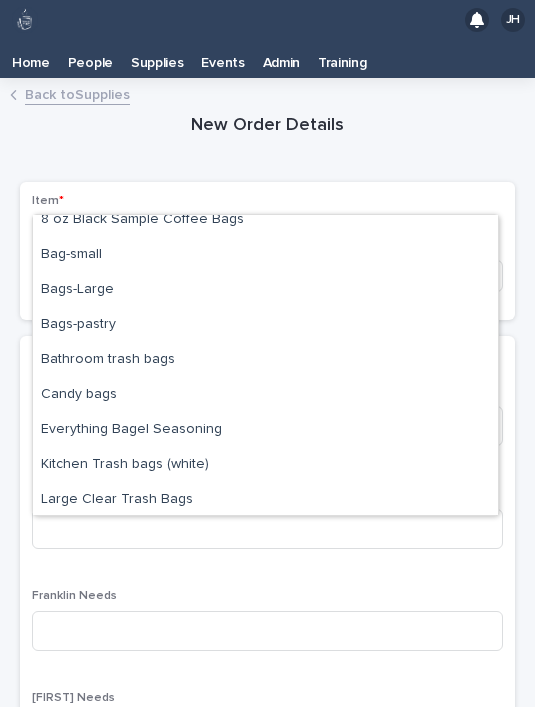 click on "Bag-small" at bounding box center [265, 255] 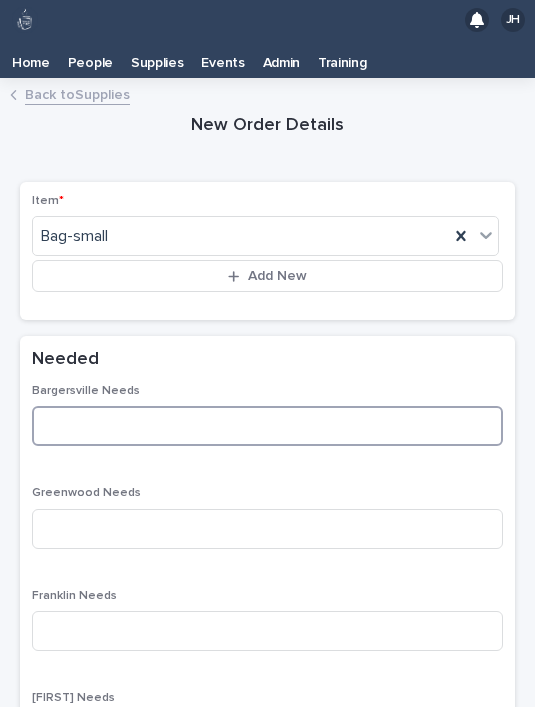 click at bounding box center (267, 426) 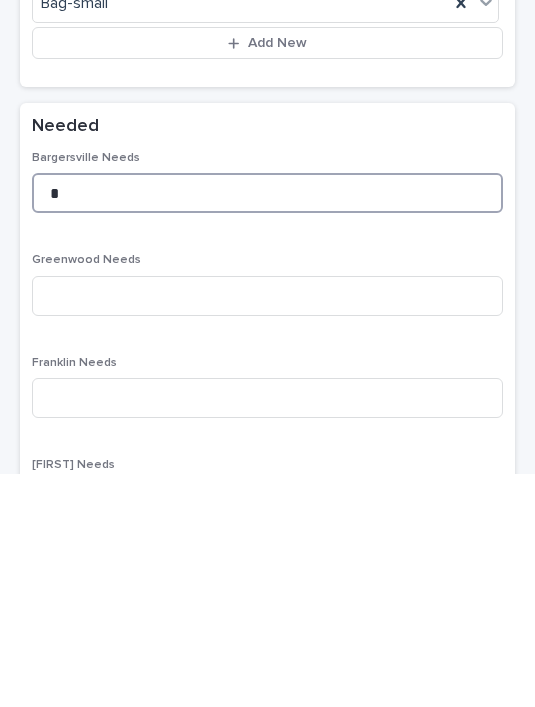 type on "*" 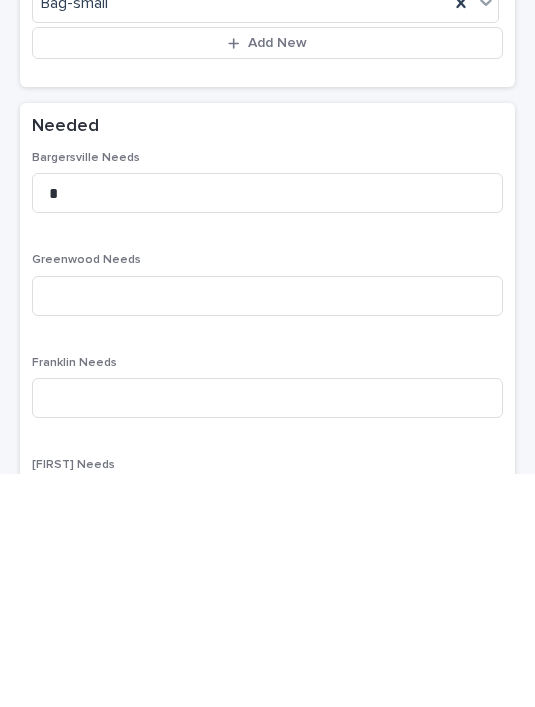 click on "Bargersville Needs * Greenwood Needs Franklin Needs Suzy Needs Total Needed - Out of Stock On" at bounding box center [267, 668] 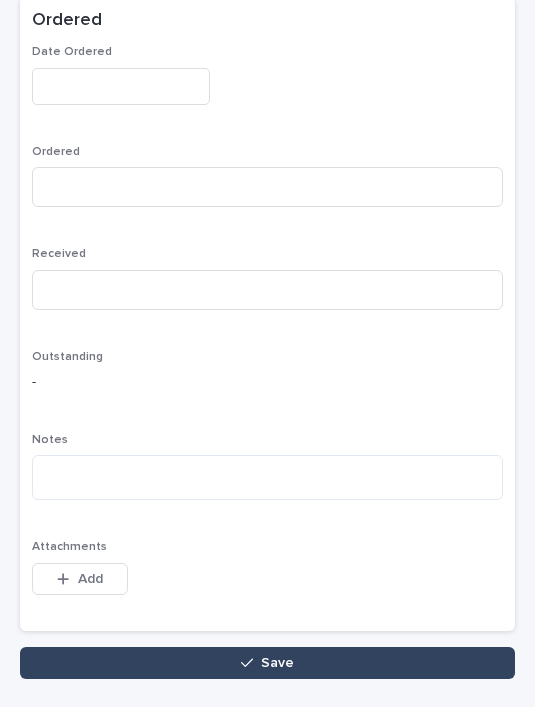 scroll, scrollTop: 982, scrollLeft: 0, axis: vertical 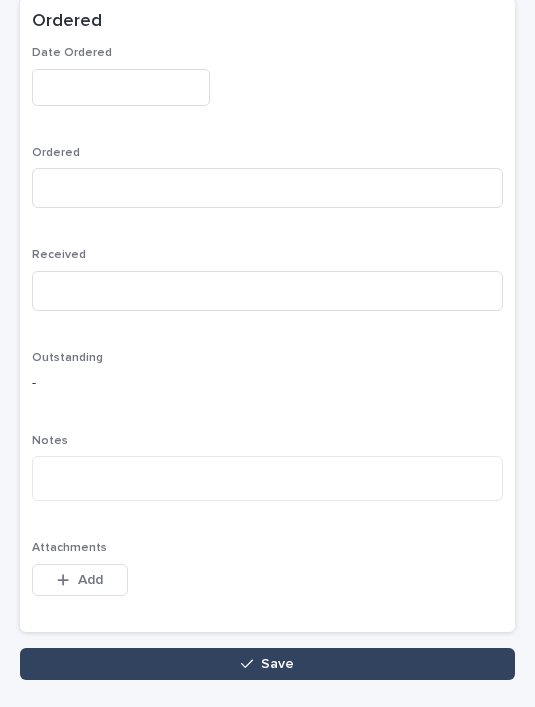click on "Save" at bounding box center (267, 664) 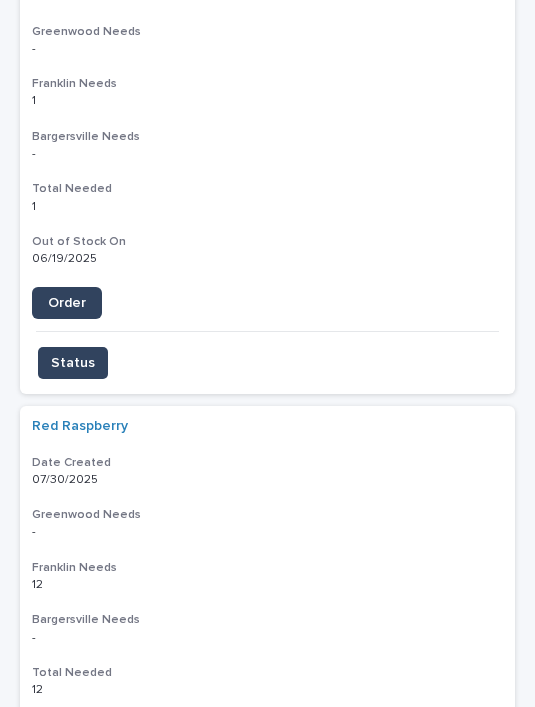 scroll, scrollTop: 0, scrollLeft: 0, axis: both 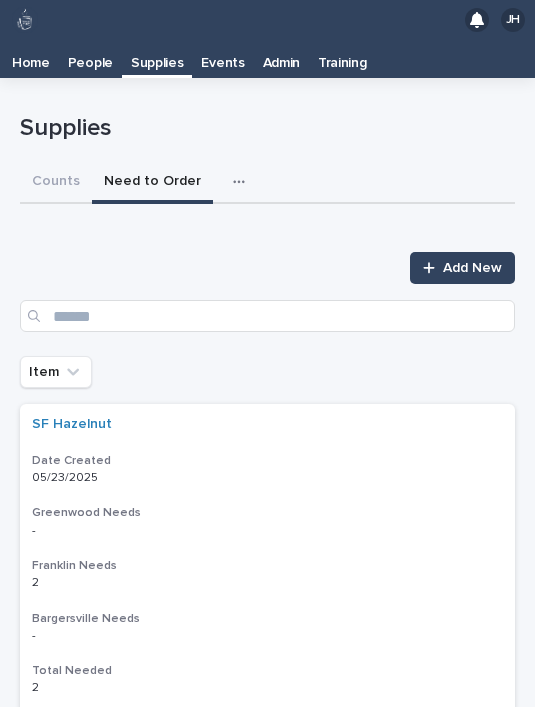 click on "Add New" at bounding box center (472, 268) 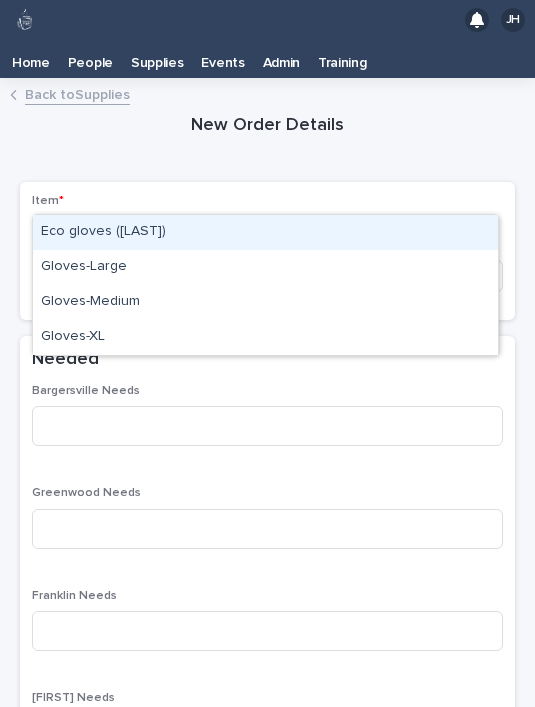click on "Gloves-Medium" at bounding box center [265, 302] 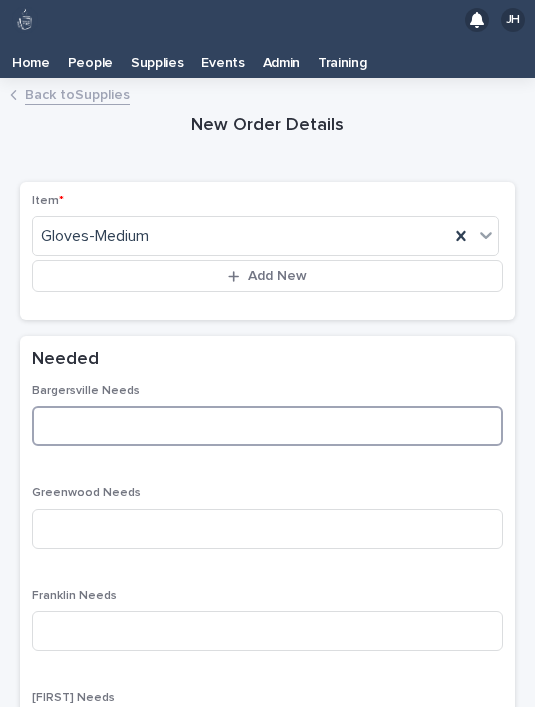 click at bounding box center [267, 426] 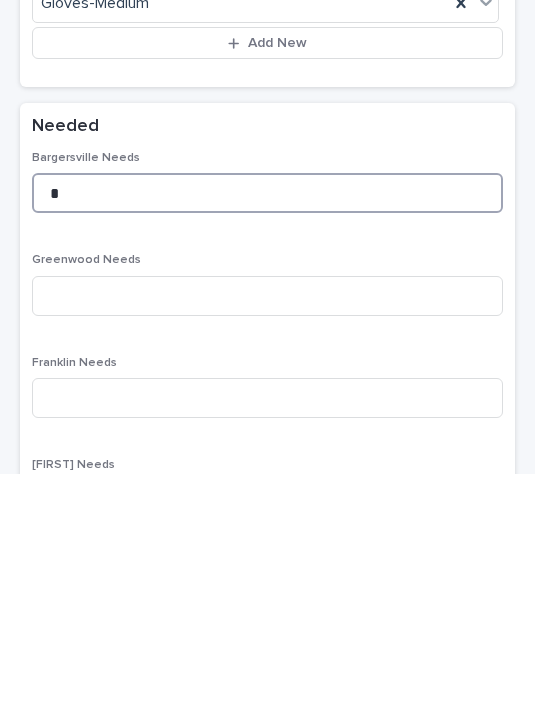 type on "*" 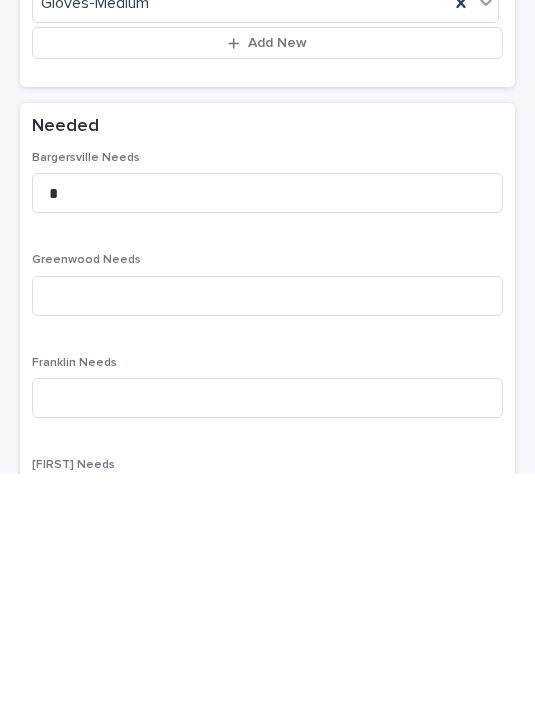 click on "Bargersville Needs * Greenwood Needs Franklin Needs Suzy Needs Total Needed - Out of Stock On" at bounding box center (267, 668) 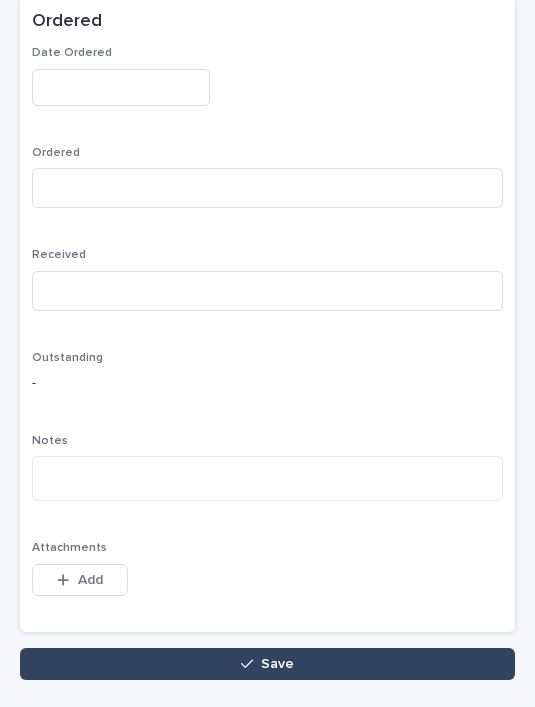 scroll, scrollTop: 982, scrollLeft: 0, axis: vertical 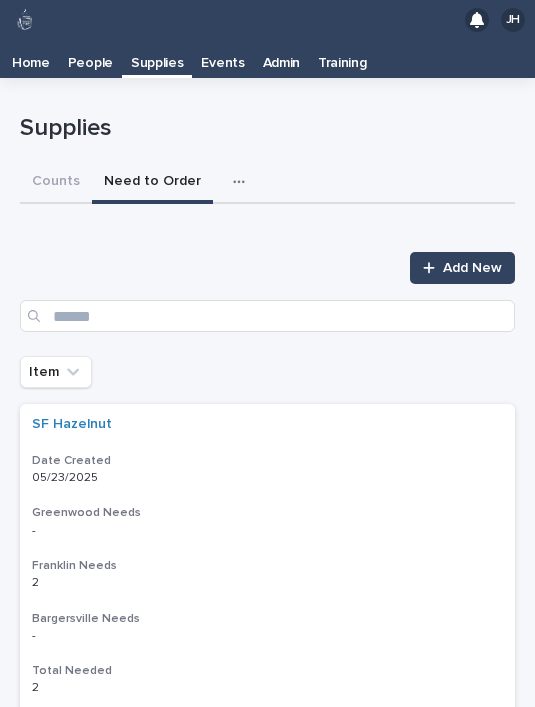 click on "Add New" at bounding box center [472, 268] 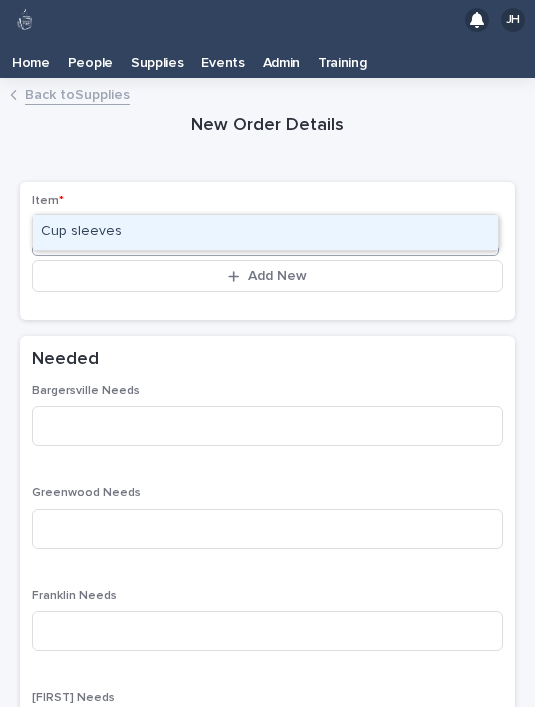 click on "Cup sleeves" at bounding box center (265, 232) 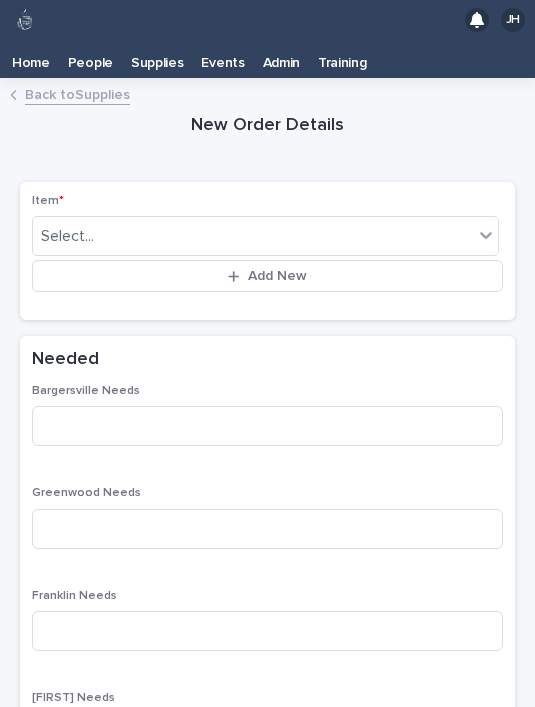 type 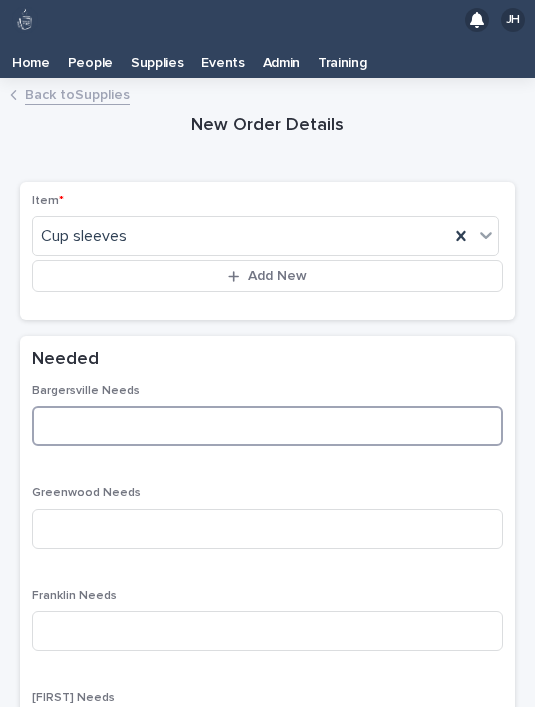 click at bounding box center (267, 426) 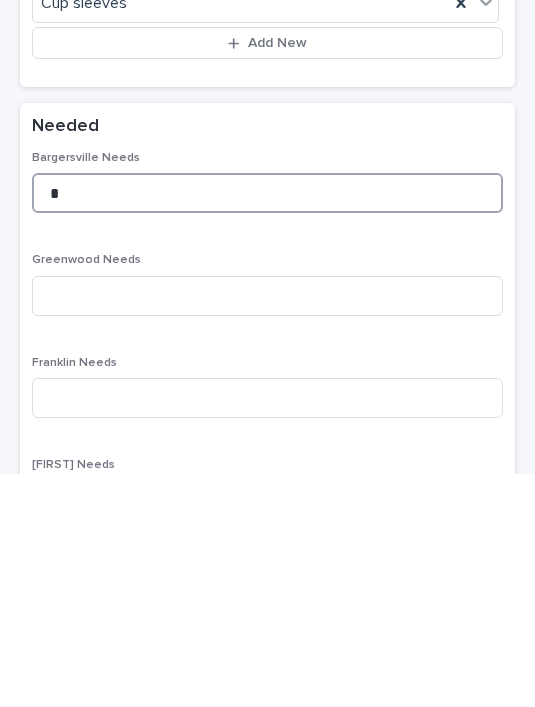 type on "*" 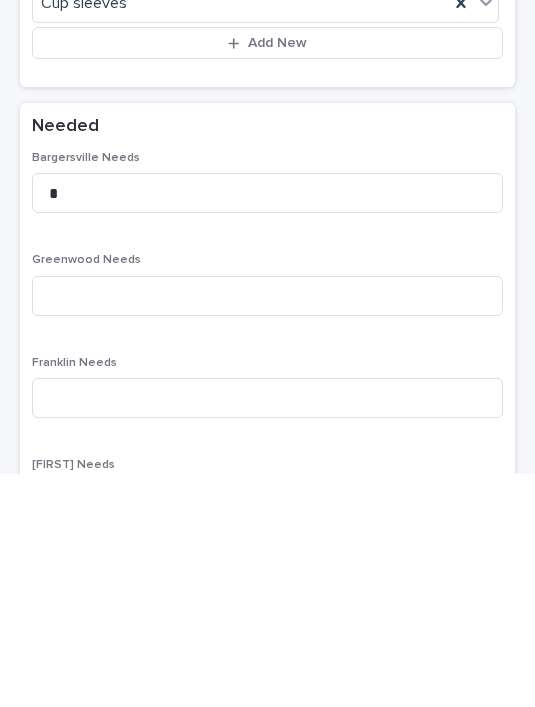 click on "Needed" at bounding box center (267, 360) 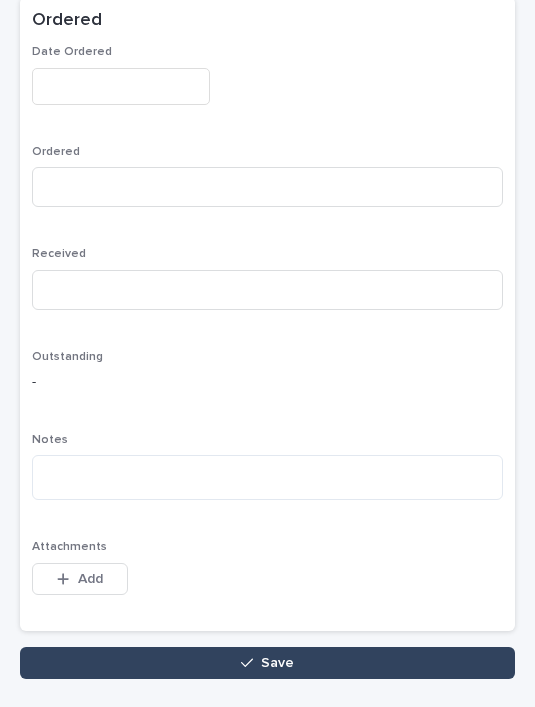 scroll, scrollTop: 982, scrollLeft: 0, axis: vertical 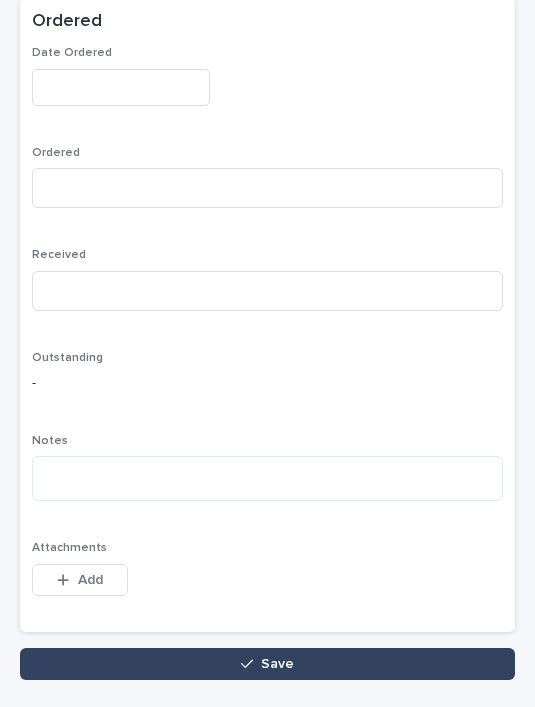 click on "Save" at bounding box center [267, 664] 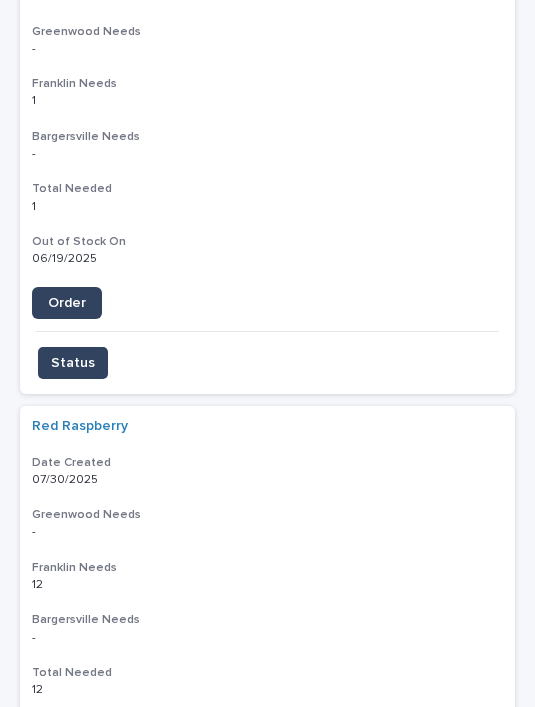 scroll, scrollTop: 0, scrollLeft: 0, axis: both 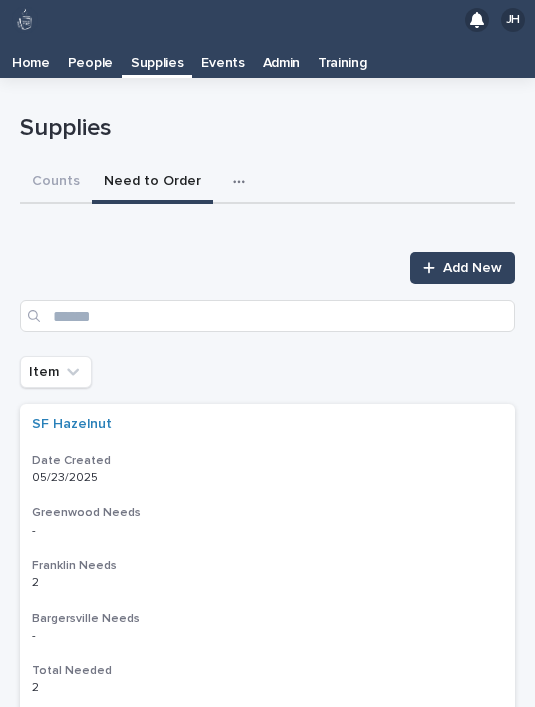 click on "Add New" at bounding box center [472, 268] 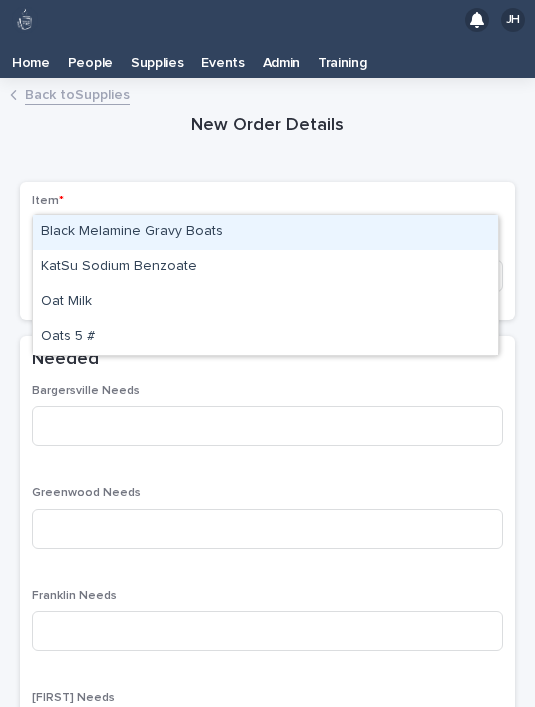 type on "***" 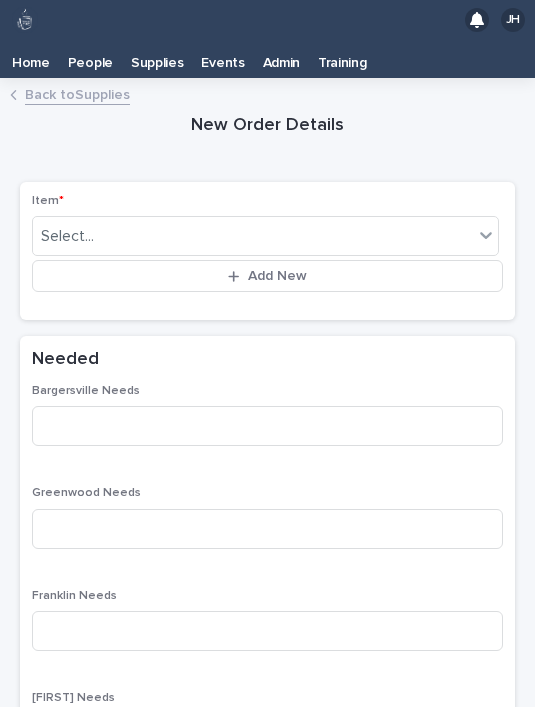 type 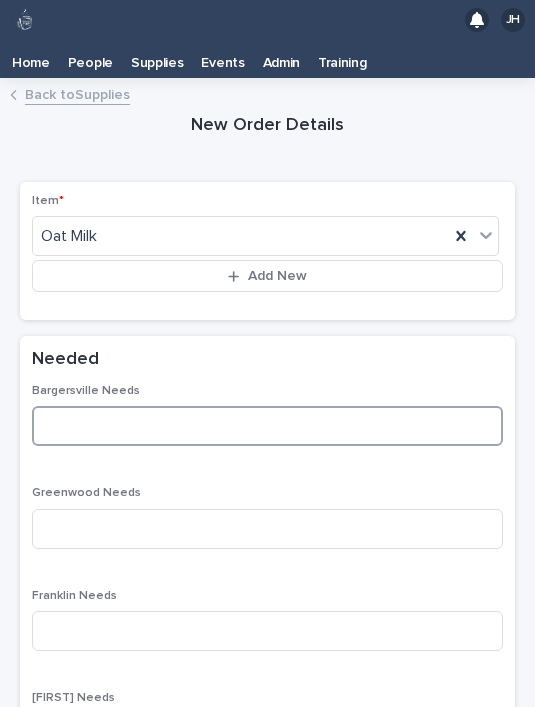 click at bounding box center [267, 426] 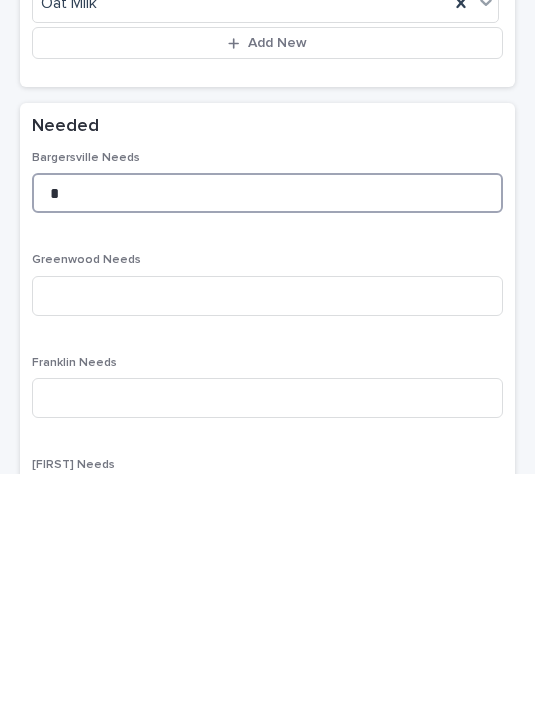 type on "*" 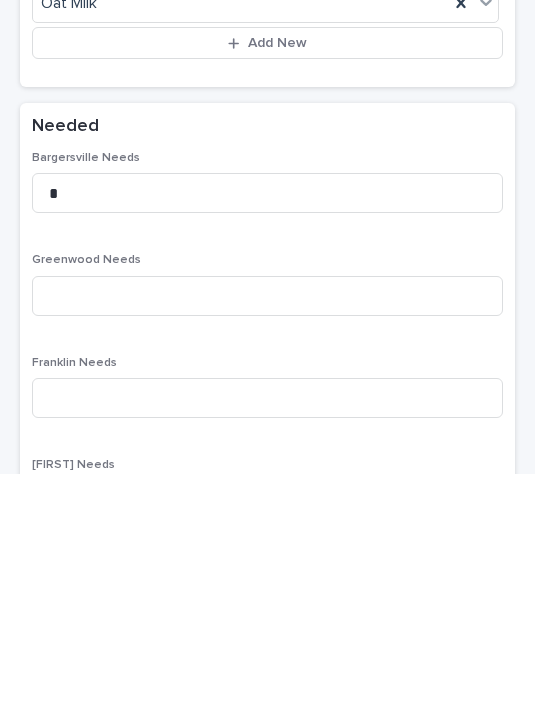 click on "Bargersville Needs * Greenwood Needs Franklin Needs Suzy Needs Total Needed - Out of Stock On" at bounding box center [267, 668] 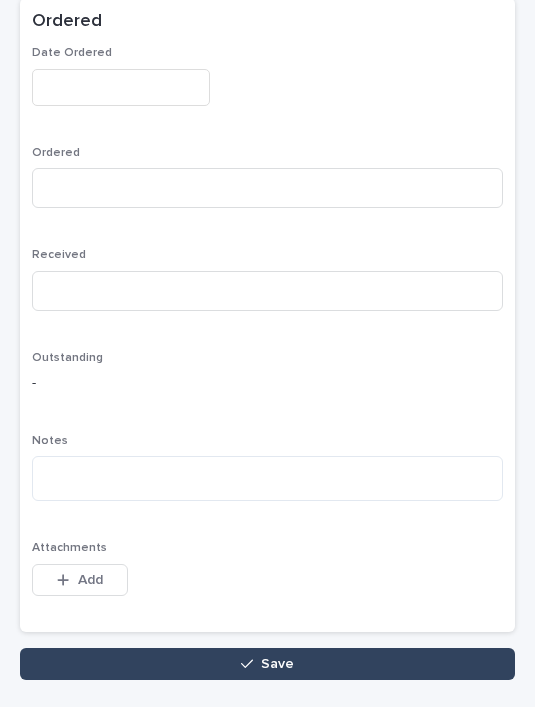 scroll, scrollTop: 982, scrollLeft: 0, axis: vertical 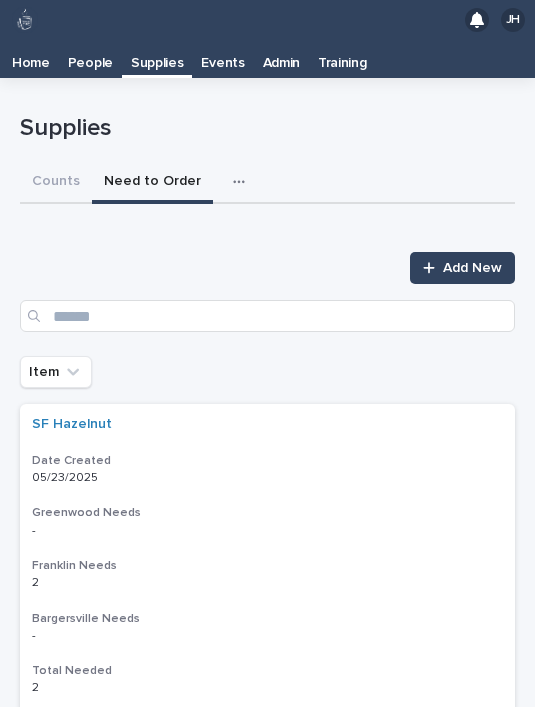 click 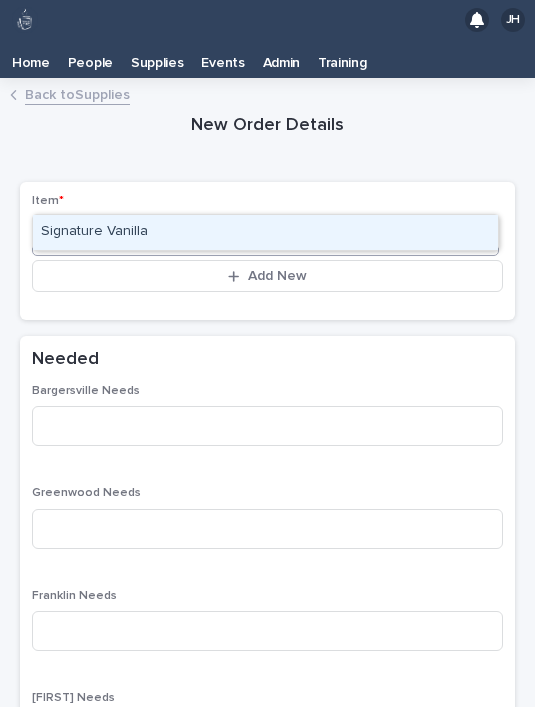 click on "Signature Vanilla" at bounding box center (265, 232) 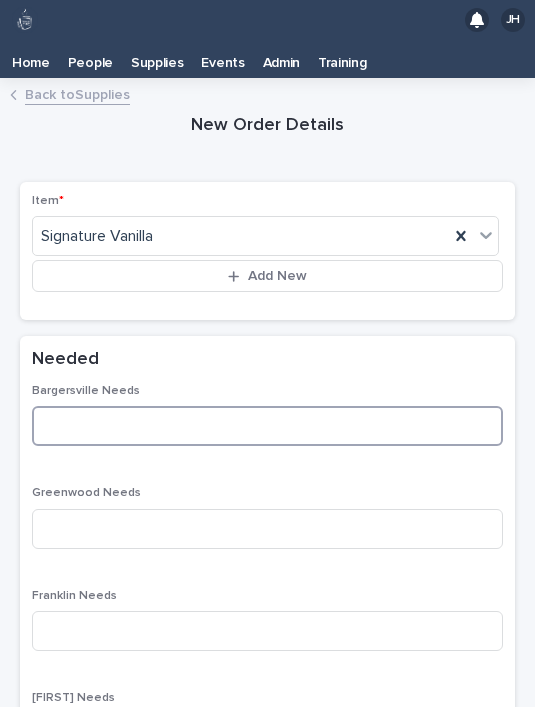 click at bounding box center [267, 426] 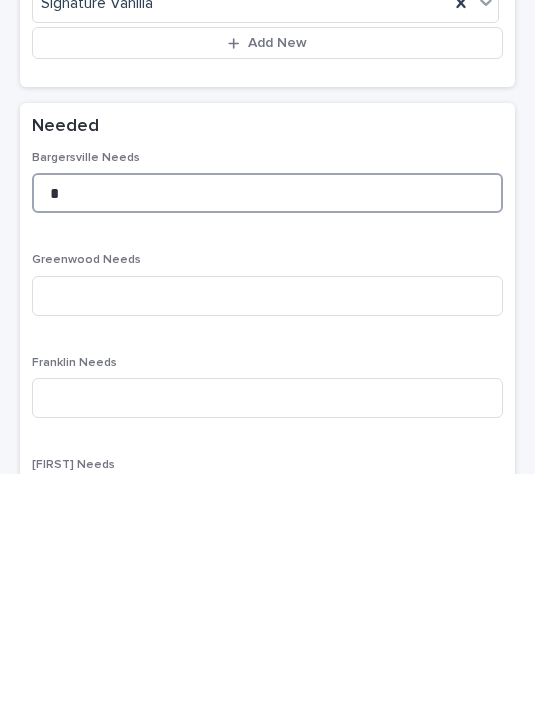 type on "*" 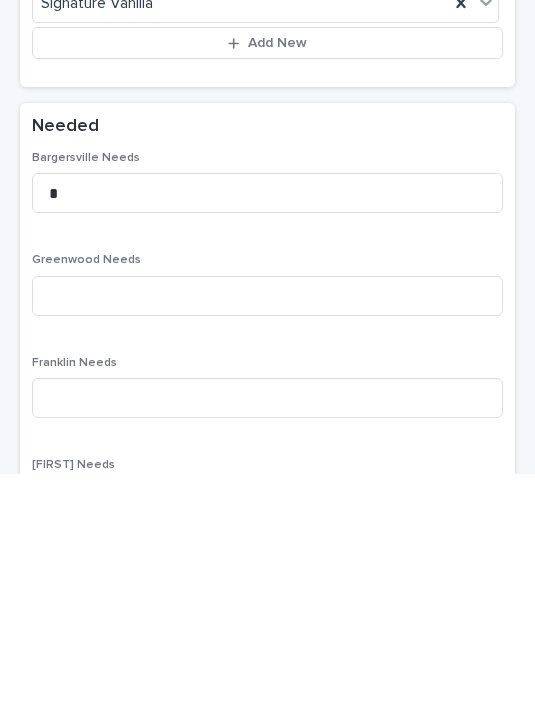 click on "Bargersville Needs * Greenwood Needs Franklin Needs Suzy Needs Total Needed - Out of Stock On" at bounding box center (267, 668) 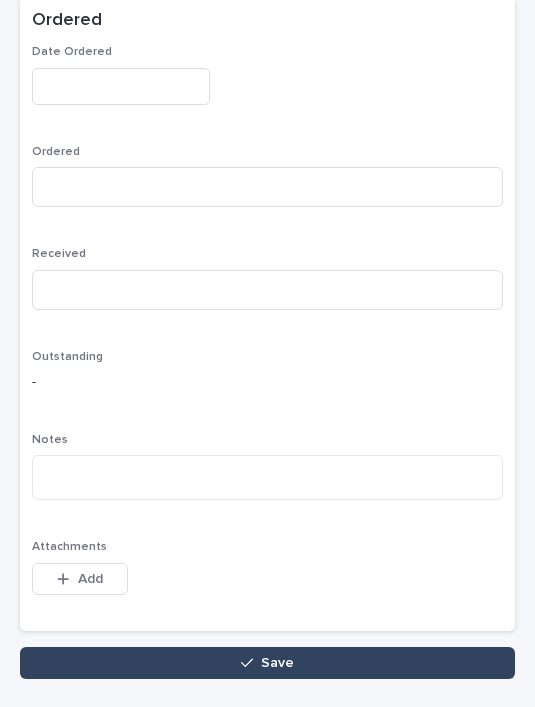 click on "Save" at bounding box center [267, 663] 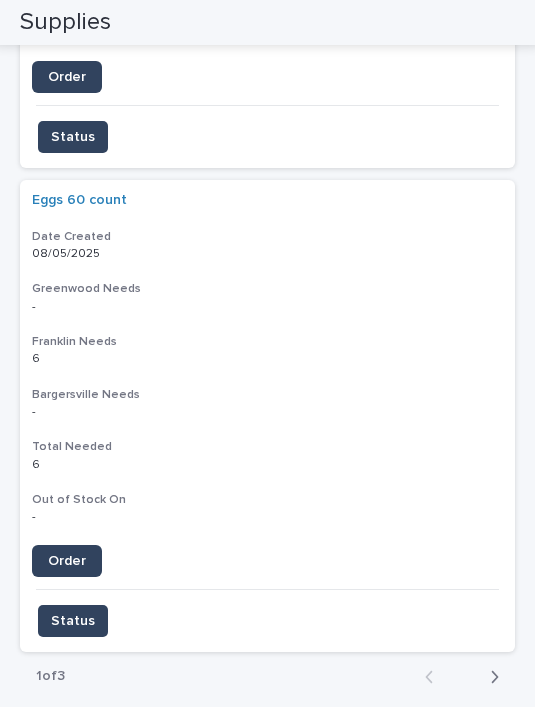 scroll, scrollTop: 4658, scrollLeft: 0, axis: vertical 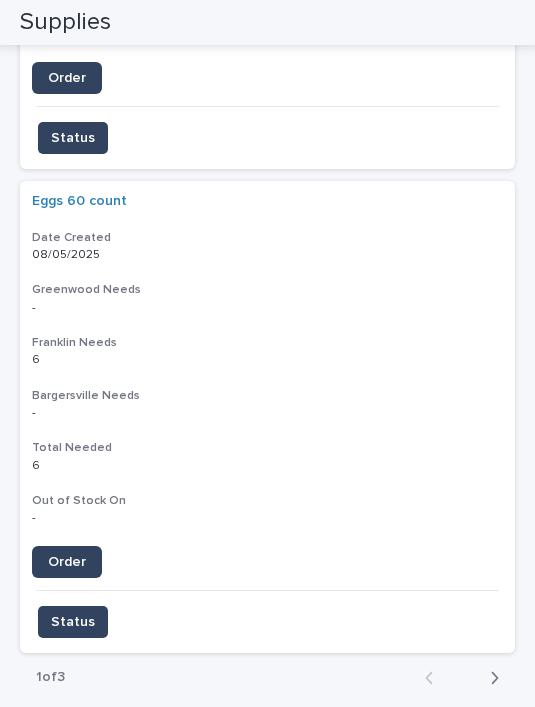 click 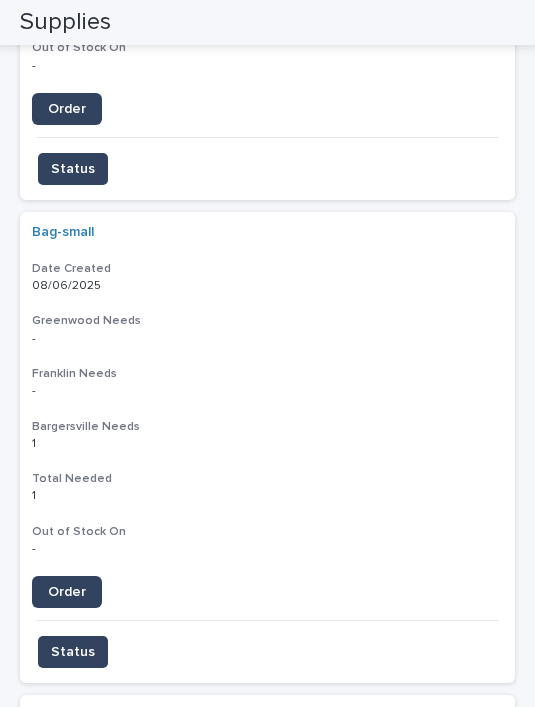 scroll, scrollTop: 3627, scrollLeft: 0, axis: vertical 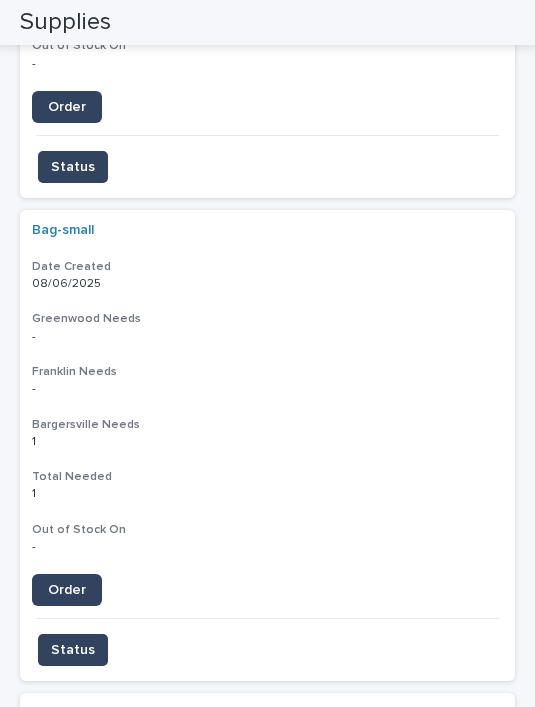 click on "Order" at bounding box center (67, 590) 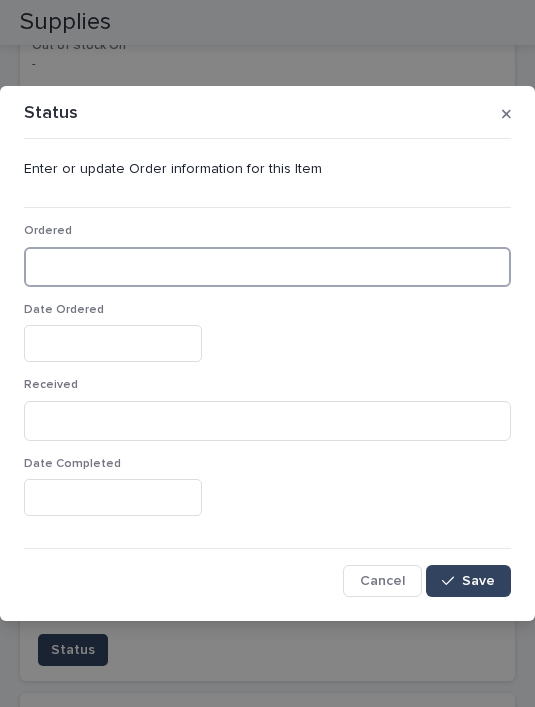 click at bounding box center (267, 267) 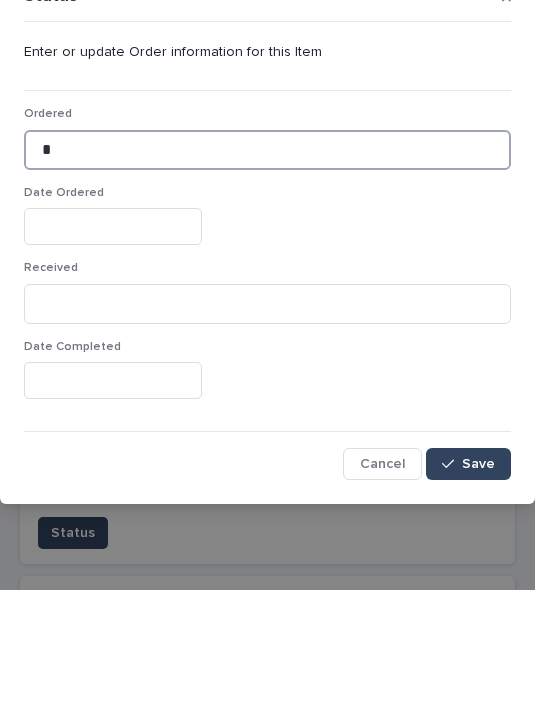 type on "*" 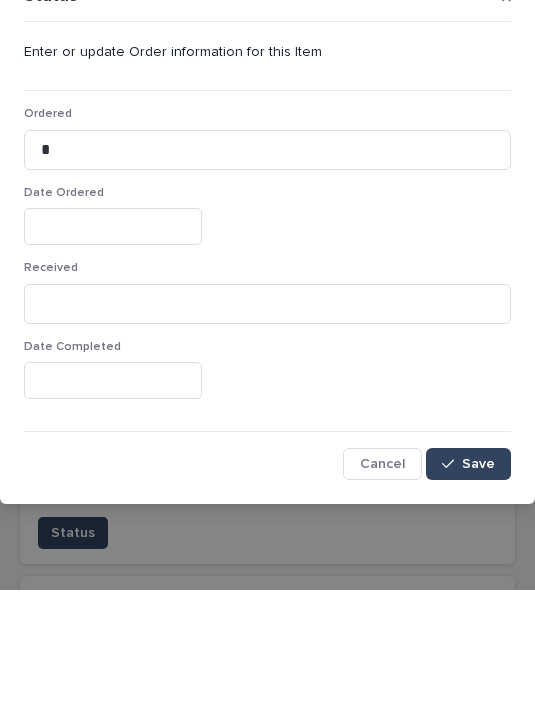 click at bounding box center (113, 343) 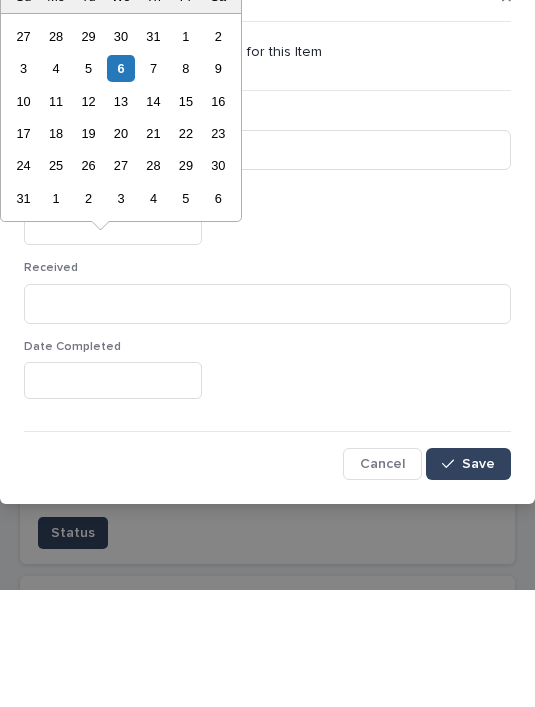 click on "6" at bounding box center [120, 185] 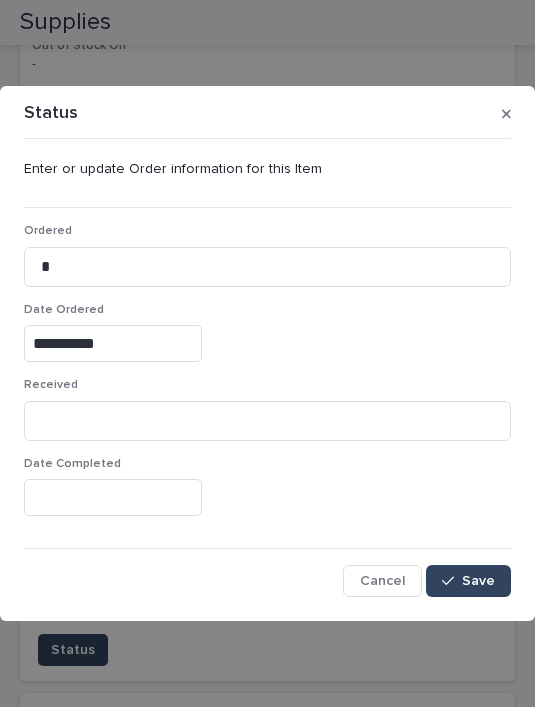click on "Save" at bounding box center [468, 581] 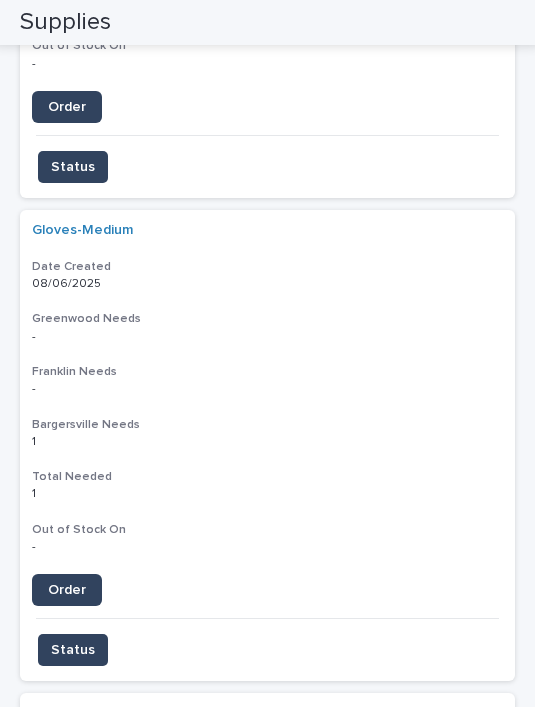 click on "Order" at bounding box center [67, 590] 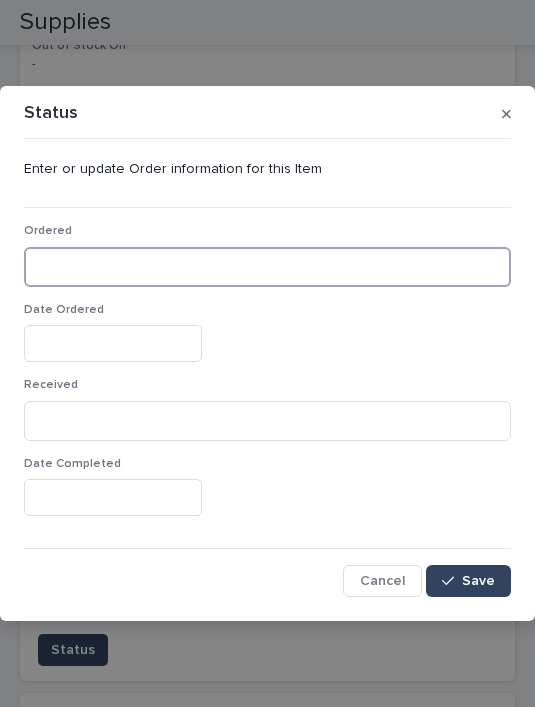 click at bounding box center (267, 267) 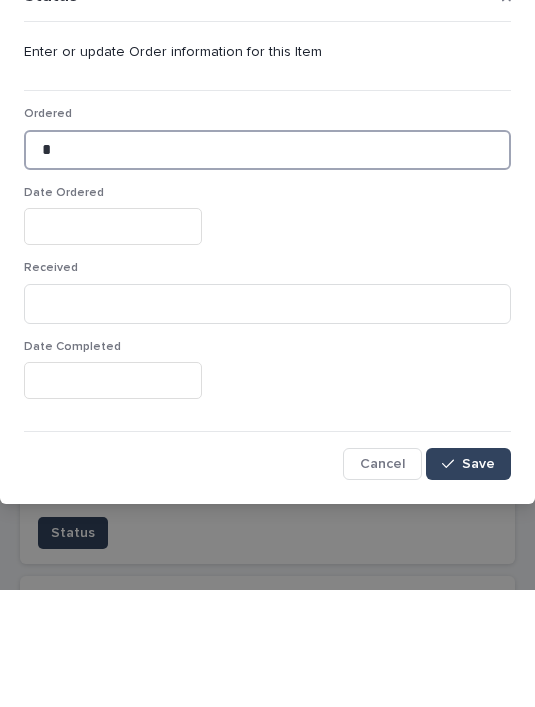 type on "*" 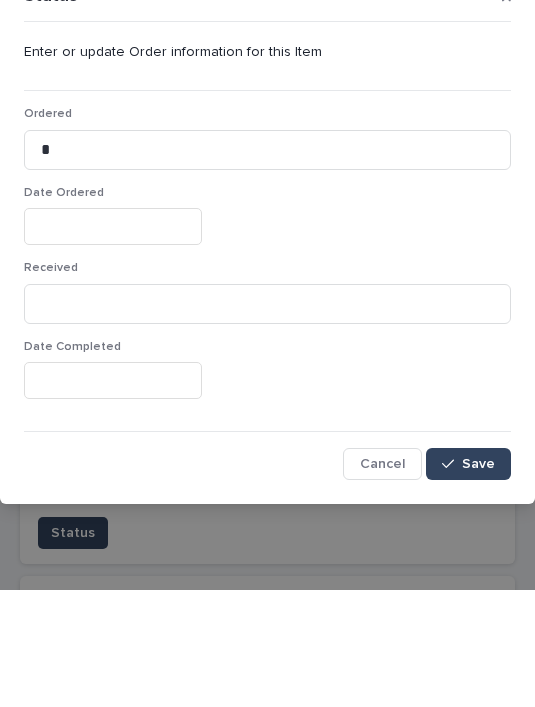 click at bounding box center [113, 343] 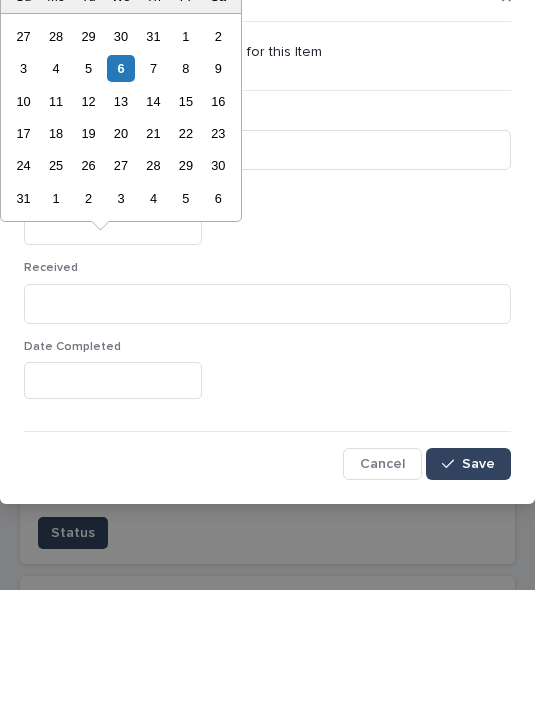 click on "6" at bounding box center (120, 185) 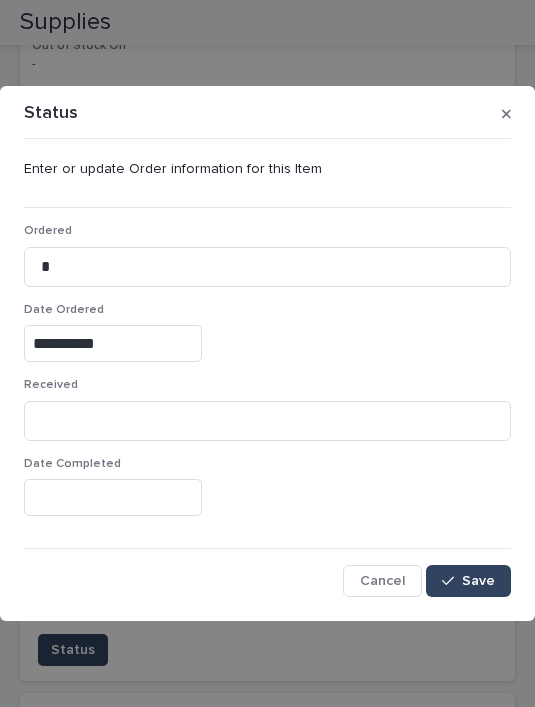 click on "Save" at bounding box center [468, 581] 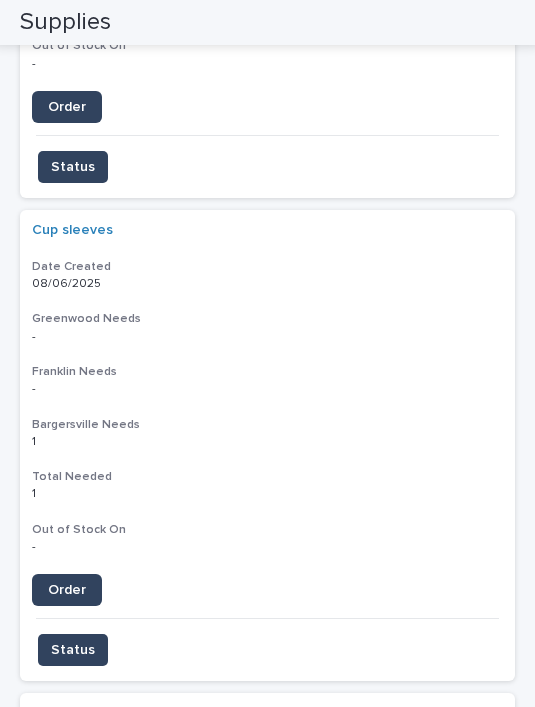 click on "Order" at bounding box center [67, 590] 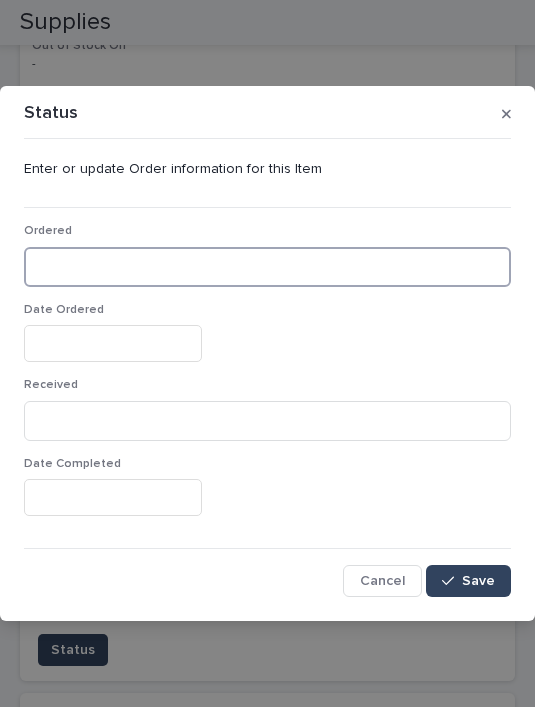 click at bounding box center [267, 267] 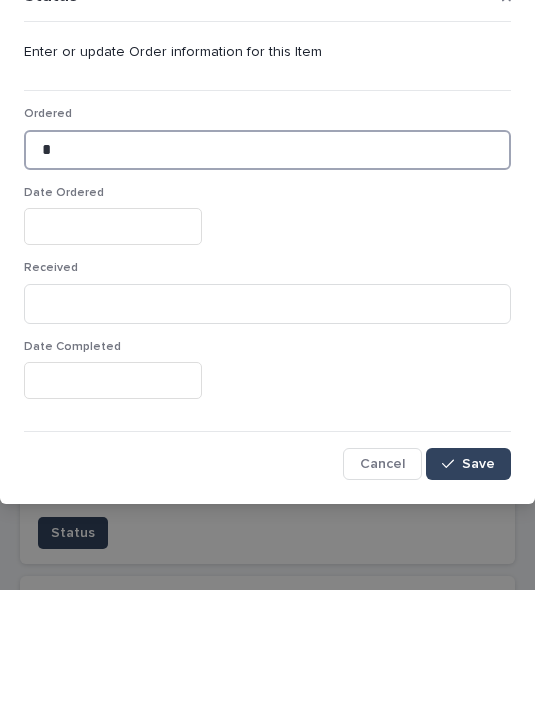 type on "*" 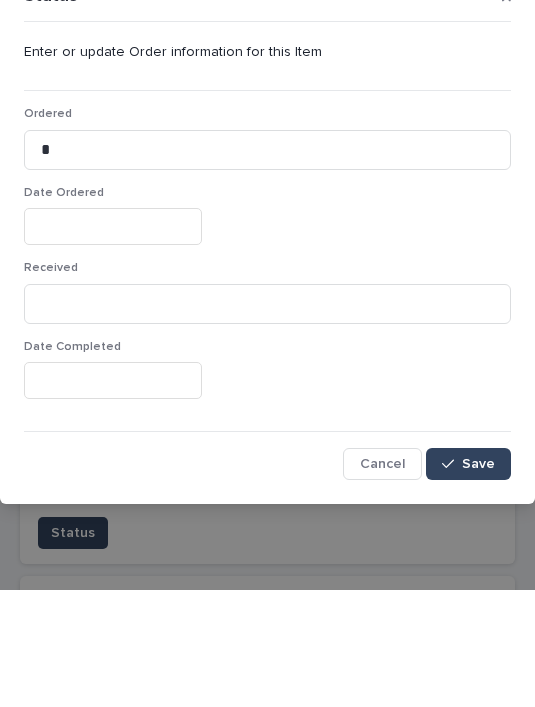 click at bounding box center (113, 343) 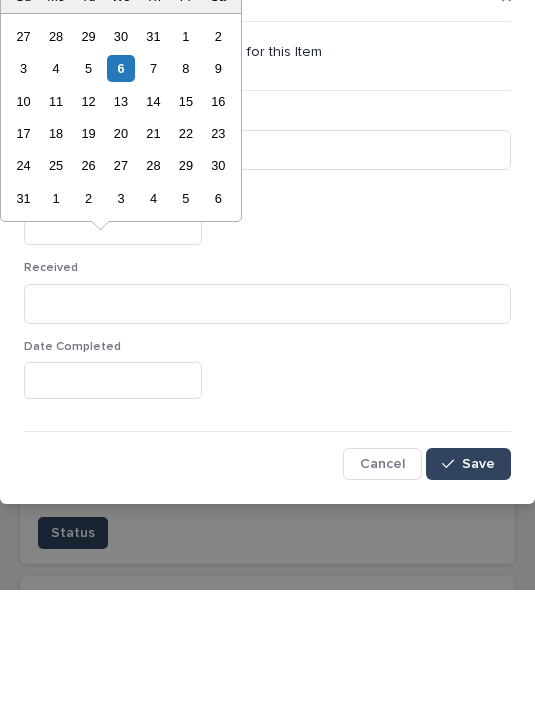click on "6" at bounding box center (120, 185) 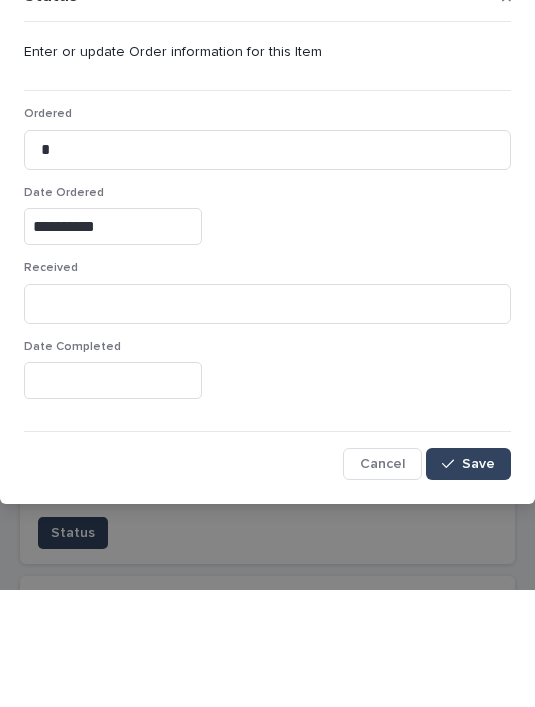type on "**********" 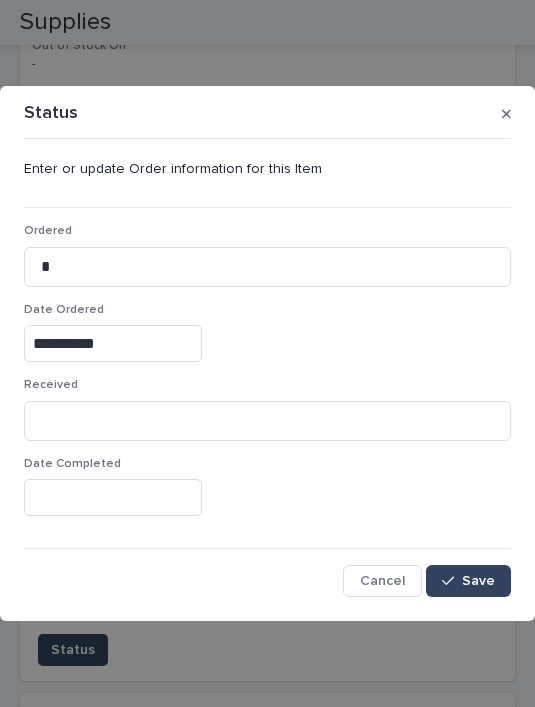 click on "Save" at bounding box center (468, 581) 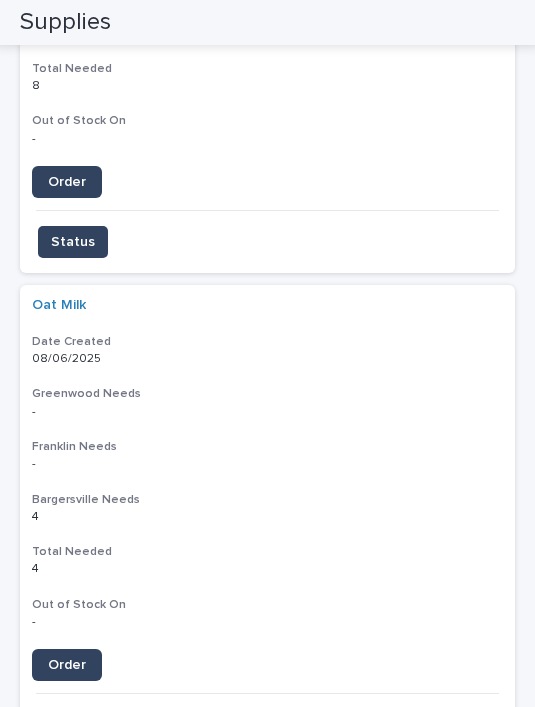 scroll, scrollTop: 3555, scrollLeft: 0, axis: vertical 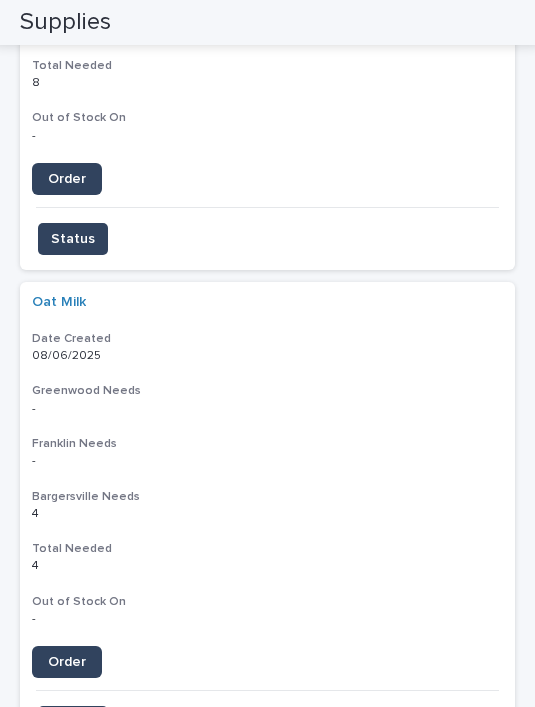 click on "Order" at bounding box center (67, 662) 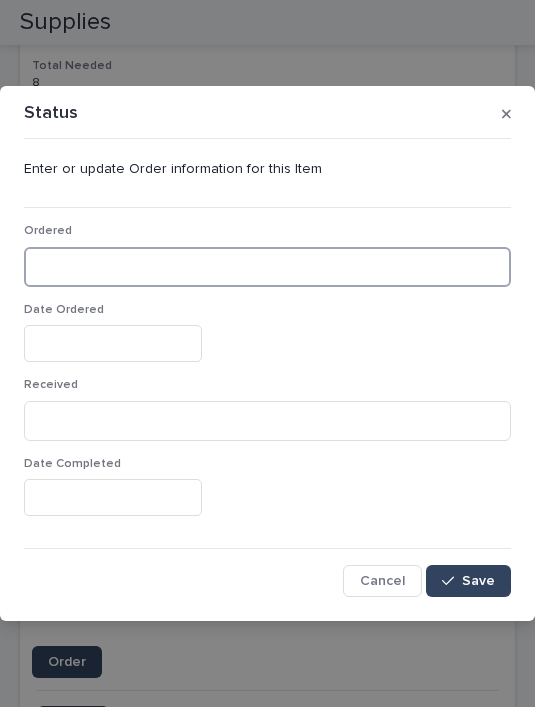 click at bounding box center (267, 267) 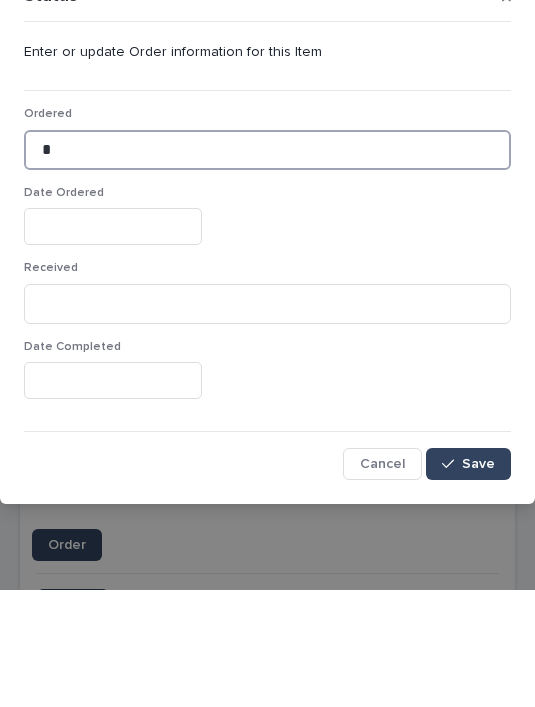 type on "*" 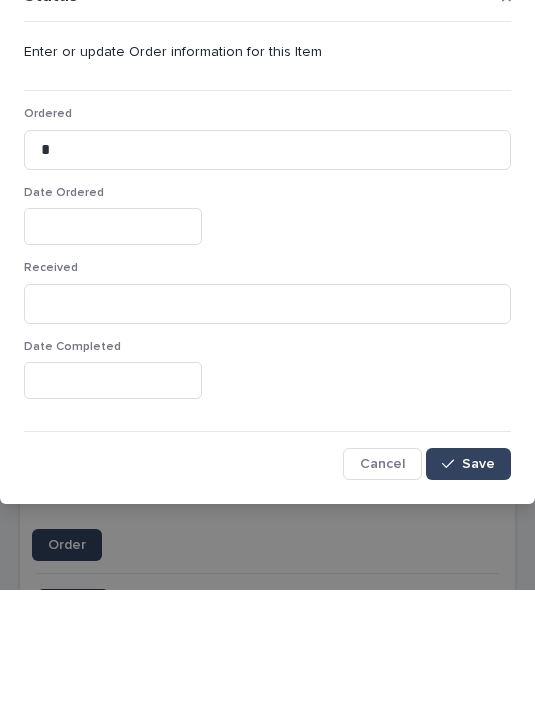 click at bounding box center [113, 343] 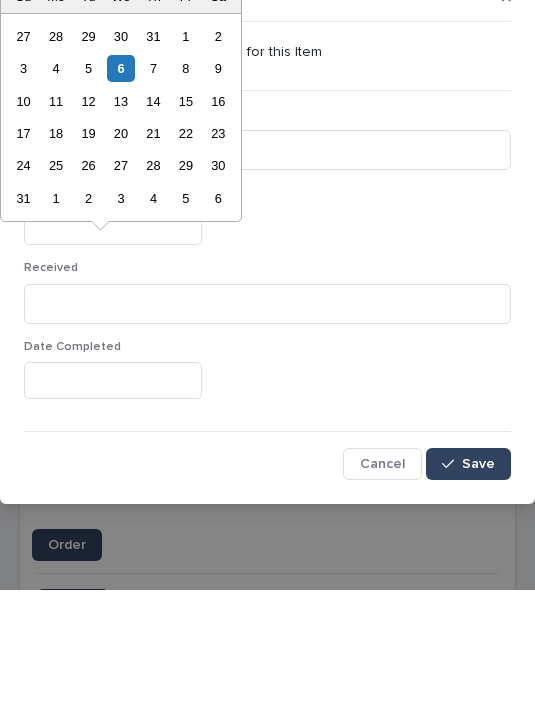 click on "6" at bounding box center [120, 185] 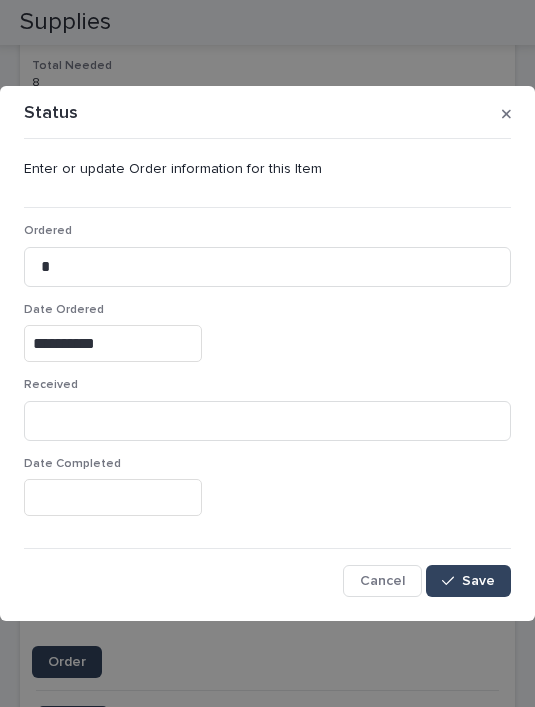 click on "Save" at bounding box center (478, 581) 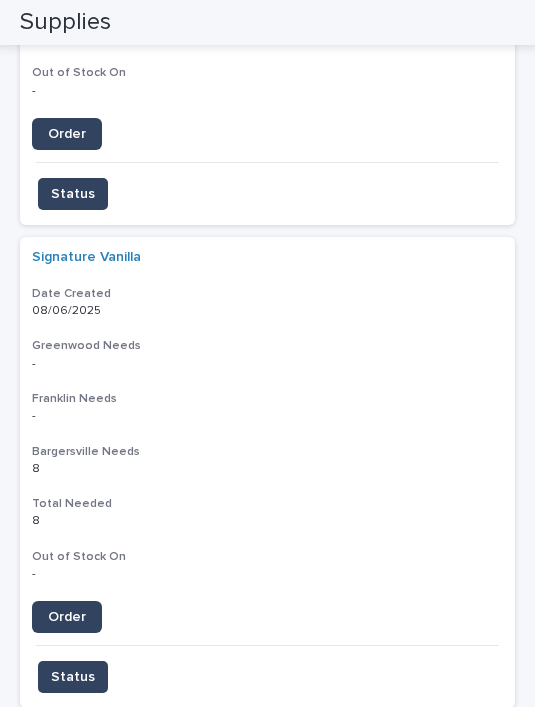 scroll, scrollTop: 3613, scrollLeft: 0, axis: vertical 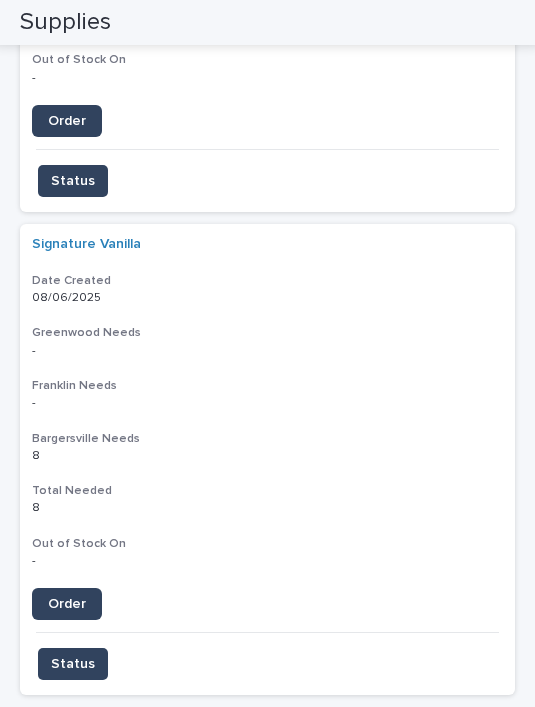 click on "Order" at bounding box center (67, 604) 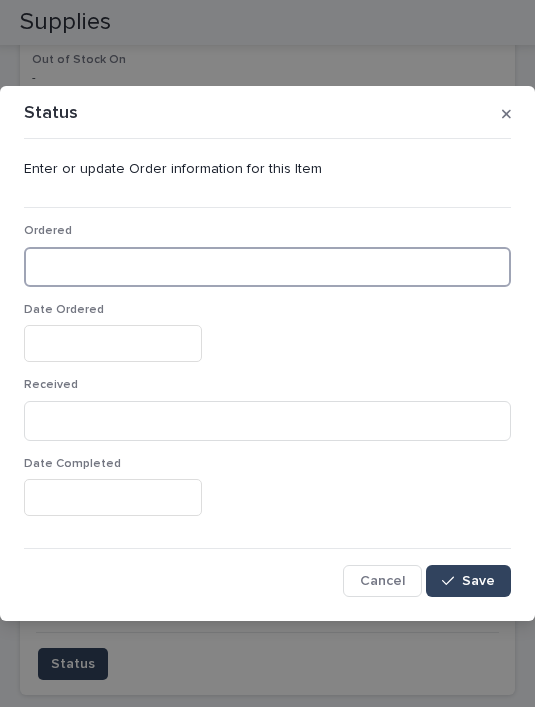 click at bounding box center (267, 267) 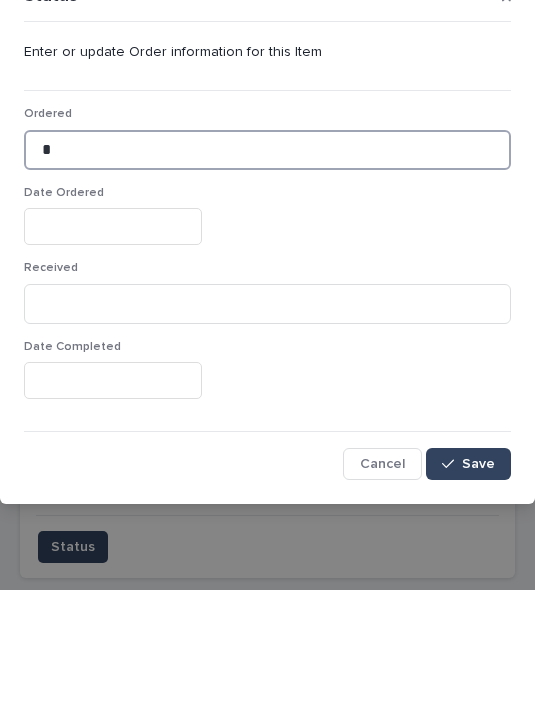 type on "*" 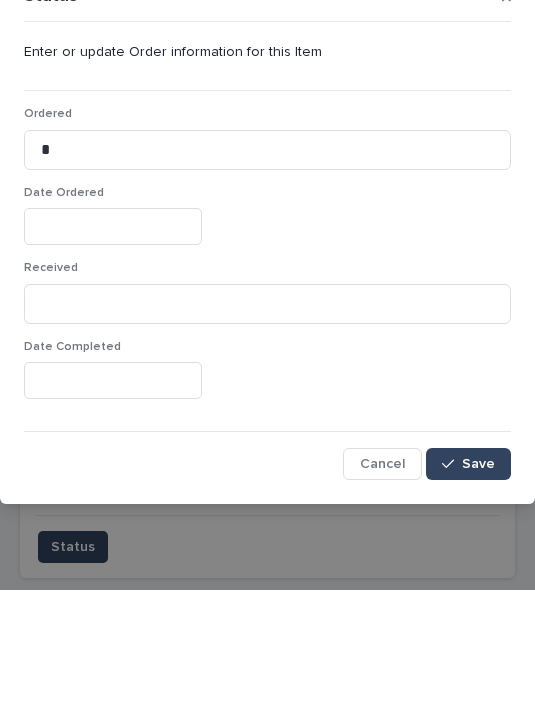 click at bounding box center [113, 343] 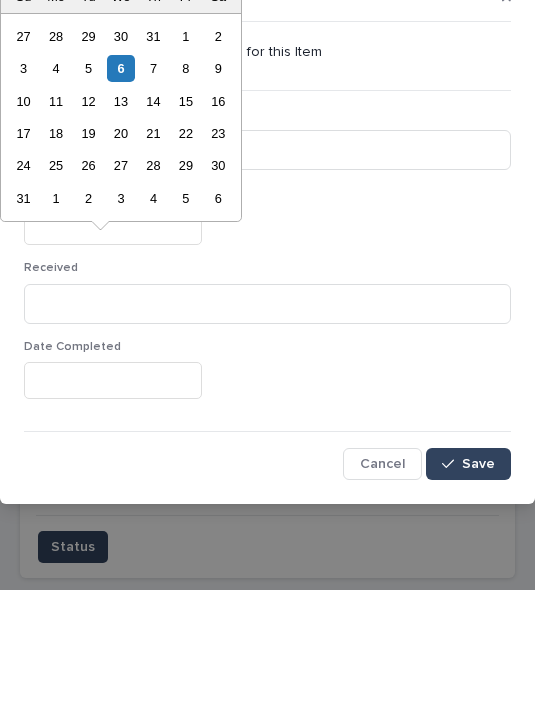 click on "6" at bounding box center [120, 185] 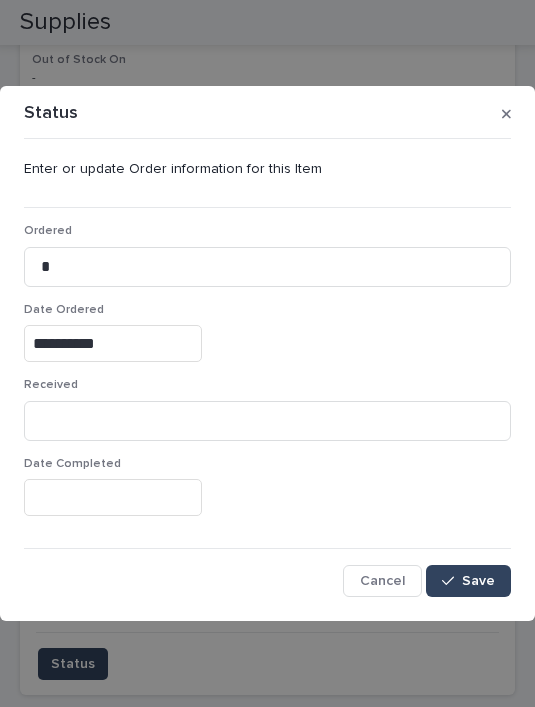 click on "Save" at bounding box center [478, 581] 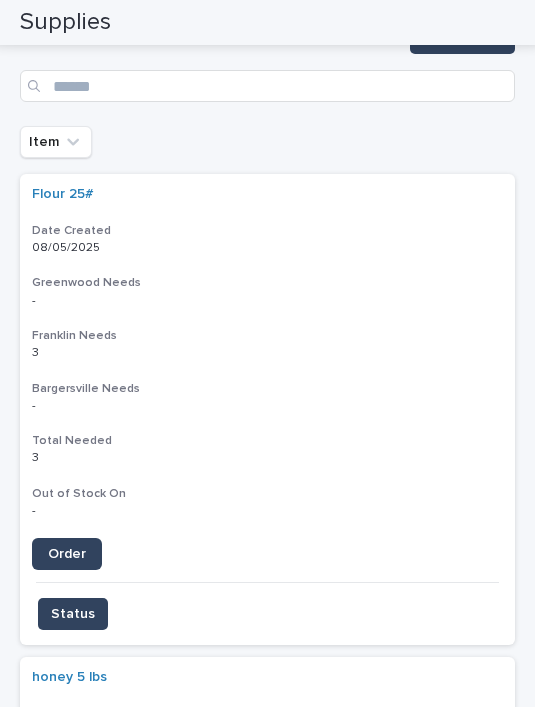 scroll, scrollTop: 192, scrollLeft: 0, axis: vertical 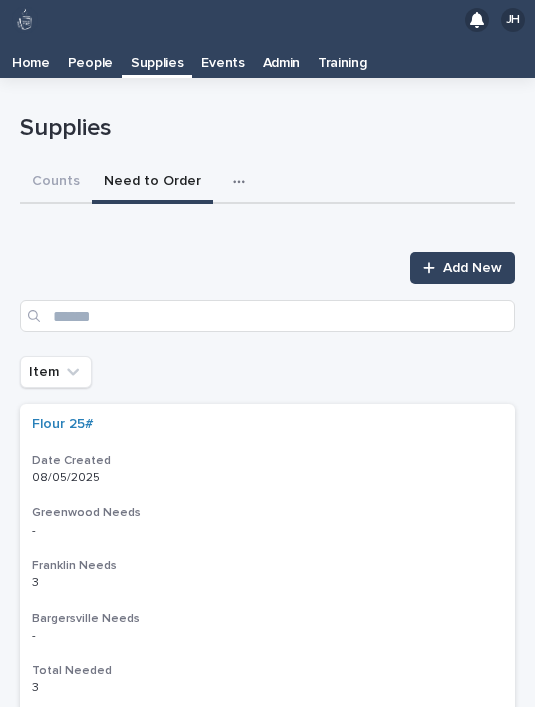 click 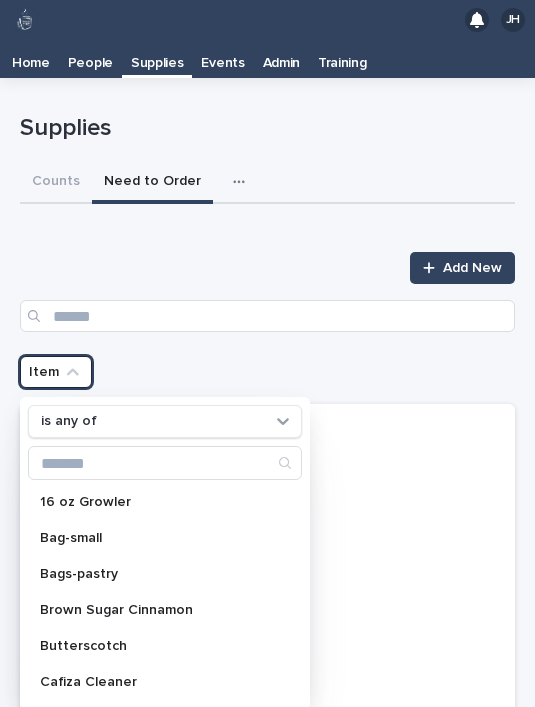 click on "Loading... Saving…   Add New Item is any of 16 oz Growler Bag-small Bags-pastry Brown Sugar Cinnamon Butterscotch Cafiza Cleaner Cane Sugar Carmel Syrup Cherry Coconut Coffee filters Cold cup-12 oz Creme de Menthe Cup carriers Cup sleeves Dark Chocolate Sauce English Toffee Gloves-Large Gloves-Medium Gloves-XL Guave Passion Fruit Smoothie Mix Hazelnut Hot cup-12 oz Hot cup-16 oz Hot cup-8 oz Hot lid - 12 & 16 oz Hot lid- 8oz Maple Napkin-large Oat Milk Peach smoothie Mix Peppermint Plastic forks Plastic knives Plastic spoons Pumpkin Spice Syrup Red Raspberry Sample cup Sample lids SF Caramel SF Hazelnut SF Vanilla Signature Vanilla Smoothie Cream Powder Base Sprayhead Steramine Tablets Strawberry Smoothie Concentrate To-go containers Whipped Cream Chargers White Chocolate Sauce Flour 25#   Date Created 08/05/2025 Greenwood Needs - -   Franklin Needs 3 3   Bargersville Needs - -   Total Needed 3 3   Out of Stock On - Order Status honey 5 lbs   Date Created 08/05/2025 Greenwood Needs - -   Franklin Needs" at bounding box center [267, 2059] 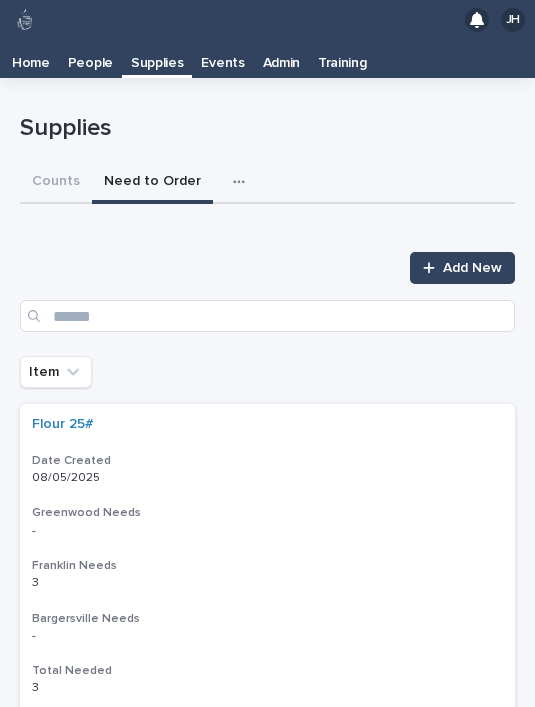 scroll, scrollTop: 0, scrollLeft: 0, axis: both 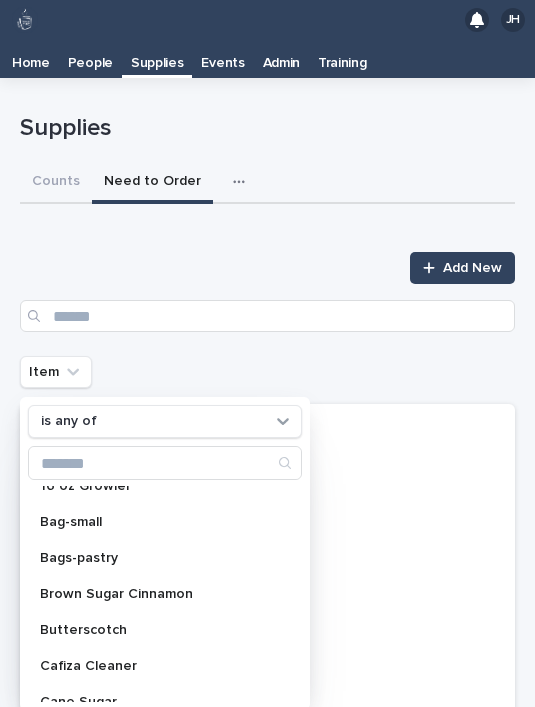 click on "Add New Item is any of 16 oz Growler Bag-small Bags-pastry Brown Sugar Cinnamon Butterscotch Cafiza Cleaner Cane Sugar Carmel Syrup Cherry Coconut Coffee filters Cold cup-12 oz Creme de Menthe Cup carriers Cup sleeves Dark Chocolate Sauce English Toffee Gloves-Large Gloves-Medium Gloves-XL Guave Passion Fruit Smoothie Mix Hazelnut Hot cup-12 oz Hot cup-16 oz Hot cup-8 oz Hot lid - 12 & 16 oz Hot lid- 8oz Maple Napkin-large Oat Milk Peach smoothie Mix Peppermint Plastic forks Plastic knives Plastic spoons Pumpkin Spice Syrup Red Raspberry Sample cup Sample lids SF Caramel SF Hazelnut SF Vanilla Signature Vanilla Smoothie Cream Powder Base Sprayhead Steramine Tablets Strawberry Smoothie Concentrate To-go containers Whipped Cream Chargers White Chocolate Sauce Flour 25#   Date Created 08/05/2025 Greenwood Needs - -   Franklin Needs 3 3   Bargersville Needs - -   Total Needed 3 3   Out of Stock On - Order Status honey 5 lbs   Date Created 08/05/2025 Greenwood Needs - -   Franklin Needs 6 6   - -   6 6" at bounding box center [267, 2063] 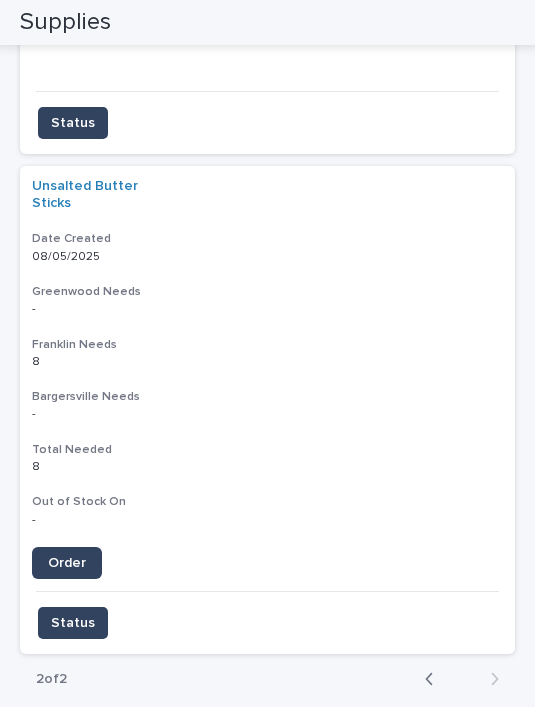 scroll, scrollTop: 3169, scrollLeft: 0, axis: vertical 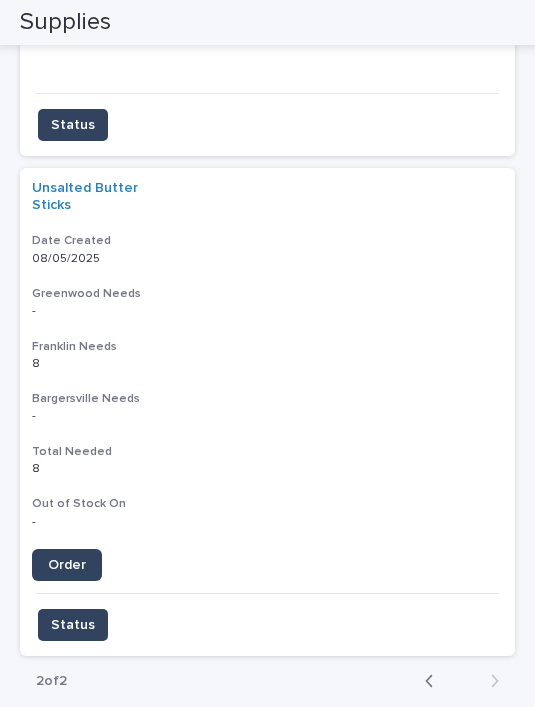 click 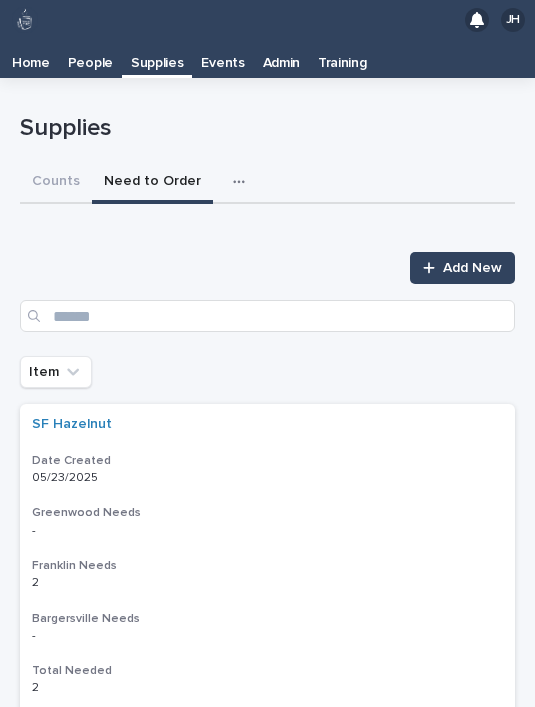 scroll, scrollTop: 0, scrollLeft: 0, axis: both 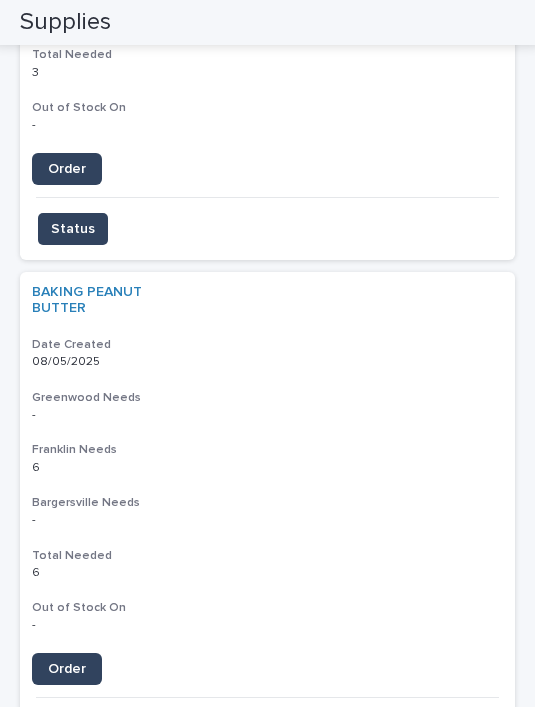 click on "BAKING PEANUT BUTTER   Date Created 08/05/2025 [CITY] Needs - -   [CITY] Needs 6 6   [CITY] Needs - -   Total Needed 6 6   Out of Stock On - Order" at bounding box center (267, 484) 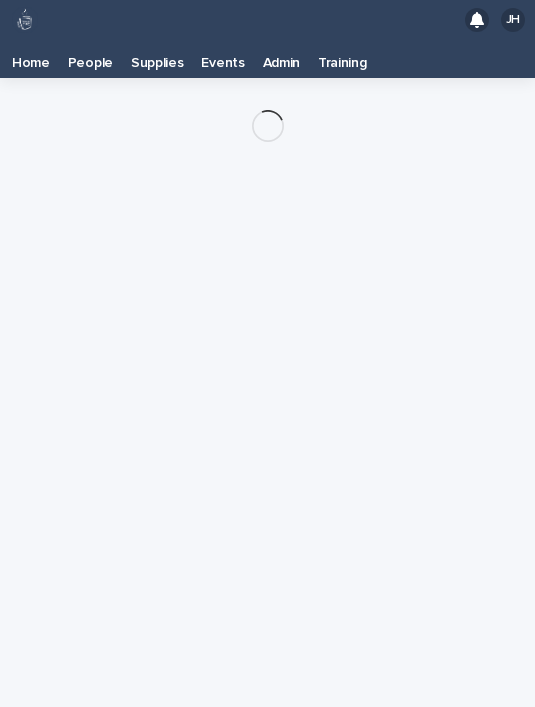 scroll, scrollTop: 0, scrollLeft: 0, axis: both 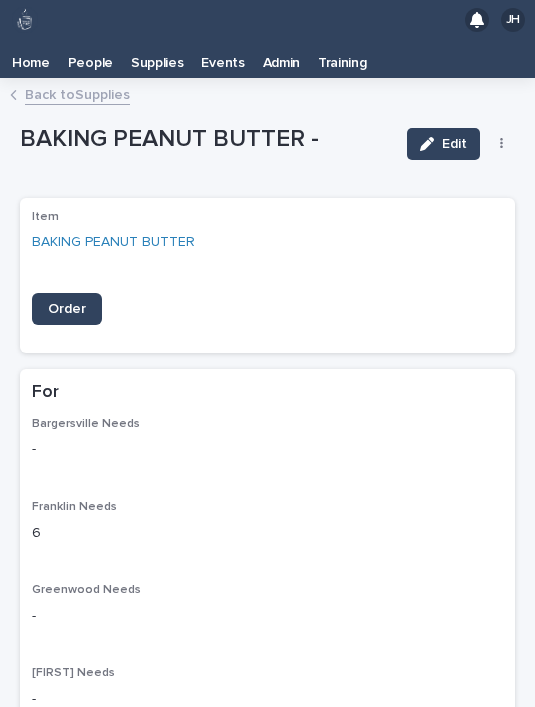 click 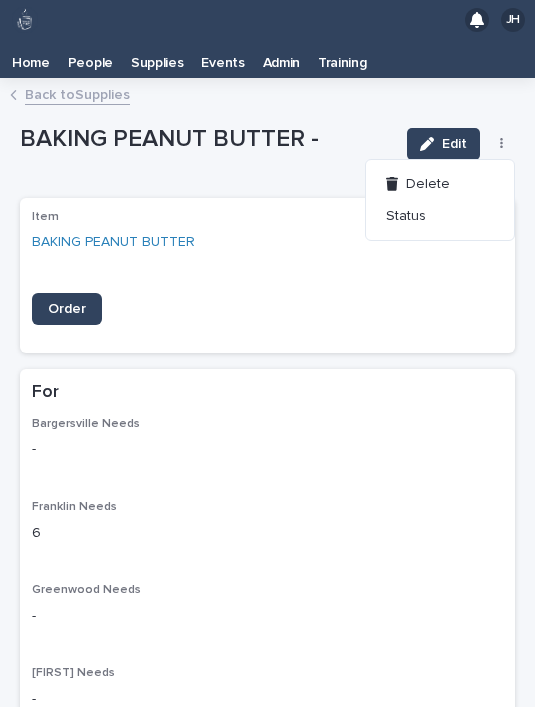 click on "Delete" at bounding box center (440, 184) 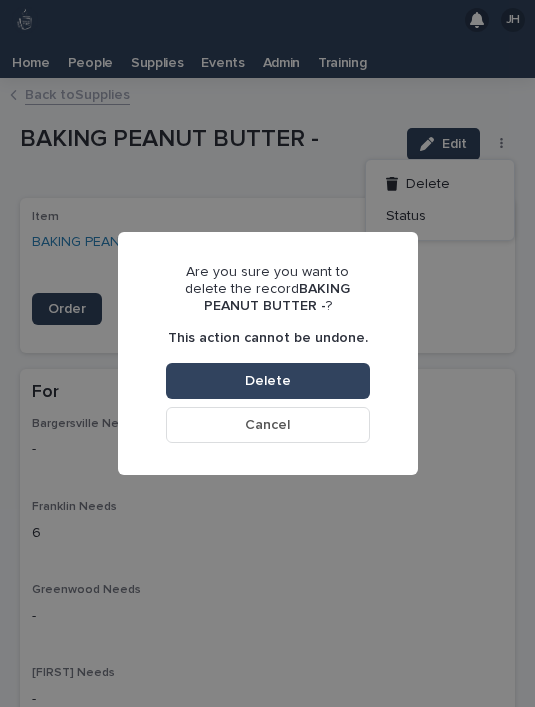 click on "Delete" at bounding box center [268, 381] 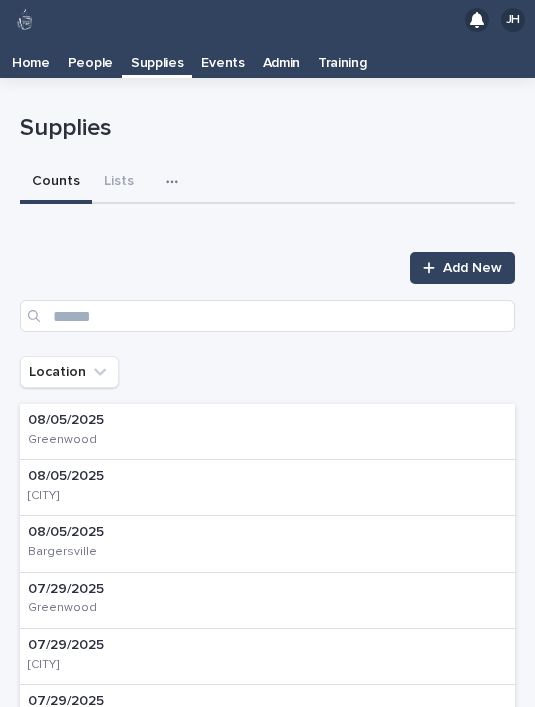 click at bounding box center [176, 182] 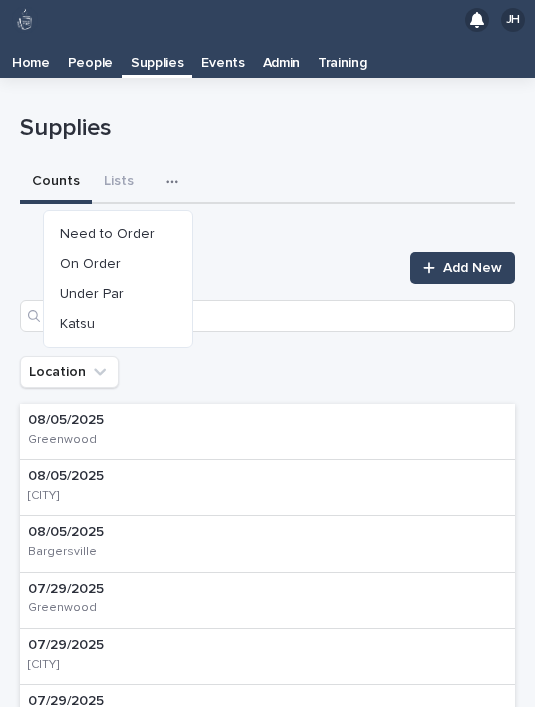 click on "Need to Order" at bounding box center [118, 234] 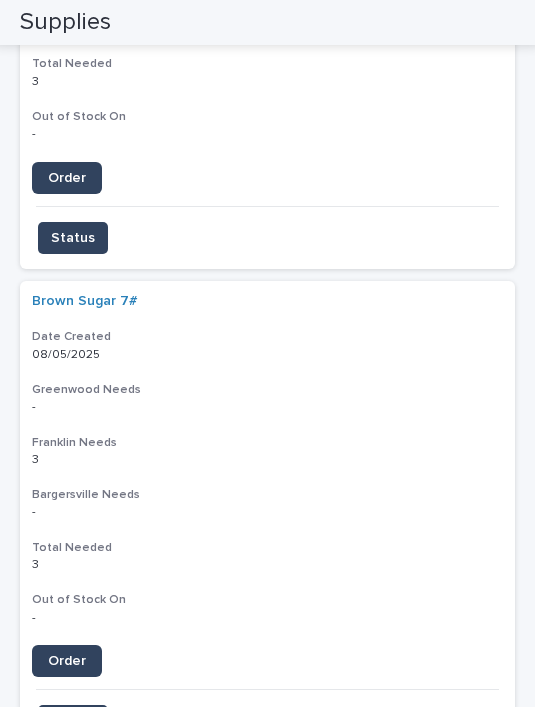 scroll, scrollTop: 2087, scrollLeft: 0, axis: vertical 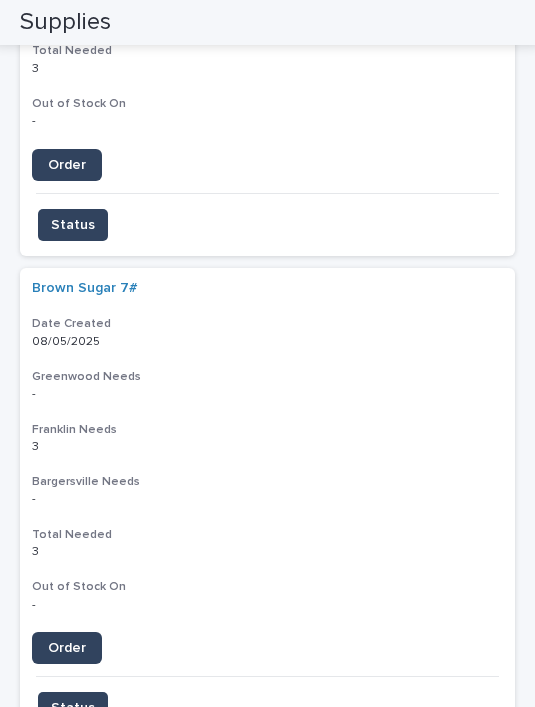 click on "Bargersville Needs" at bounding box center (267, 482) 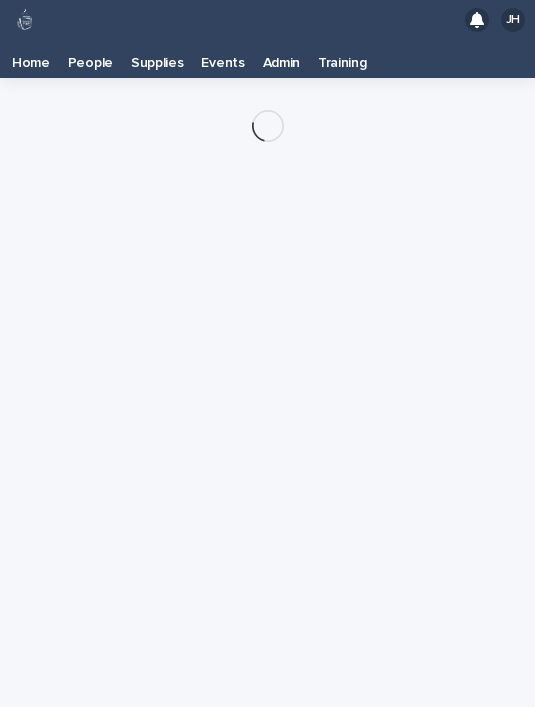 scroll, scrollTop: 0, scrollLeft: 0, axis: both 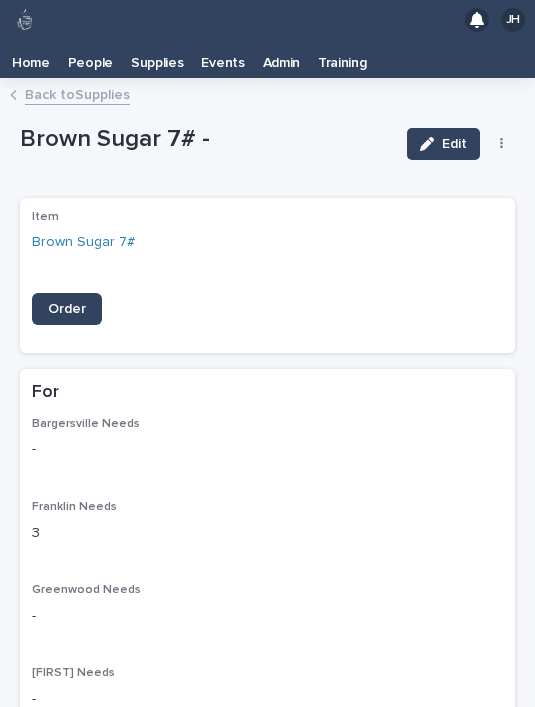 click at bounding box center [502, 144] 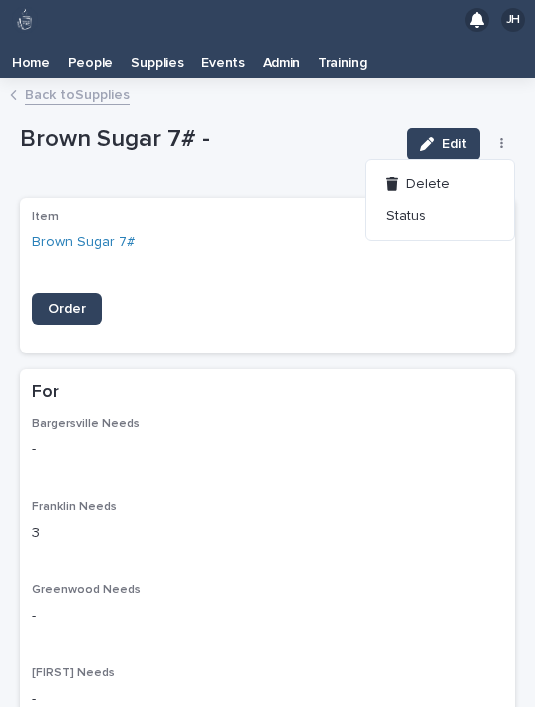 click on "Delete" at bounding box center [428, 184] 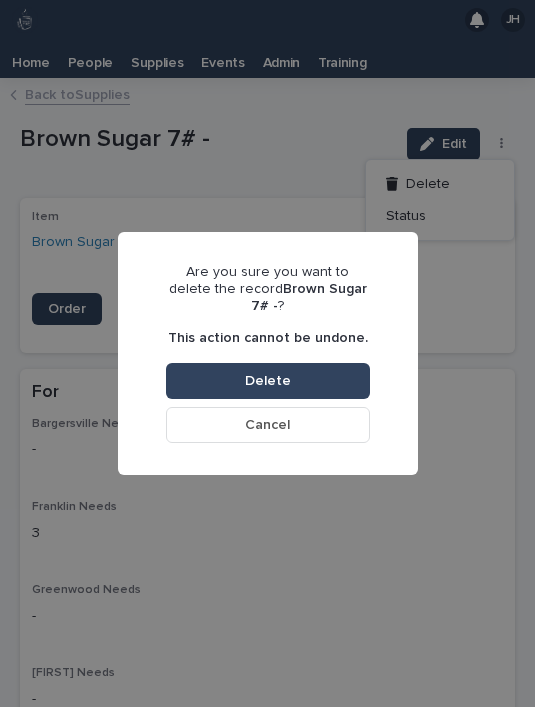 click on "Delete" at bounding box center (268, 381) 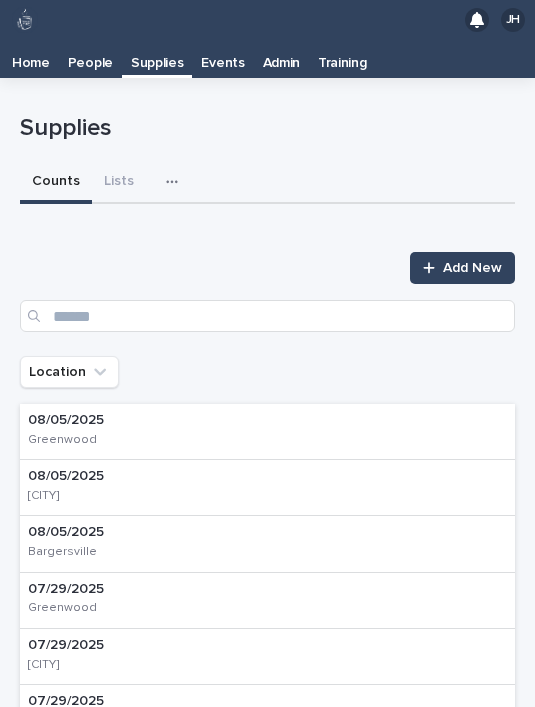 click at bounding box center [176, 182] 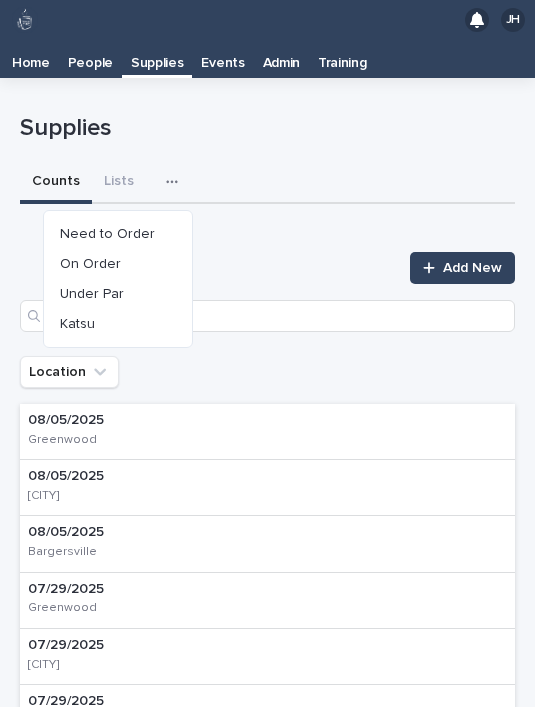 click on "Need to Order" at bounding box center [118, 234] 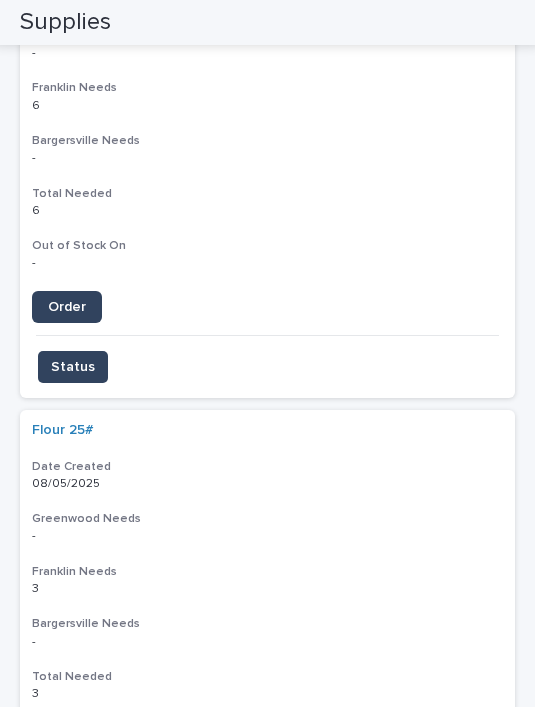 scroll, scrollTop: 3939, scrollLeft: 0, axis: vertical 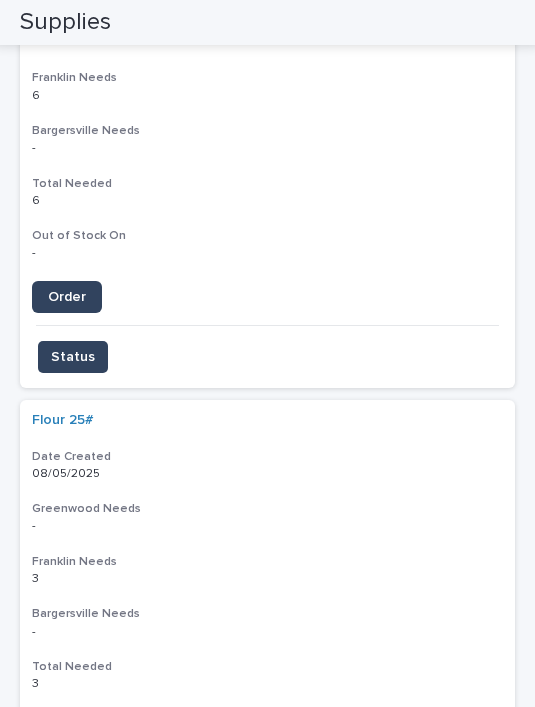 click on "Flour 25#   Date Created 08/05/2025 Greenwood Needs - -   Franklin Needs 3 3   Bargersville Needs - -   Total Needed 3 3   Out of Stock On - Order" at bounding box center (267, 604) 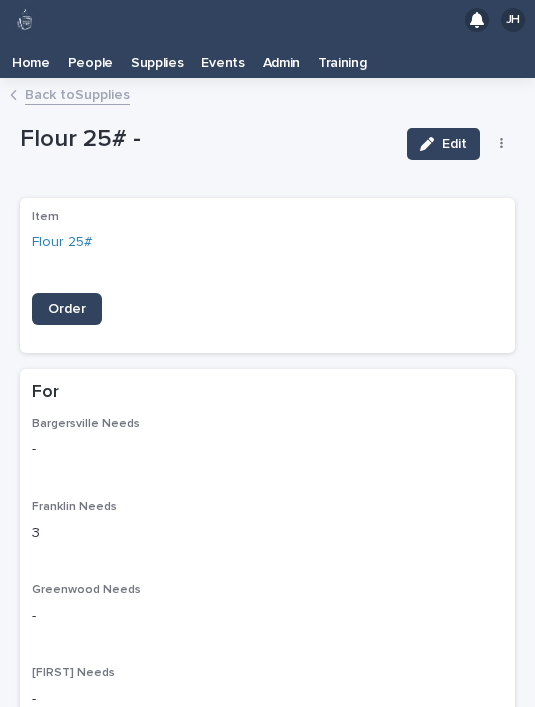 click on "Edit Delete Status" at bounding box center [457, 144] 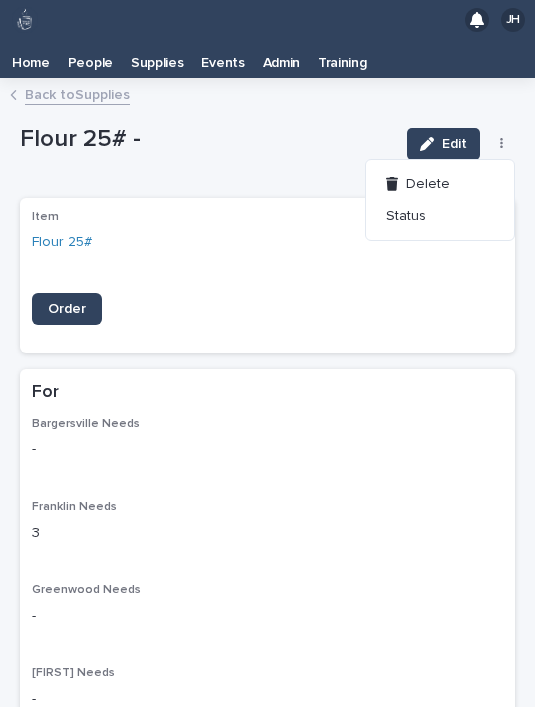 click on "Delete" at bounding box center [428, 184] 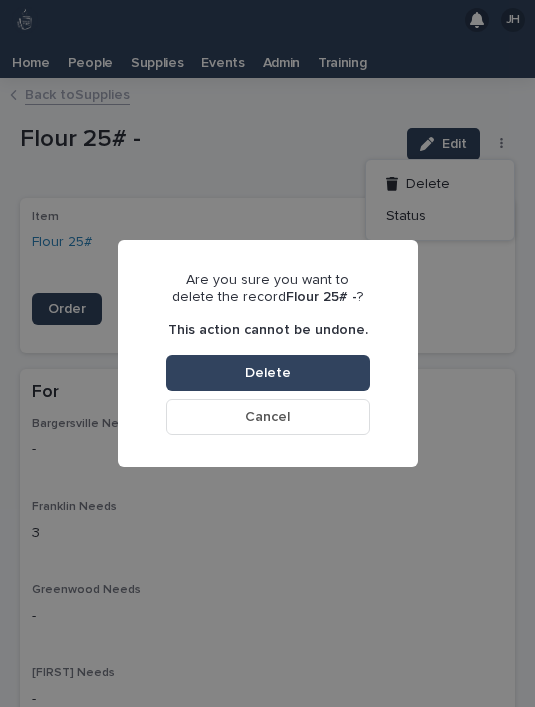 click on "Delete" at bounding box center [268, 373] 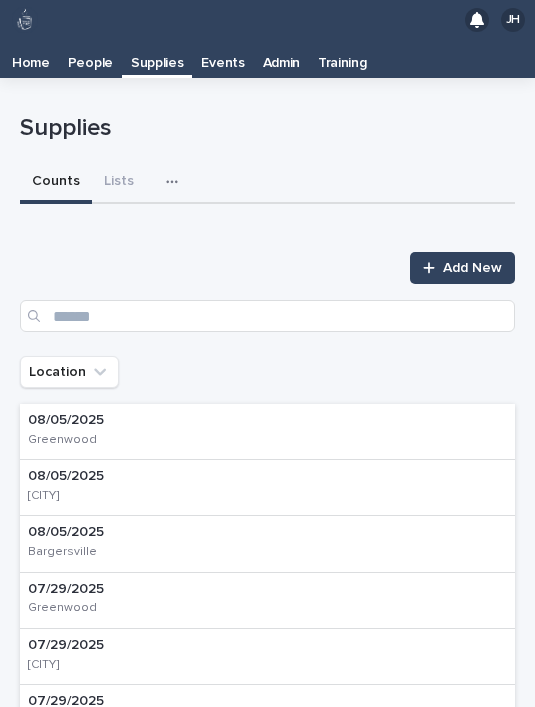 click at bounding box center (176, 182) 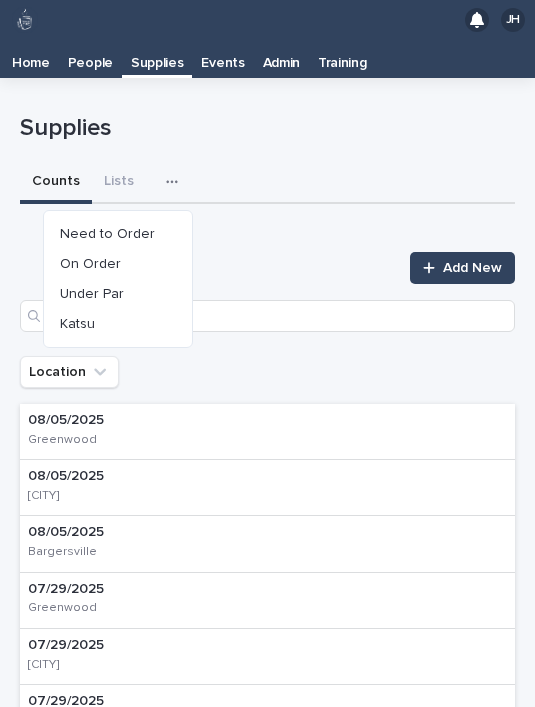 click on "Need to Order" at bounding box center (118, 234) 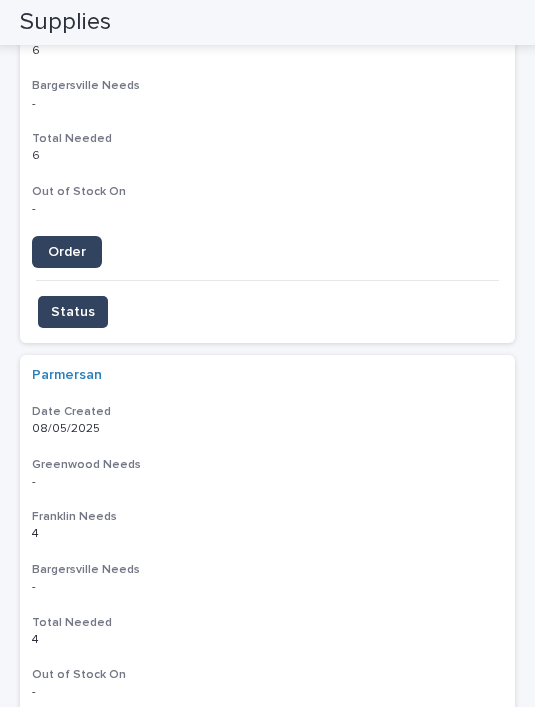 scroll, scrollTop: 4469, scrollLeft: 0, axis: vertical 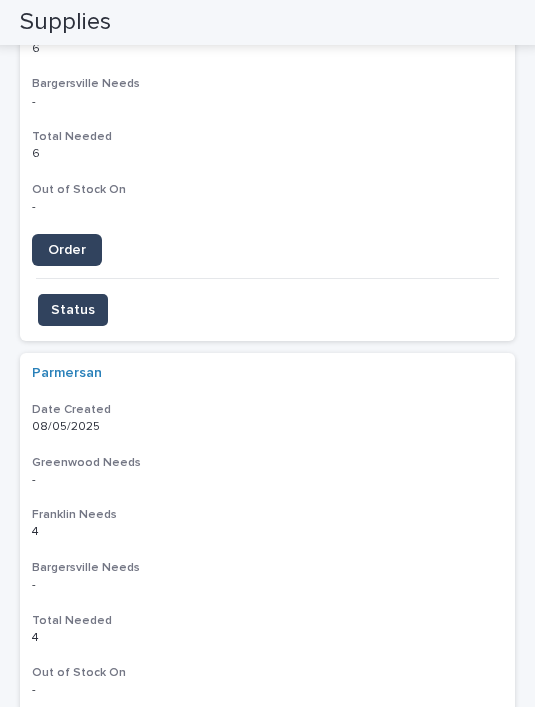 click on "Parmersan   Date Created 08/05/2025 Greenwood Needs - -   Franklin Needs 4 4   Bargersville Needs - -   Total Needed 4 4   Out of Stock On -" at bounding box center (267, 548) 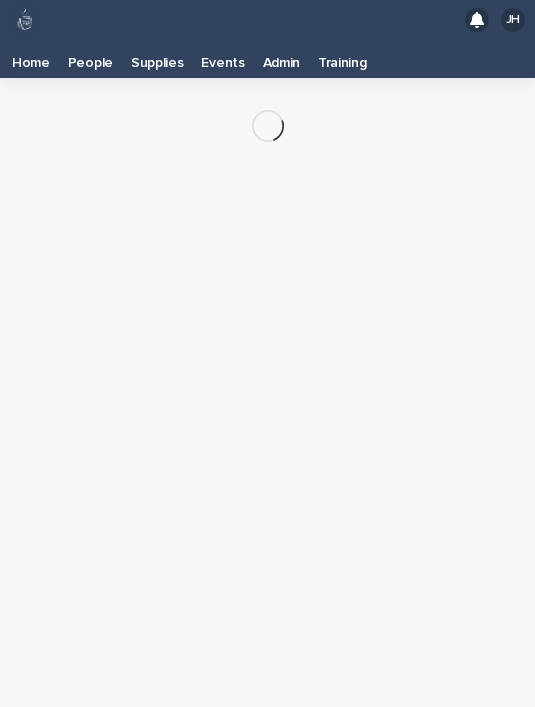 scroll, scrollTop: 0, scrollLeft: 0, axis: both 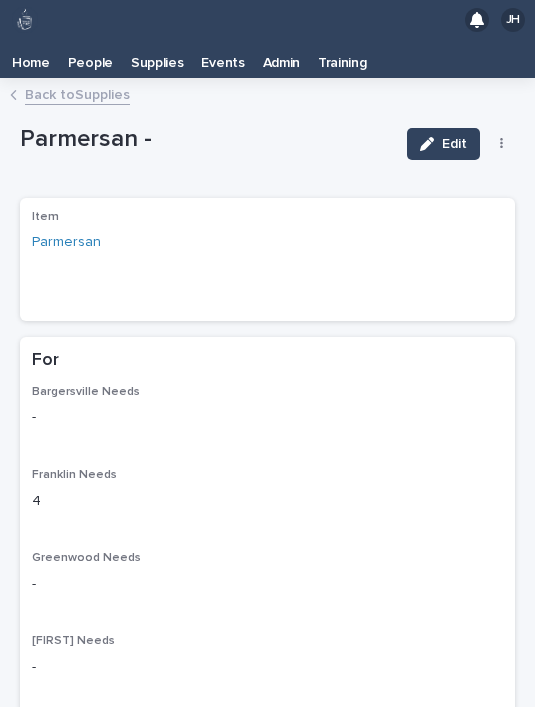 click on "Edit Delete Status" at bounding box center [457, 144] 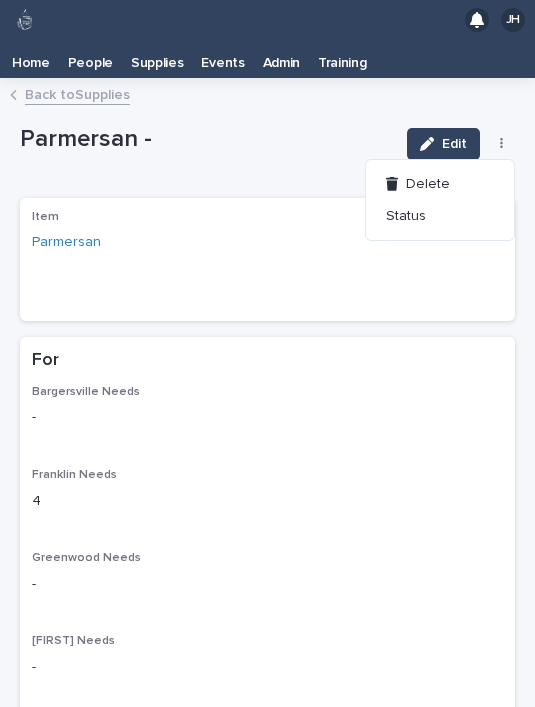 click on "Delete" at bounding box center (440, 184) 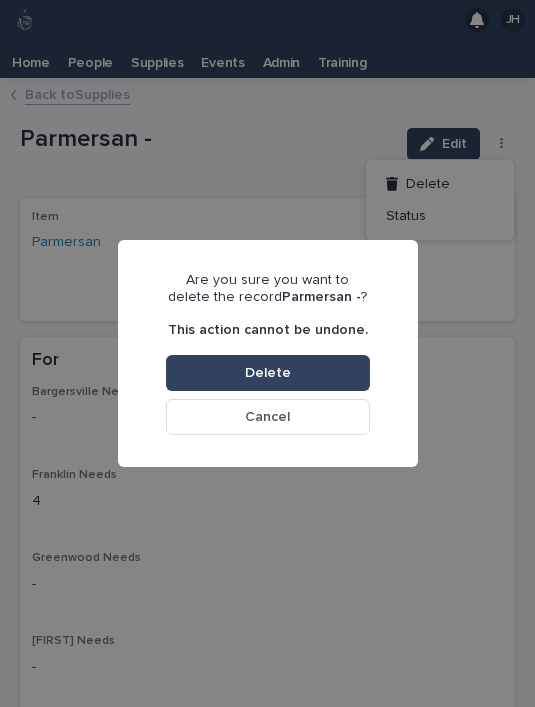 click on "Delete" at bounding box center (268, 373) 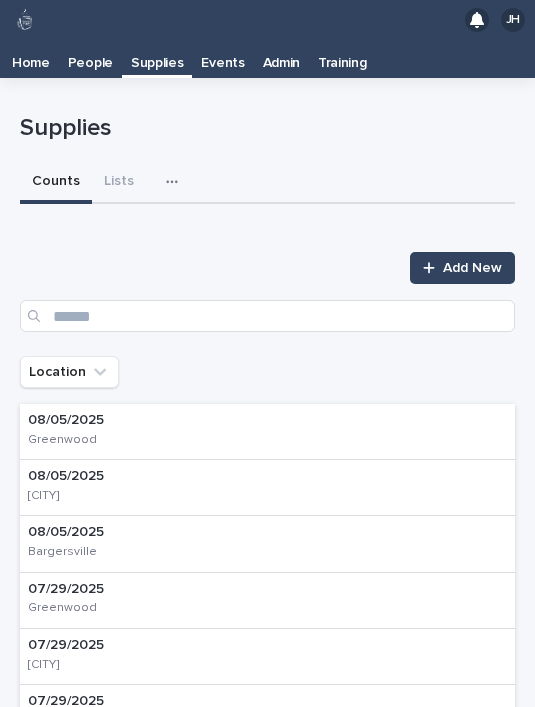 click 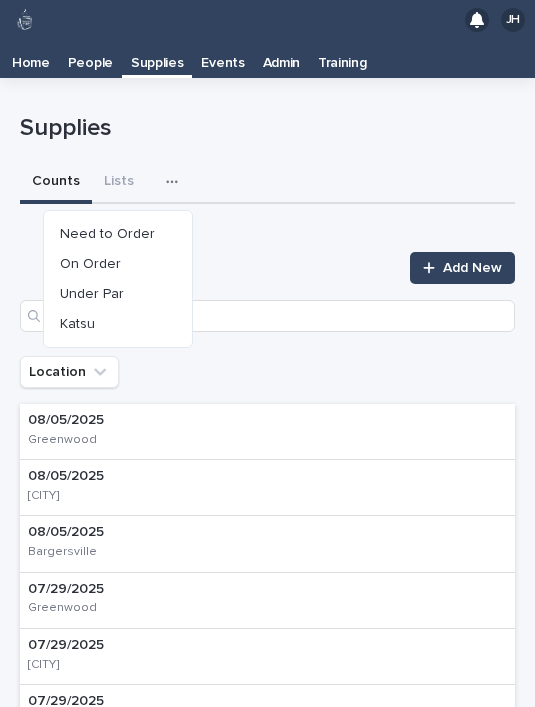 click on "Need to Order" at bounding box center (118, 234) 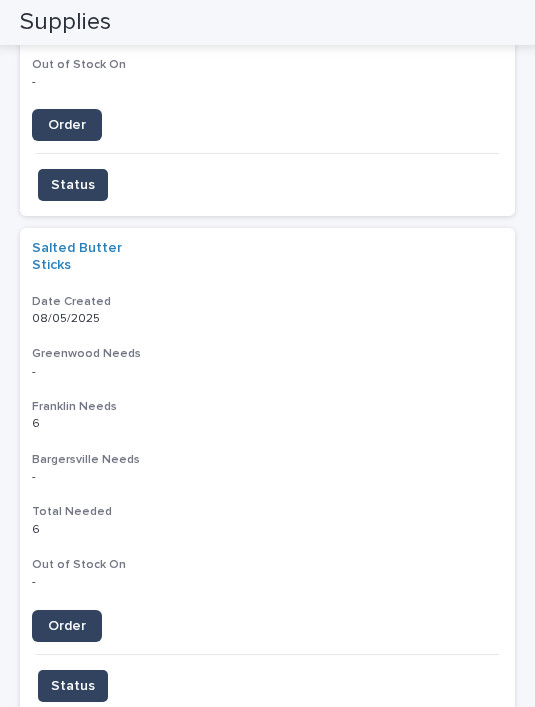 scroll, scrollTop: 4592, scrollLeft: 0, axis: vertical 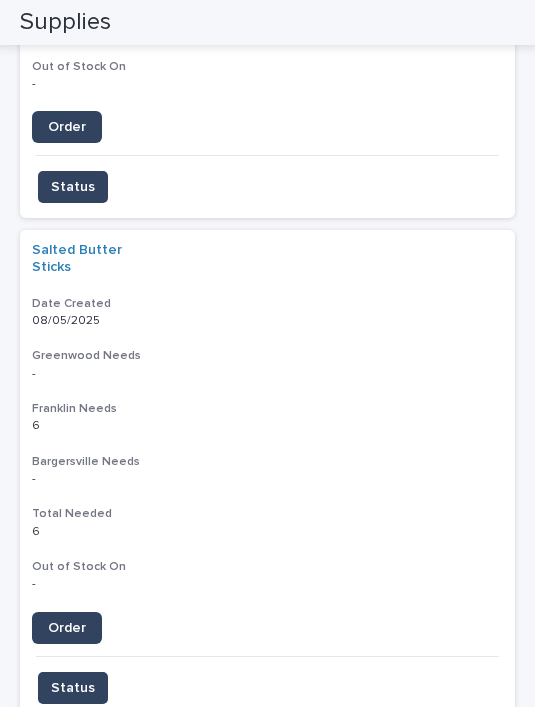 click on "6 6" at bounding box center [267, 426] 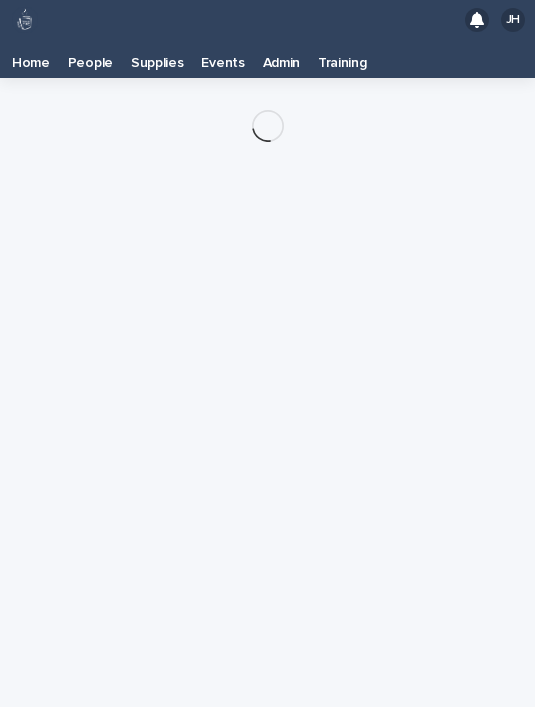scroll, scrollTop: 0, scrollLeft: 0, axis: both 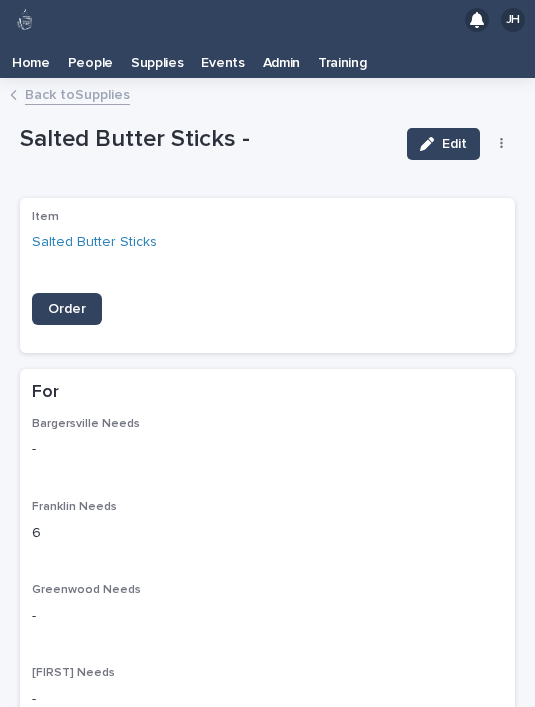 click at bounding box center (502, 144) 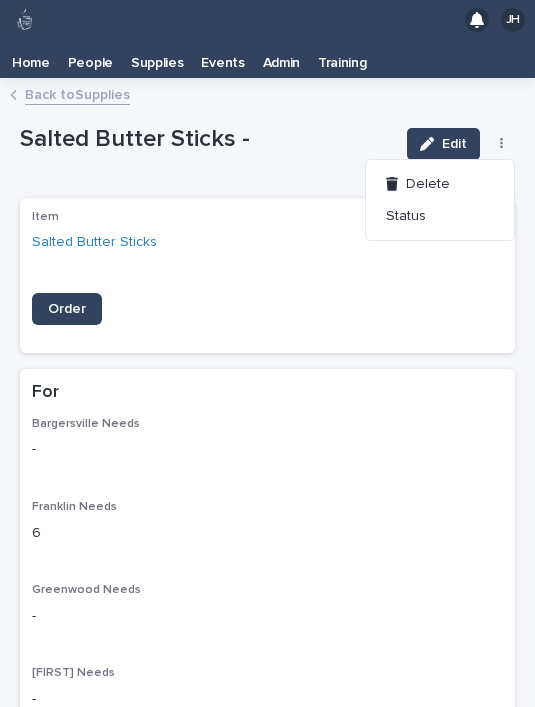 click on "Delete" at bounding box center (440, 184) 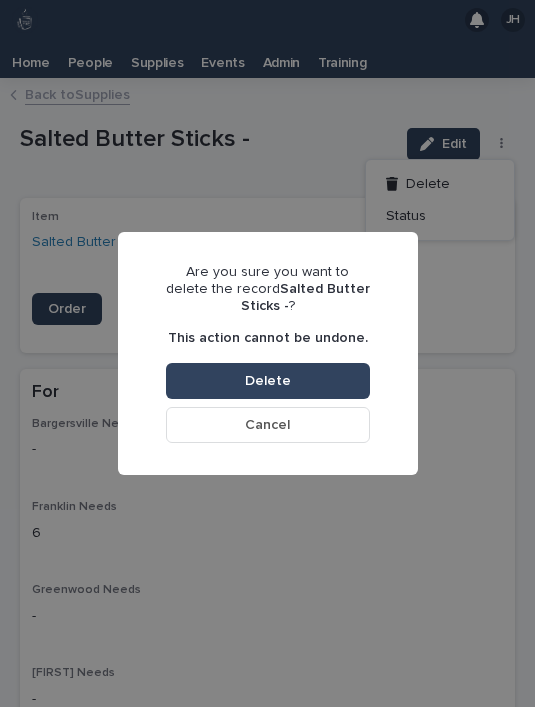 click on "Delete" at bounding box center [268, 381] 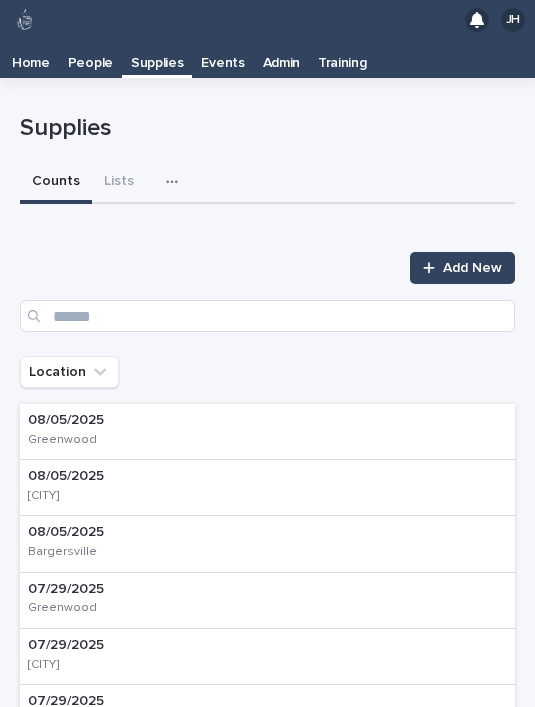 click at bounding box center (176, 182) 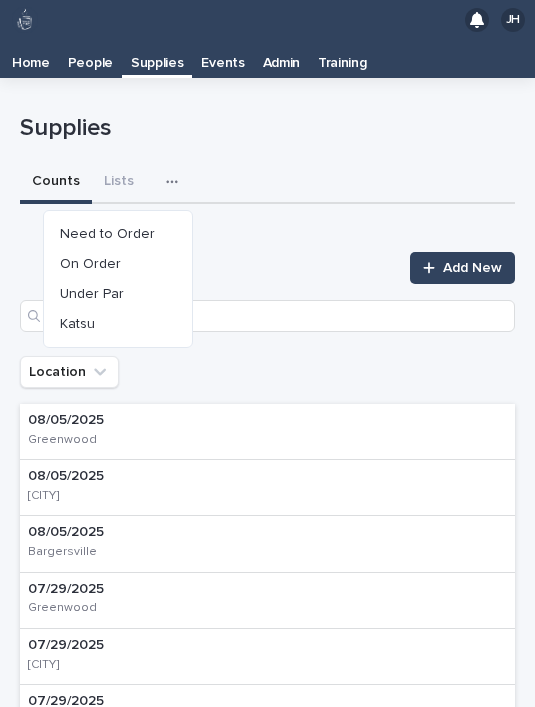 click on "Need to Order" at bounding box center [118, 234] 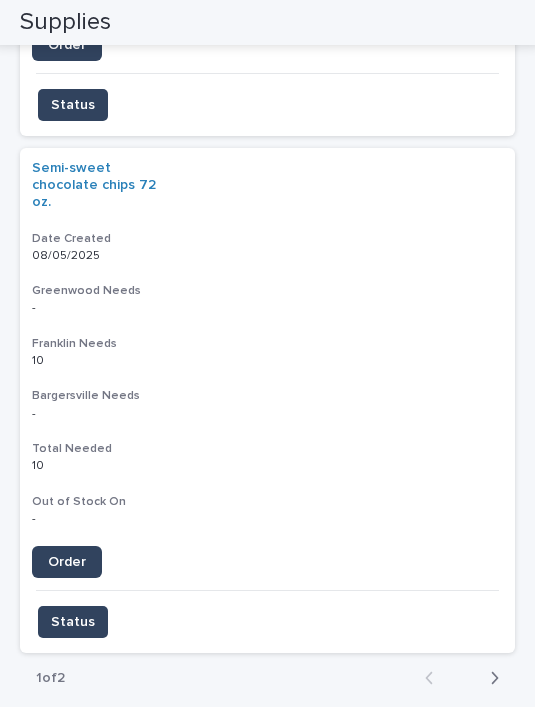 scroll, scrollTop: 4674, scrollLeft: 0, axis: vertical 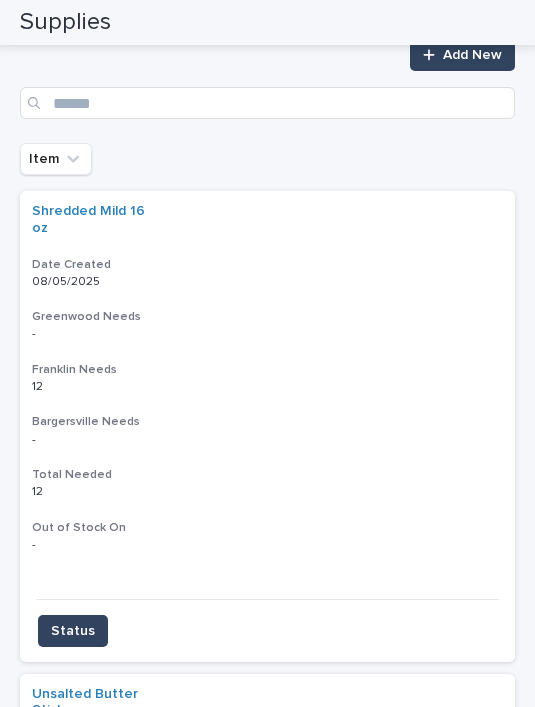 click on "Franklin Needs" at bounding box center (267, 370) 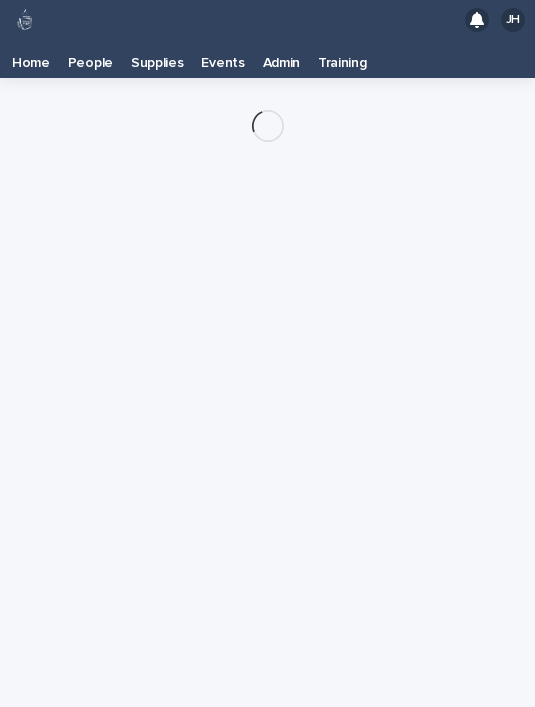 scroll, scrollTop: 0, scrollLeft: 0, axis: both 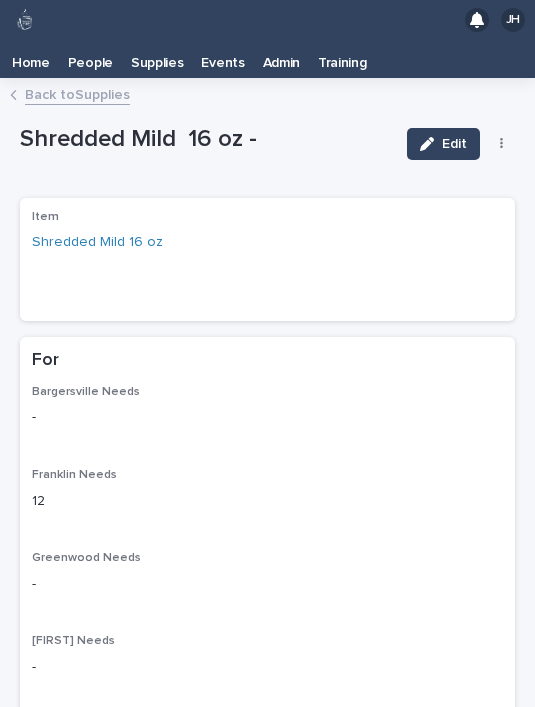 click 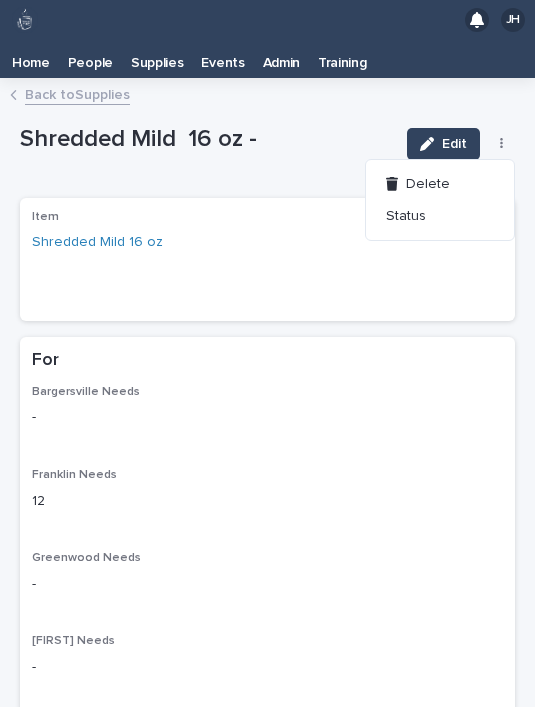 click on "Delete" at bounding box center (440, 184) 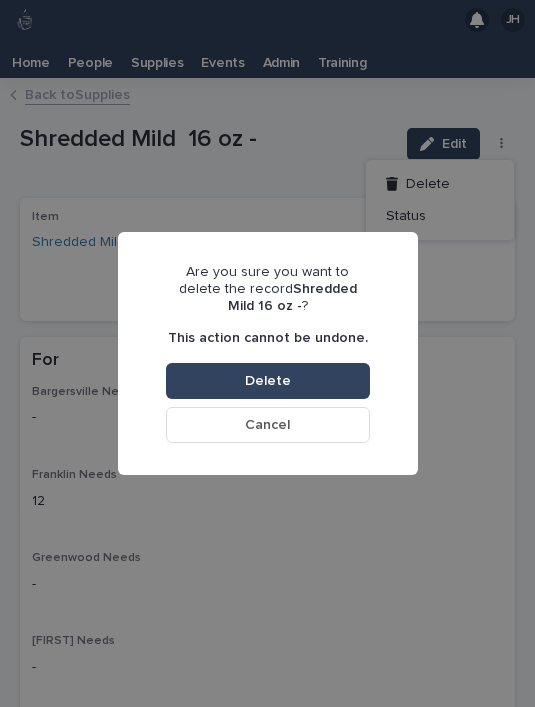 click on "Delete" at bounding box center [268, 381] 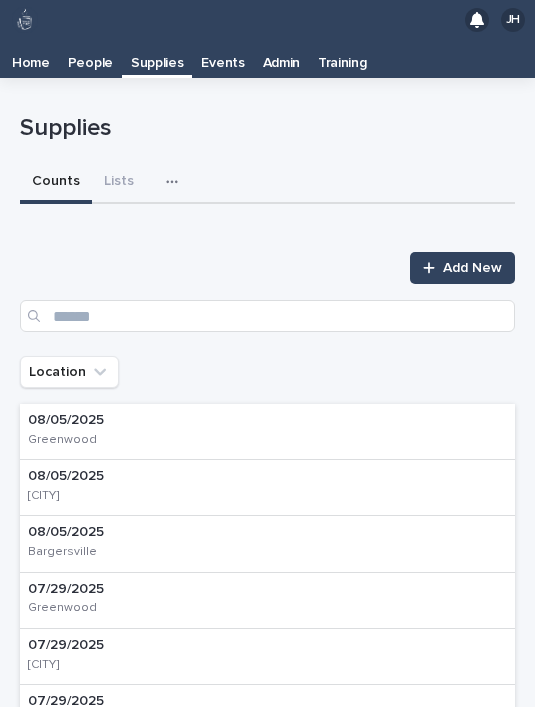 click at bounding box center [176, 182] 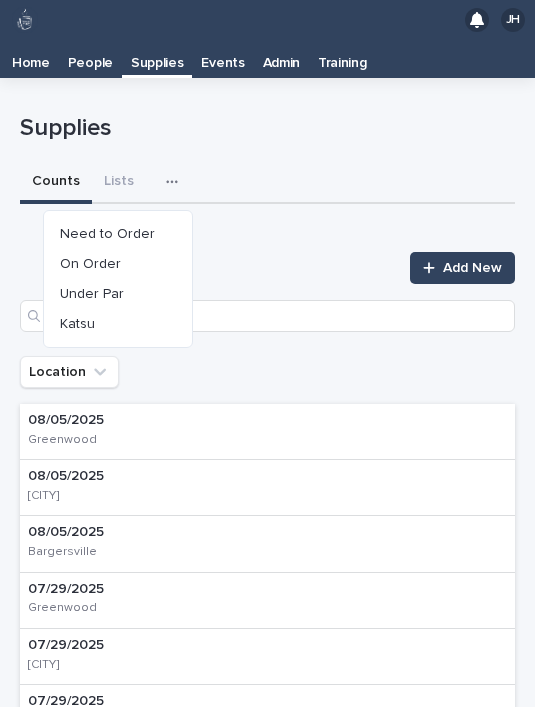 click on "Need to Order" at bounding box center (118, 234) 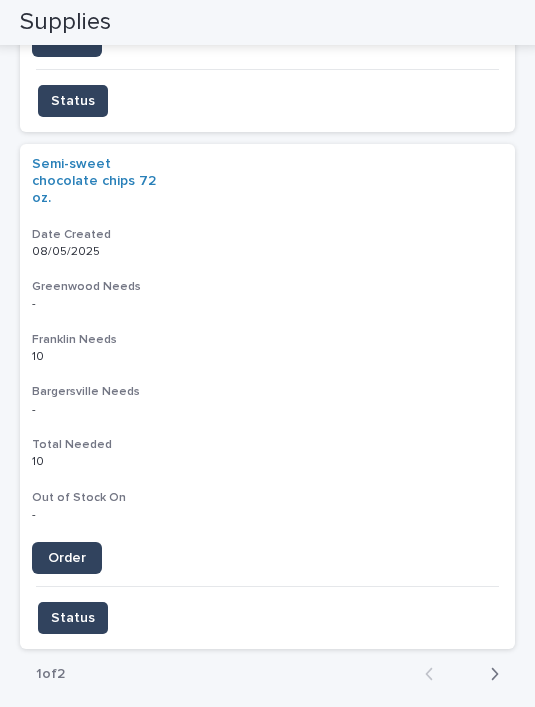 scroll, scrollTop: 4635, scrollLeft: 0, axis: vertical 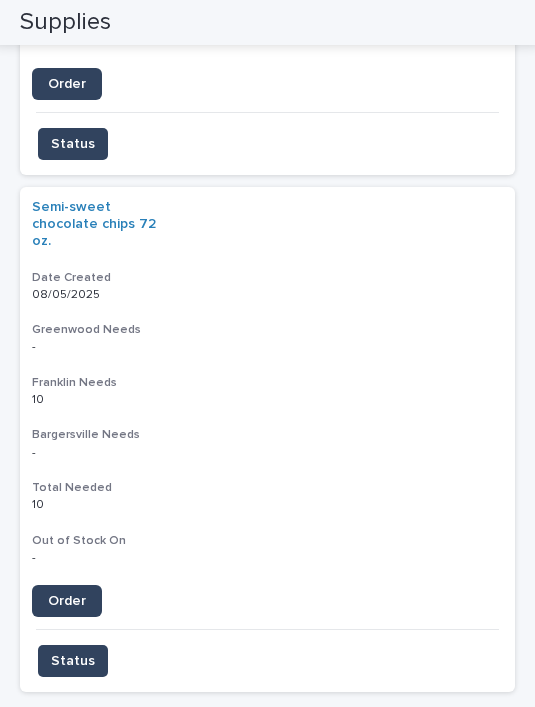 click on "Bargersville Needs - -" at bounding box center [267, 443] 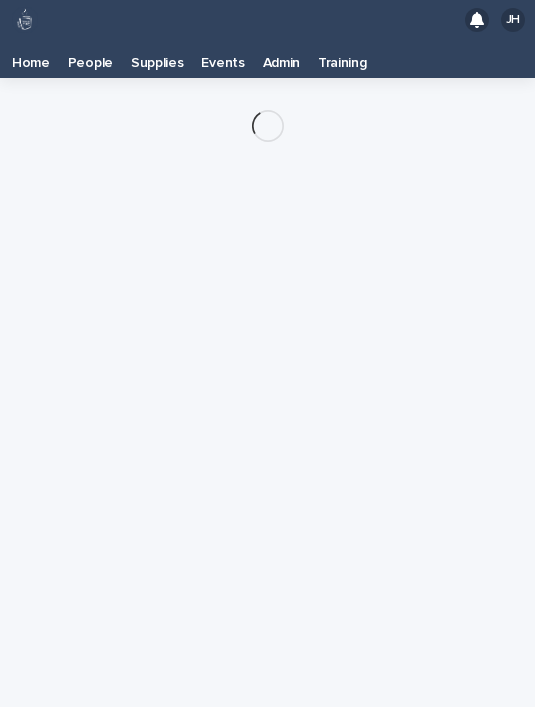 scroll, scrollTop: 0, scrollLeft: 0, axis: both 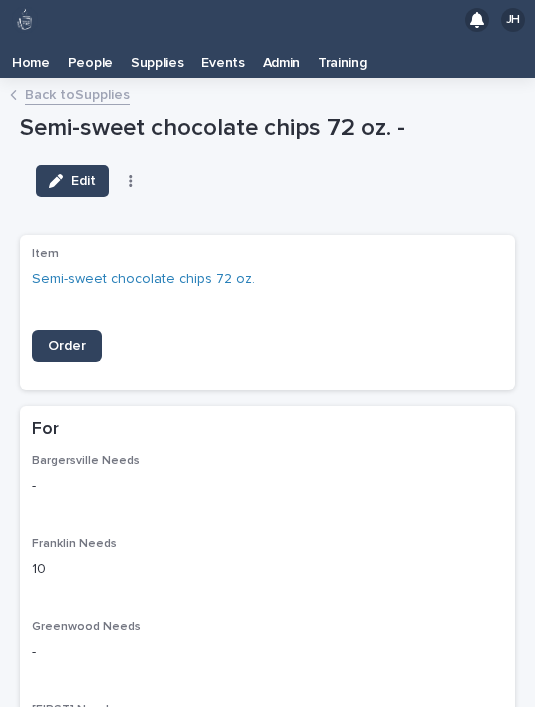 click at bounding box center (131, 181) 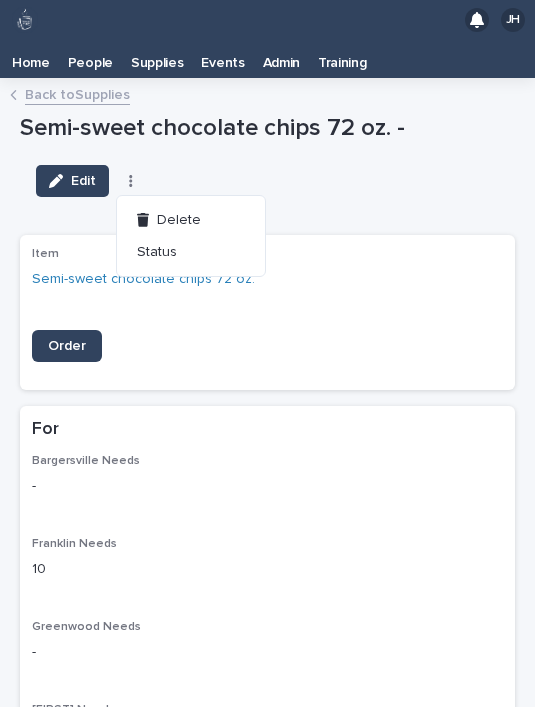 click on "Delete" at bounding box center [179, 220] 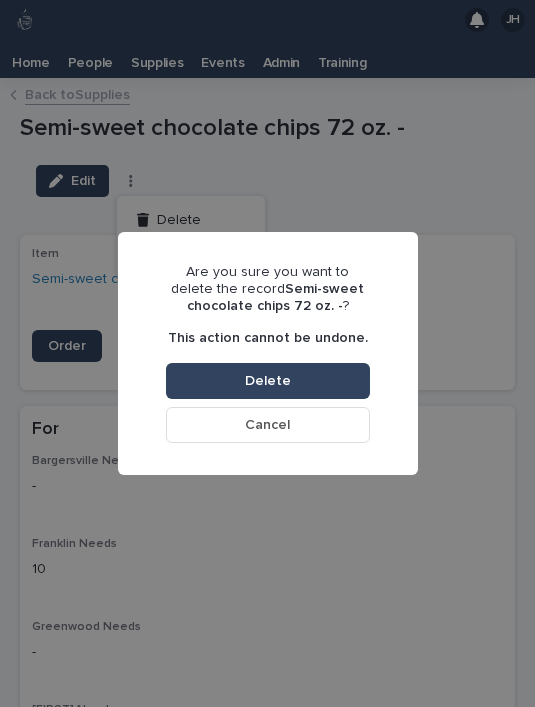 click on "Delete" at bounding box center [268, 381] 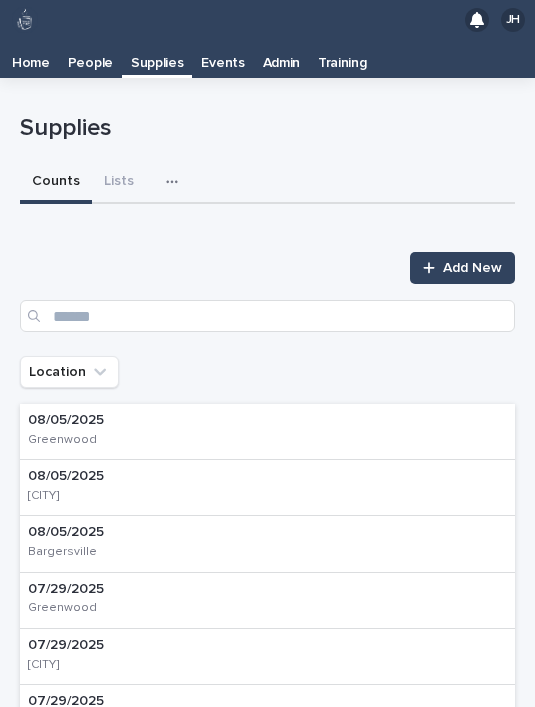 click at bounding box center (176, 182) 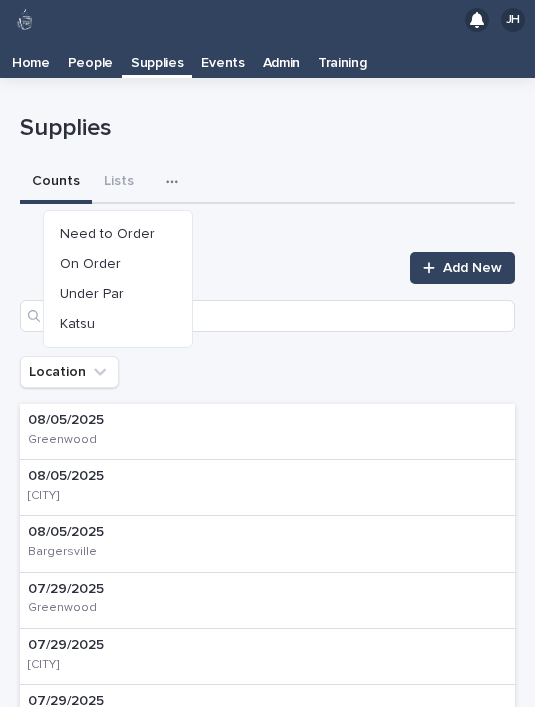 click on "Need to Order" at bounding box center (107, 234) 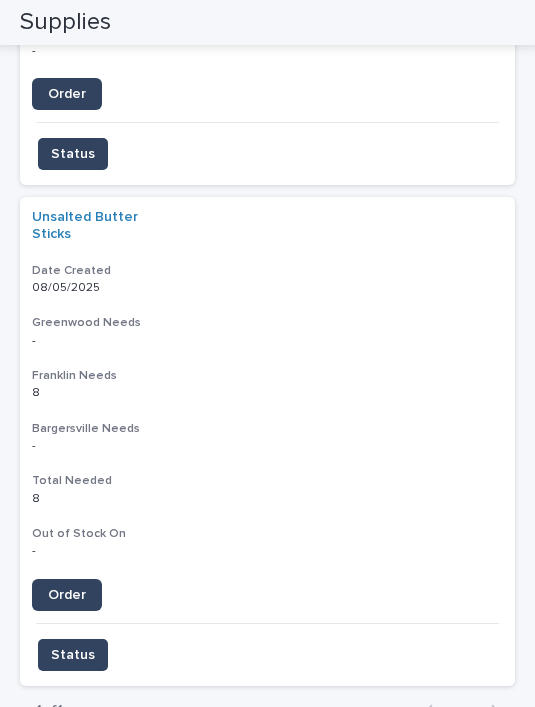 scroll, scrollTop: 4615, scrollLeft: 0, axis: vertical 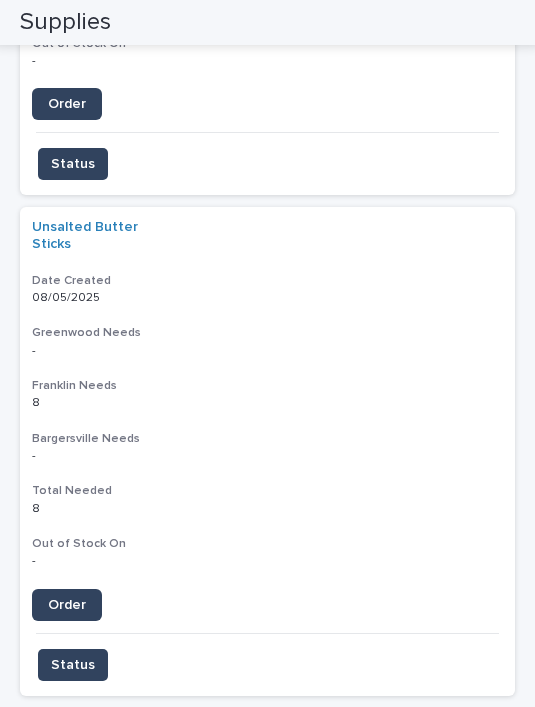 click on "Bargersville Needs - -" at bounding box center (267, 447) 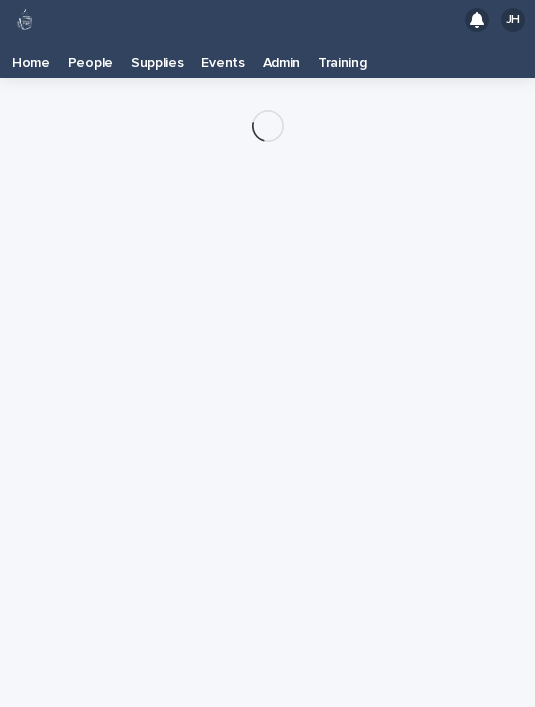 scroll, scrollTop: 0, scrollLeft: 0, axis: both 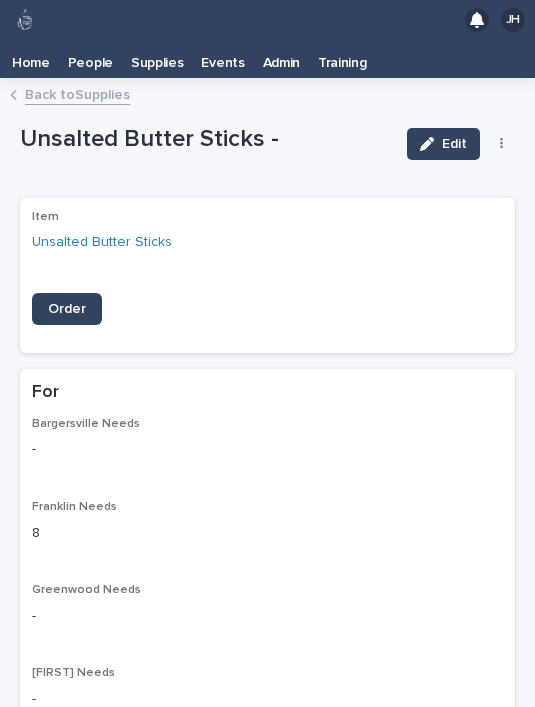 click at bounding box center [502, 144] 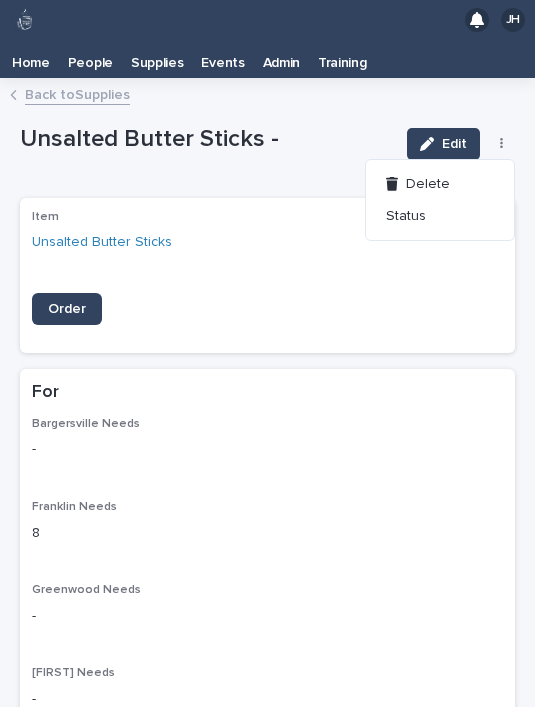 click on "Delete" at bounding box center (440, 184) 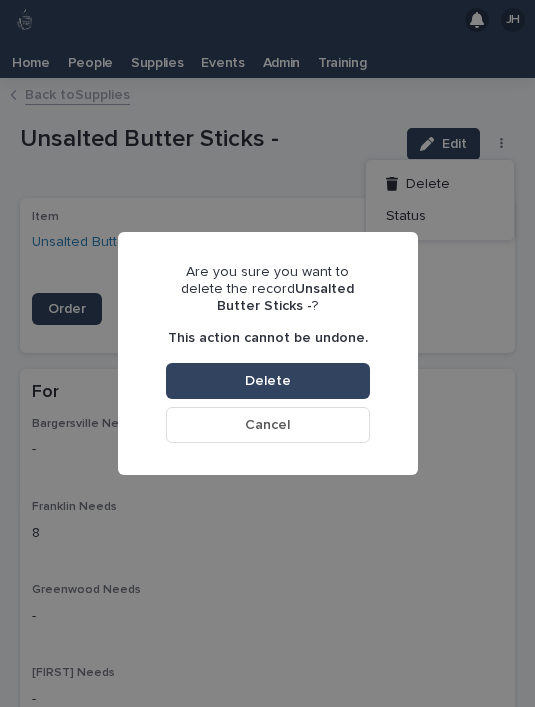 click on "Delete" at bounding box center (268, 381) 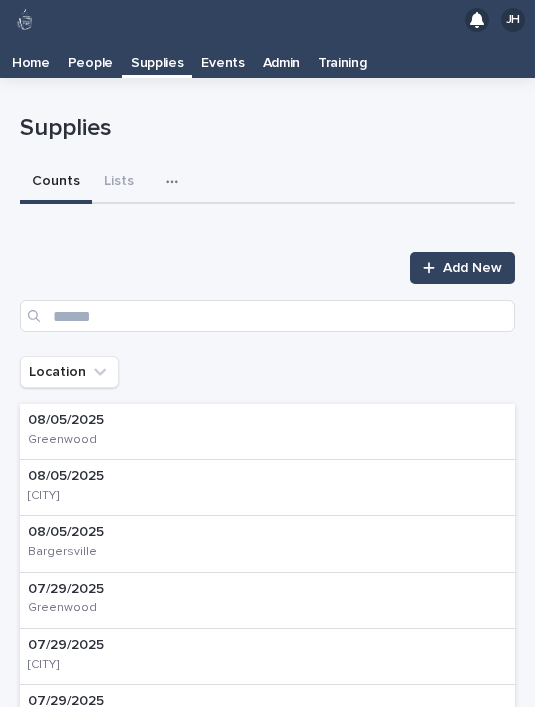click at bounding box center [176, 182] 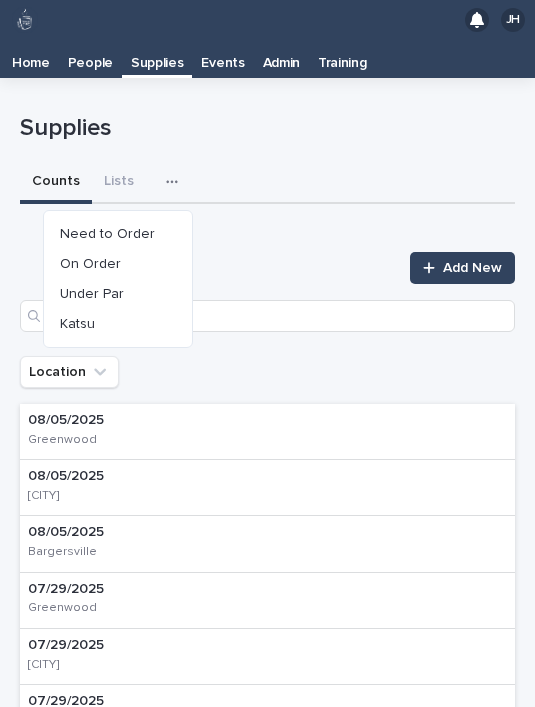 click on "Need to Order" at bounding box center [118, 234] 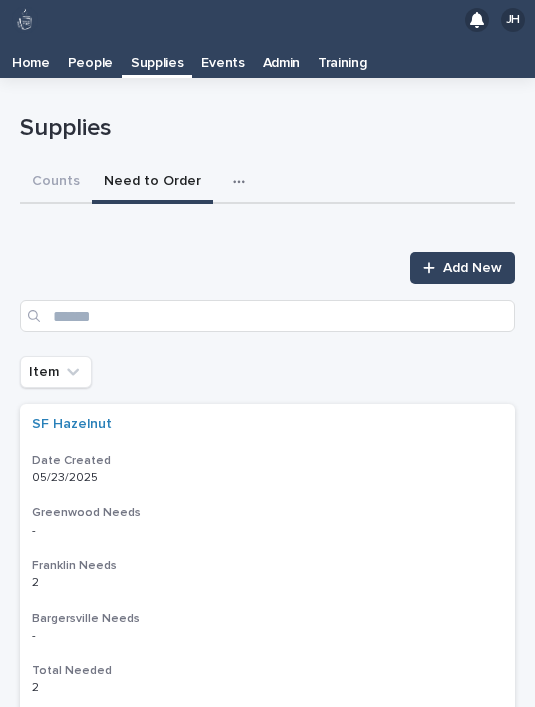 scroll, scrollTop: 0, scrollLeft: 0, axis: both 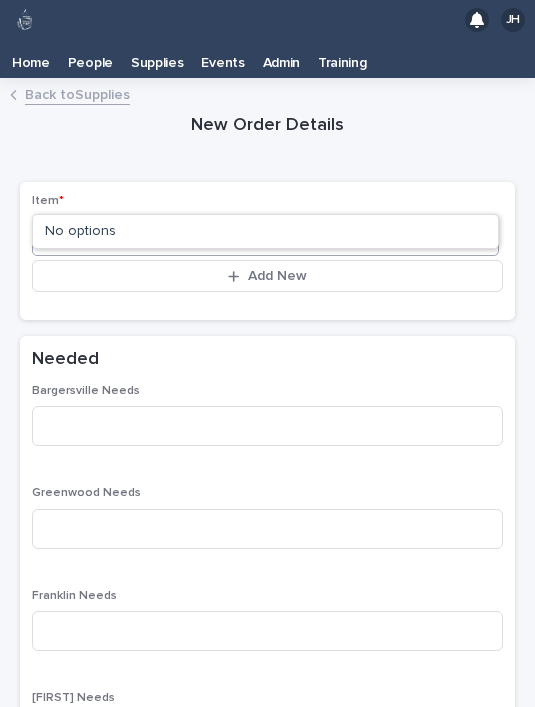 type on "********" 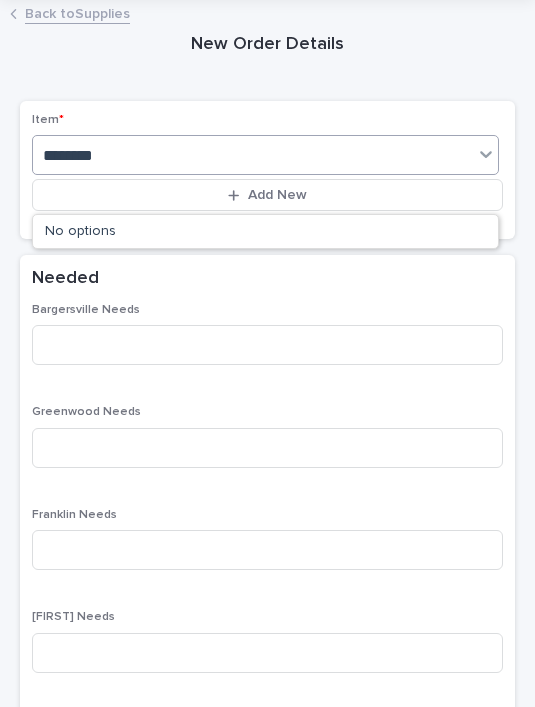 scroll, scrollTop: 80, scrollLeft: 0, axis: vertical 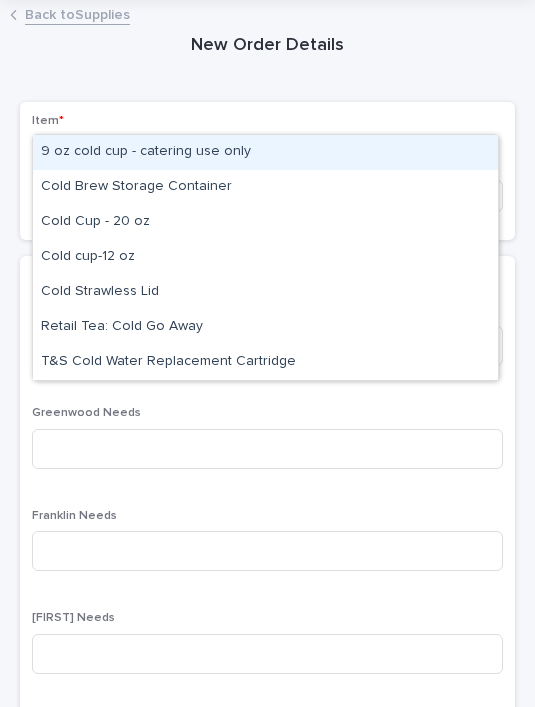 click on "Cold Strawless Lid" at bounding box center [265, 292] 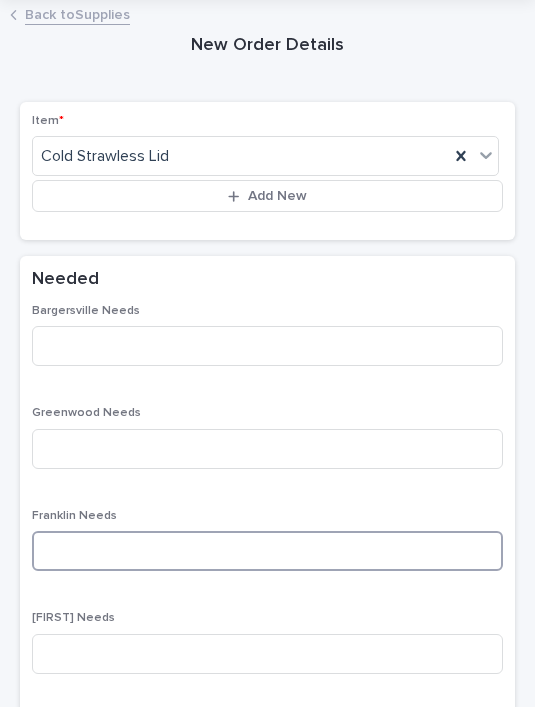 click at bounding box center [267, 551] 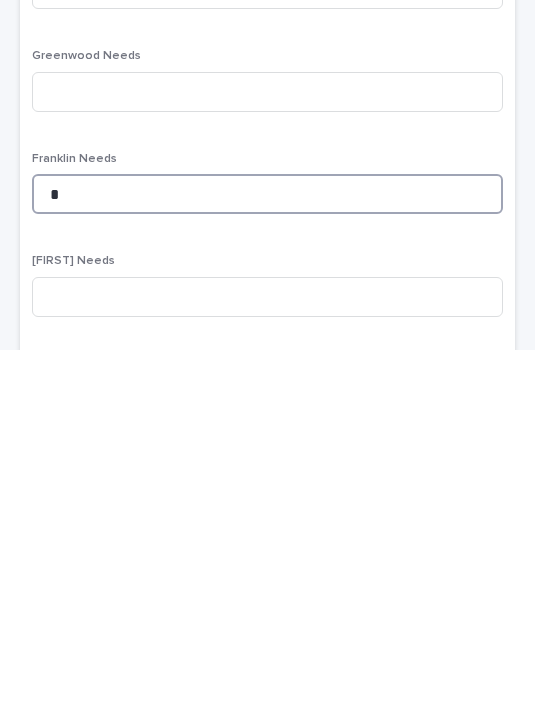 type on "*" 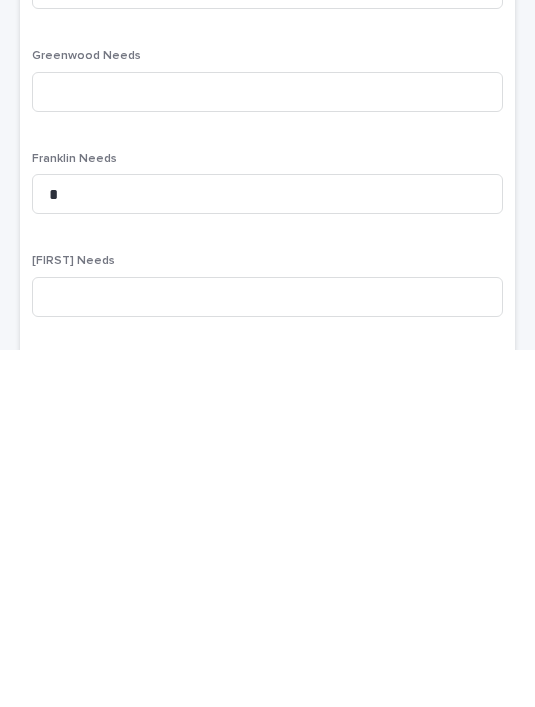 click on "Bargersville Needs Greenwood Needs Franklin Needs * Suzy Needs Total Needed - Out of Stock On" at bounding box center (267, 588) 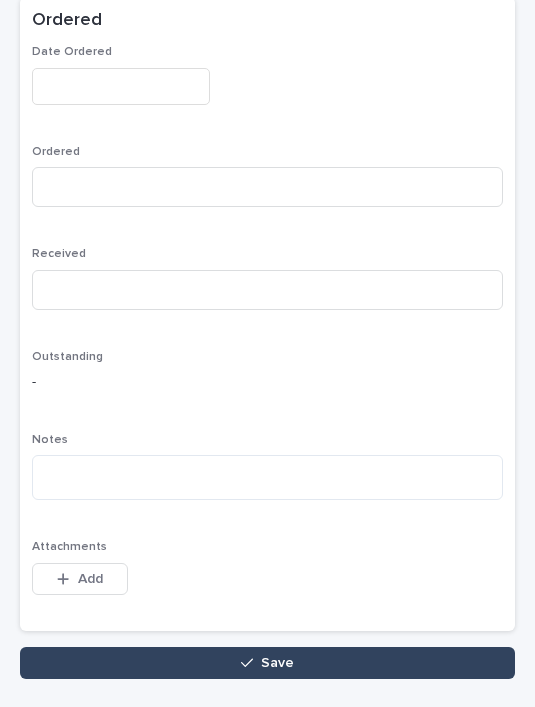 scroll, scrollTop: 982, scrollLeft: 0, axis: vertical 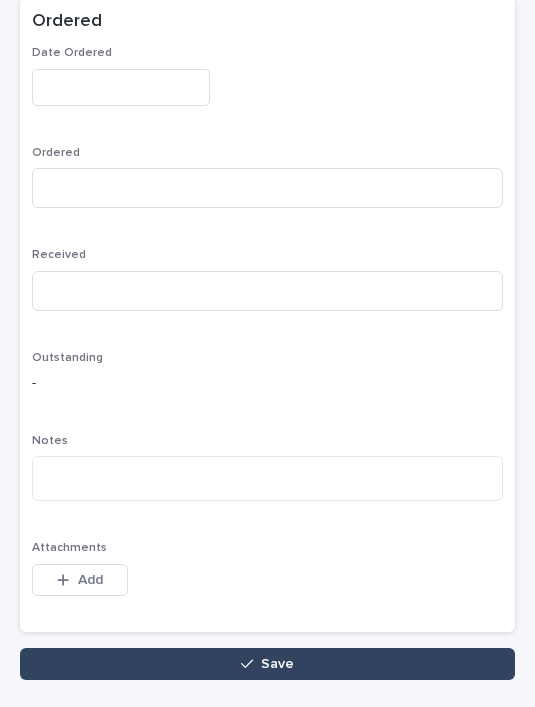click on "Save" at bounding box center (267, 664) 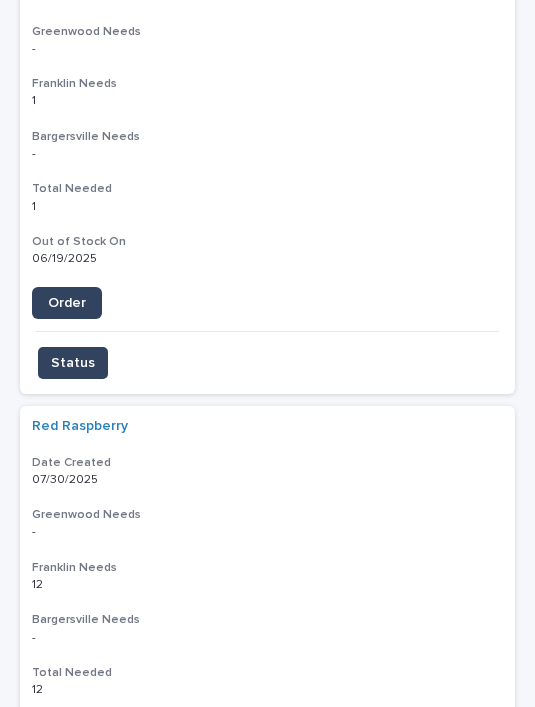 scroll, scrollTop: 0, scrollLeft: 0, axis: both 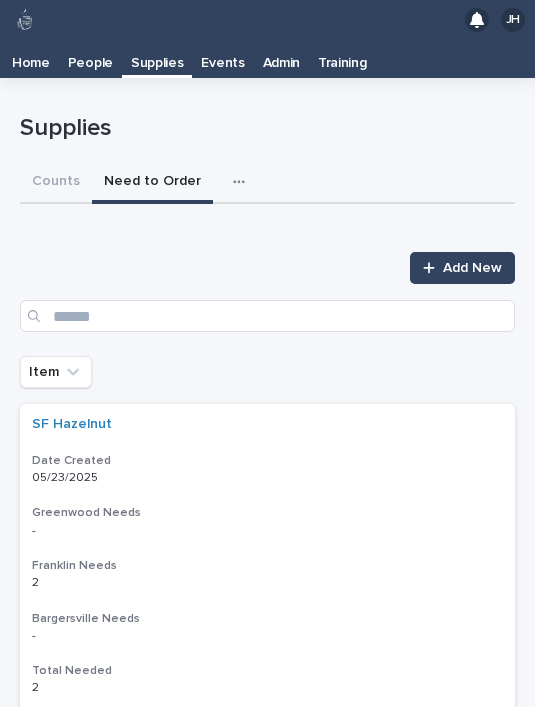 click on "Add New" at bounding box center [462, 268] 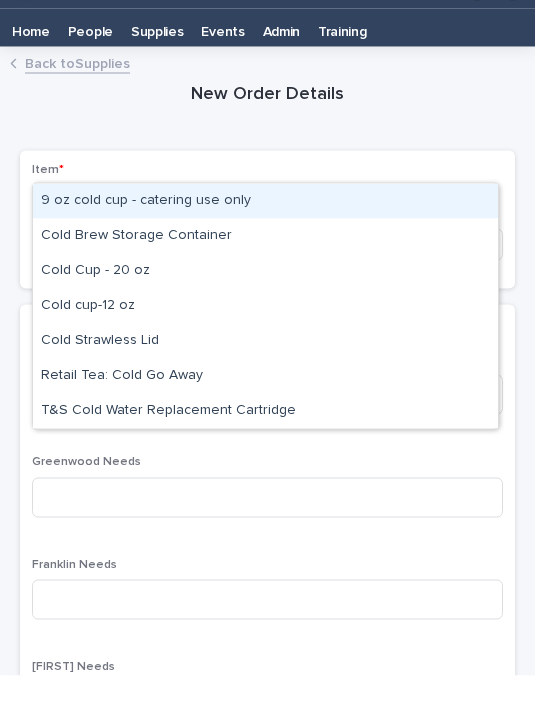 click on "Cold cup-12 oz" at bounding box center [265, 337] 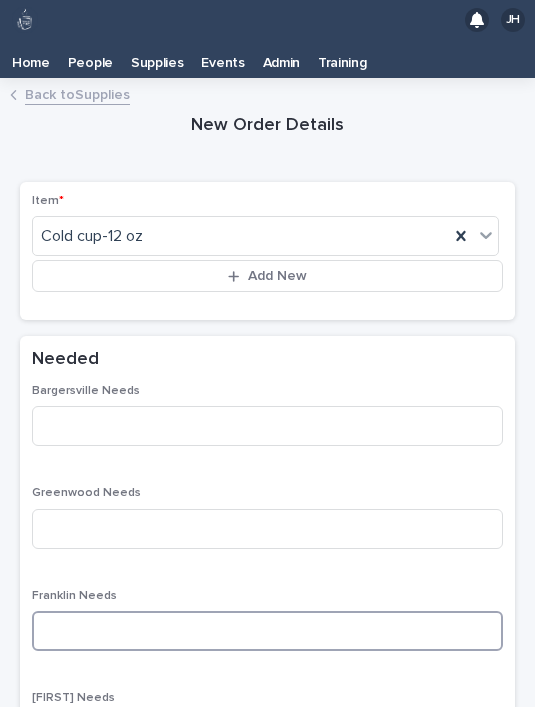 click at bounding box center (267, 631) 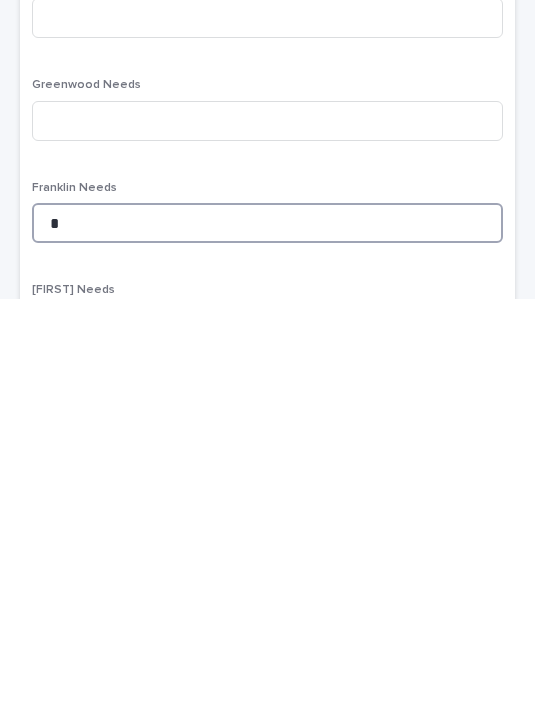 type on "*" 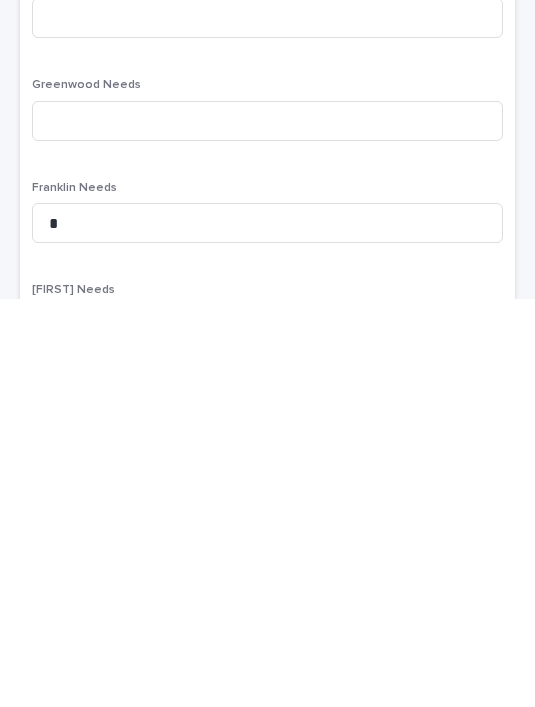 click on "Greenwood Needs" at bounding box center [267, 525] 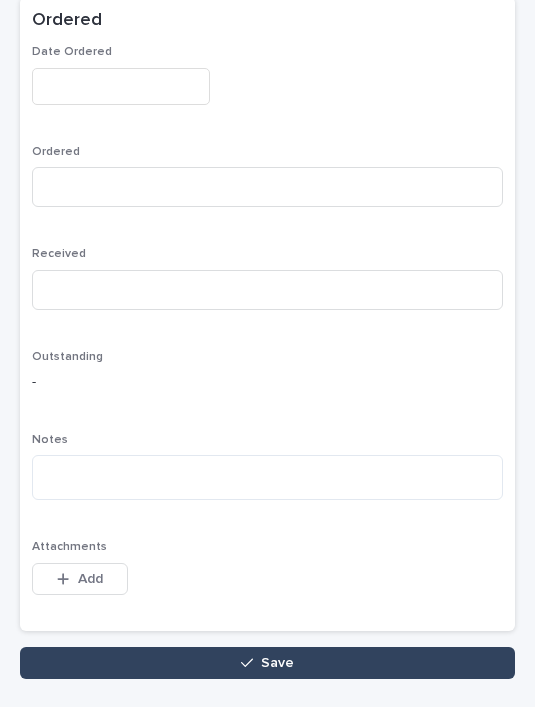click on "Save" at bounding box center [267, 663] 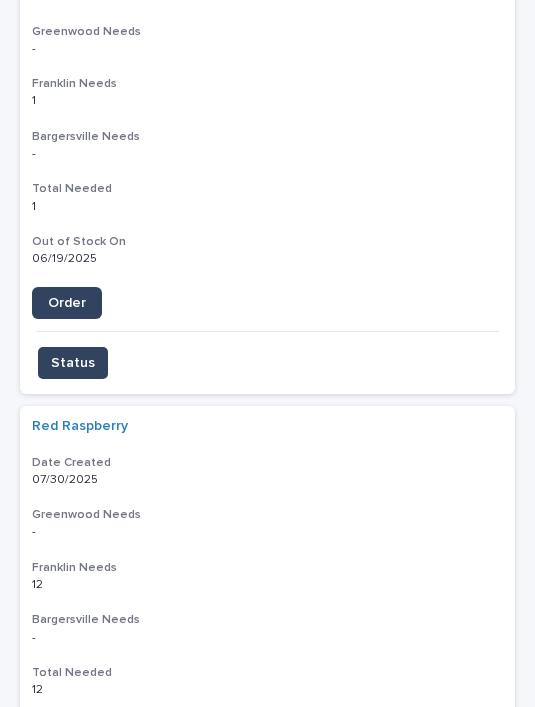 scroll, scrollTop: 0, scrollLeft: 0, axis: both 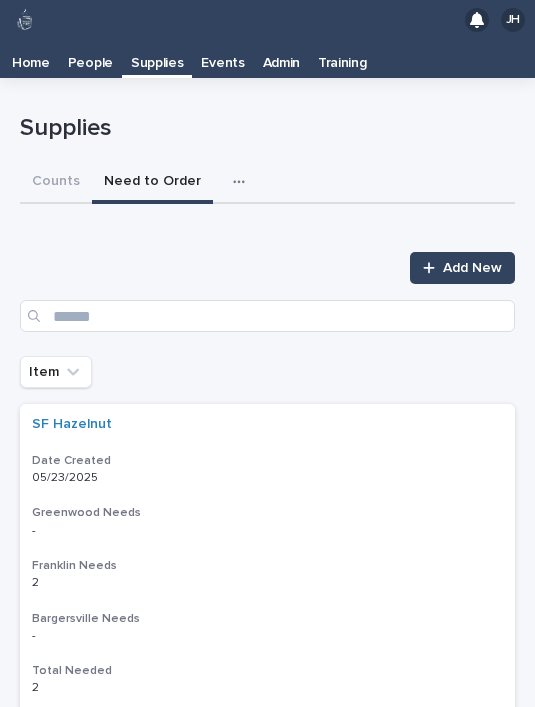 click on "Add New" at bounding box center [472, 268] 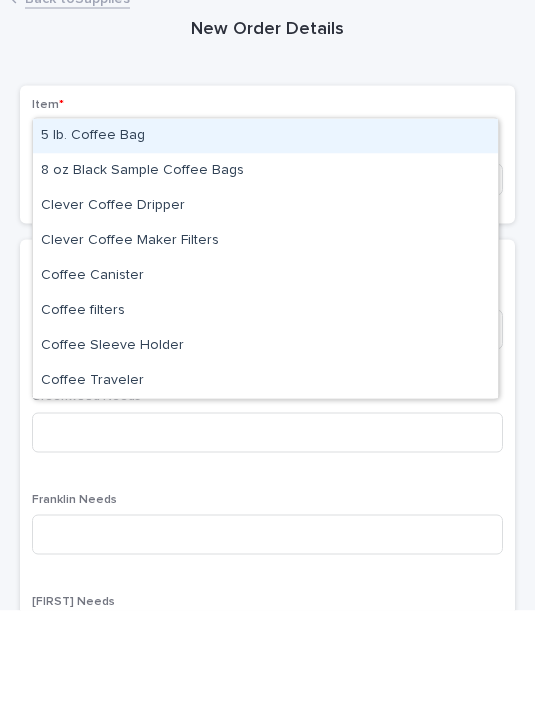 click on "Coffee filters" at bounding box center (265, 407) 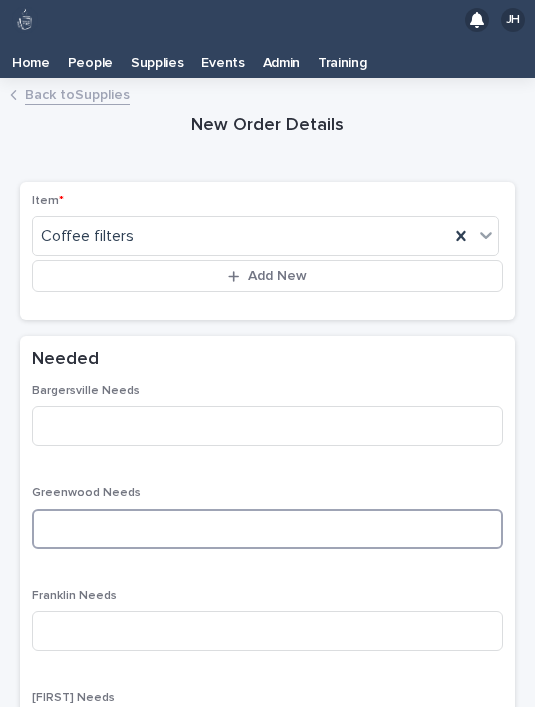 click at bounding box center (267, 529) 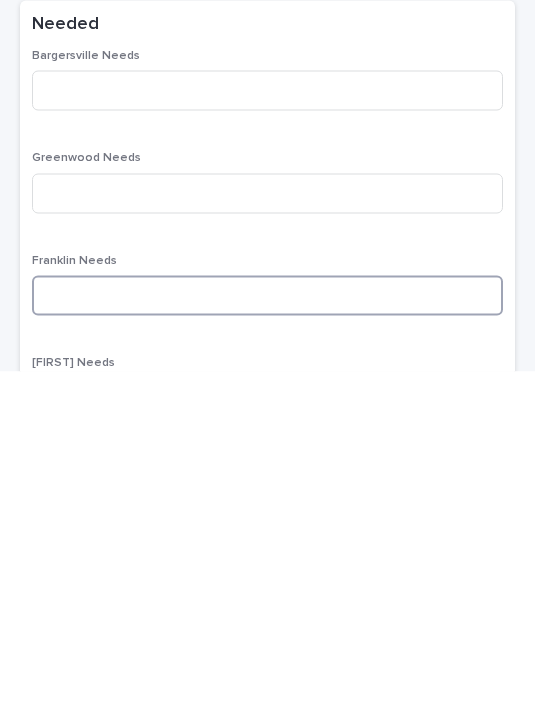 click at bounding box center (267, 631) 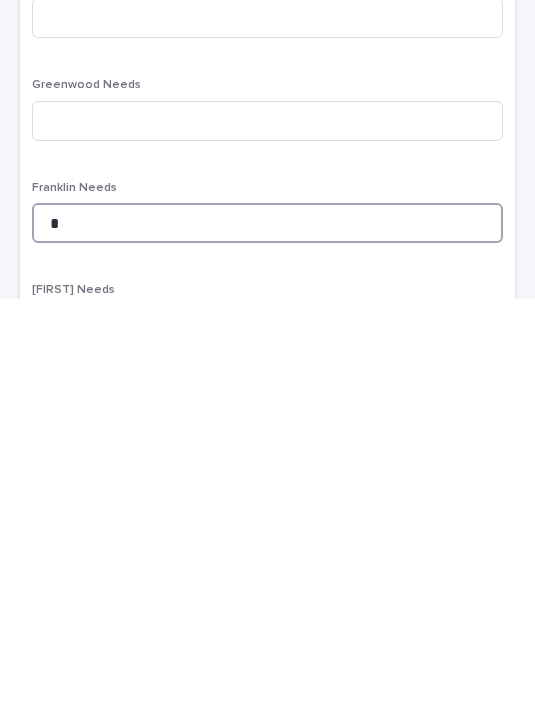 type on "*" 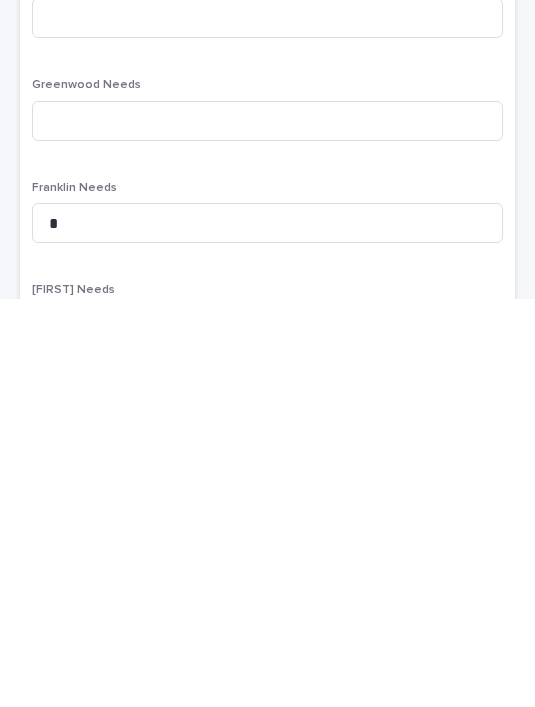 click on "Bargersville Needs Greenwood Needs Franklin Needs * Suzy Needs Total Needed - Out of Stock On" at bounding box center (267, 668) 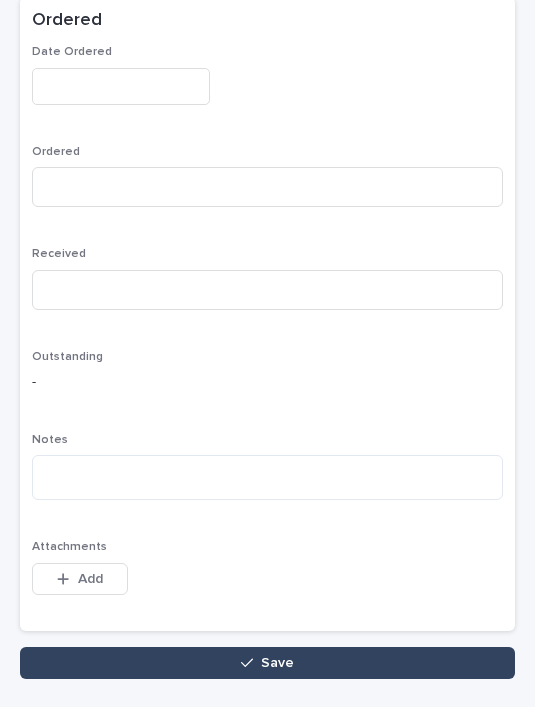 scroll, scrollTop: 982, scrollLeft: 0, axis: vertical 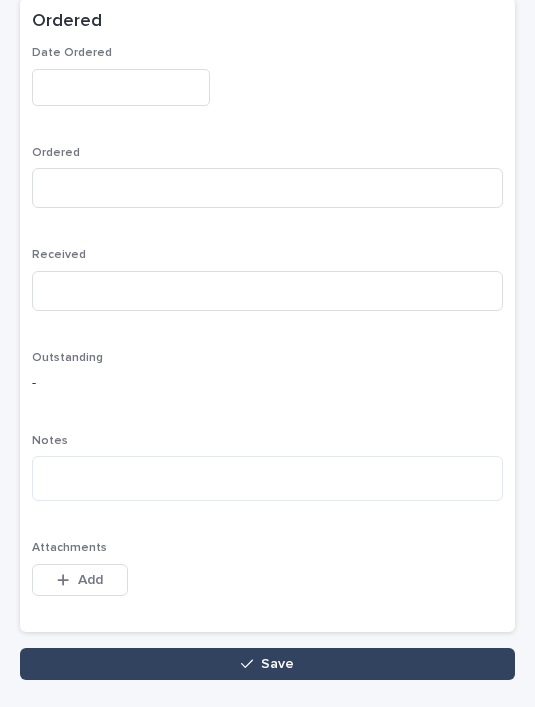 click on "Save" at bounding box center [267, 664] 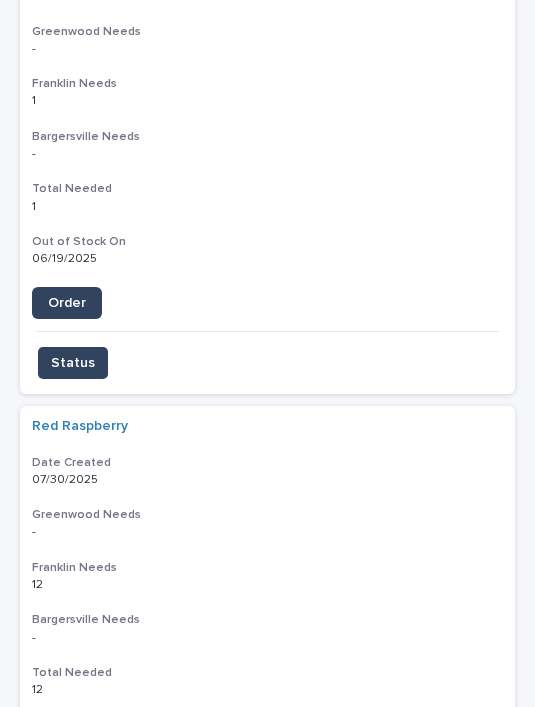 scroll, scrollTop: 0, scrollLeft: 0, axis: both 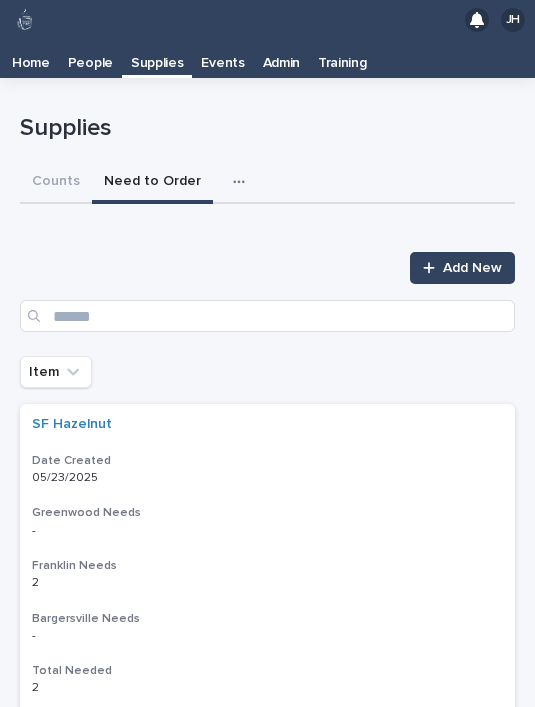 click on "Add New" at bounding box center [472, 268] 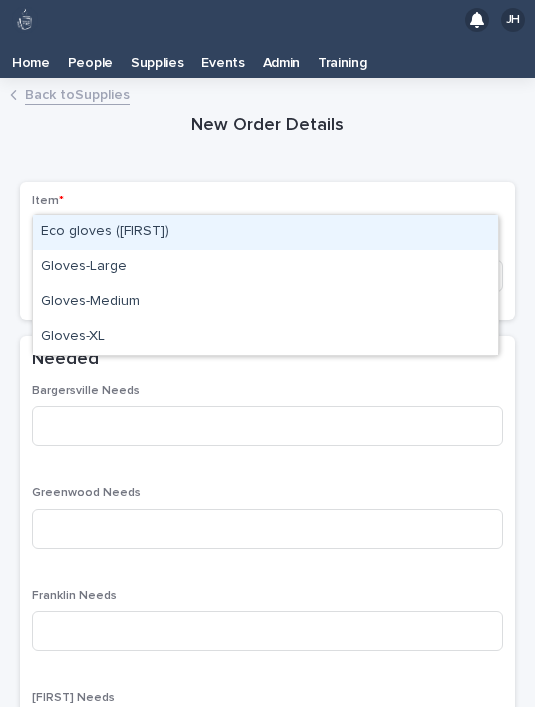 click on "Gloves-Large" at bounding box center [265, 267] 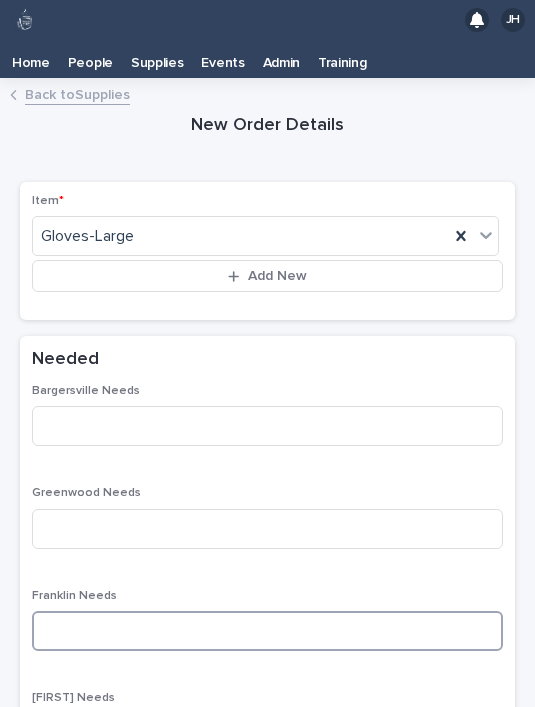 click at bounding box center (267, 631) 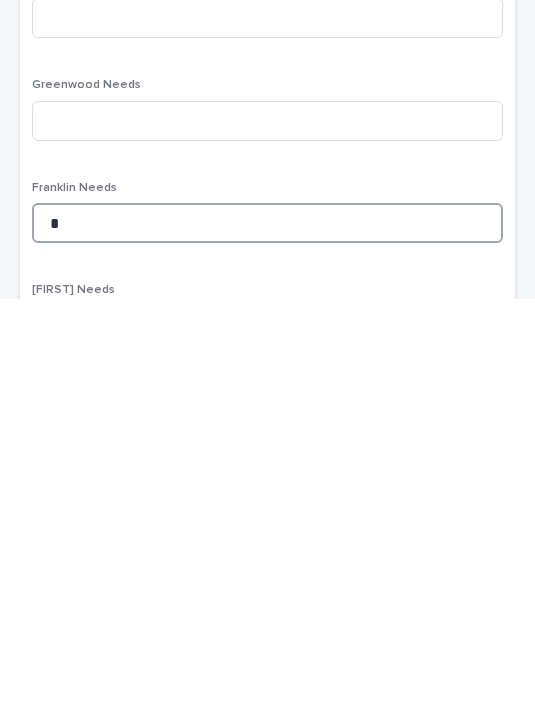 type on "*" 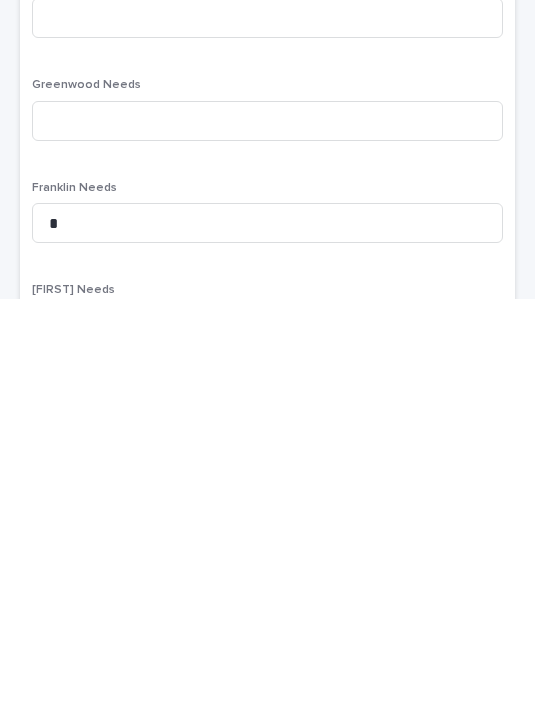 click on "Bargersville Needs Greenwood Needs Franklin Needs * Suzy Needs Total Needed - Out of Stock On" at bounding box center (267, 668) 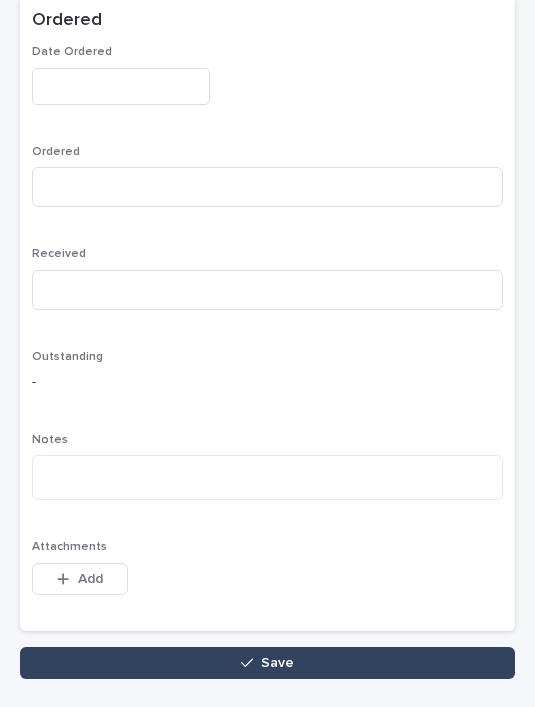 scroll, scrollTop: 982, scrollLeft: 0, axis: vertical 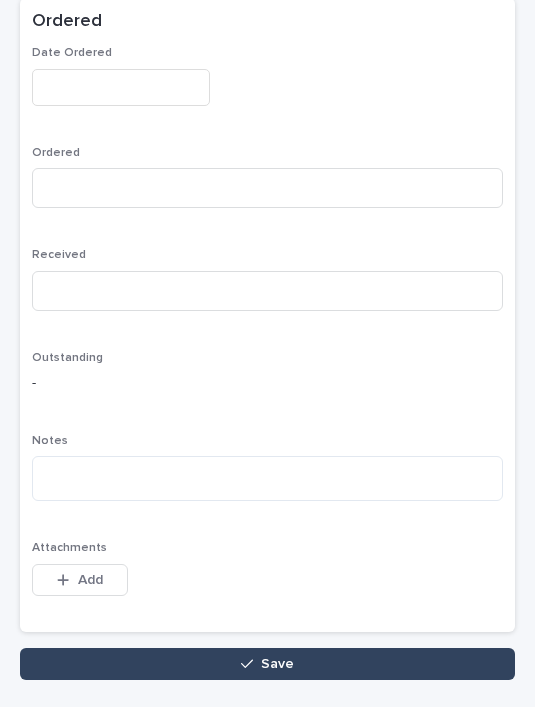 click on "Save" at bounding box center (267, 664) 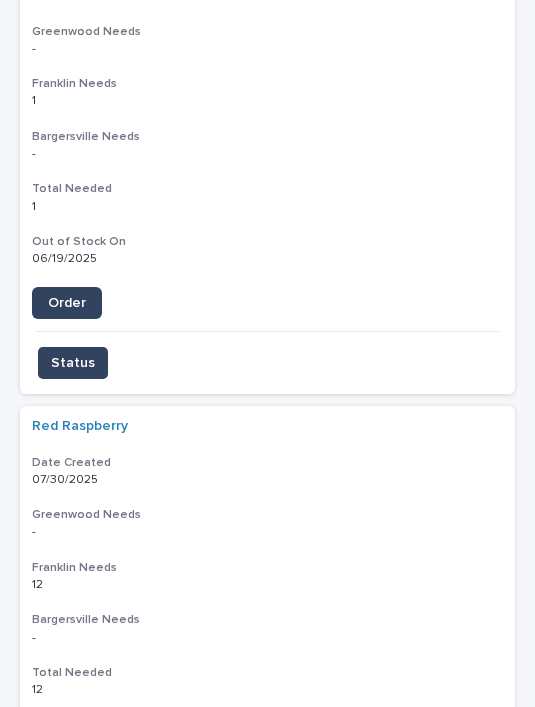 scroll, scrollTop: 0, scrollLeft: 0, axis: both 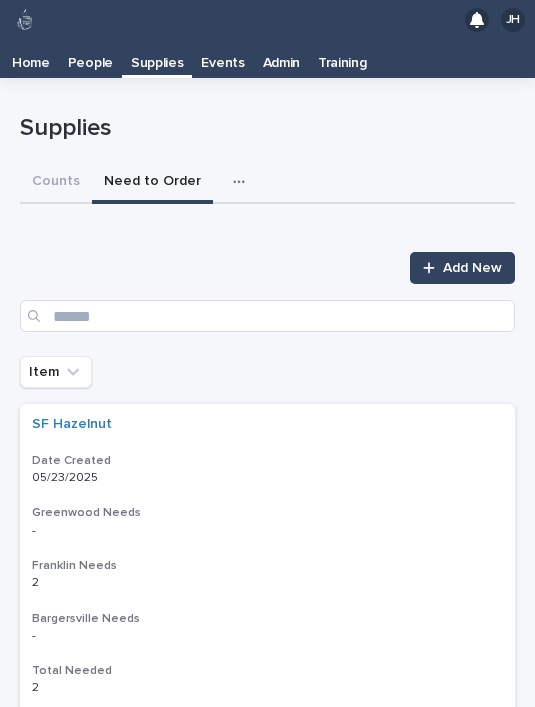click on "Add New" at bounding box center (472, 268) 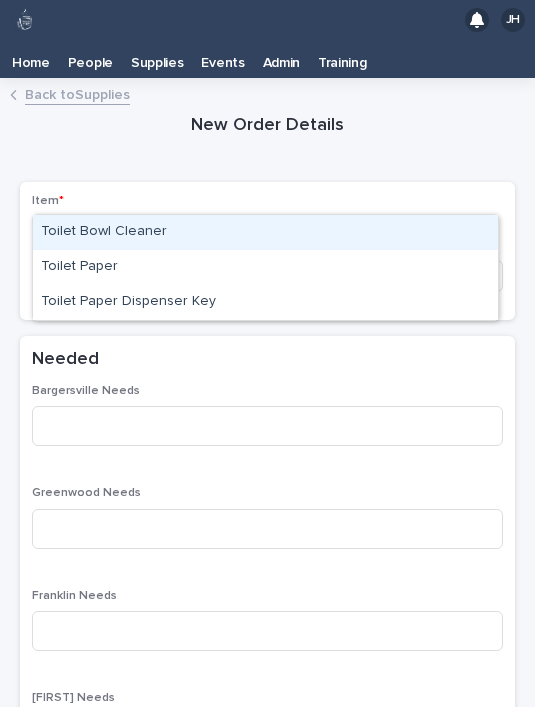 type on "****" 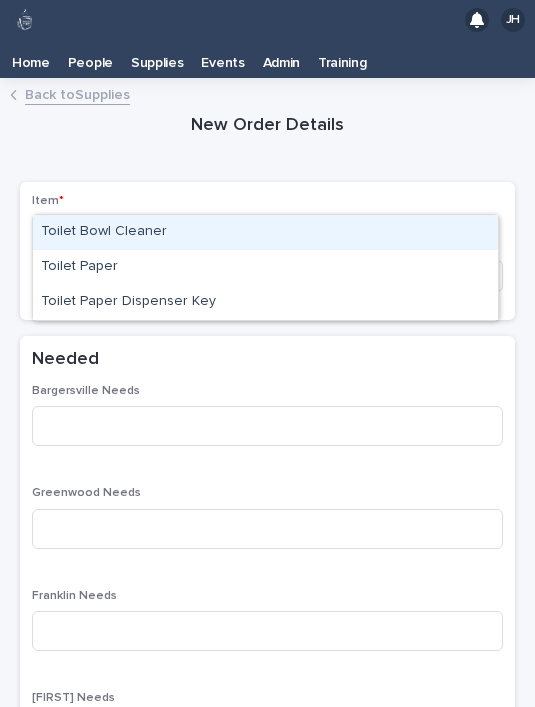 type 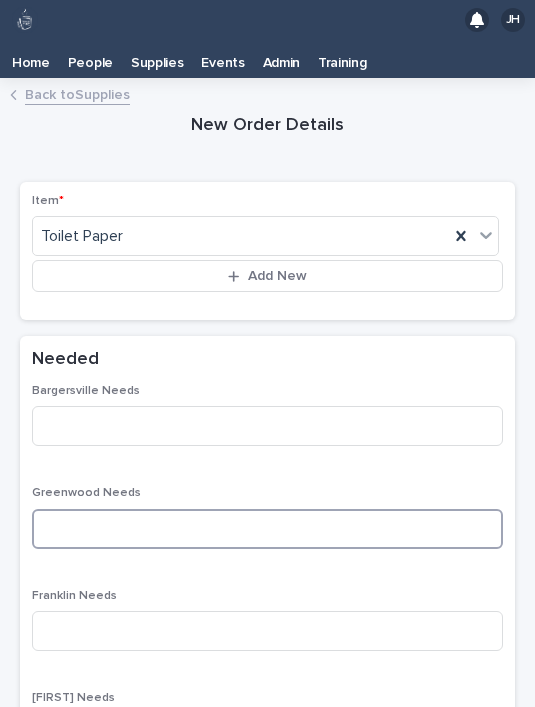click at bounding box center (267, 529) 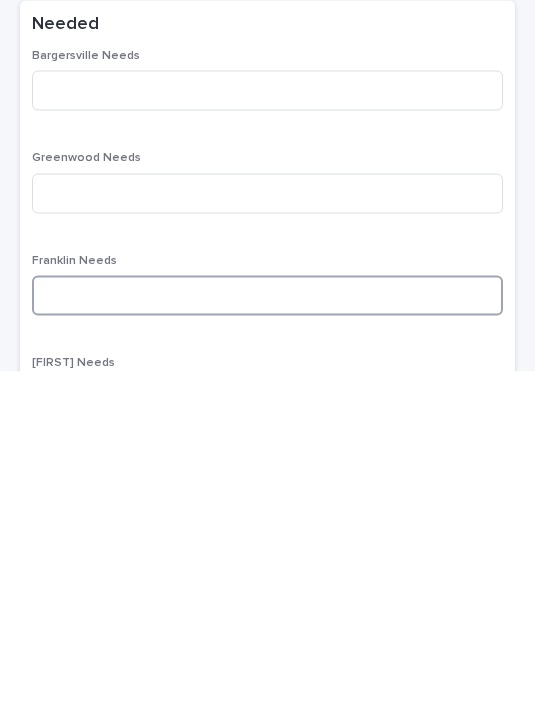 click at bounding box center (267, 631) 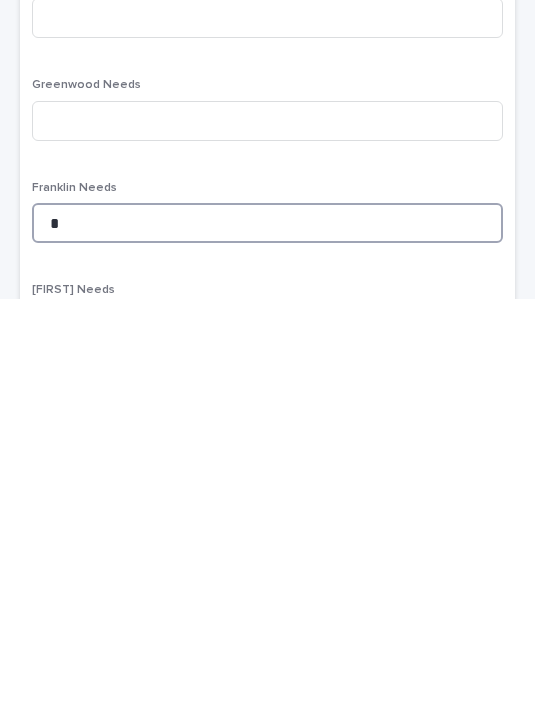 type on "*" 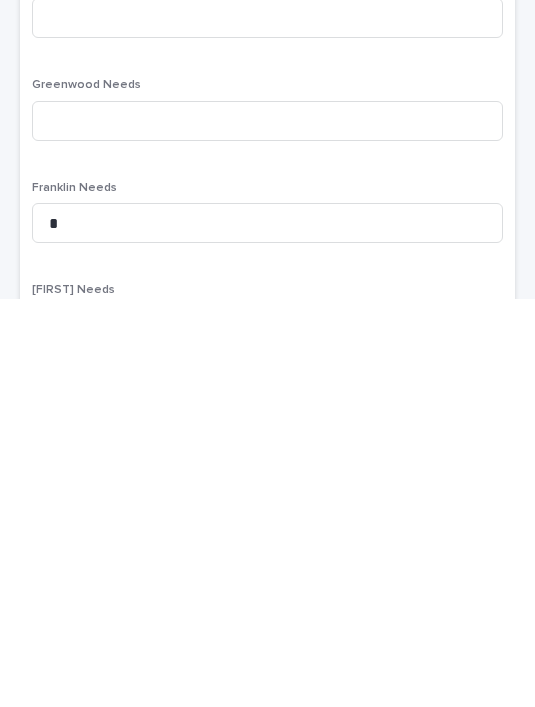 click on "Bargersville Needs Greenwood Needs Franklin Needs * Suzy Needs Total Needed - Out of Stock On" at bounding box center [267, 668] 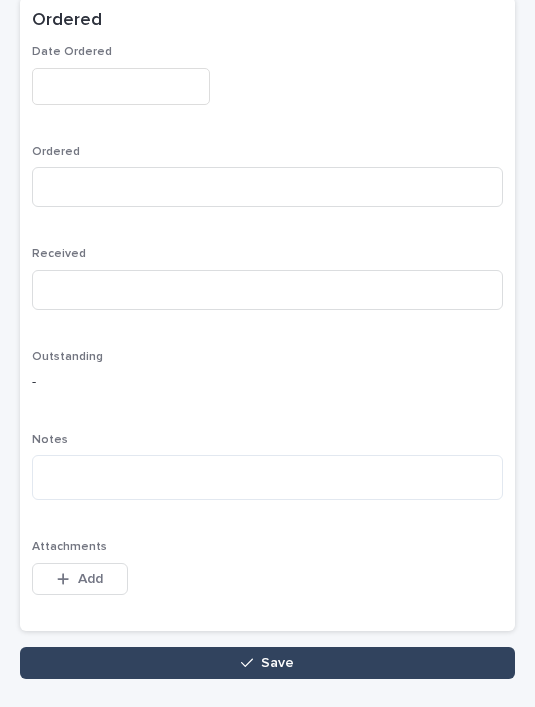 click on "Save" at bounding box center (267, 663) 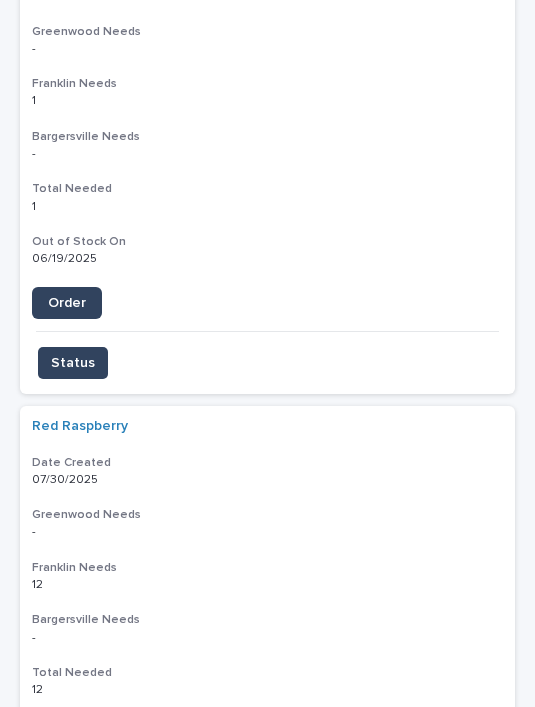 scroll, scrollTop: 0, scrollLeft: 0, axis: both 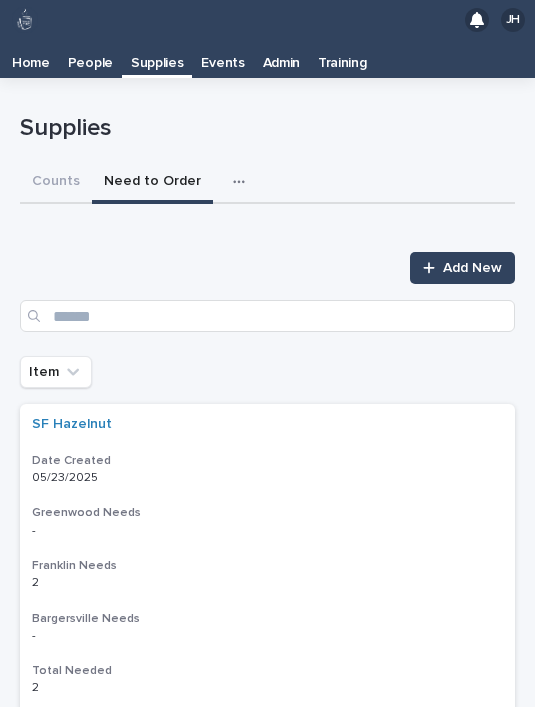 click on "Add New" at bounding box center [472, 268] 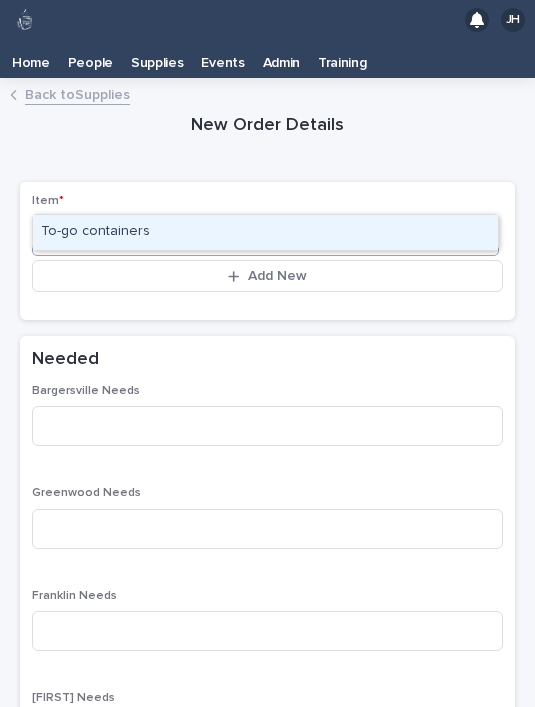 click on "To-go containers" at bounding box center (265, 232) 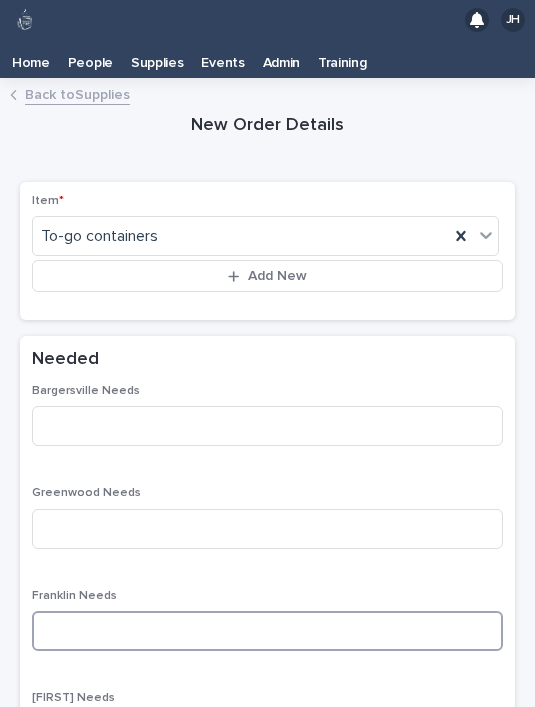 click at bounding box center [267, 631] 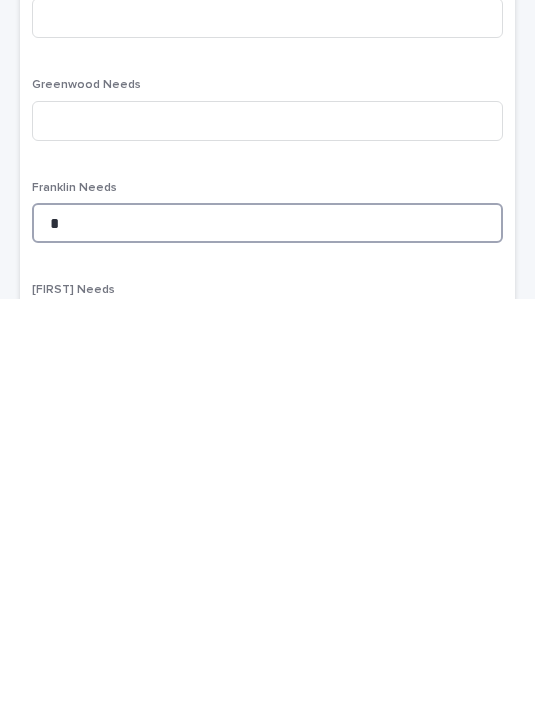 type on "*" 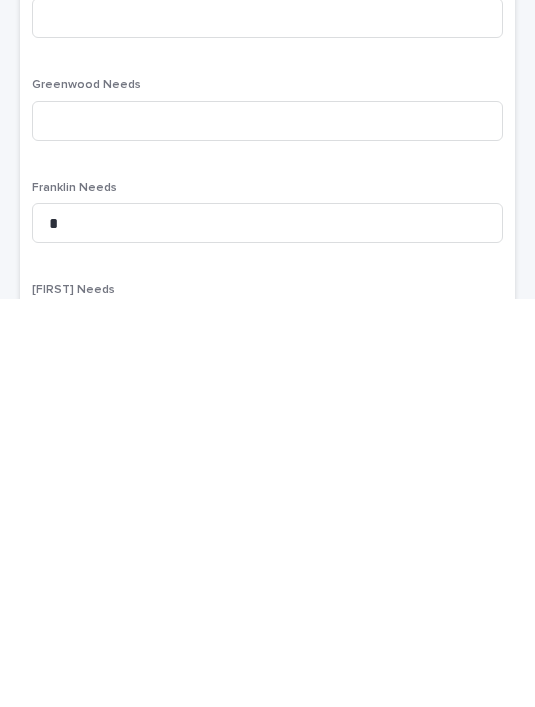 click on "Bargersville Needs Greenwood Needs Franklin Needs * Suzy Needs Total Needed - Out of Stock On" at bounding box center [267, 668] 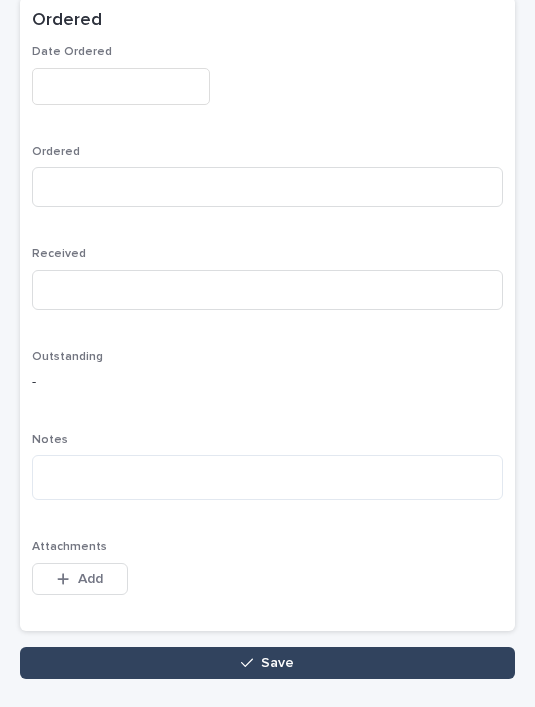 scroll, scrollTop: 982, scrollLeft: 0, axis: vertical 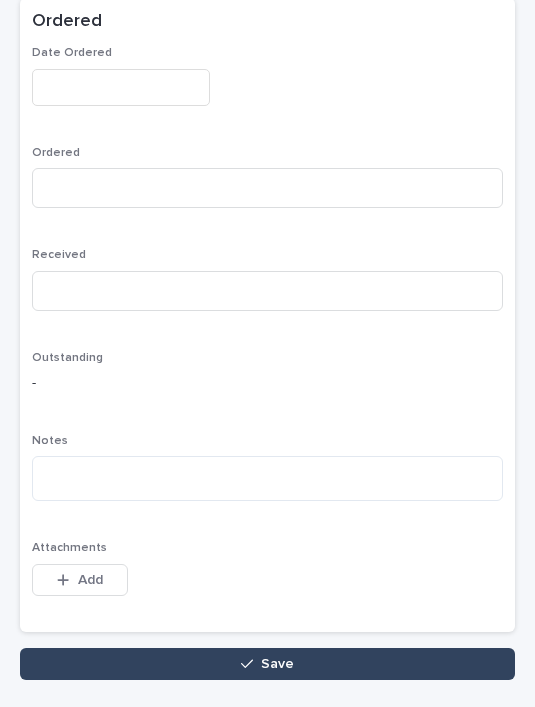 click on "Save" at bounding box center (267, 664) 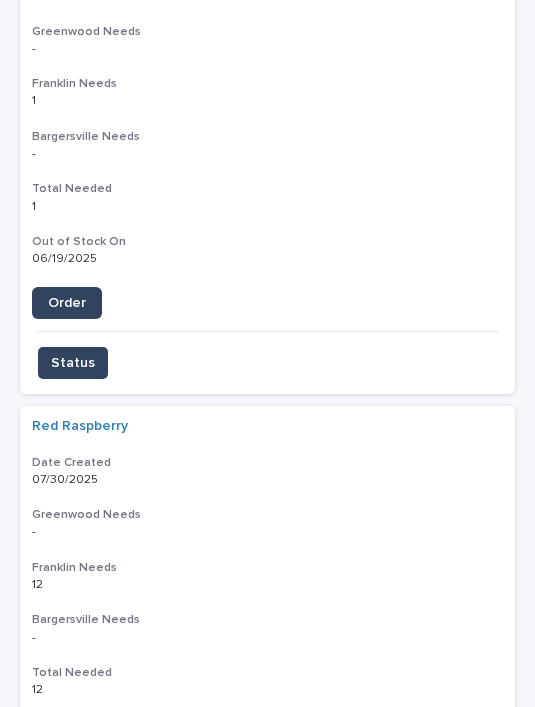 scroll, scrollTop: 0, scrollLeft: 0, axis: both 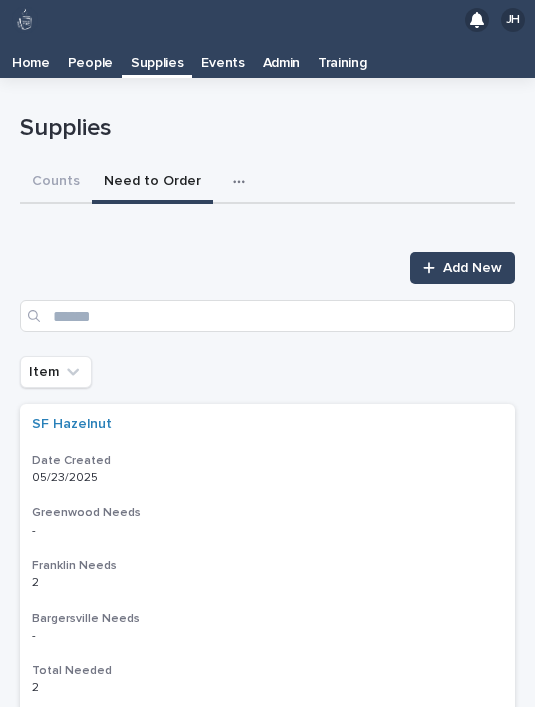 click on "Add New" at bounding box center (472, 268) 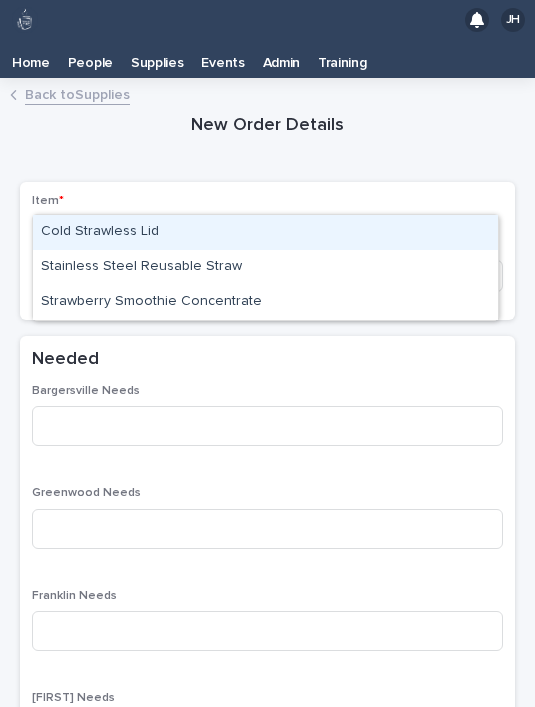 click on "Strawberry Smoothie Concentrate" at bounding box center [265, 302] 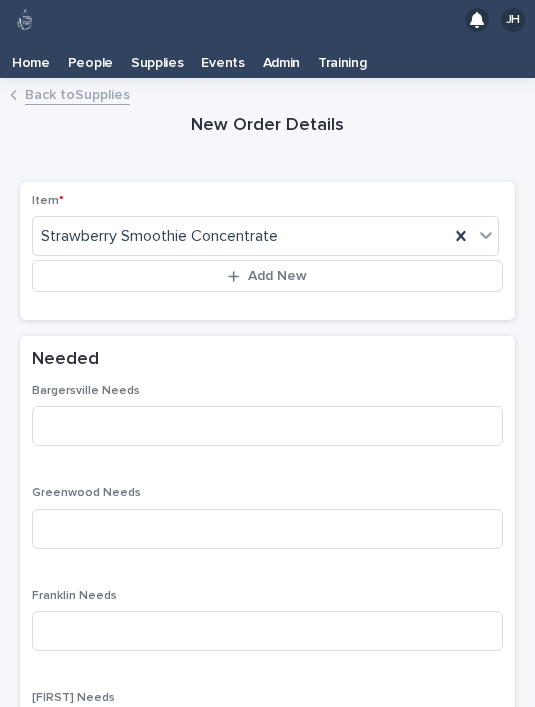 scroll, scrollTop: 43, scrollLeft: 0, axis: vertical 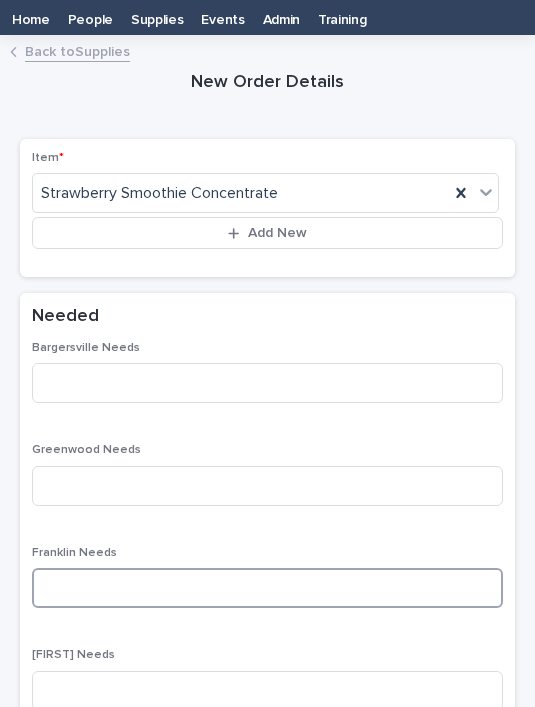 click at bounding box center (267, 588) 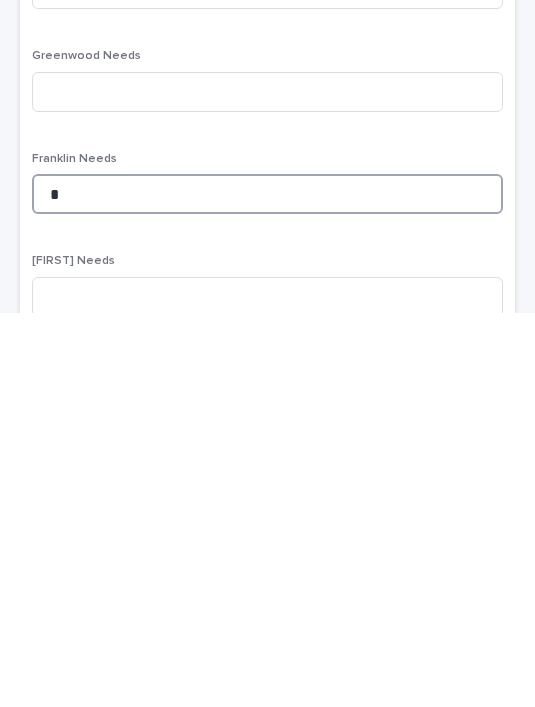 type on "*" 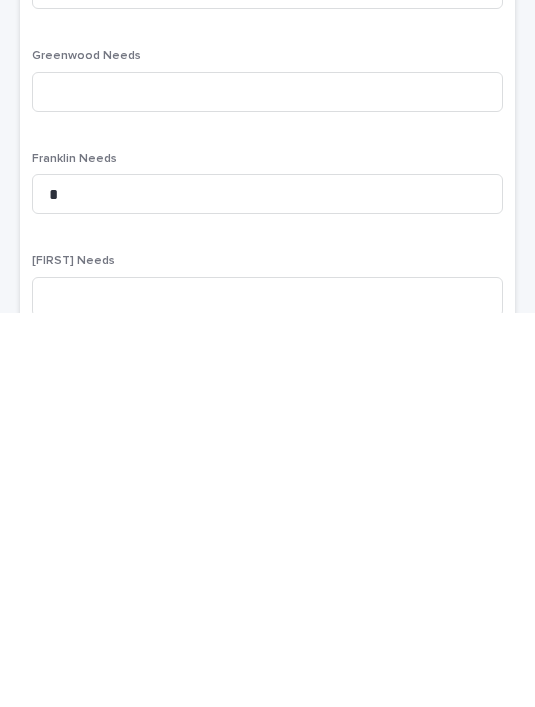 click on "Bargersville Needs Greenwood Needs Franklin Needs * Suzy Needs Total Needed - Out of Stock On" at bounding box center (267, 625) 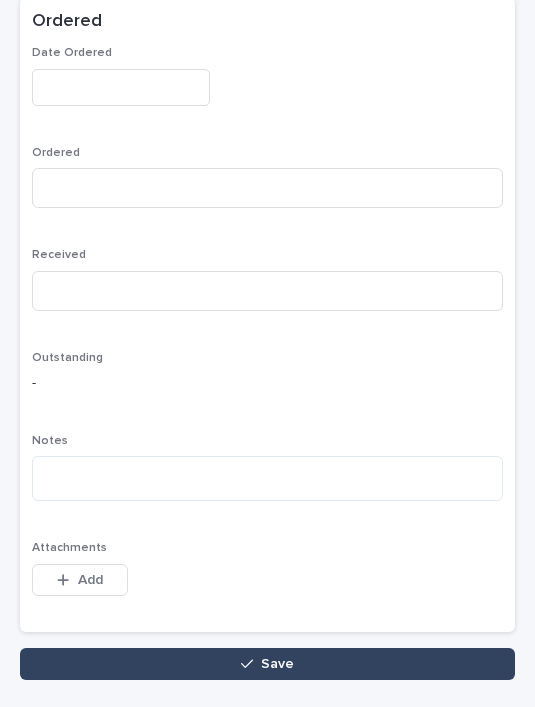 scroll, scrollTop: 982, scrollLeft: 0, axis: vertical 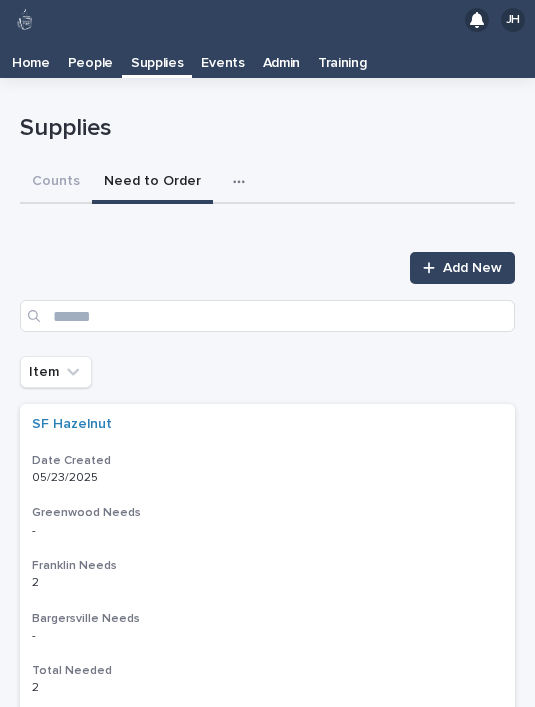 click on "Add New" at bounding box center [472, 268] 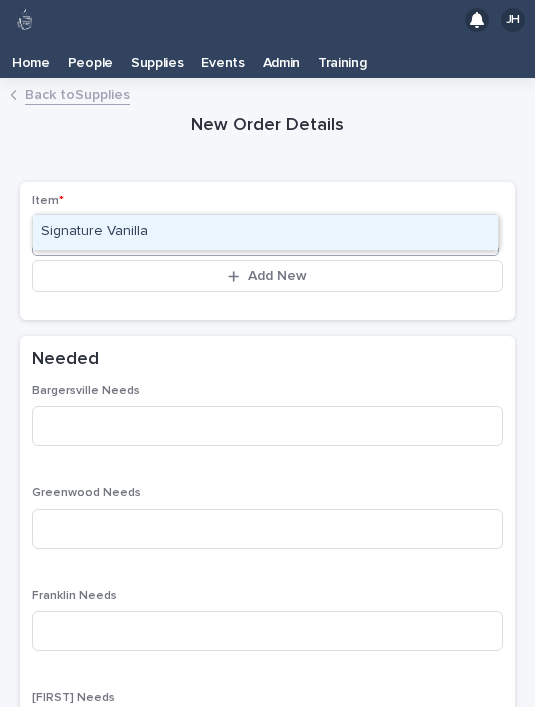 type on "***" 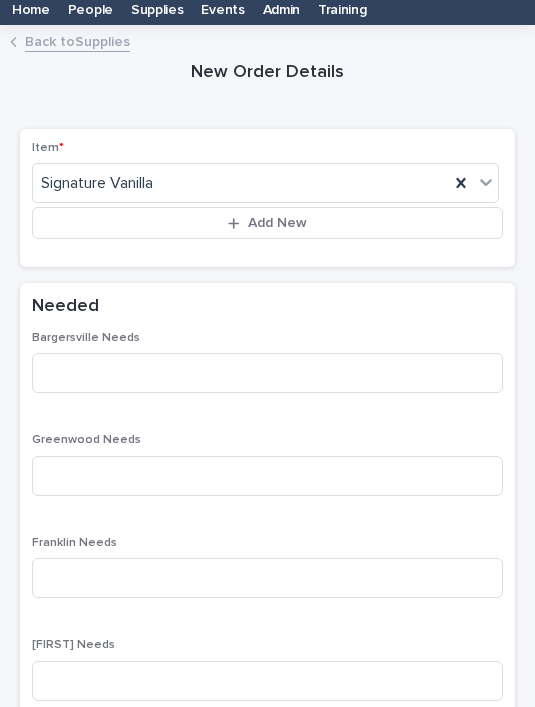 scroll, scrollTop: 57, scrollLeft: 0, axis: vertical 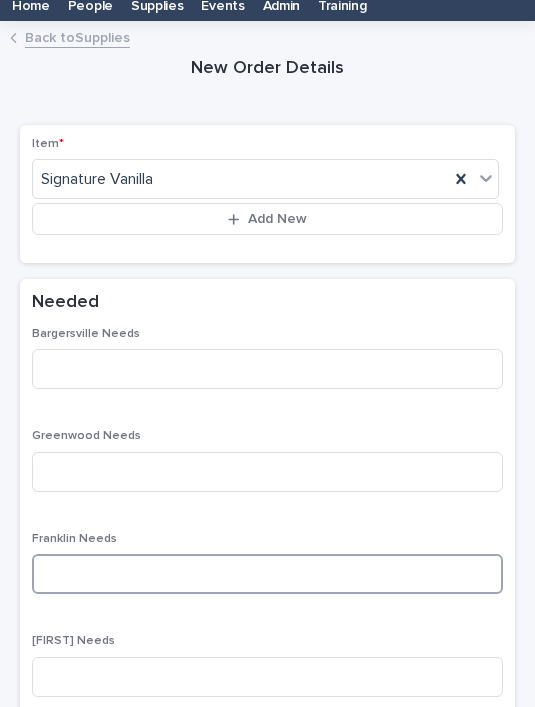 click at bounding box center [267, 574] 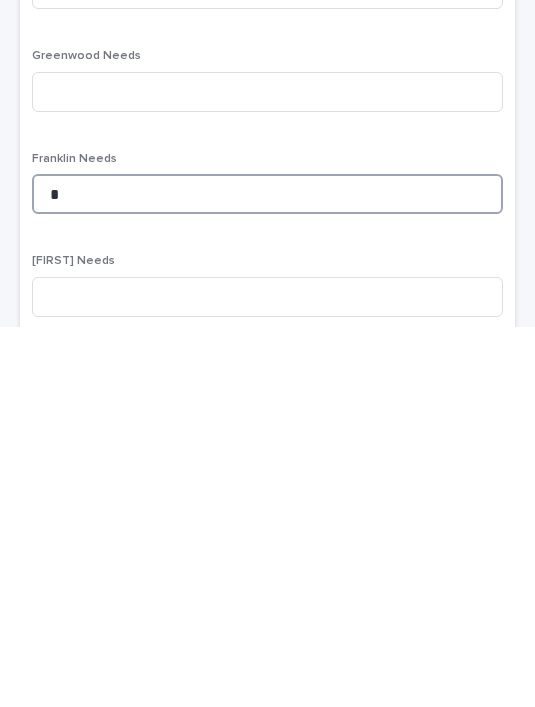 type on "*" 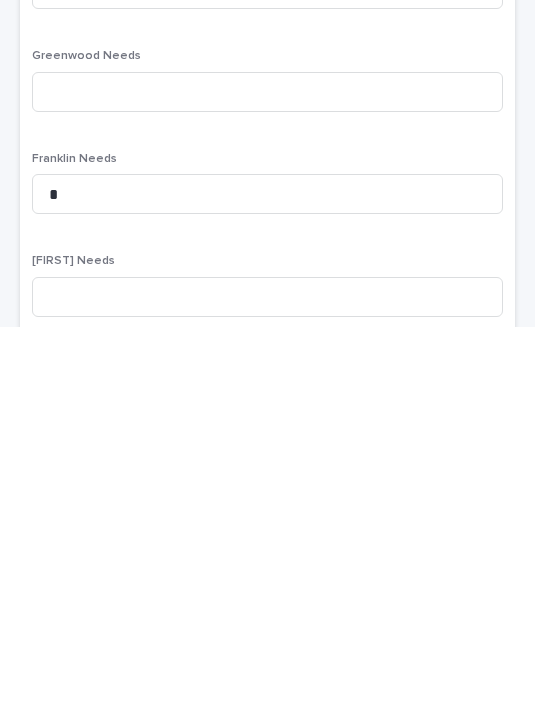 click on "Bargersville Needs Greenwood Needs Franklin Needs * Suzy Needs Total Needed - Out of Stock On" at bounding box center [267, 611] 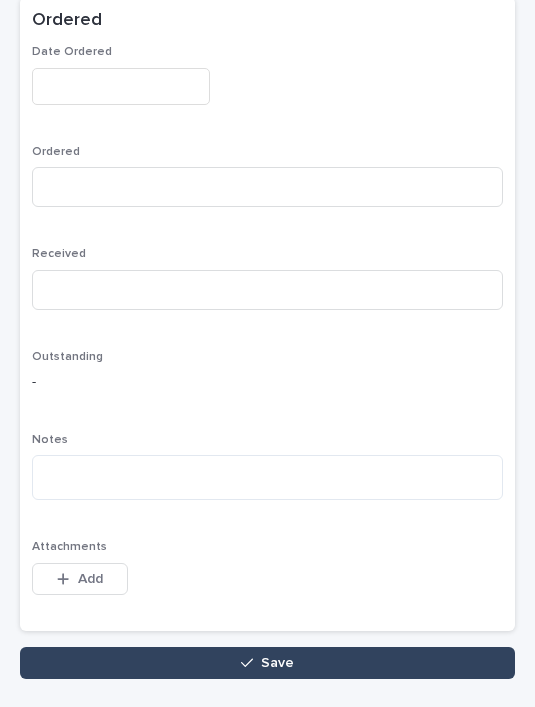 scroll, scrollTop: 982, scrollLeft: 0, axis: vertical 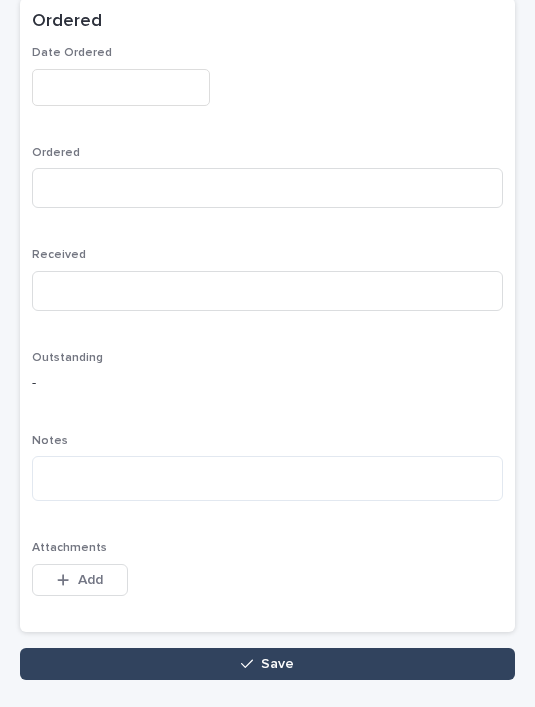 click on "Save" at bounding box center [267, 664] 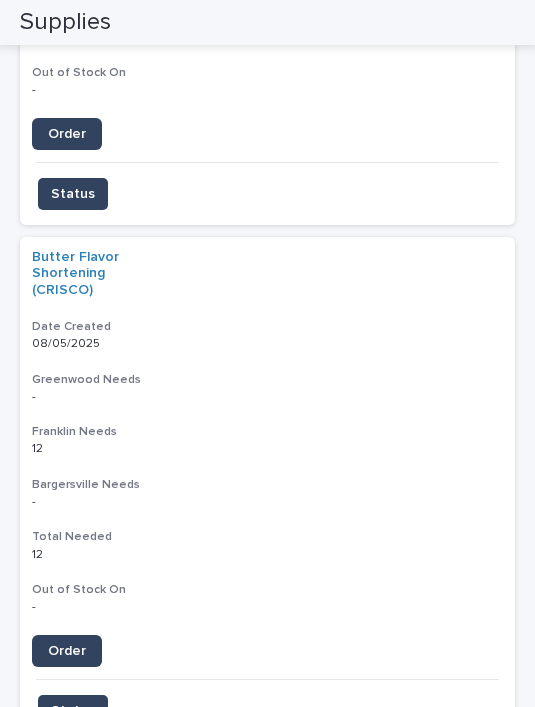 scroll, scrollTop: 2151, scrollLeft: 0, axis: vertical 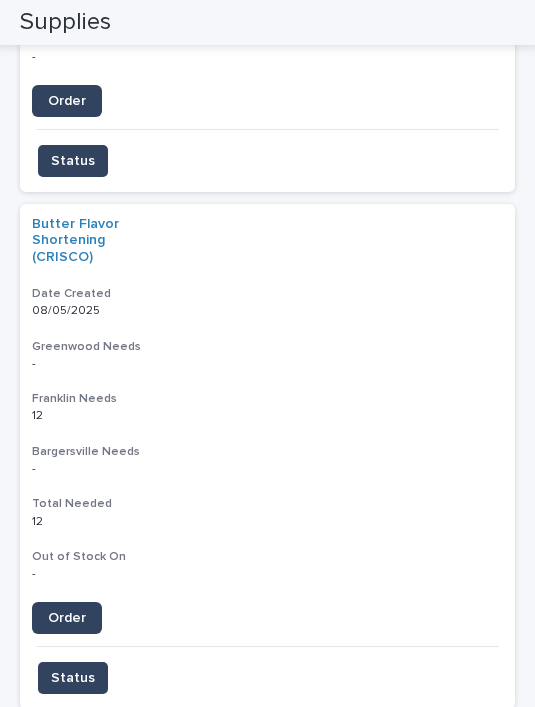 click on "Order" at bounding box center (67, 618) 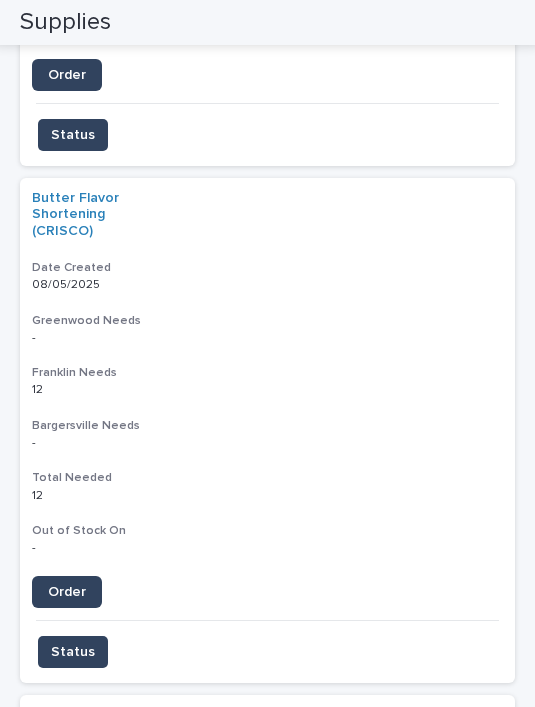 click on "Status" at bounding box center [73, 652] 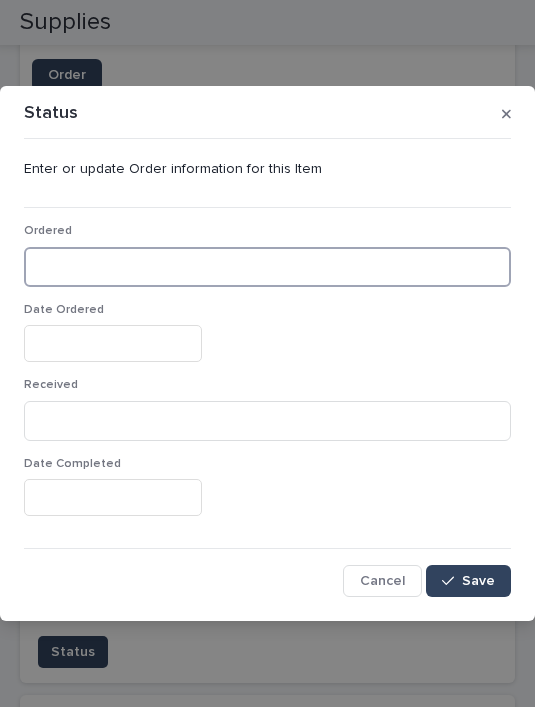click at bounding box center [267, 267] 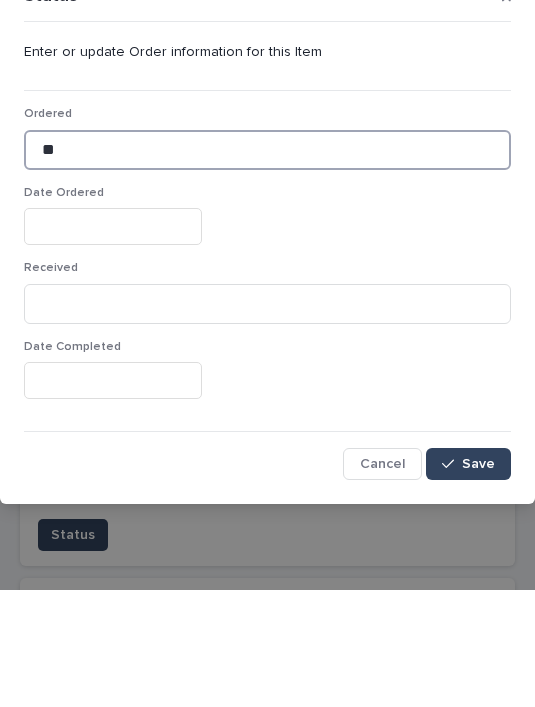 type on "**" 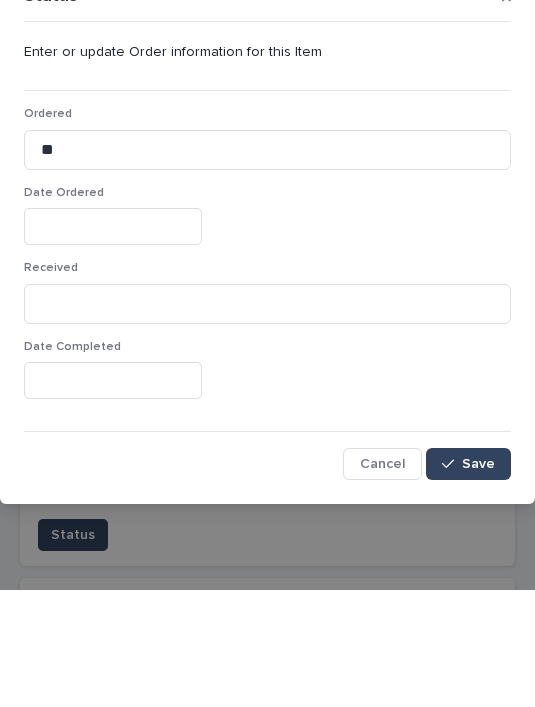 click at bounding box center (113, 343) 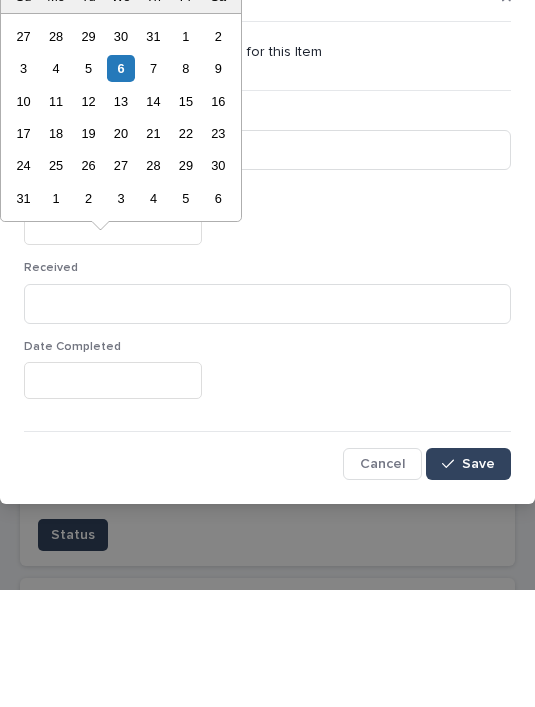 click on "6" at bounding box center [120, 185] 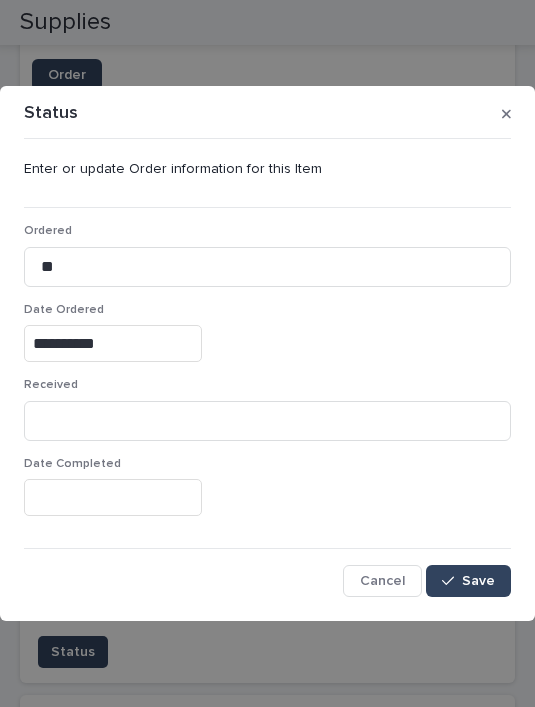click on "Save" at bounding box center (468, 581) 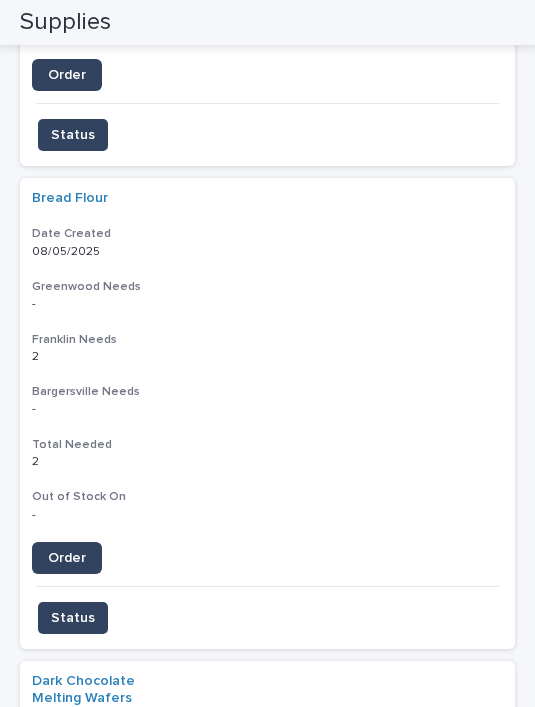 click on "Order" at bounding box center [67, 558] 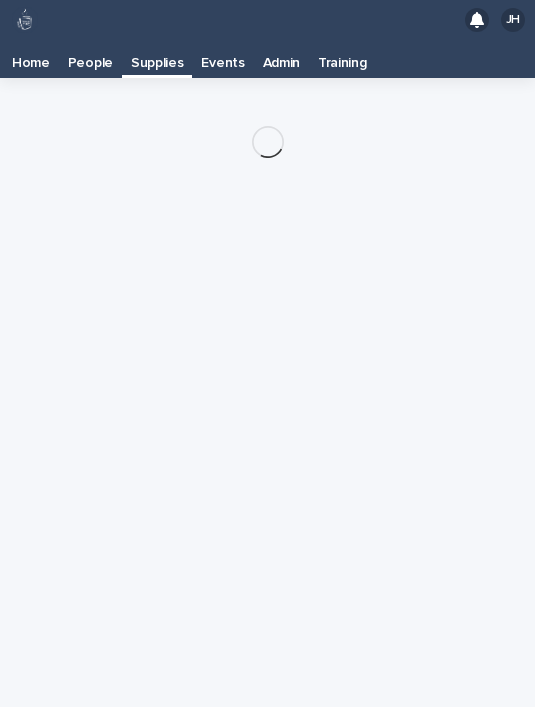 scroll, scrollTop: 0, scrollLeft: 0, axis: both 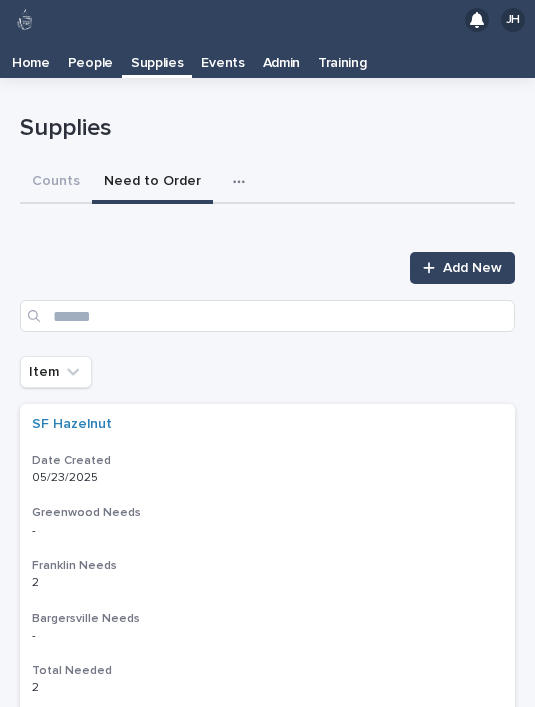 click at bounding box center [63, 583] 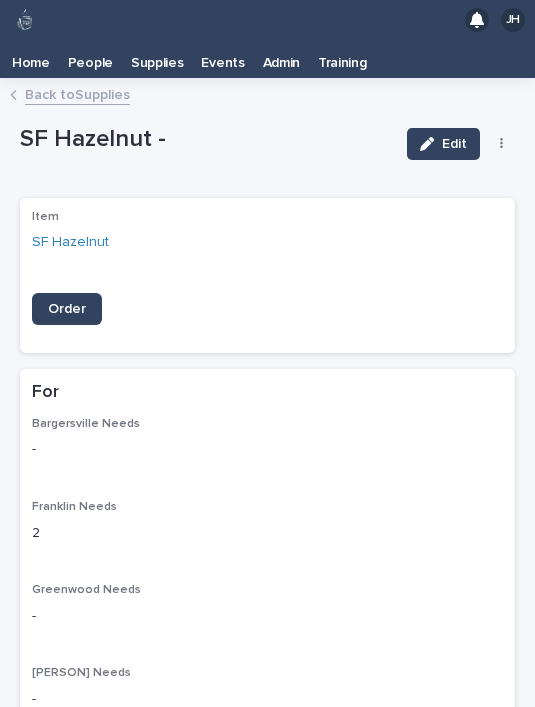 click on "-" at bounding box center (267, 616) 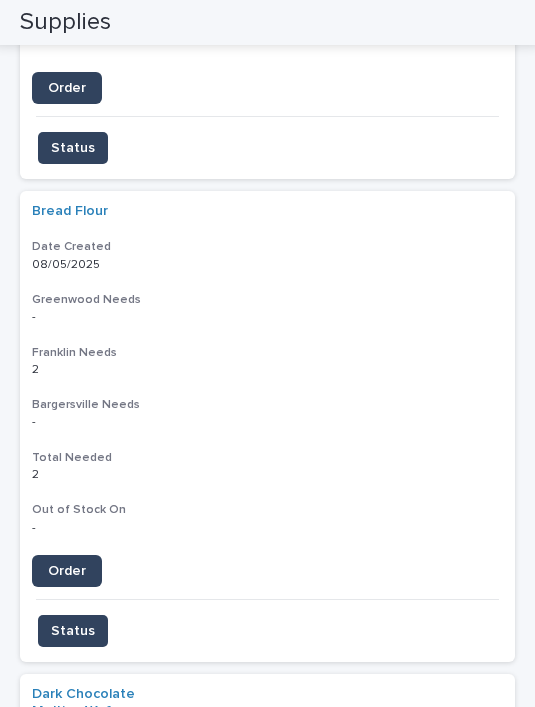 scroll, scrollTop: 2296, scrollLeft: 0, axis: vertical 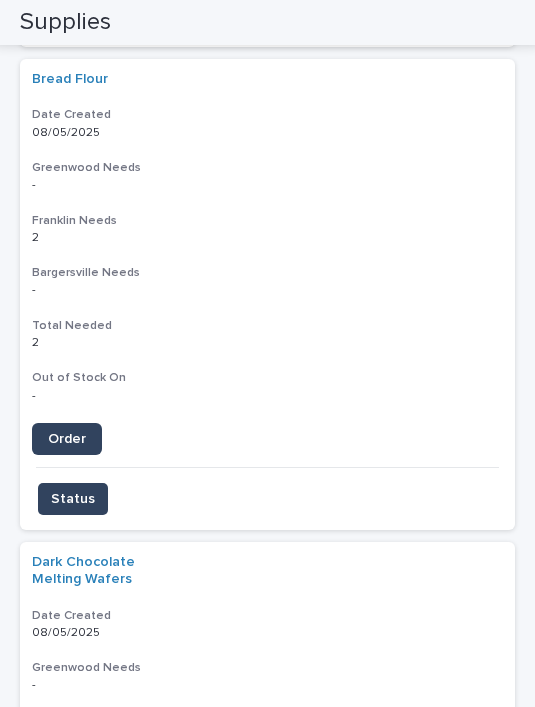 click on "Status" at bounding box center [73, 499] 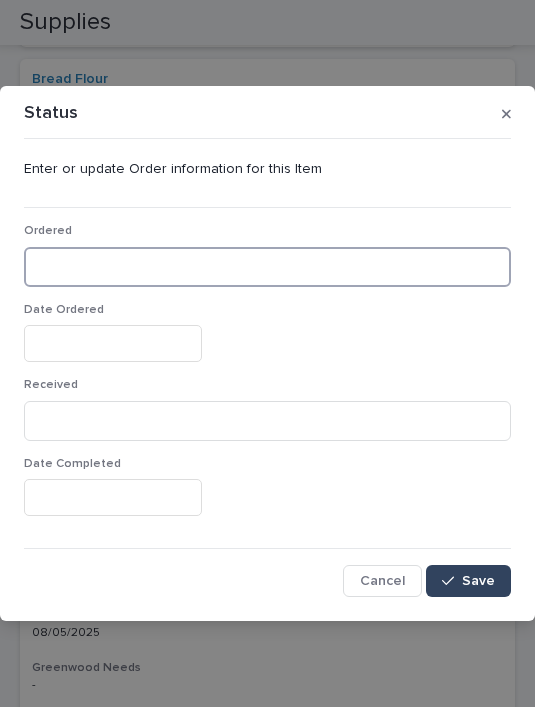 click at bounding box center [267, 267] 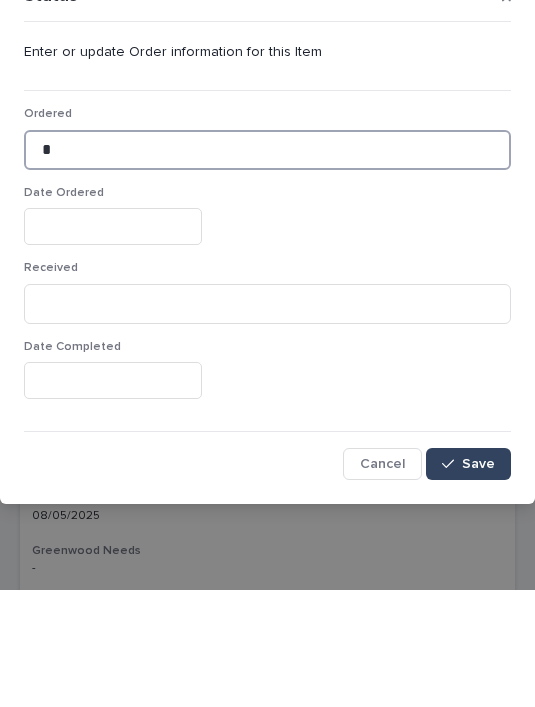 type on "*" 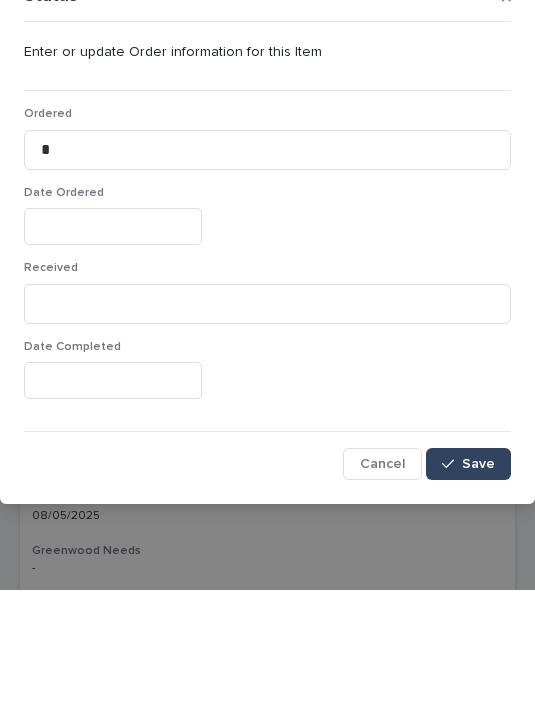 click at bounding box center [113, 343] 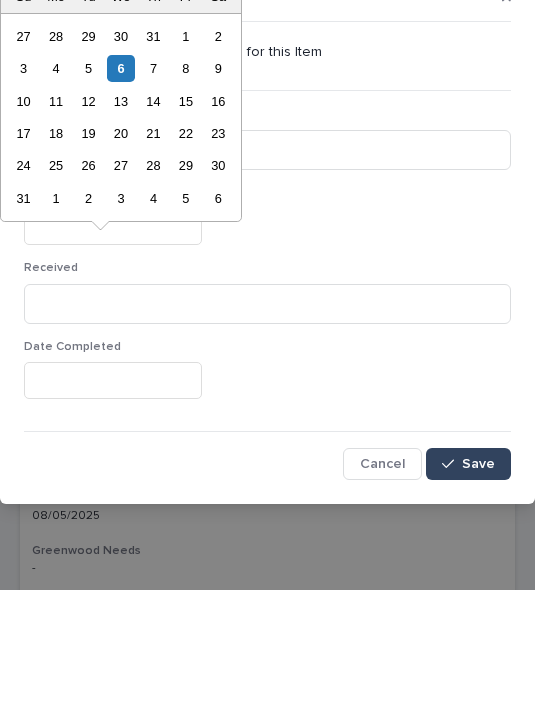 click on "6" at bounding box center [120, 185] 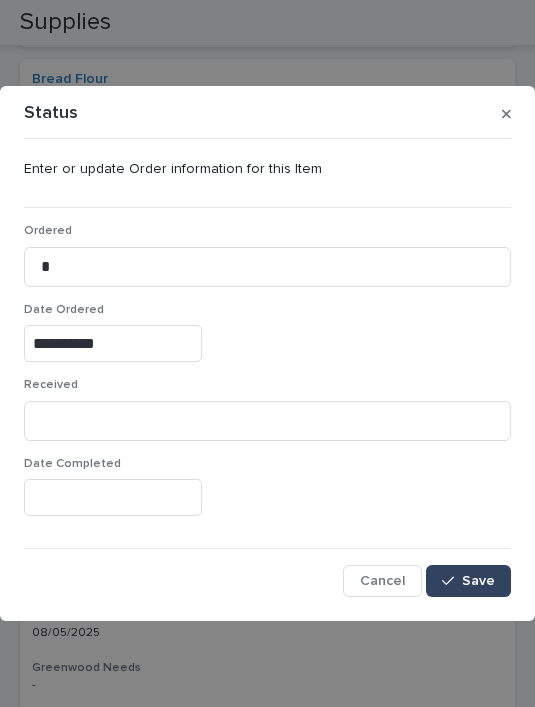 click on "Save" at bounding box center [478, 581] 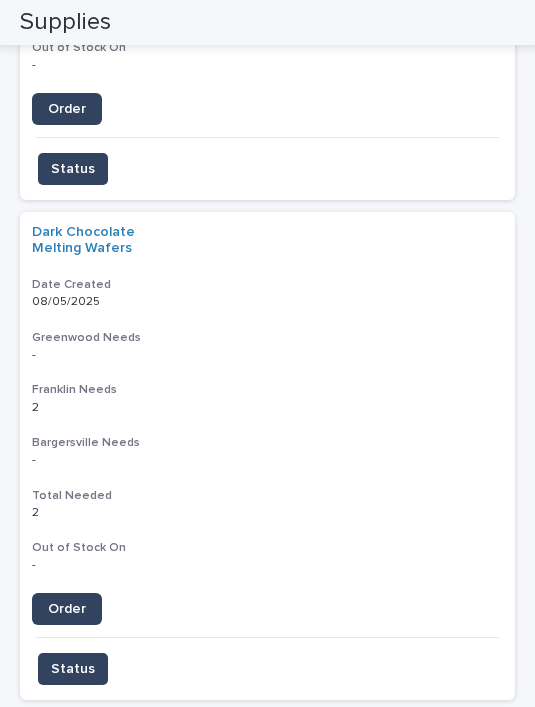 scroll, scrollTop: 2191, scrollLeft: 0, axis: vertical 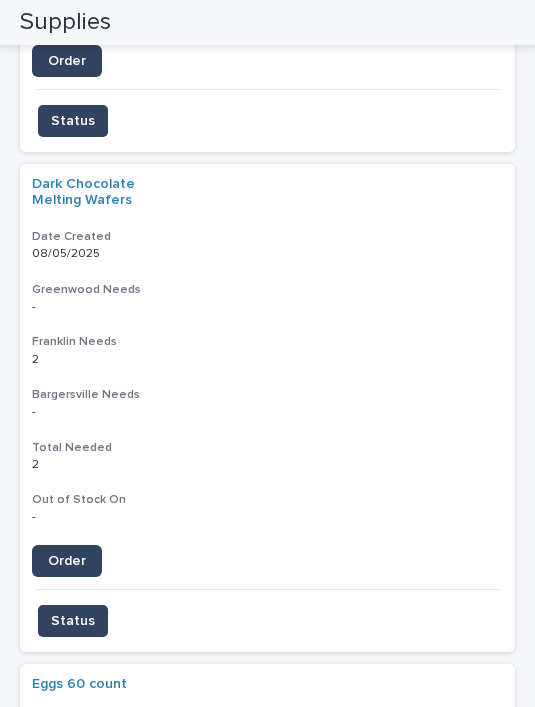 click on "Order" at bounding box center [67, 561] 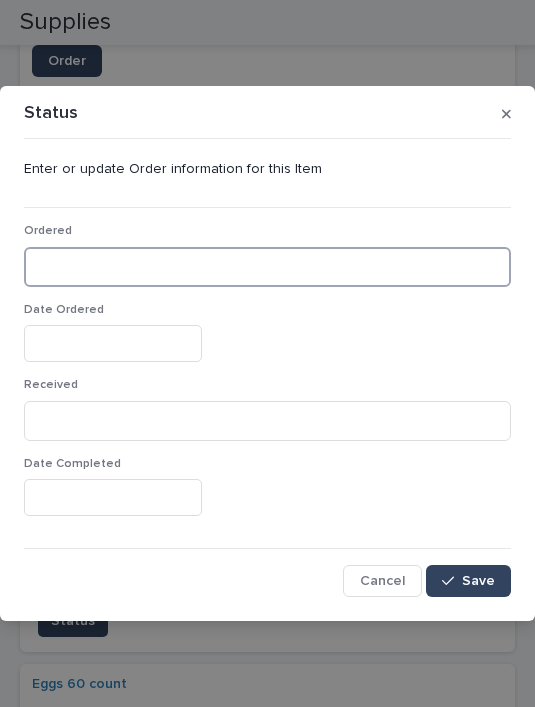 click at bounding box center (267, 267) 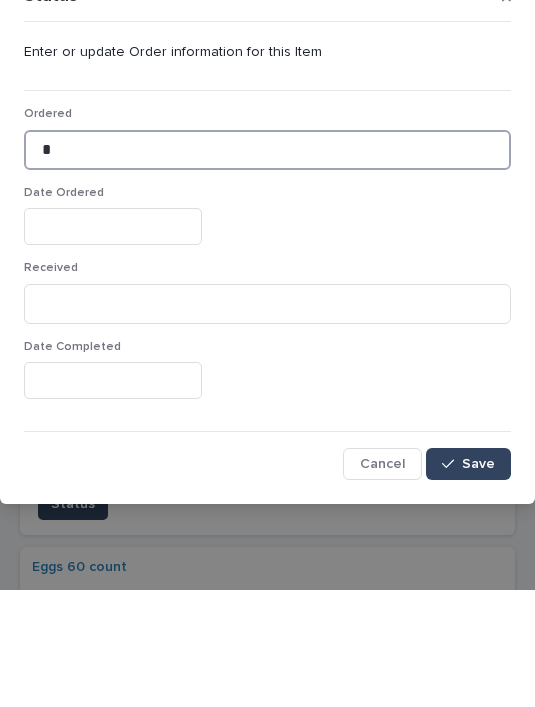 type on "*" 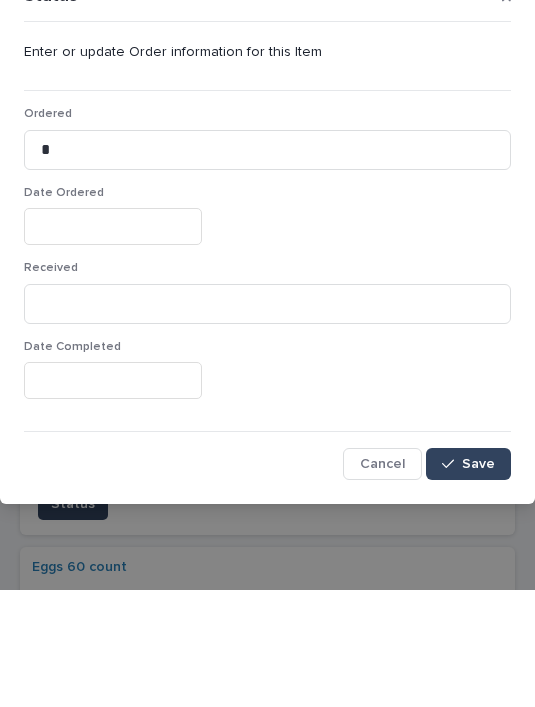 click at bounding box center [113, 343] 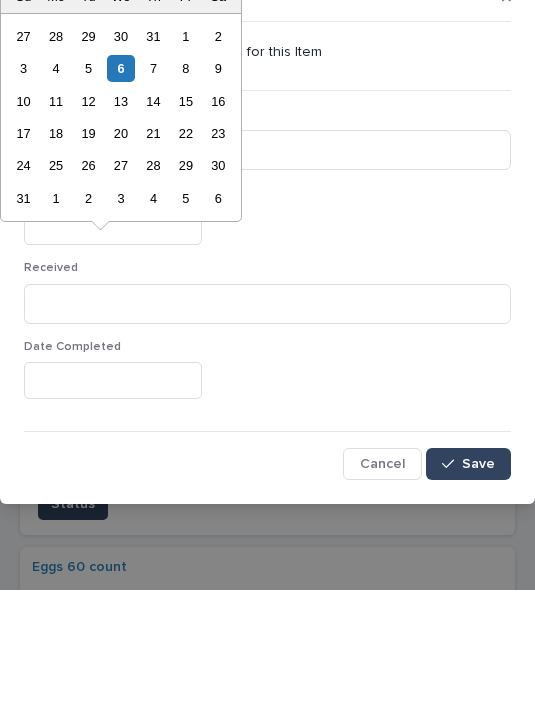 click on "6" at bounding box center (120, 185) 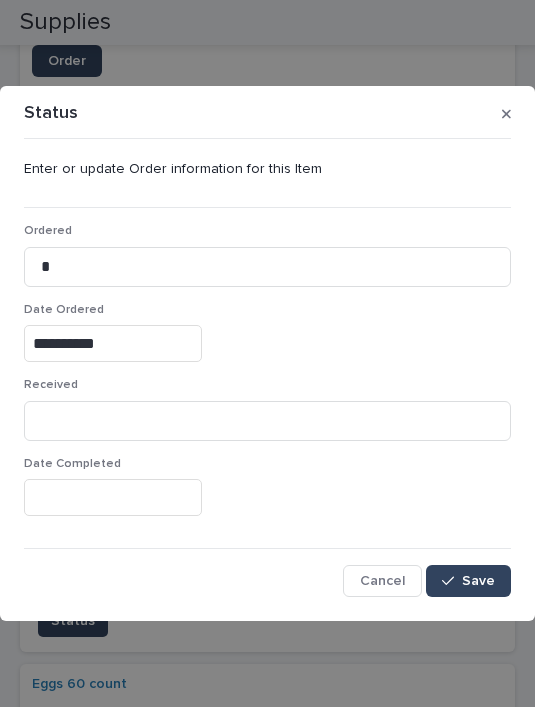 click on "Save" at bounding box center [478, 581] 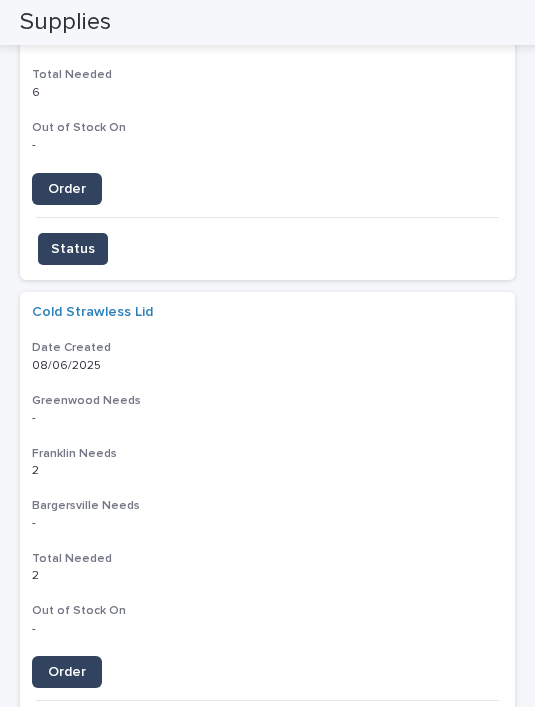 scroll, scrollTop: 3040, scrollLeft: 0, axis: vertical 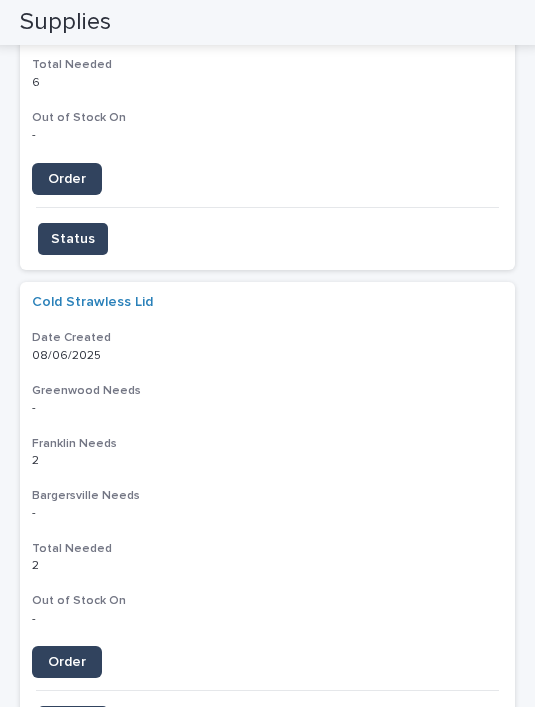 click on "Order" at bounding box center (67, 662) 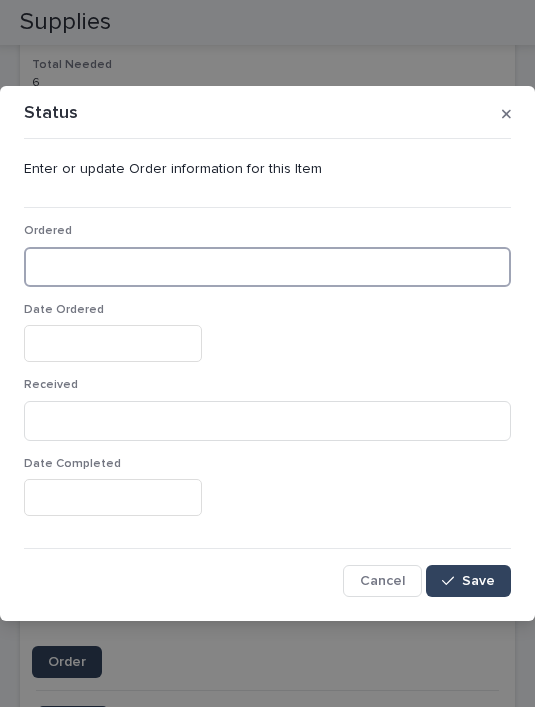 click at bounding box center [267, 267] 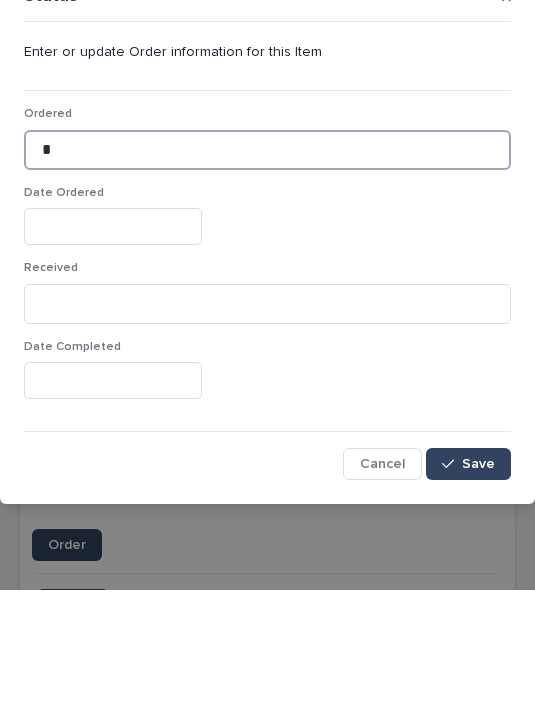 type on "*" 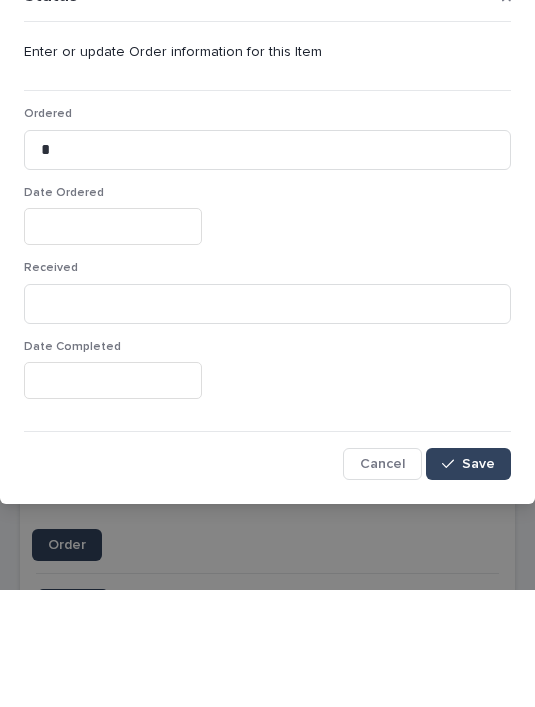 click at bounding box center (113, 343) 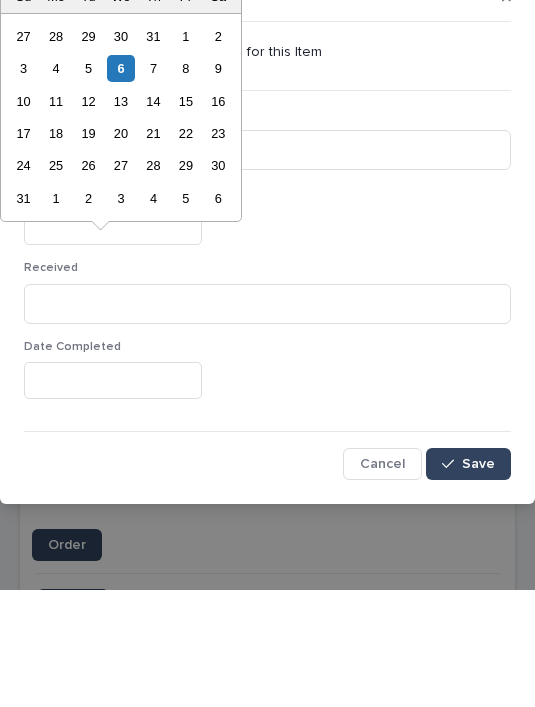 click on "6" at bounding box center [120, 185] 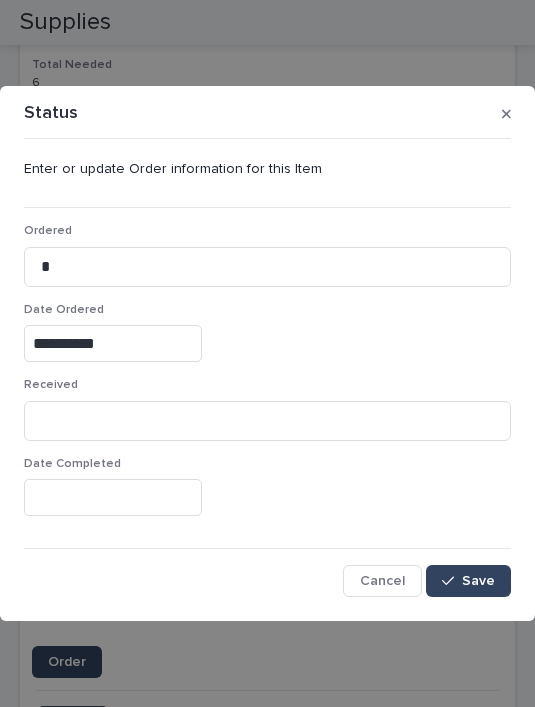 click on "Save" at bounding box center [478, 581] 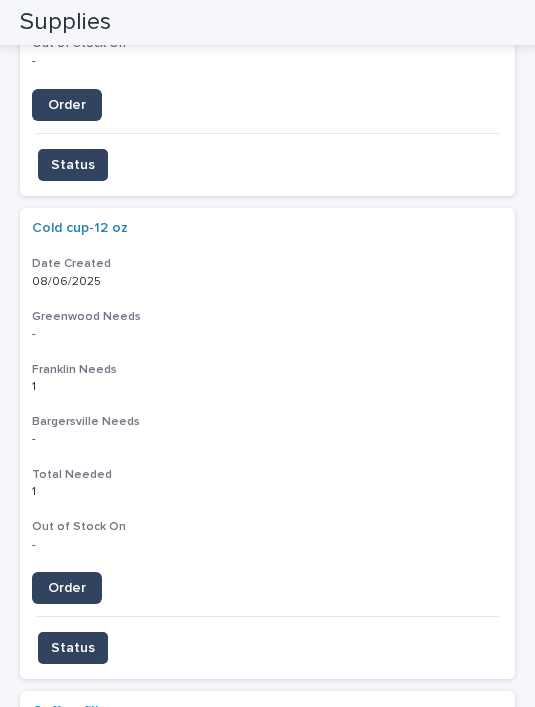 scroll, scrollTop: 3142, scrollLeft: 0, axis: vertical 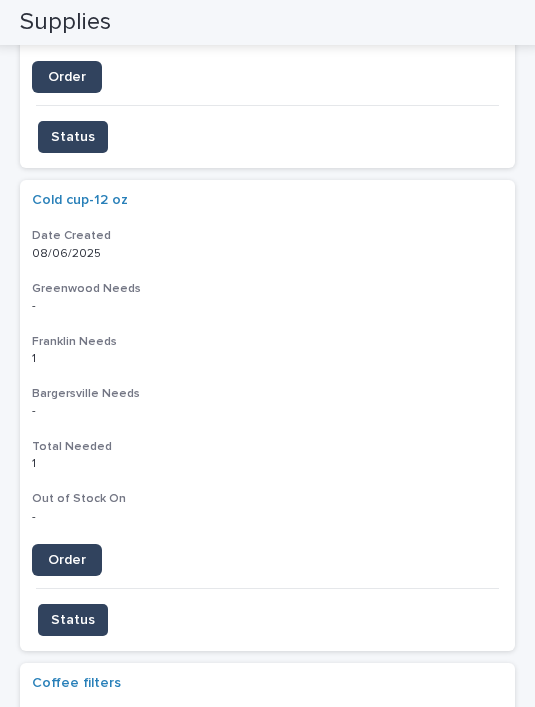 click on "Order" at bounding box center (67, 560) 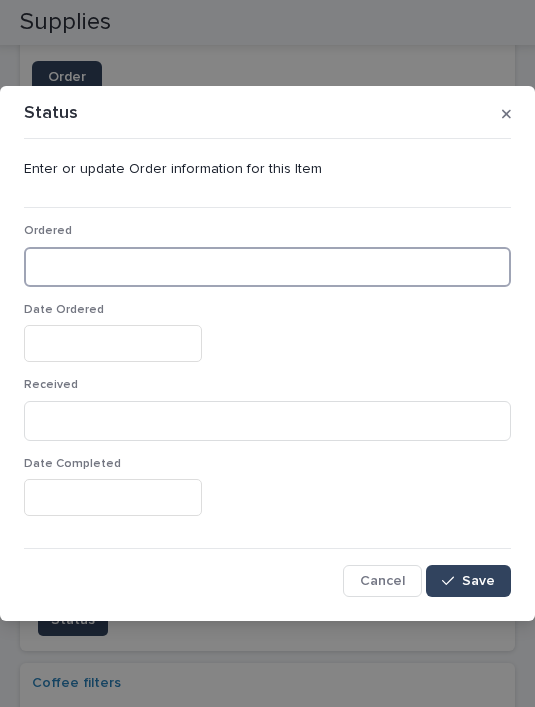 click at bounding box center [267, 267] 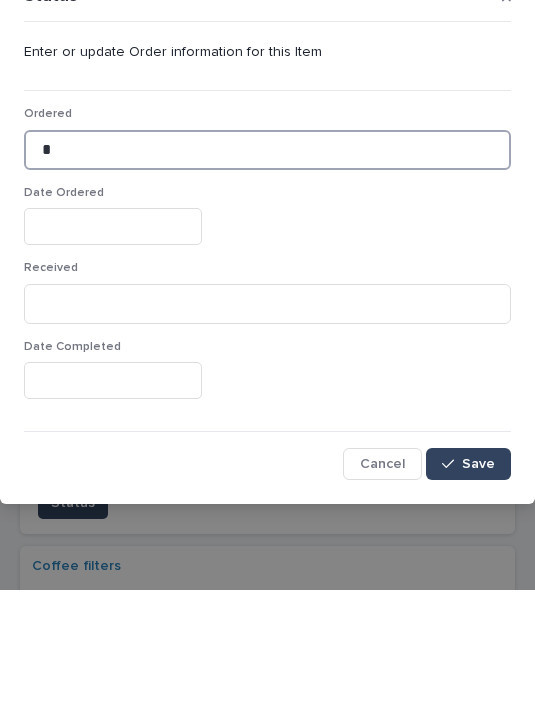 type on "*" 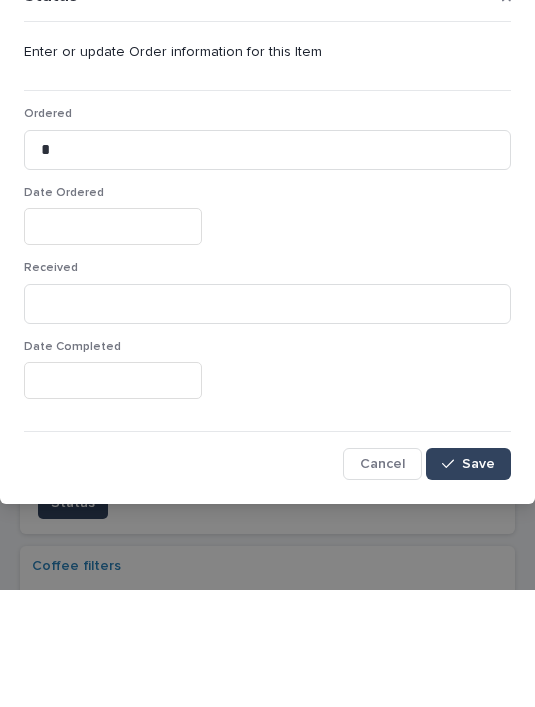 click at bounding box center (113, 343) 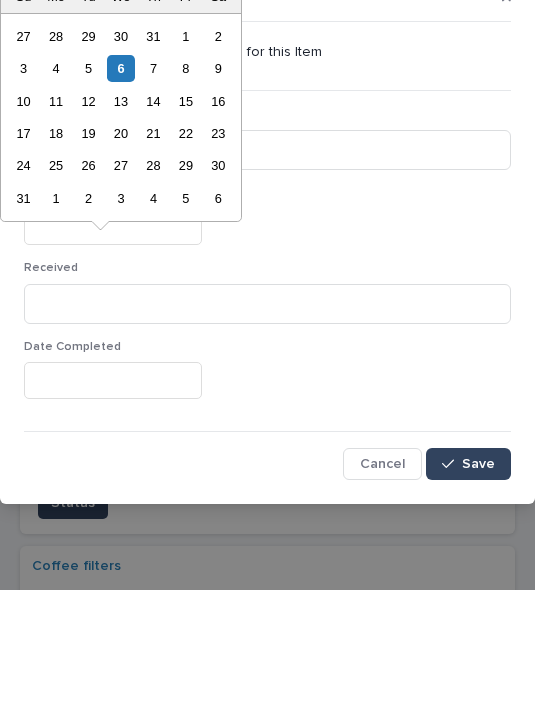 click on "6" at bounding box center (120, 185) 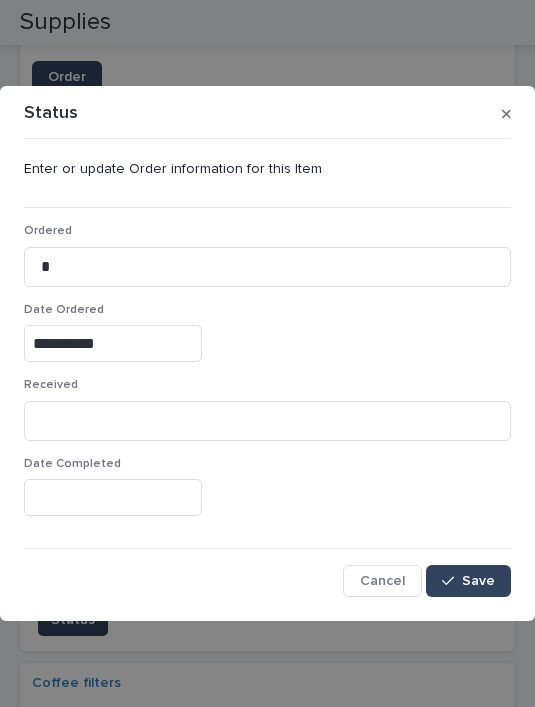 click on "Save" at bounding box center [478, 581] 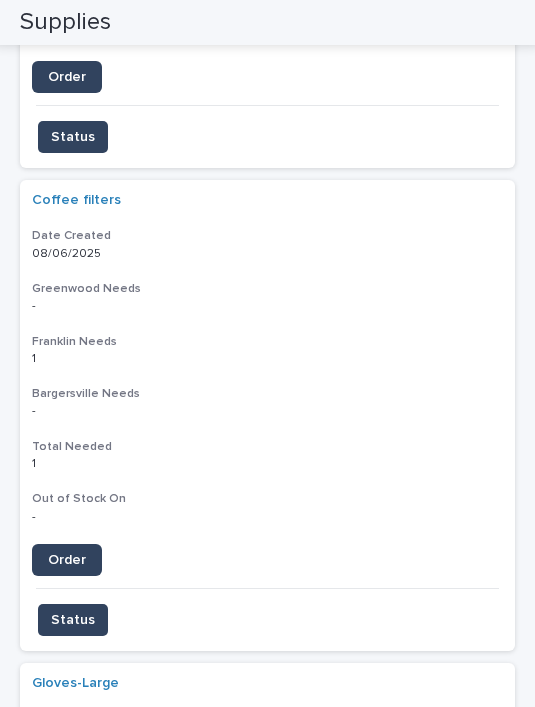 click on "Order" at bounding box center (67, 560) 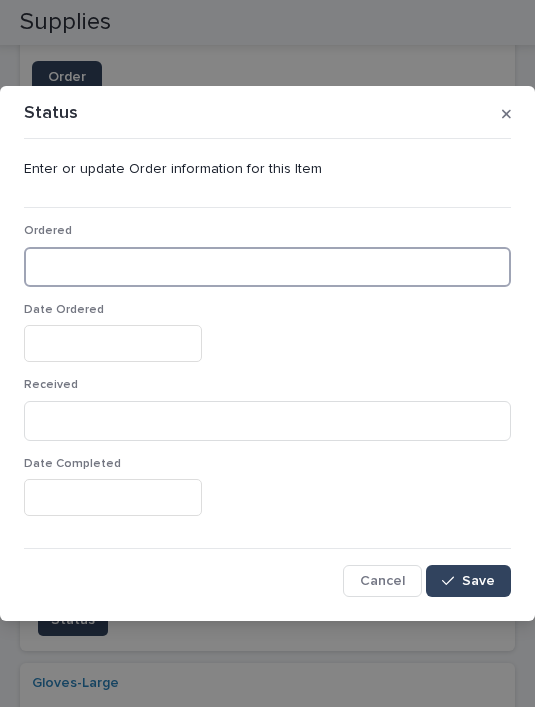 click at bounding box center [267, 267] 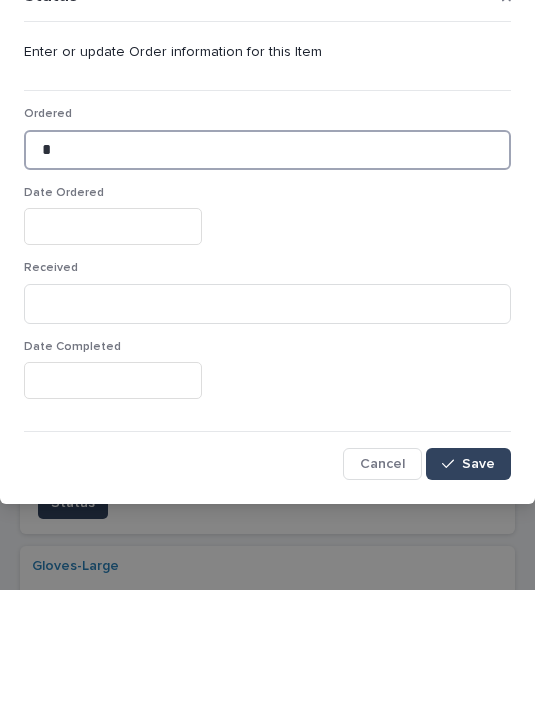 type on "*" 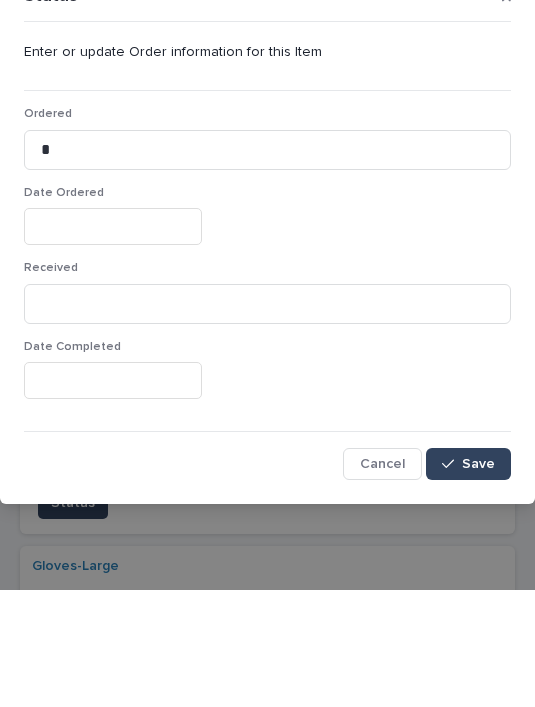 click at bounding box center (113, 343) 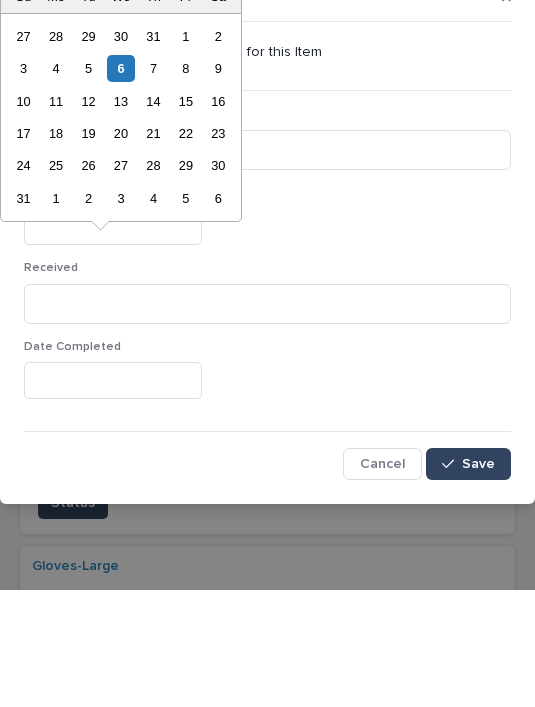 click on "6" at bounding box center [120, 185] 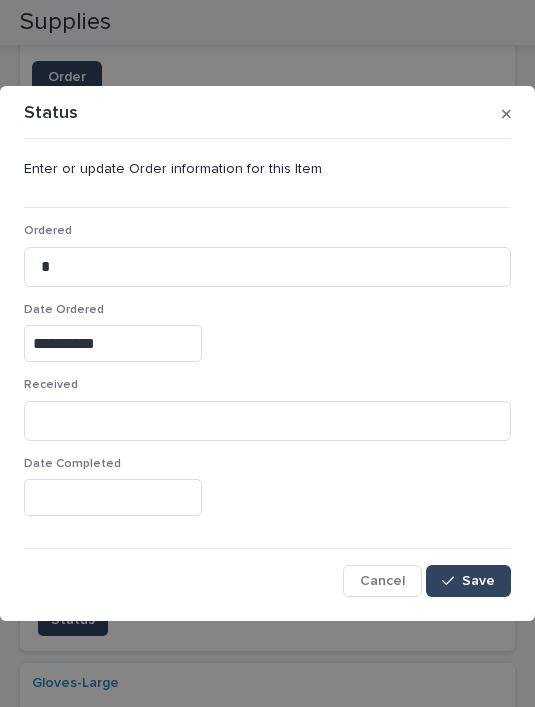 click on "Save" at bounding box center (468, 581) 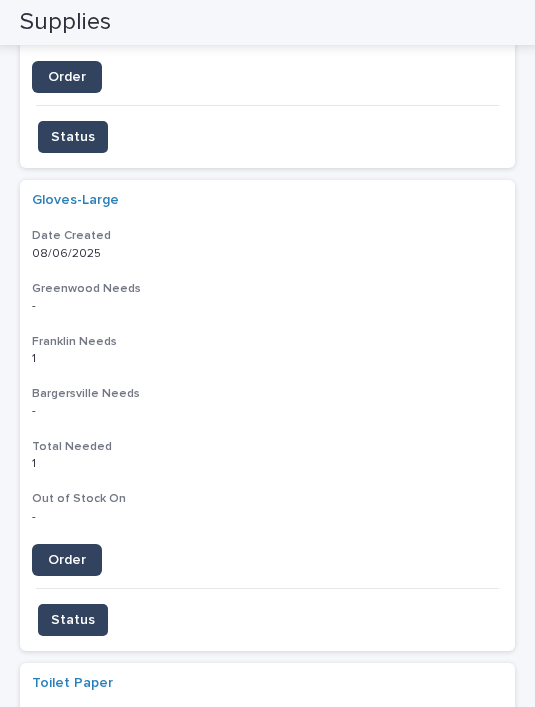 click on "Order" at bounding box center (67, 560) 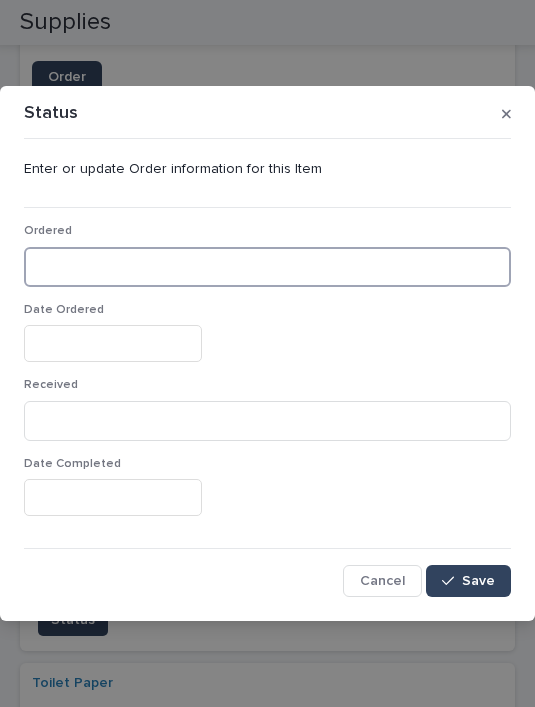 click at bounding box center [267, 267] 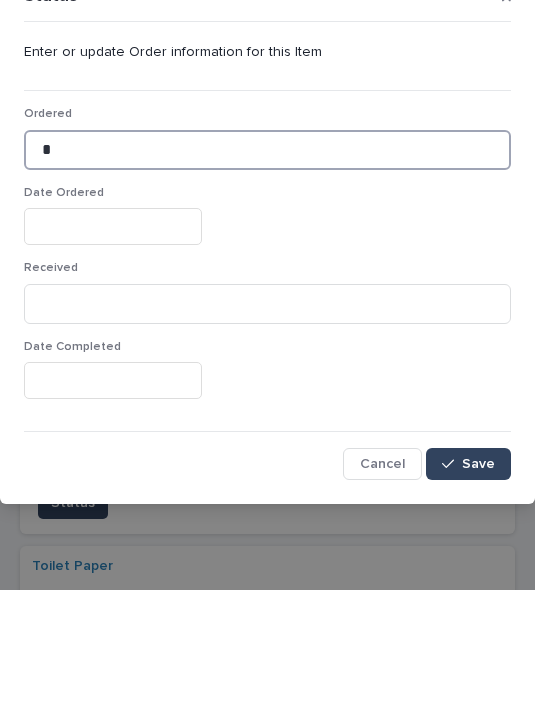 type on "*" 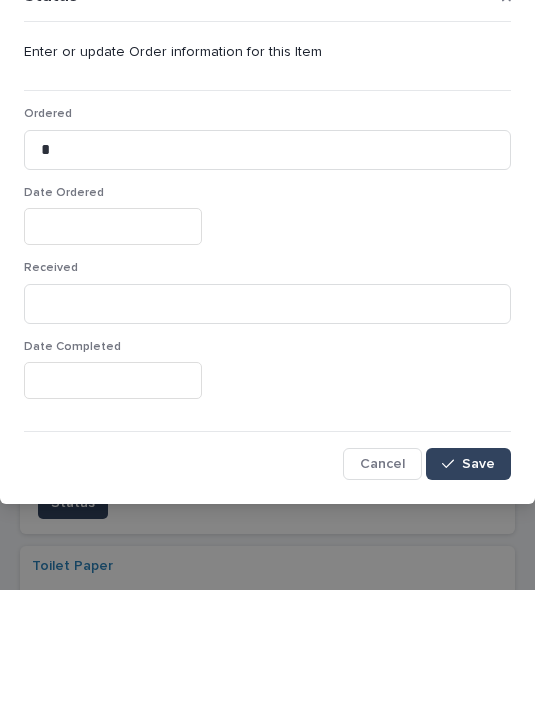 click at bounding box center (113, 343) 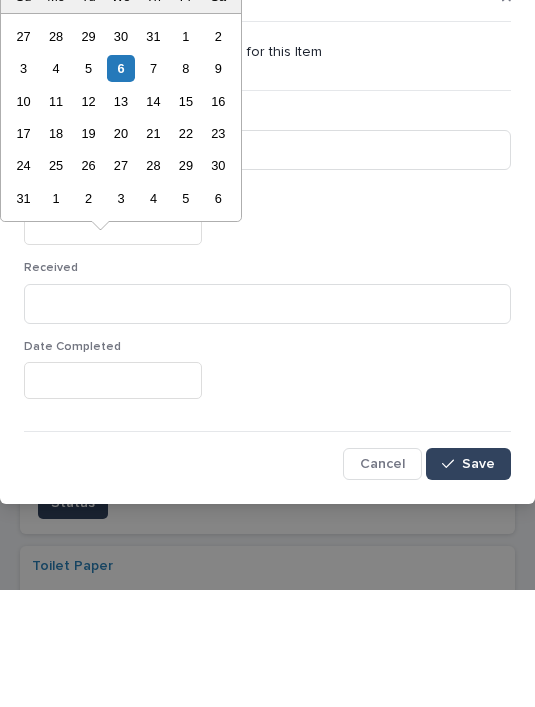 click on "6" at bounding box center (120, 185) 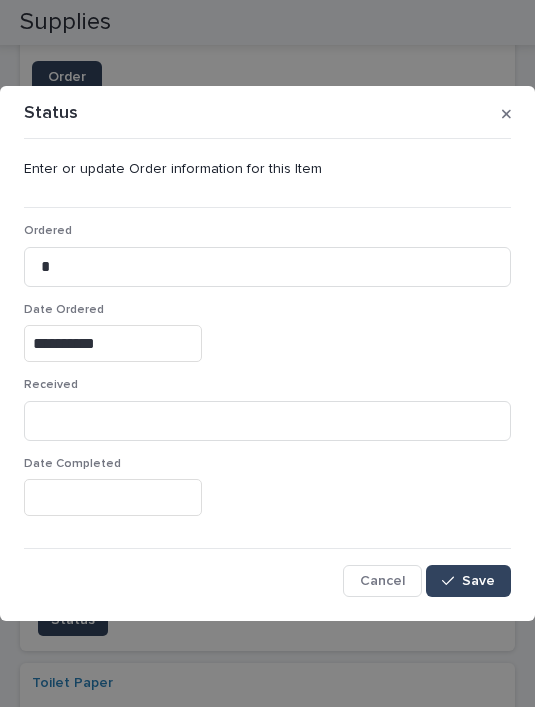 click on "Save" at bounding box center (478, 581) 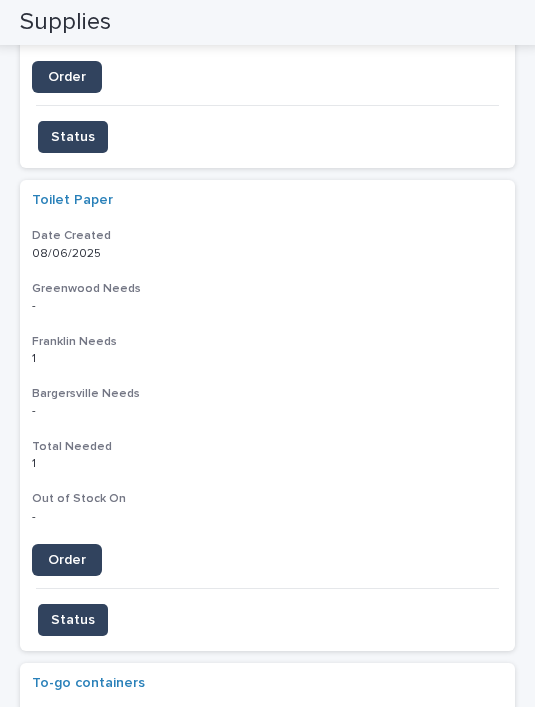 scroll, scrollTop: 3205, scrollLeft: 0, axis: vertical 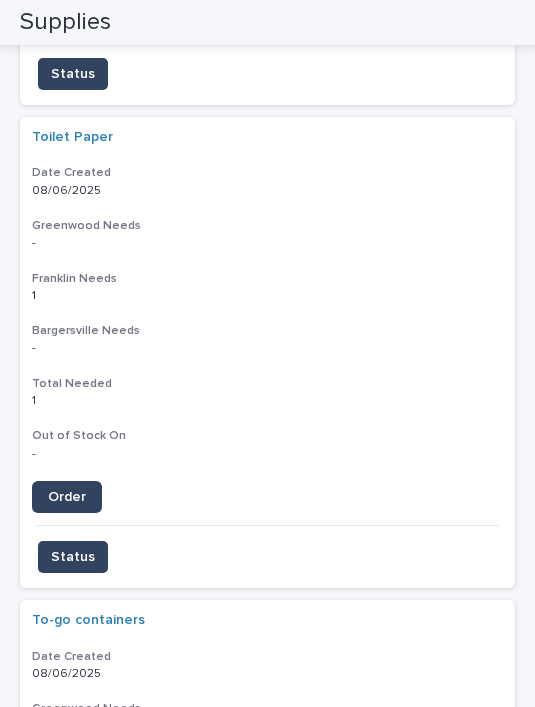 click on "Order" at bounding box center [67, 497] 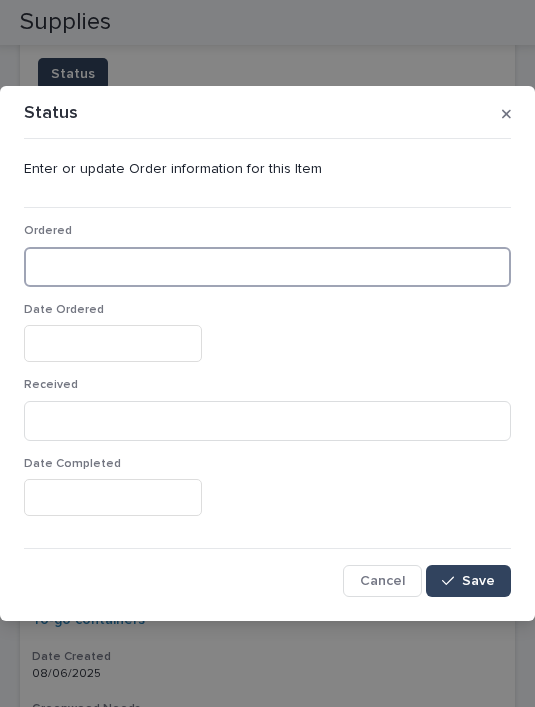 click at bounding box center (267, 267) 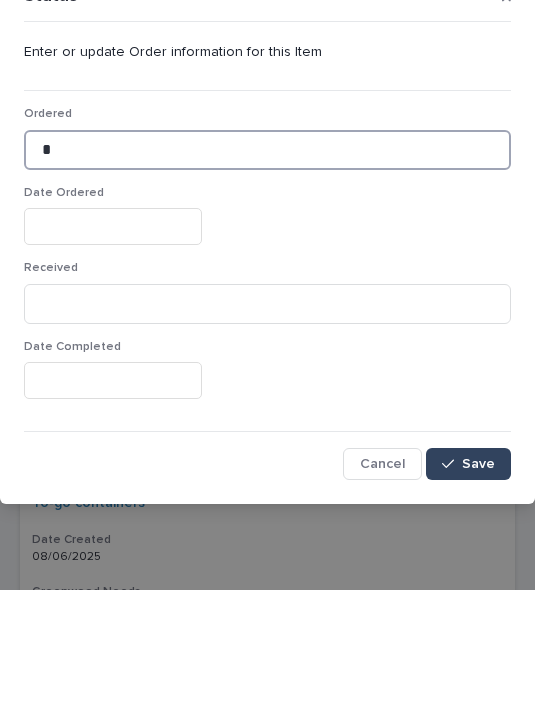 type on "*" 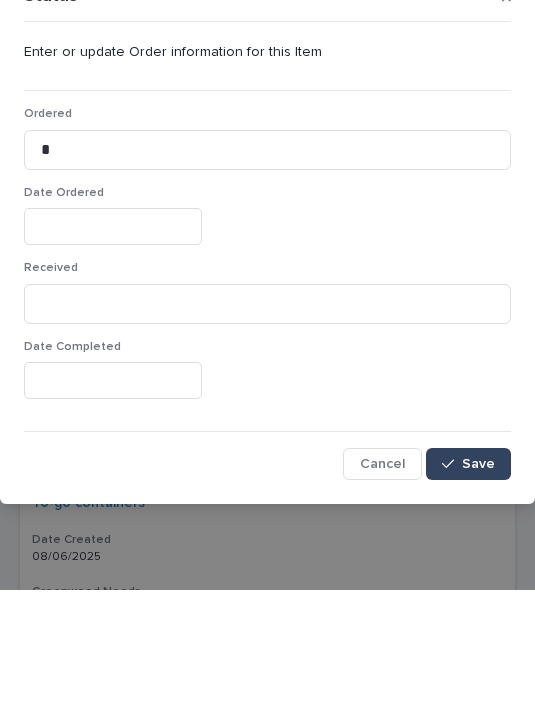 click at bounding box center (113, 343) 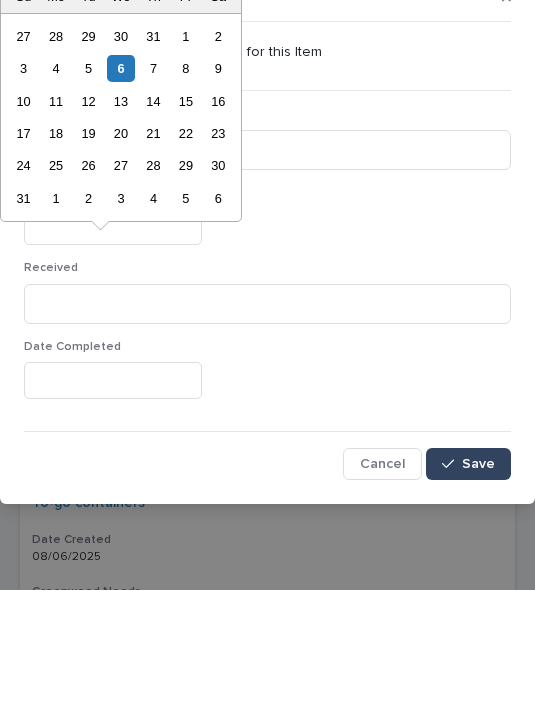 click on "6" at bounding box center (120, 185) 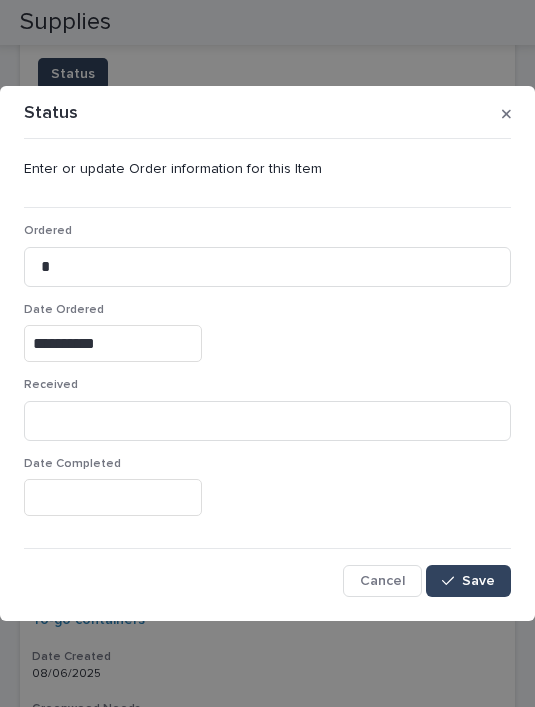 click on "Save" at bounding box center [478, 581] 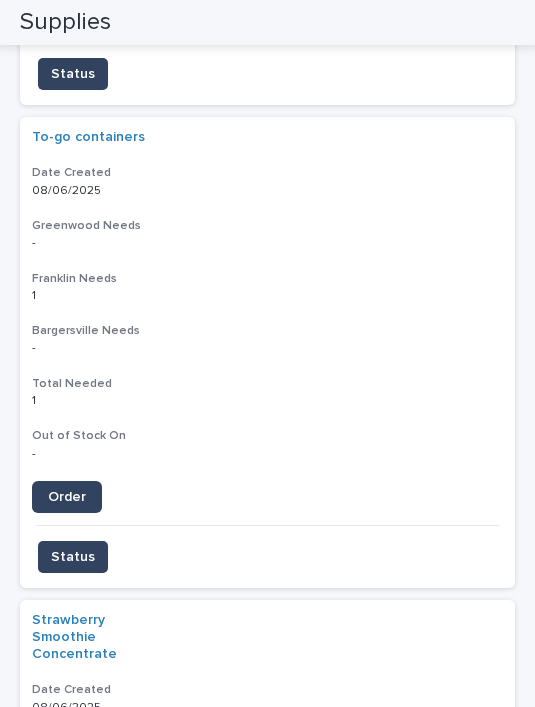 click on "Order" at bounding box center [67, 497] 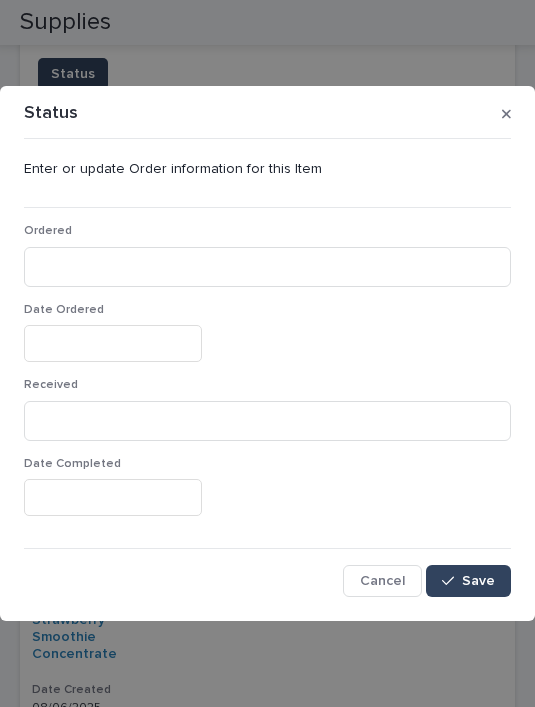 click on "Ordered" at bounding box center (267, 231) 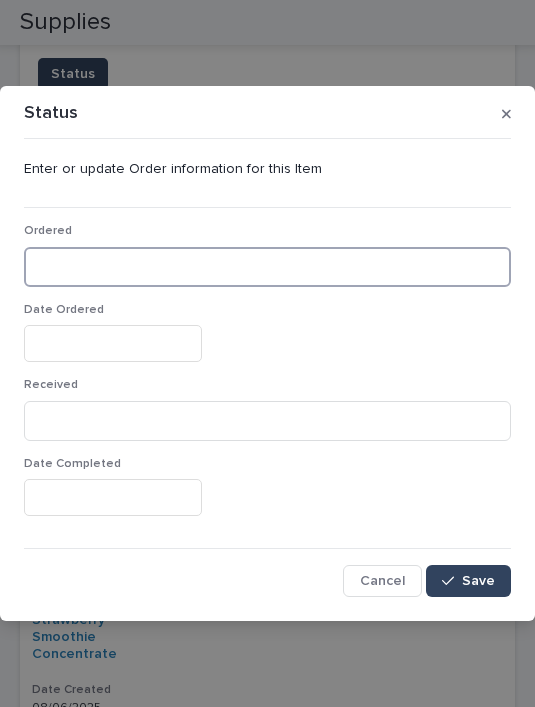 click at bounding box center (267, 267) 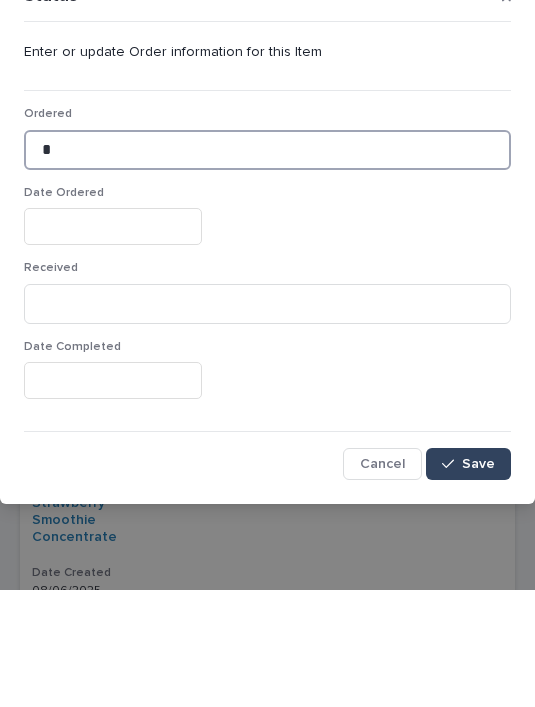 type on "*" 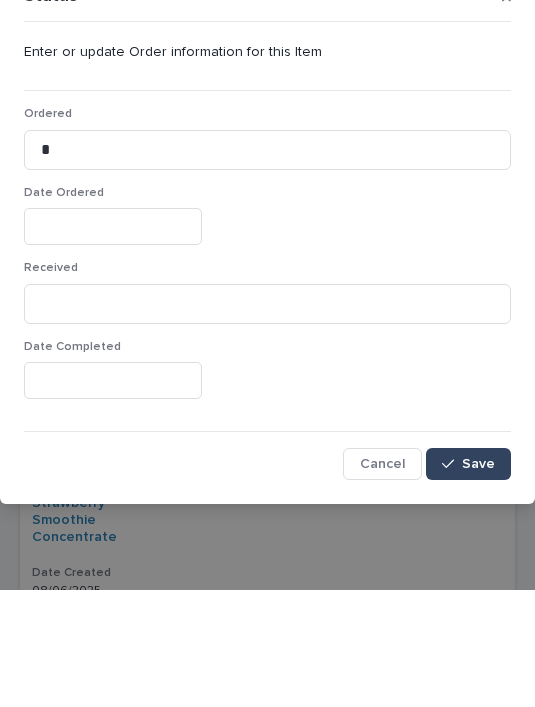 click at bounding box center (113, 343) 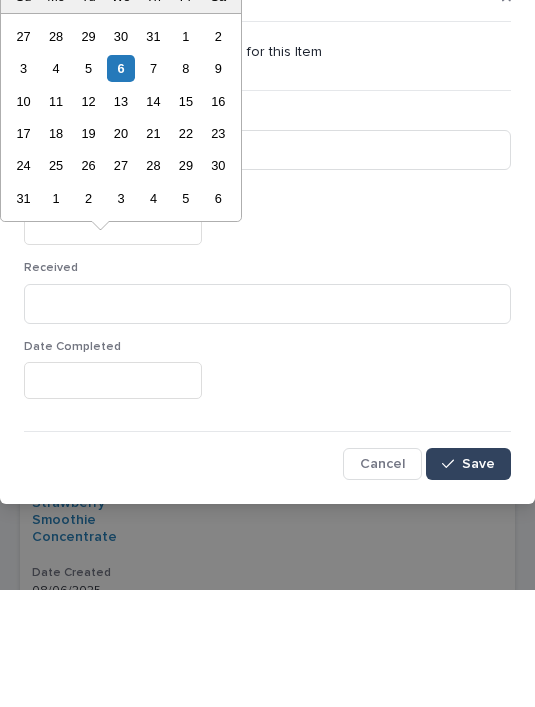 click on "6" at bounding box center [120, 185] 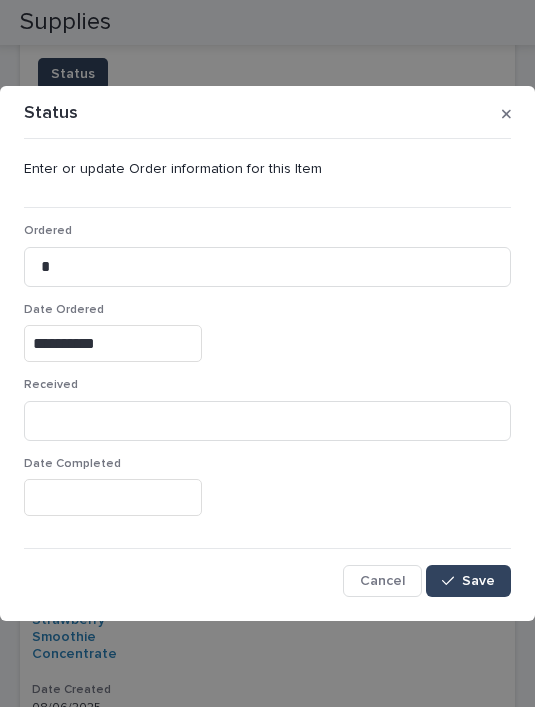 click on "Save" at bounding box center (468, 581) 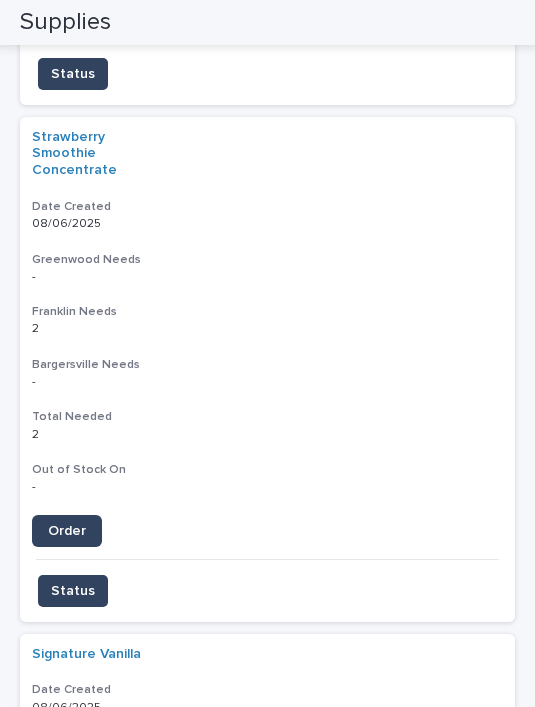 click on "Status" at bounding box center [272, 591] 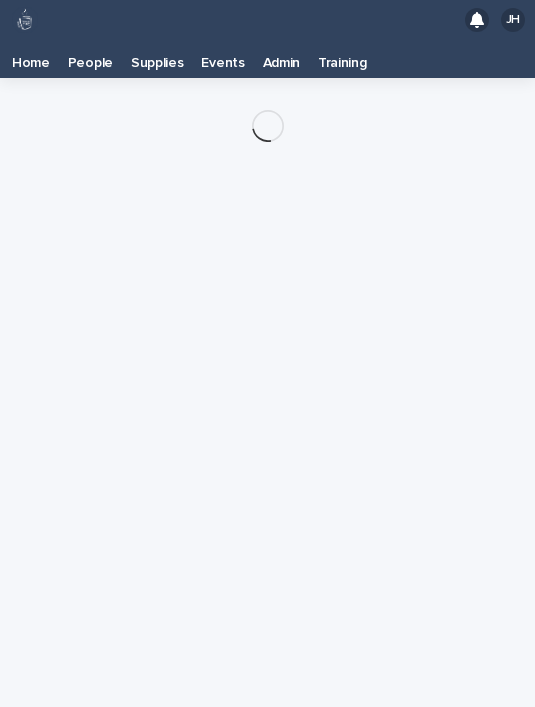 scroll, scrollTop: 0, scrollLeft: 0, axis: both 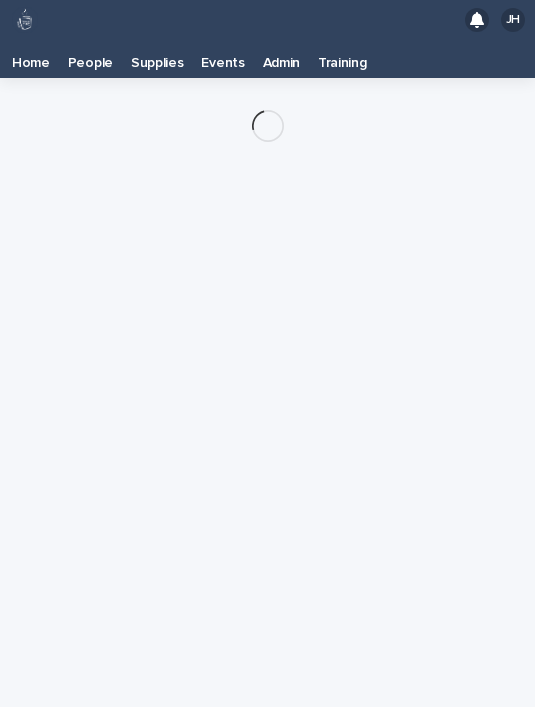 click on "Loading... Saving… Loading... Saving…" at bounding box center (267, 367) 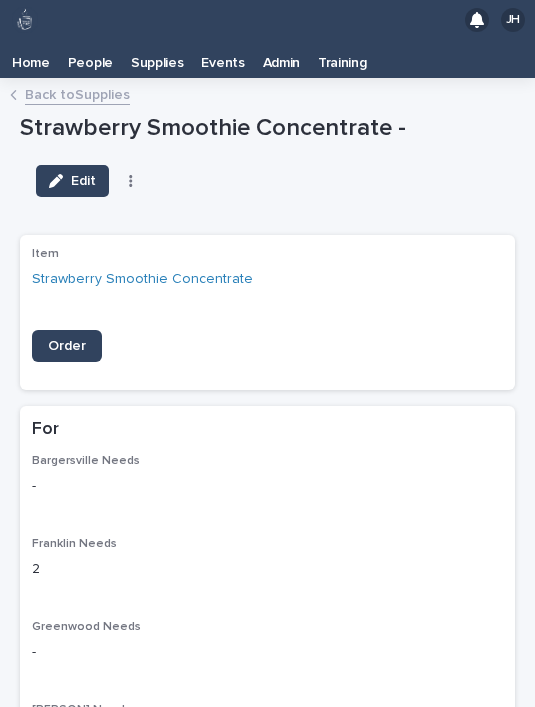 click on "Order" at bounding box center (67, 346) 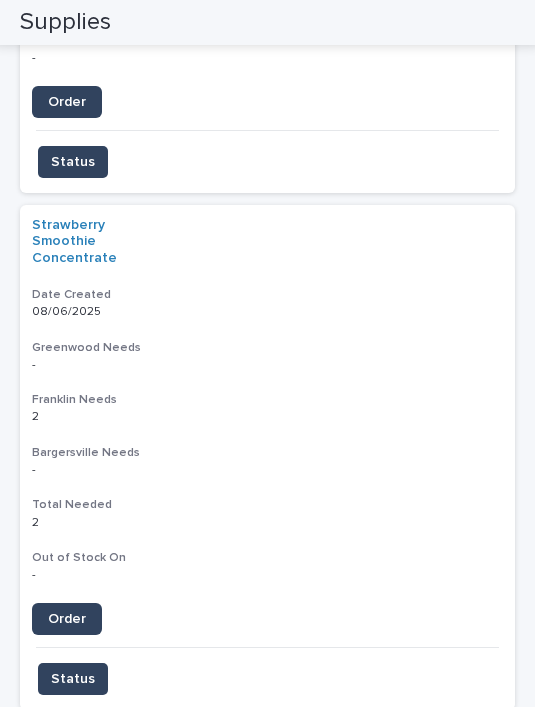 scroll, scrollTop: 3160, scrollLeft: 0, axis: vertical 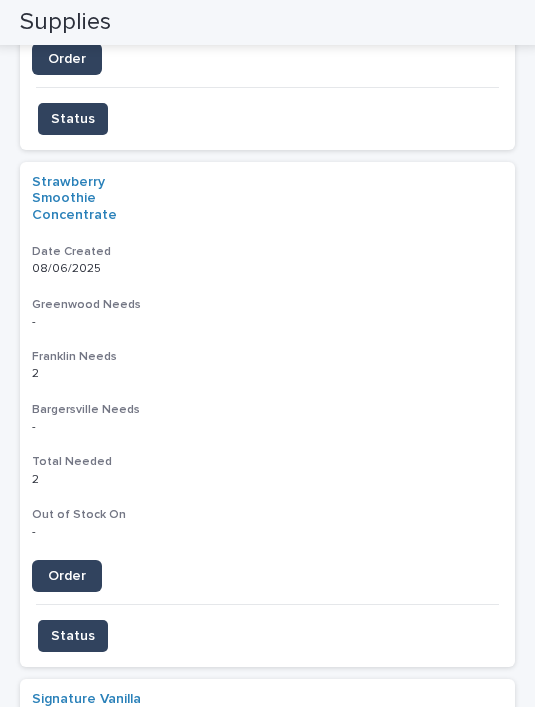 click on "Status" at bounding box center (73, 636) 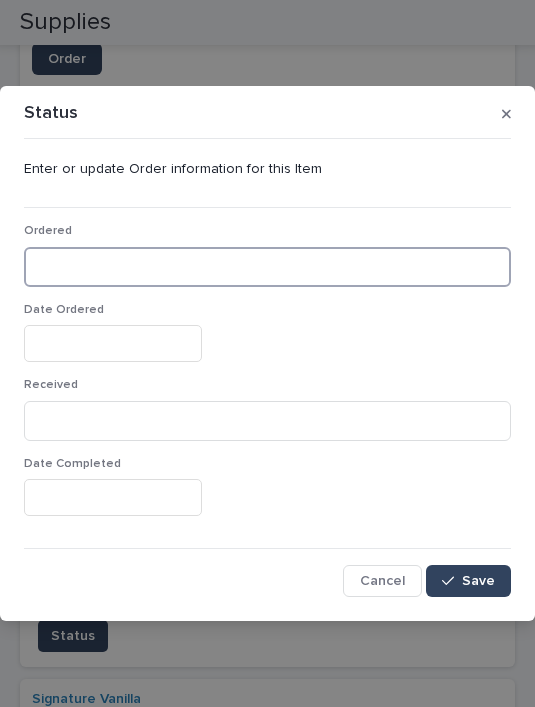 click at bounding box center [267, 267] 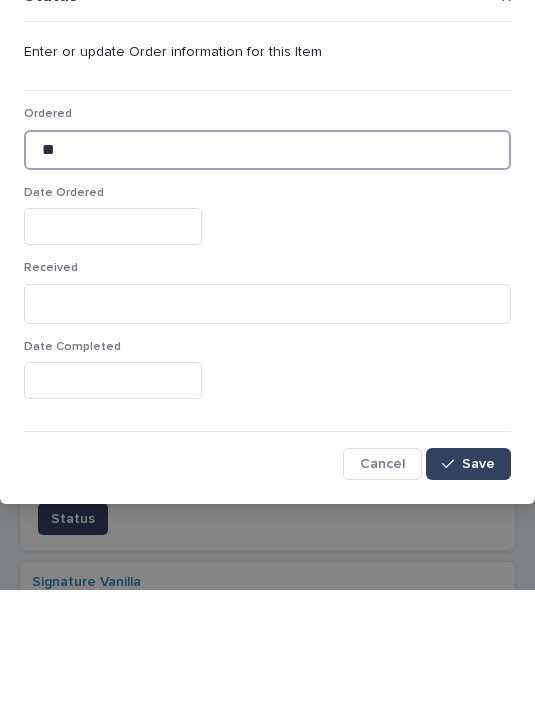 type on "**" 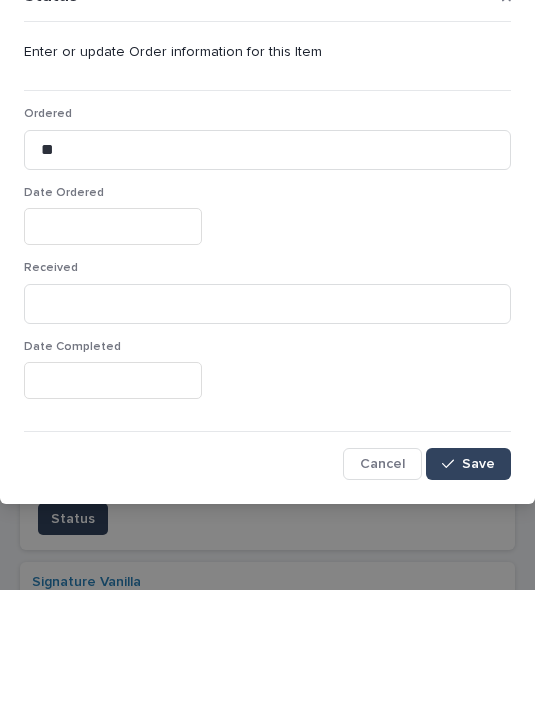 click at bounding box center (113, 343) 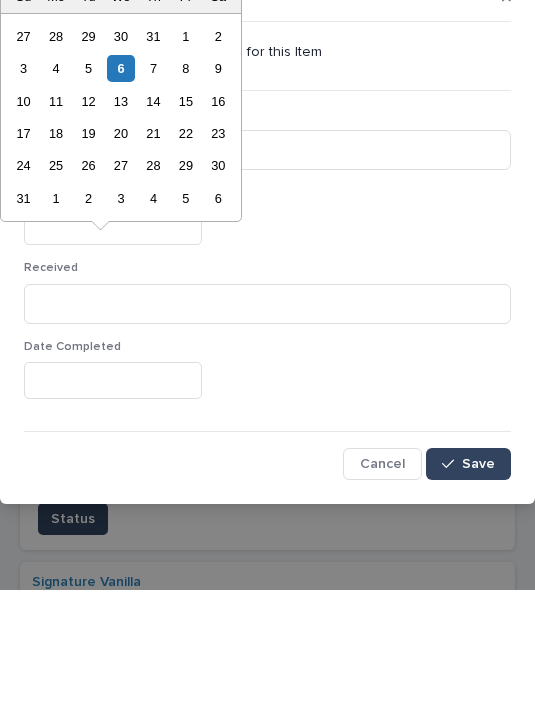 click on "6" at bounding box center [120, 185] 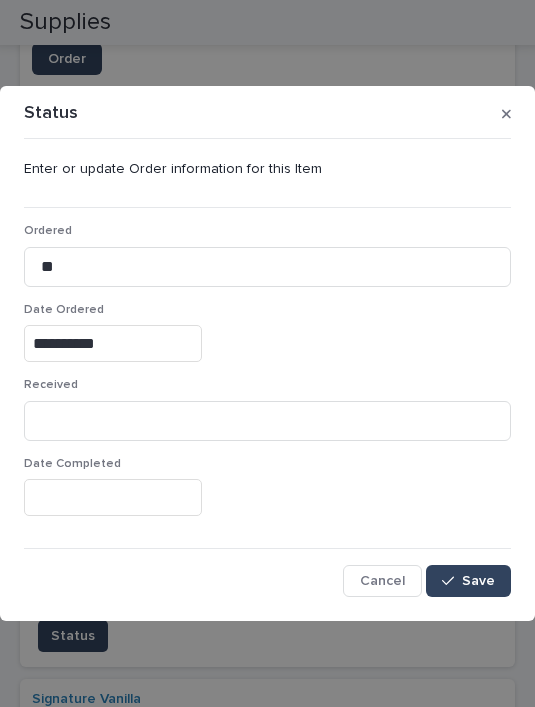 click on "Save" at bounding box center (478, 581) 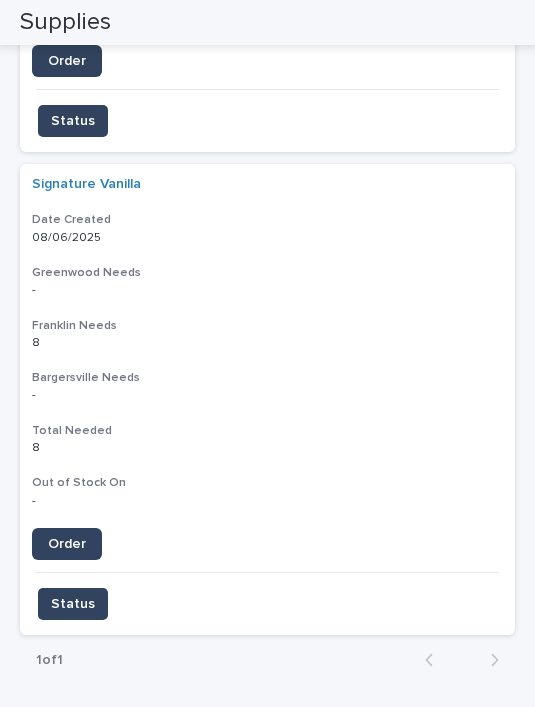scroll, scrollTop: 3157, scrollLeft: 0, axis: vertical 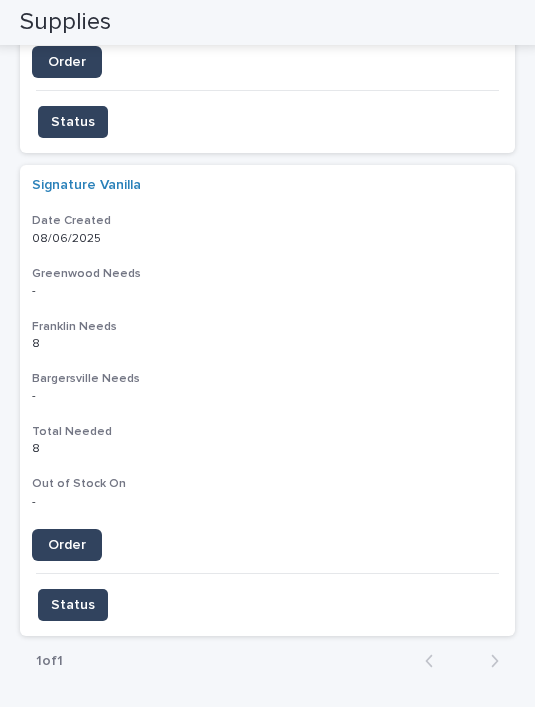 click on "Order" at bounding box center [67, 545] 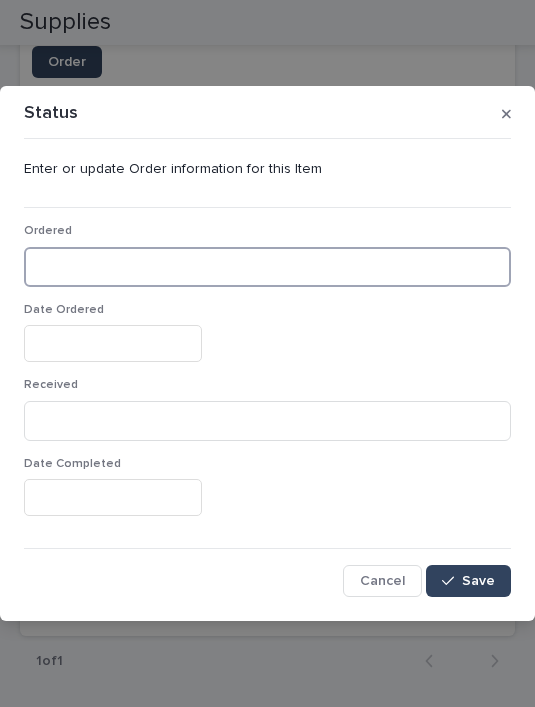 click at bounding box center [267, 267] 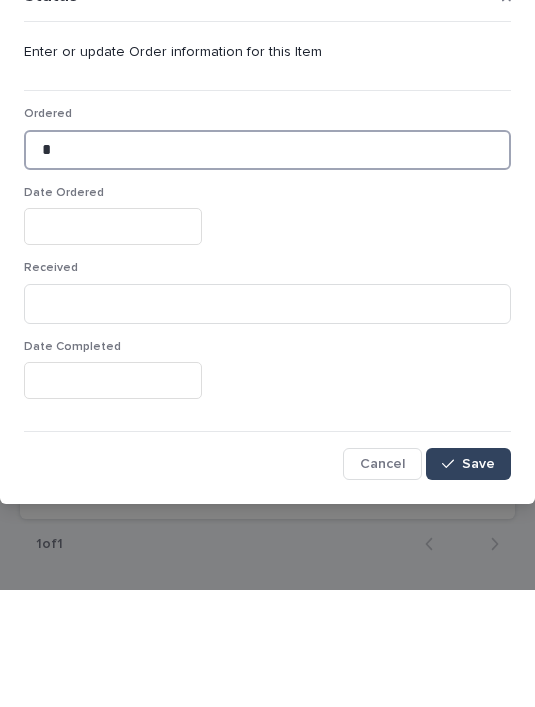 type on "*" 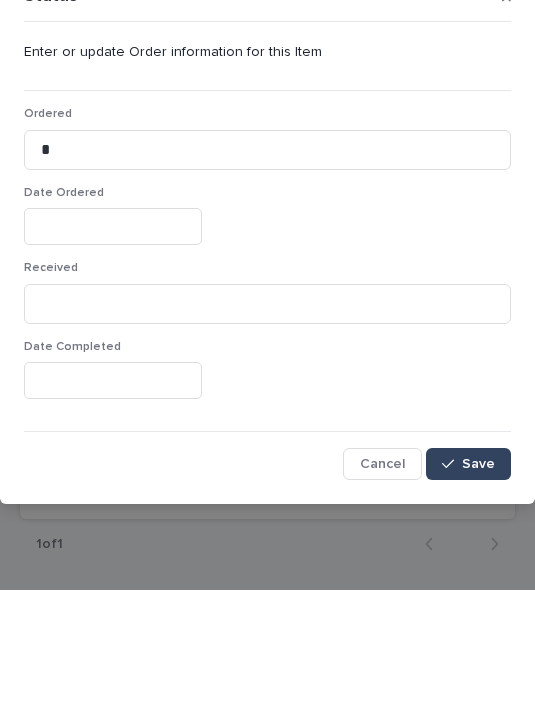 click at bounding box center [113, 343] 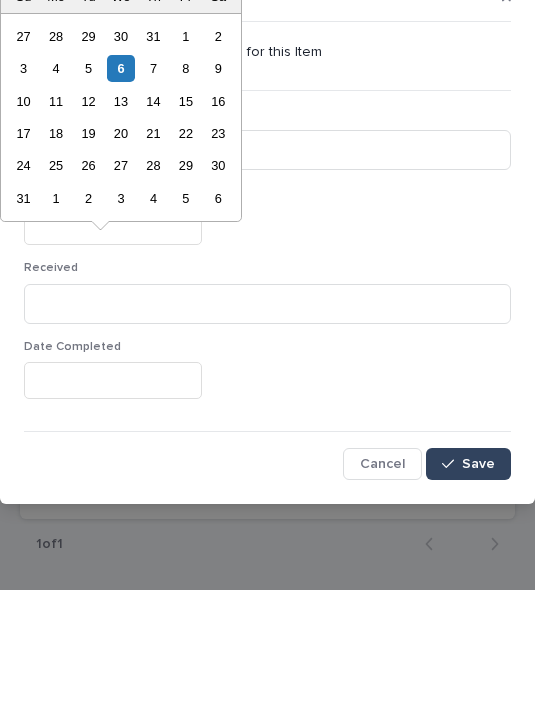 click on "6" at bounding box center (120, 185) 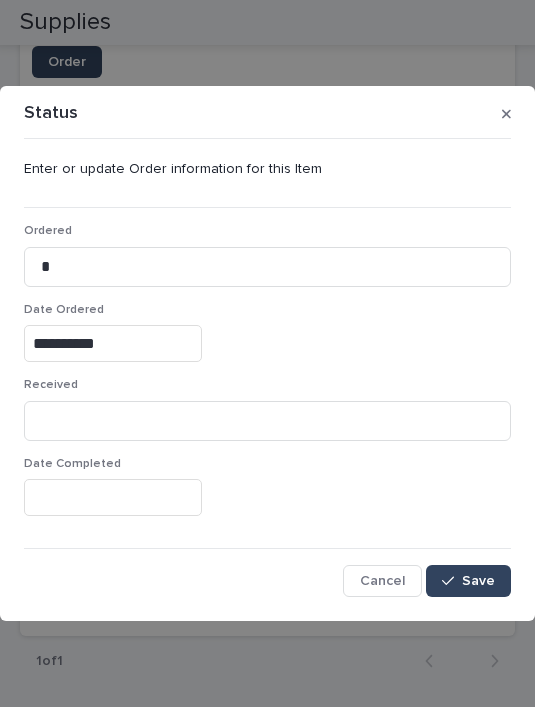 click on "Save" at bounding box center [478, 581] 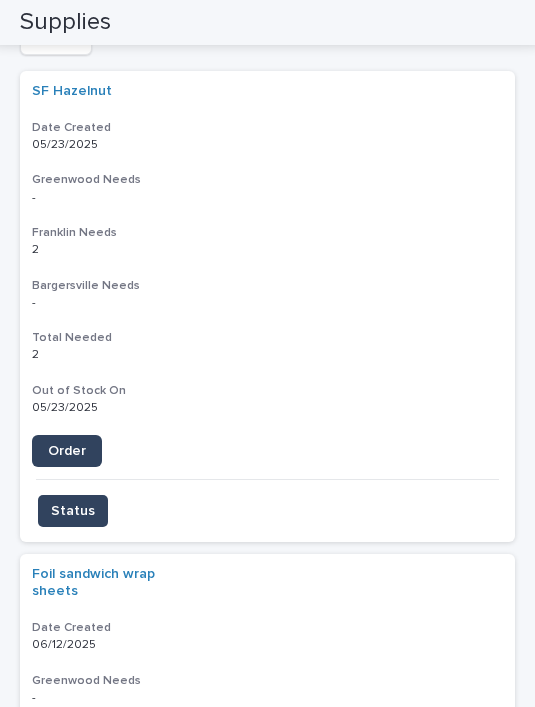 scroll, scrollTop: 306, scrollLeft: 0, axis: vertical 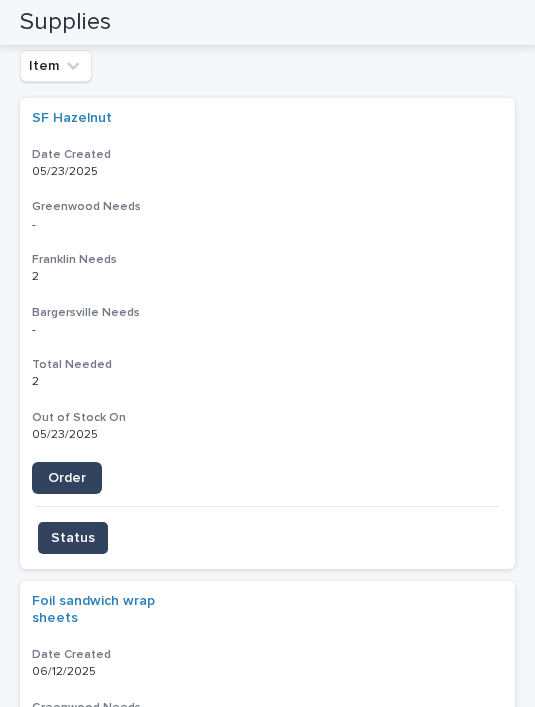 click on "Order" at bounding box center (67, 478) 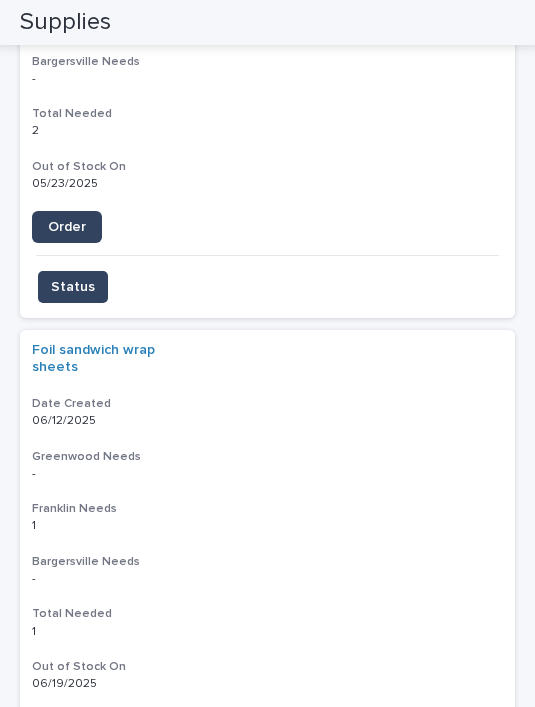 scroll, scrollTop: 663, scrollLeft: 0, axis: vertical 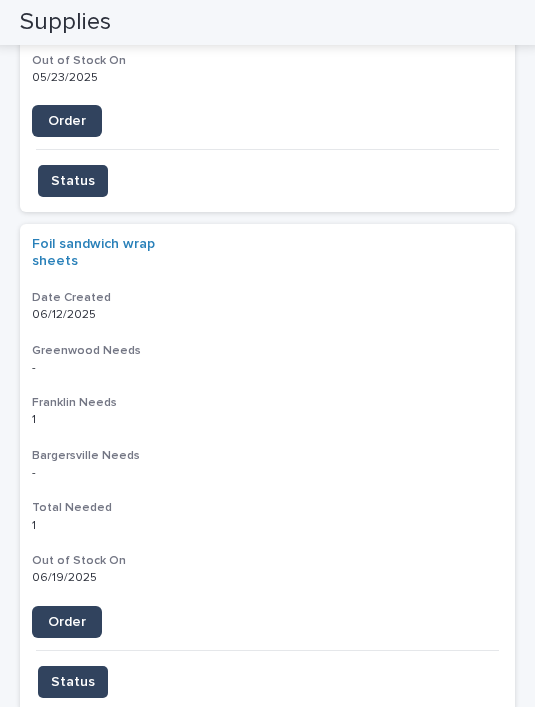 click on "Order" at bounding box center [67, 622] 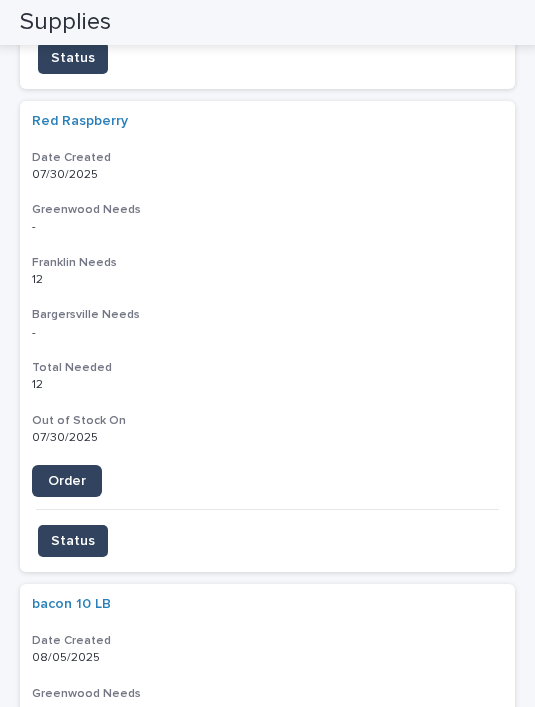 scroll, scrollTop: 1306, scrollLeft: 0, axis: vertical 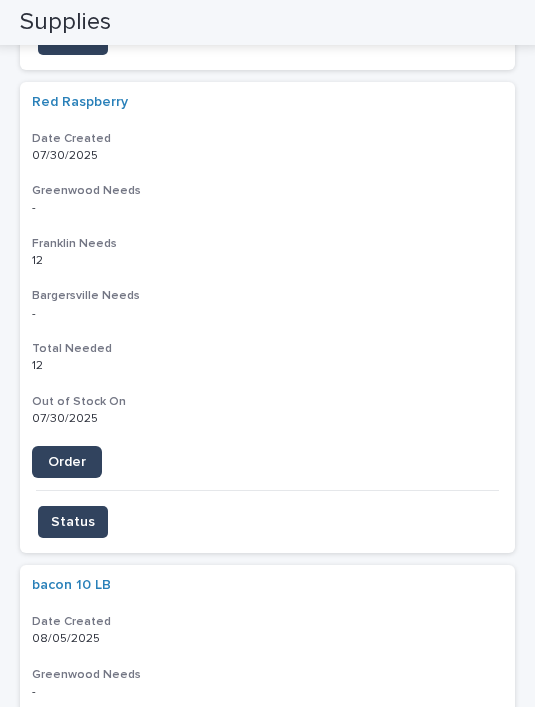 click on "Order" at bounding box center [67, 462] 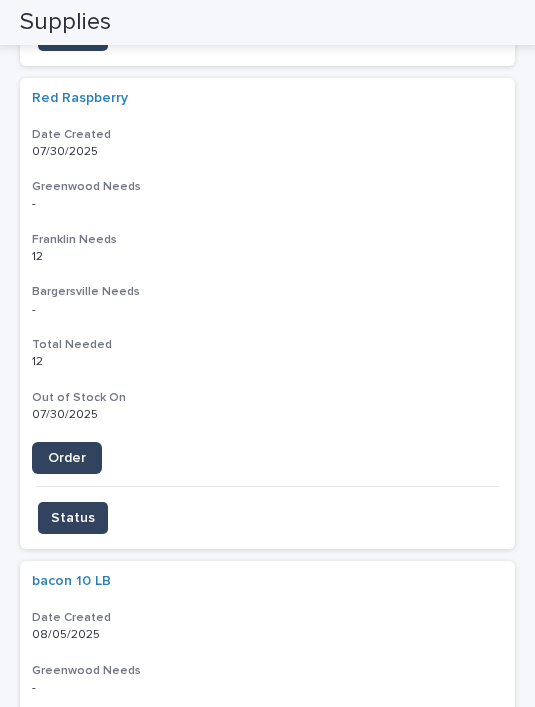 scroll, scrollTop: 1311, scrollLeft: 0, axis: vertical 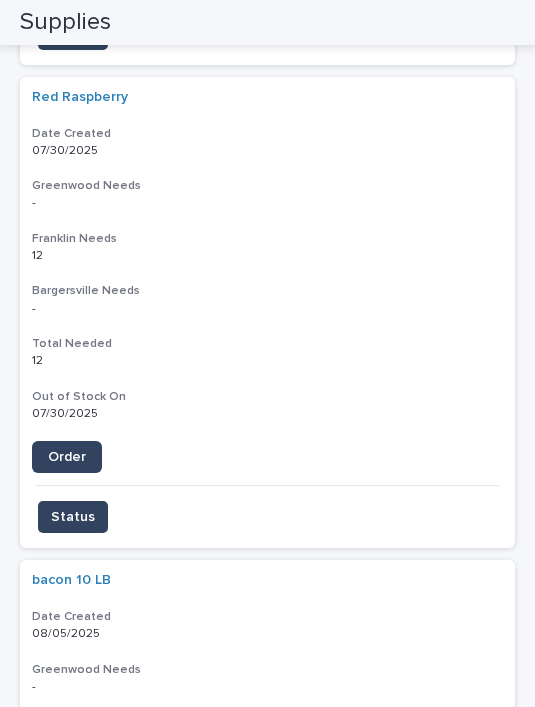 click on "Status" at bounding box center [73, 517] 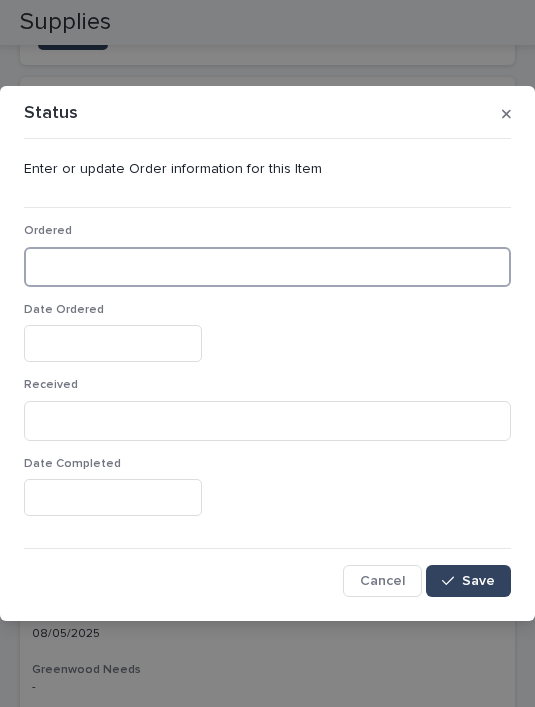 click at bounding box center [267, 267] 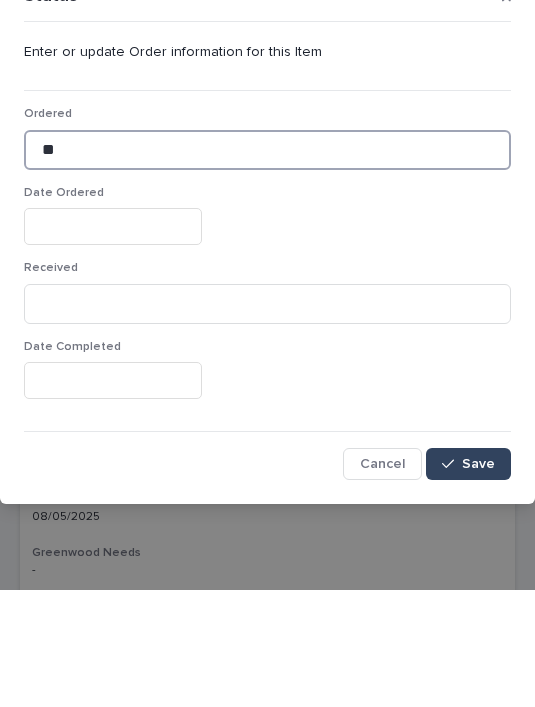 type on "**" 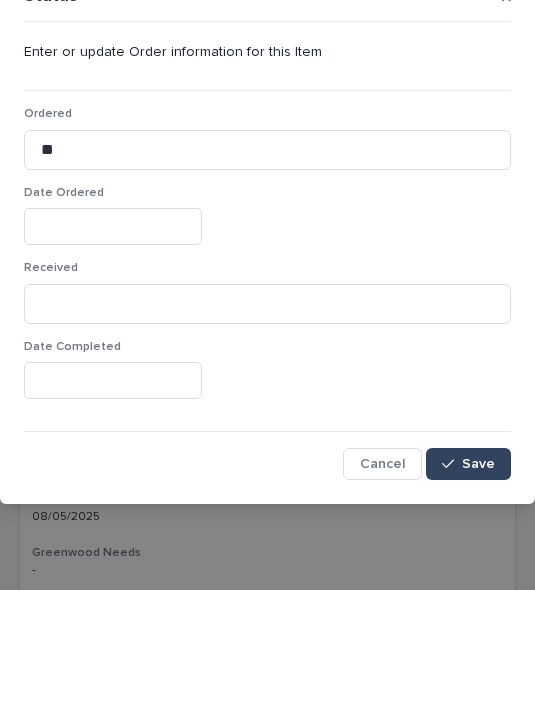 click at bounding box center [113, 343] 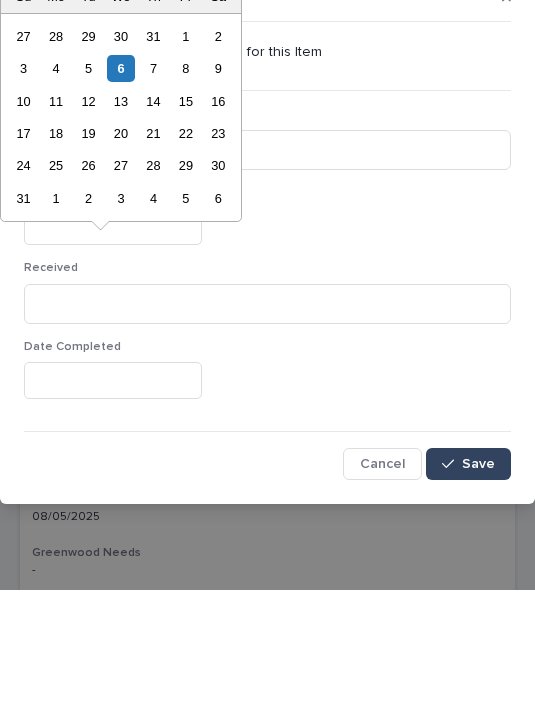 click on "6" at bounding box center [120, 185] 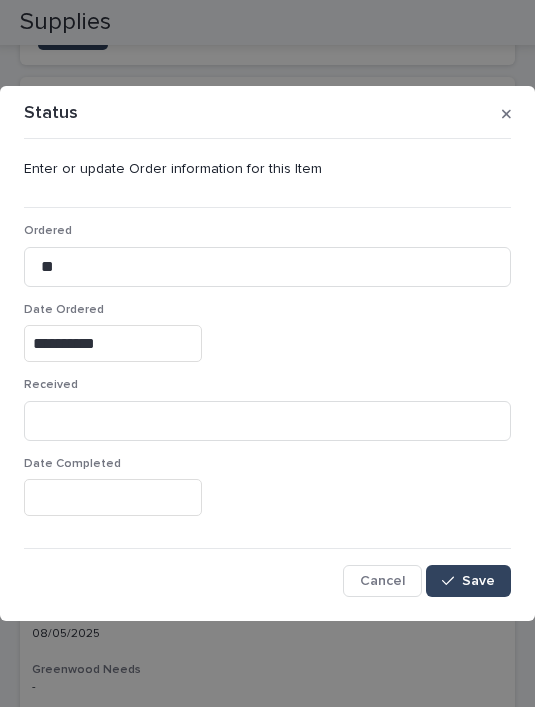 click on "Save" at bounding box center (478, 581) 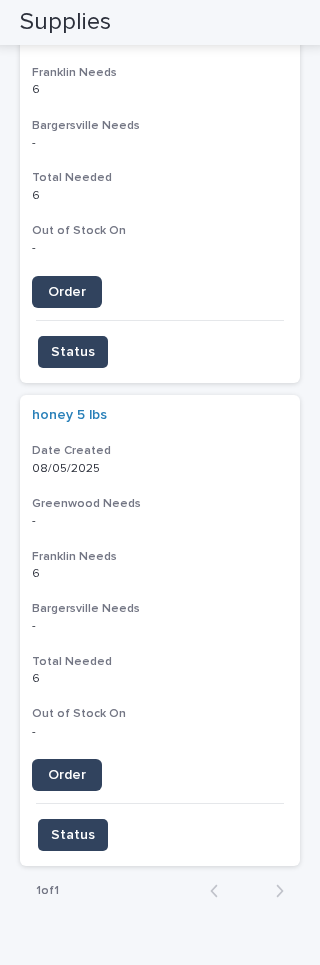 scroll, scrollTop: 1932, scrollLeft: 0, axis: vertical 